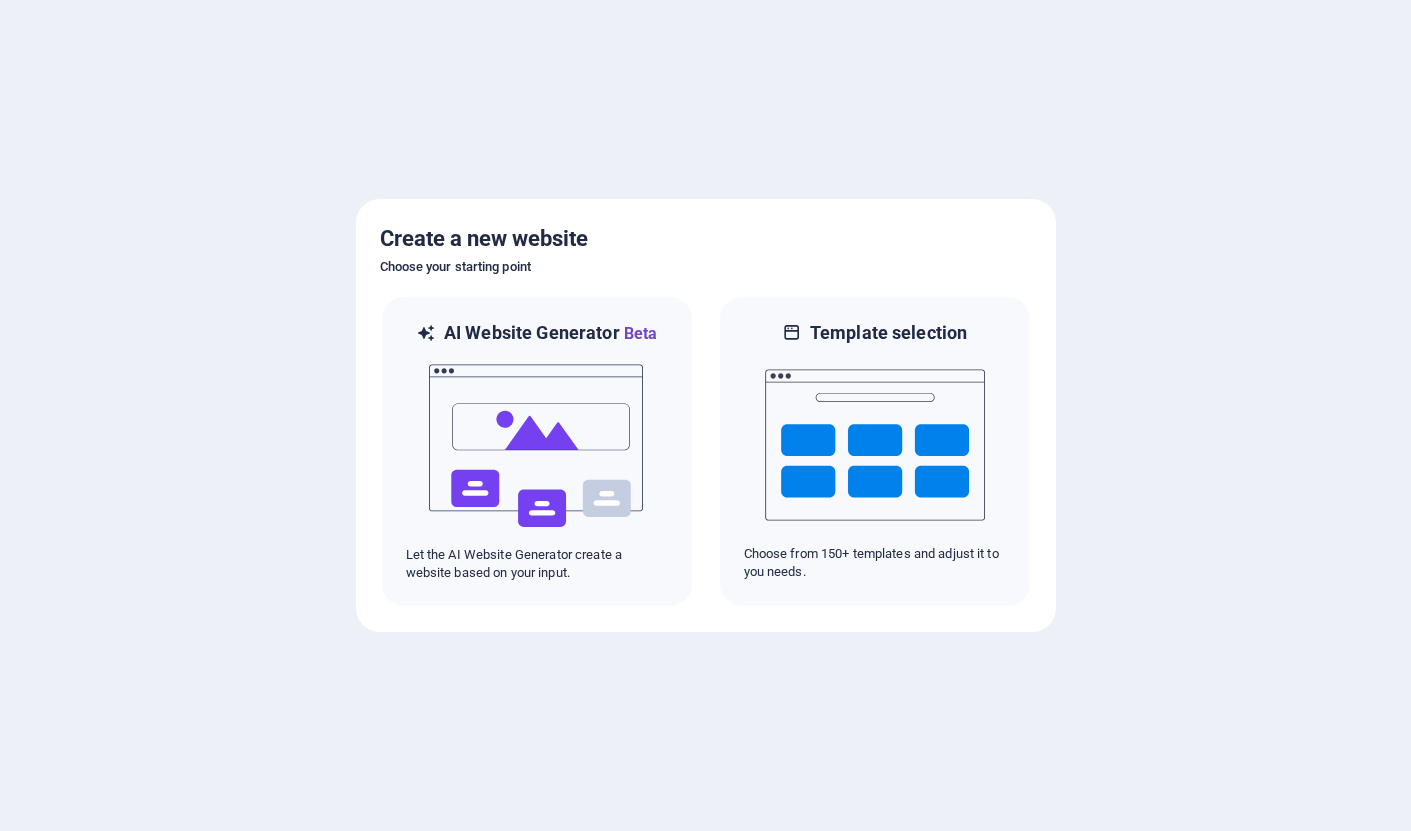 scroll, scrollTop: 0, scrollLeft: 0, axis: both 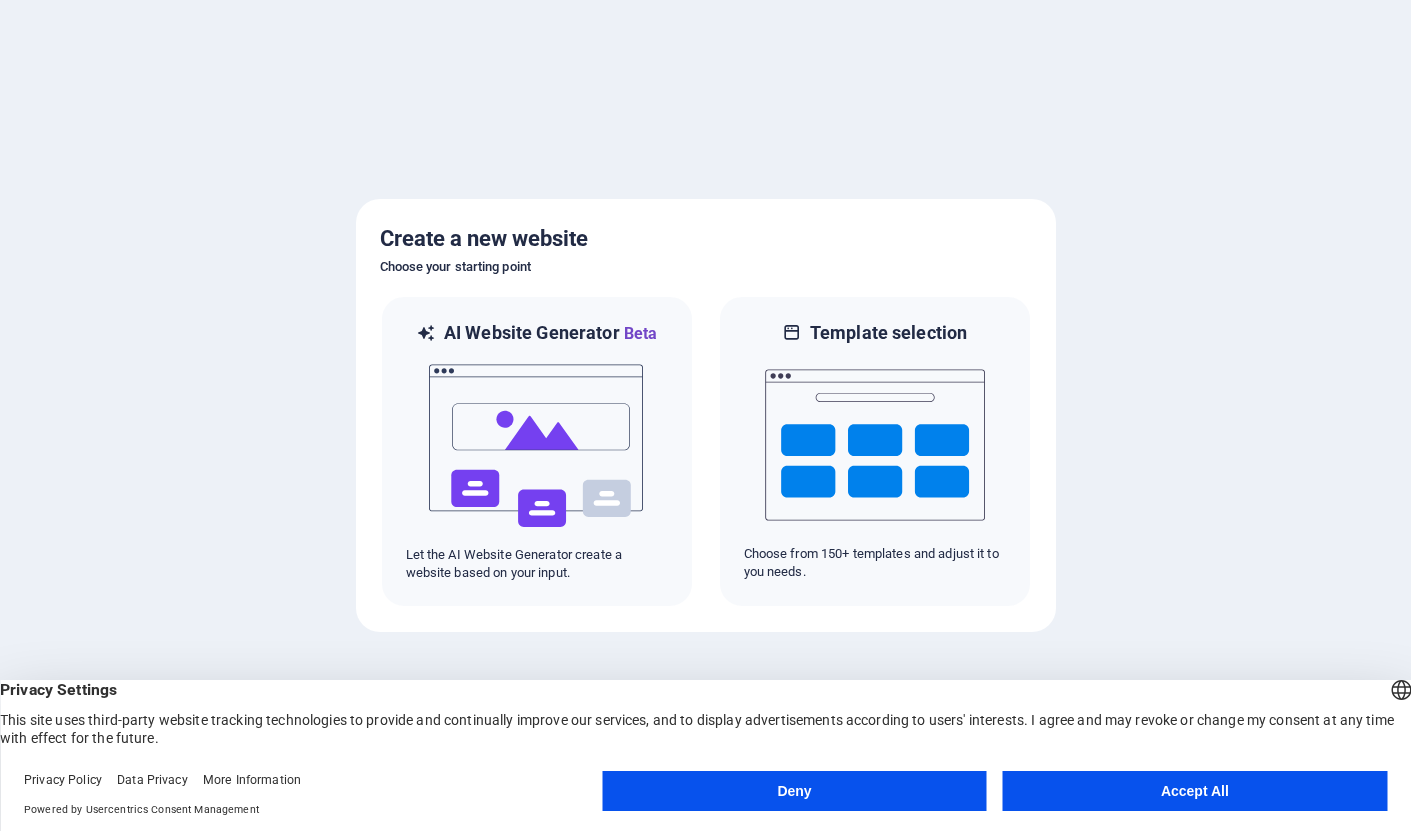 click on "Accept All" at bounding box center [1195, 791] 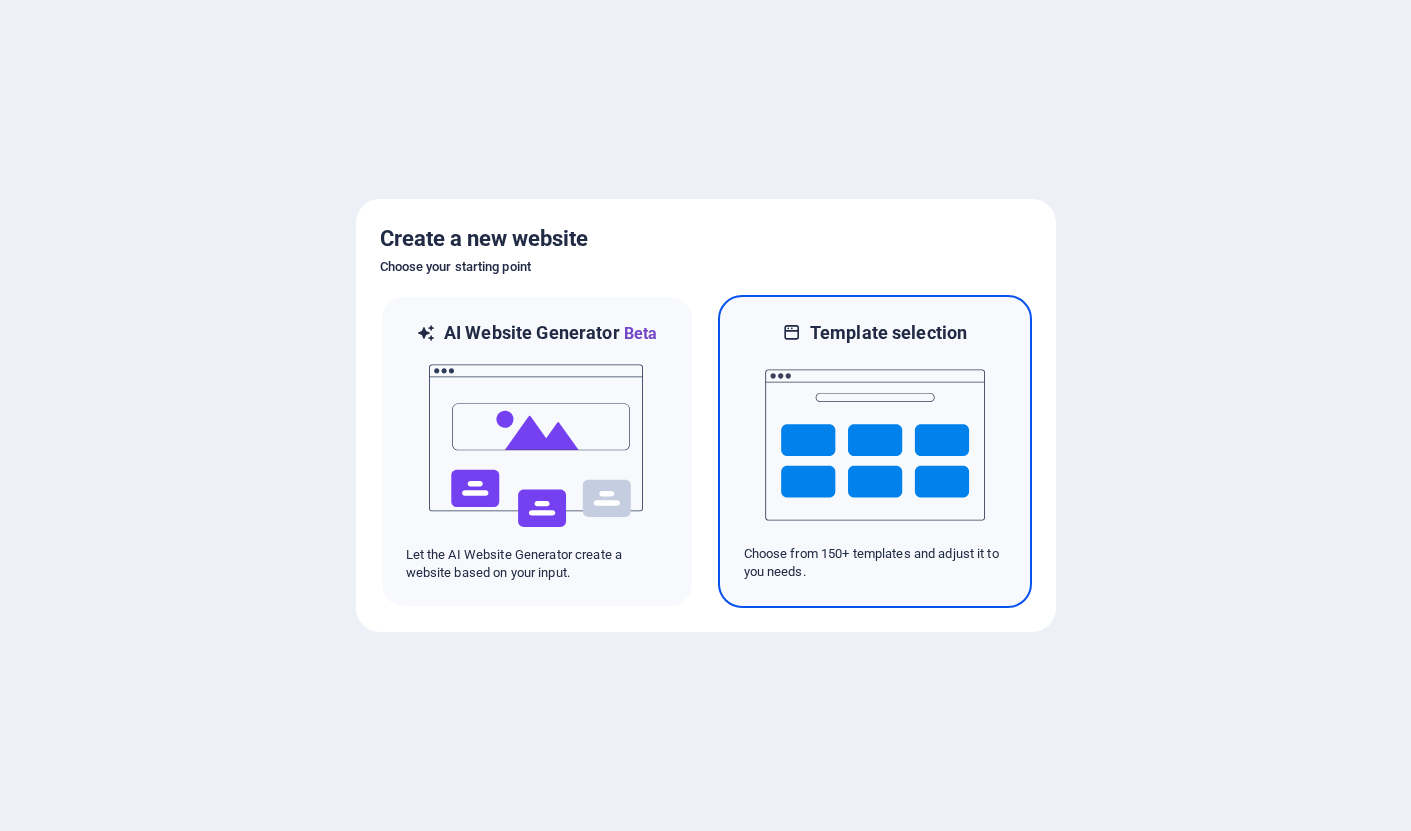 click at bounding box center (875, 445) 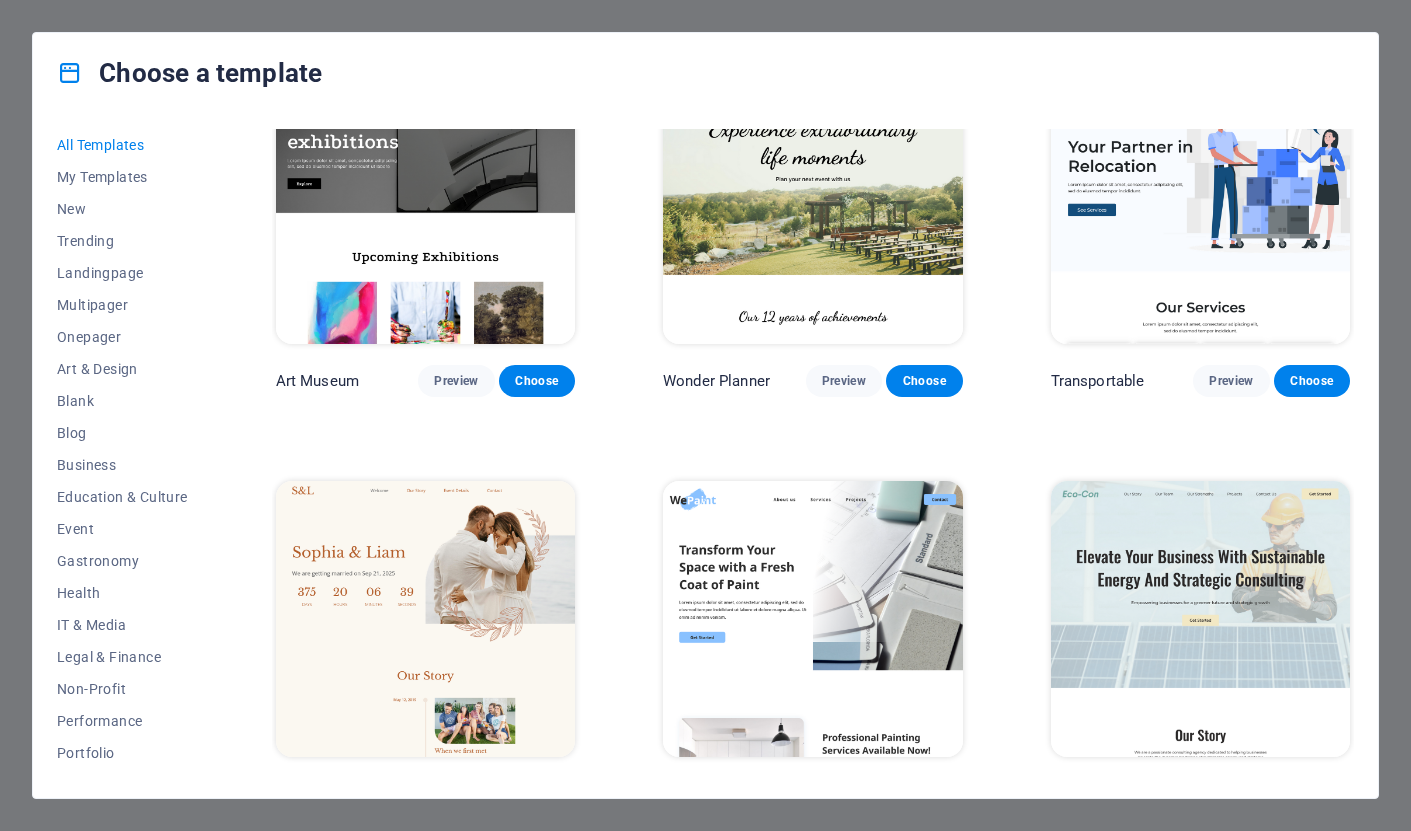 scroll, scrollTop: 490, scrollLeft: 0, axis: vertical 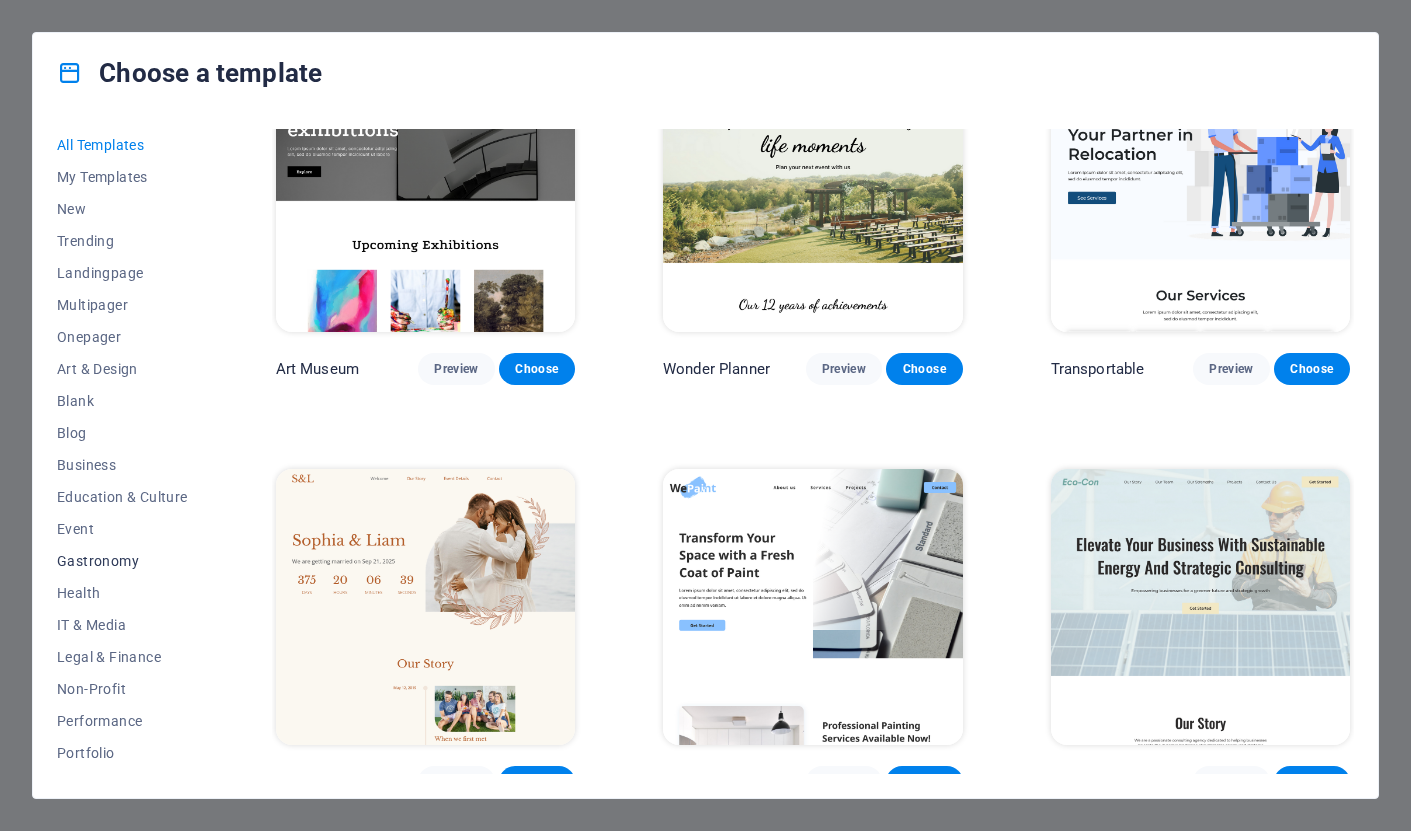 click on "Gastronomy" at bounding box center (122, 561) 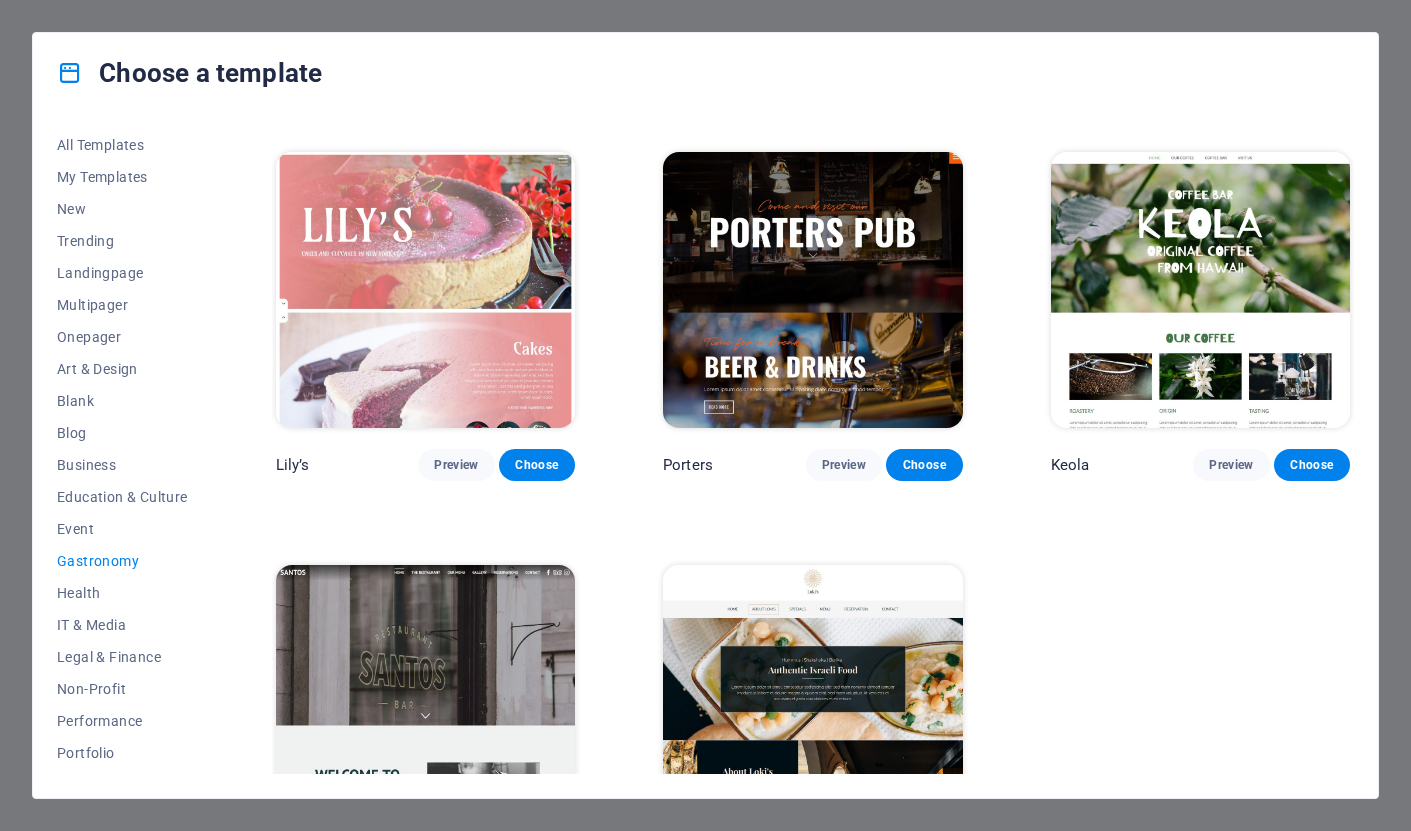 scroll, scrollTop: 1587, scrollLeft: 0, axis: vertical 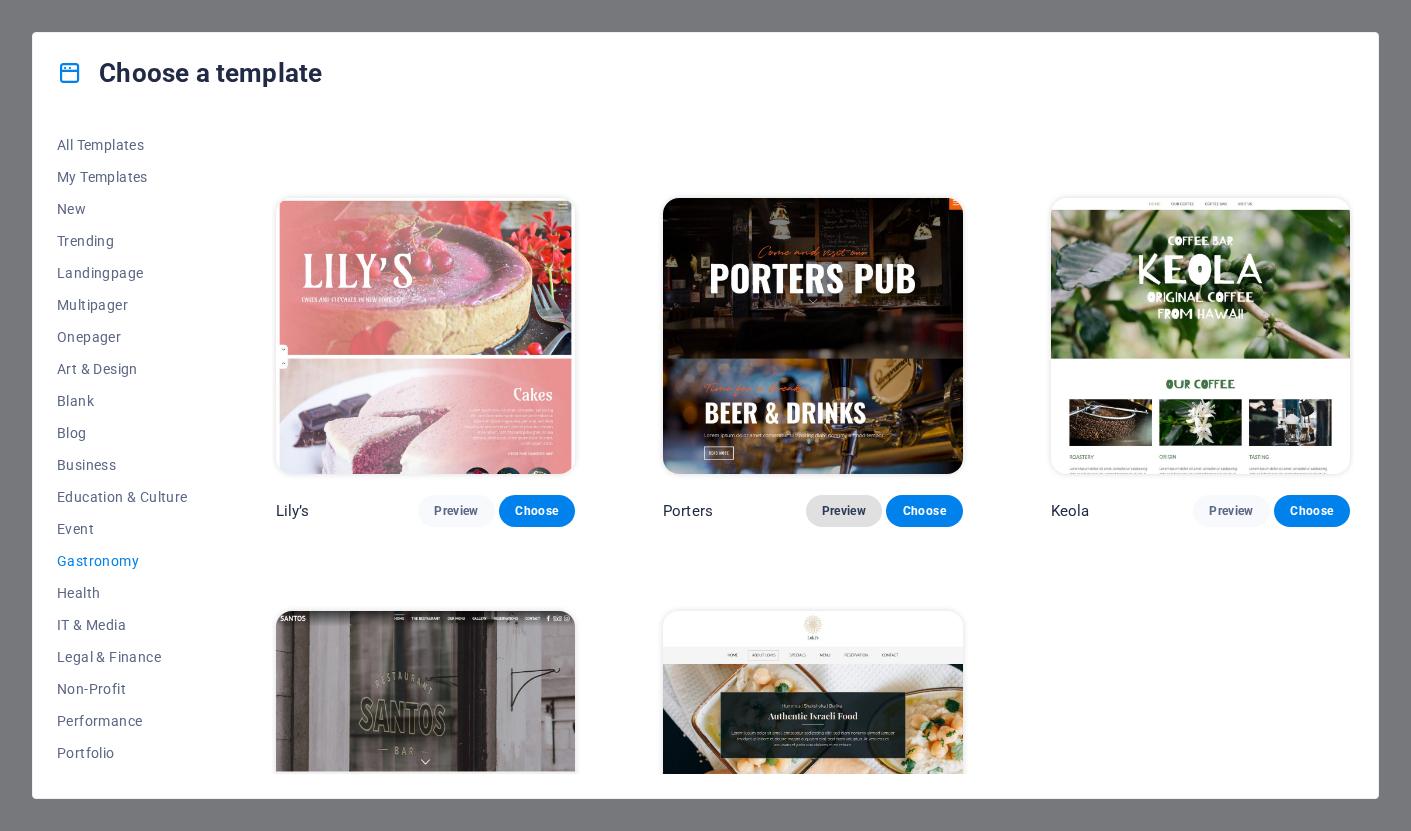click on "Preview" at bounding box center (844, 511) 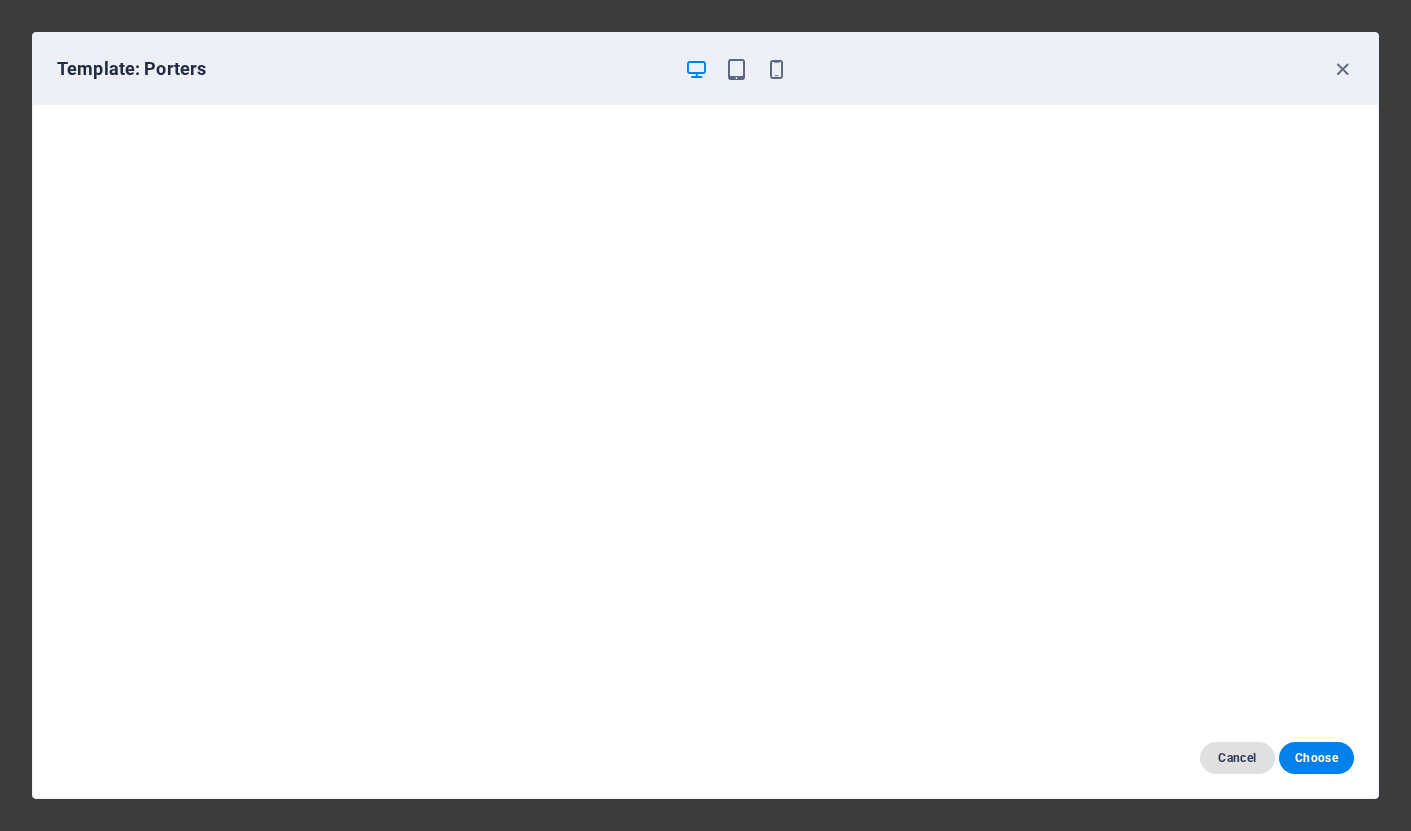 click on "Cancel" at bounding box center [1237, 758] 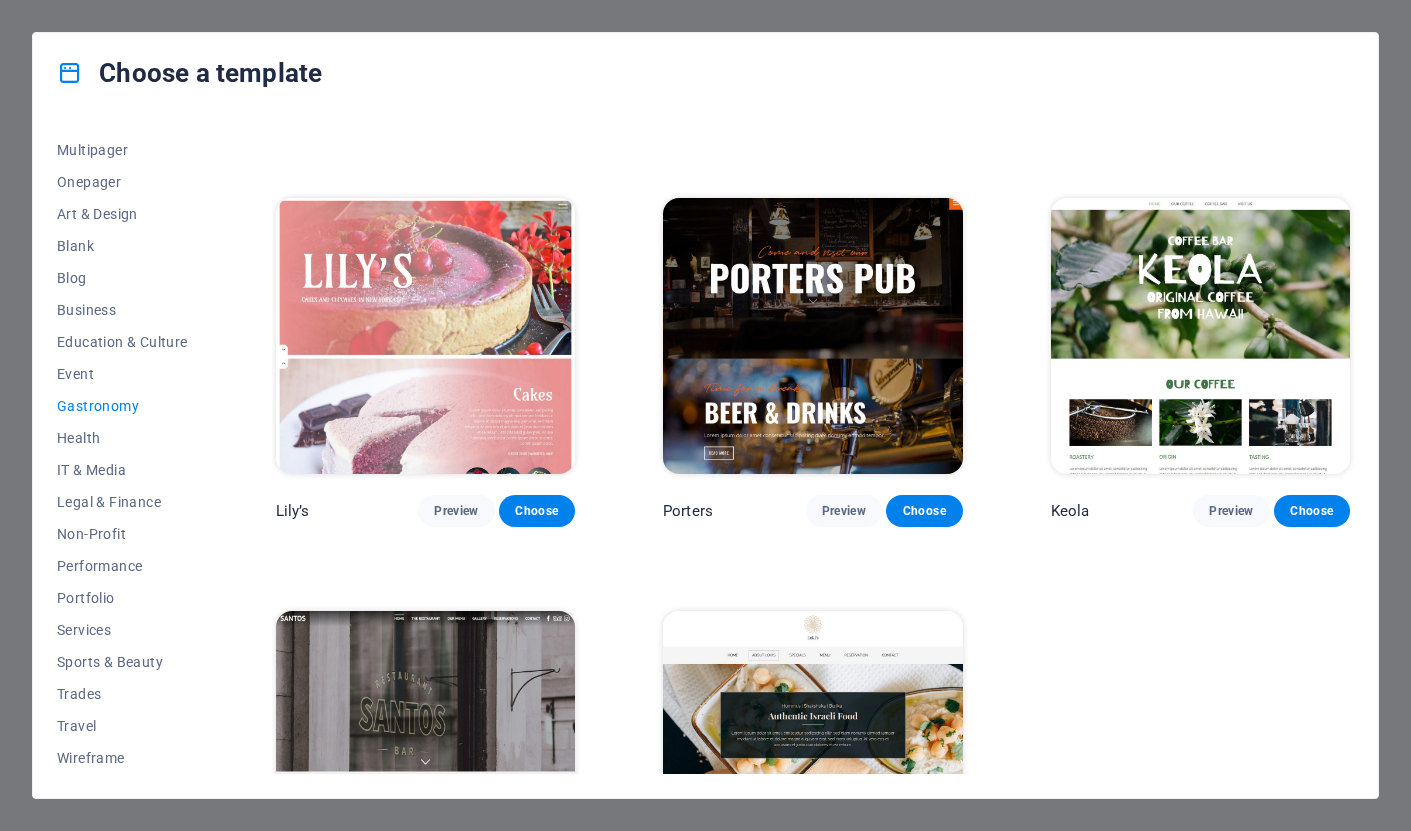 scroll, scrollTop: 155, scrollLeft: 0, axis: vertical 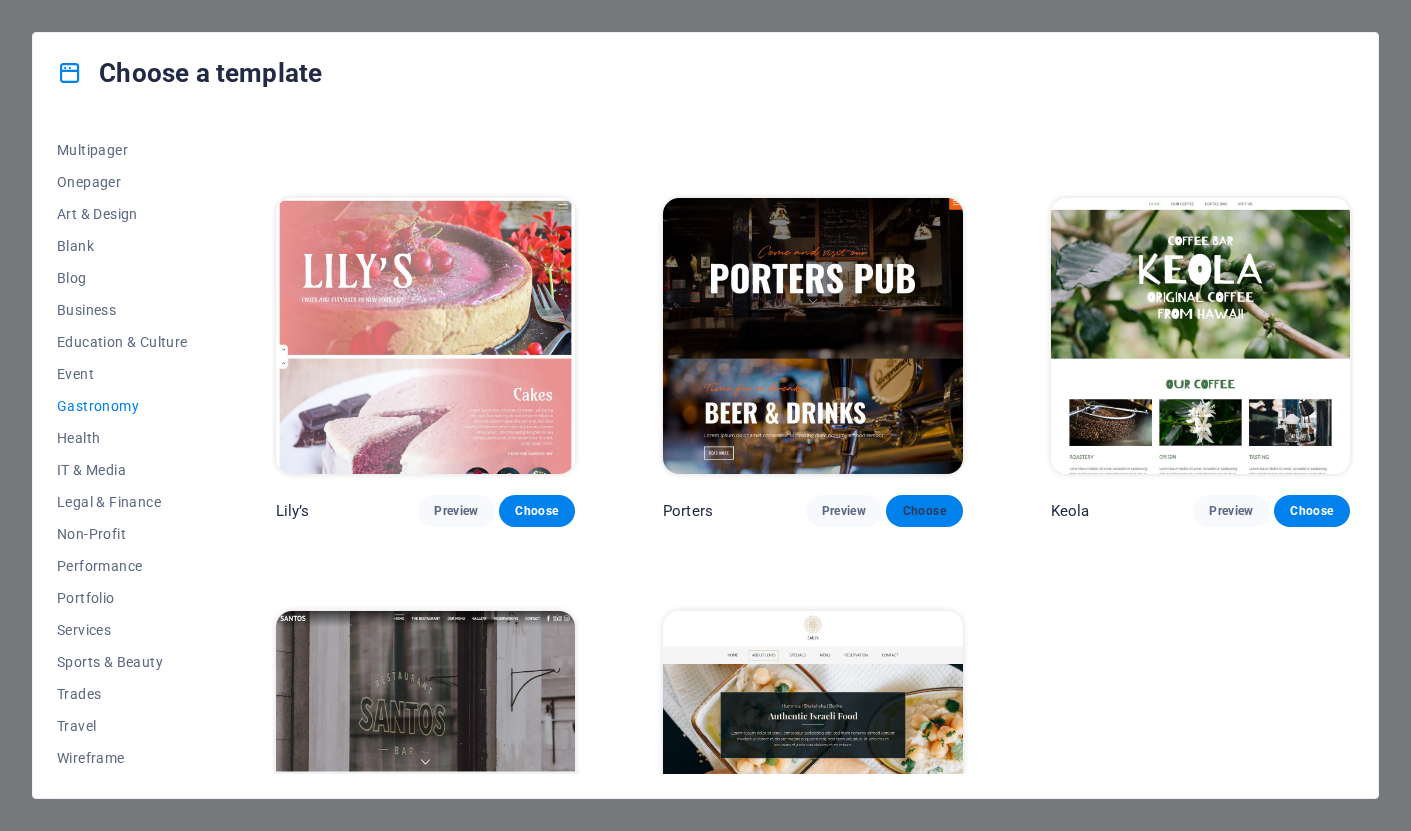 click on "Choose" at bounding box center (924, 511) 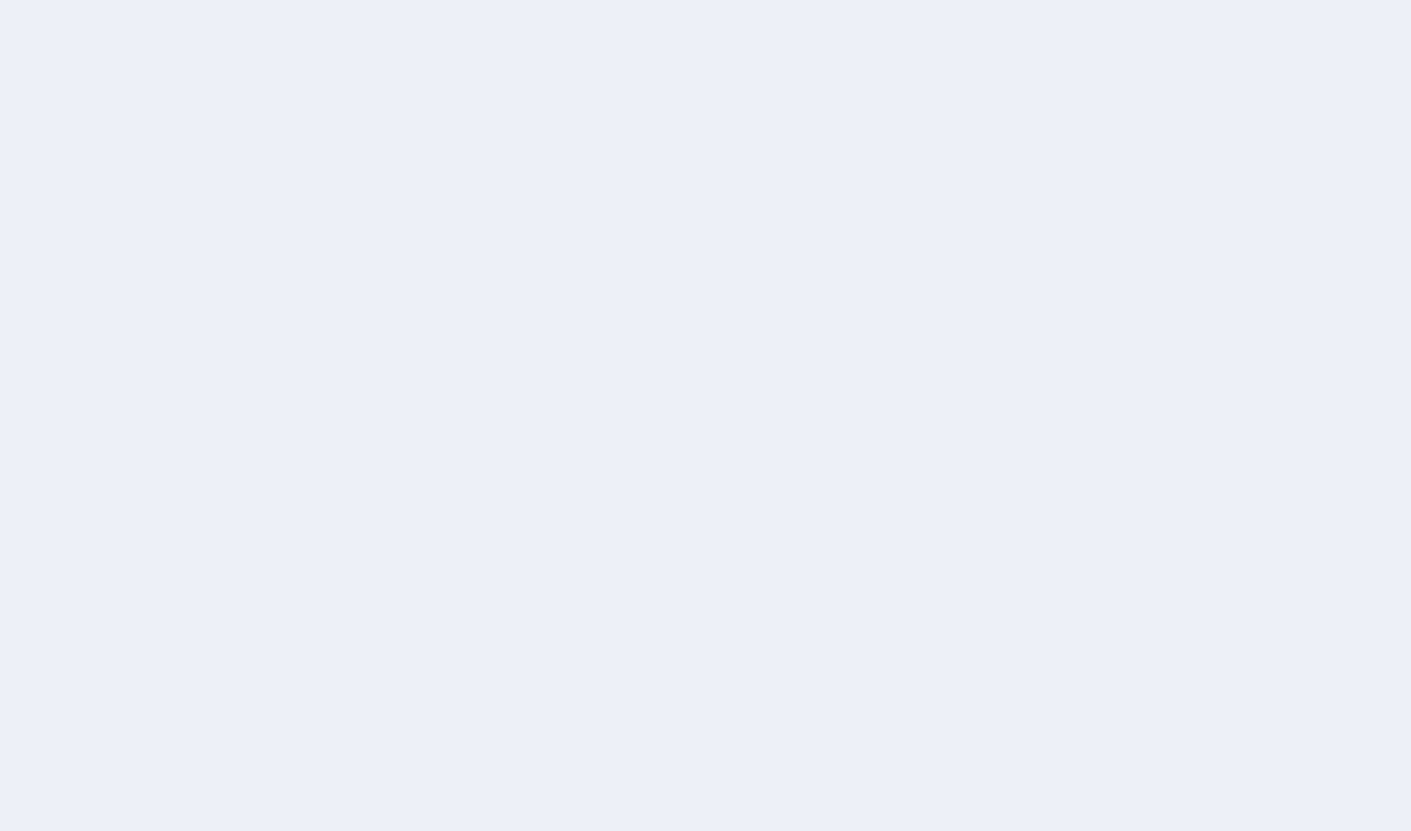 scroll, scrollTop: 0, scrollLeft: 0, axis: both 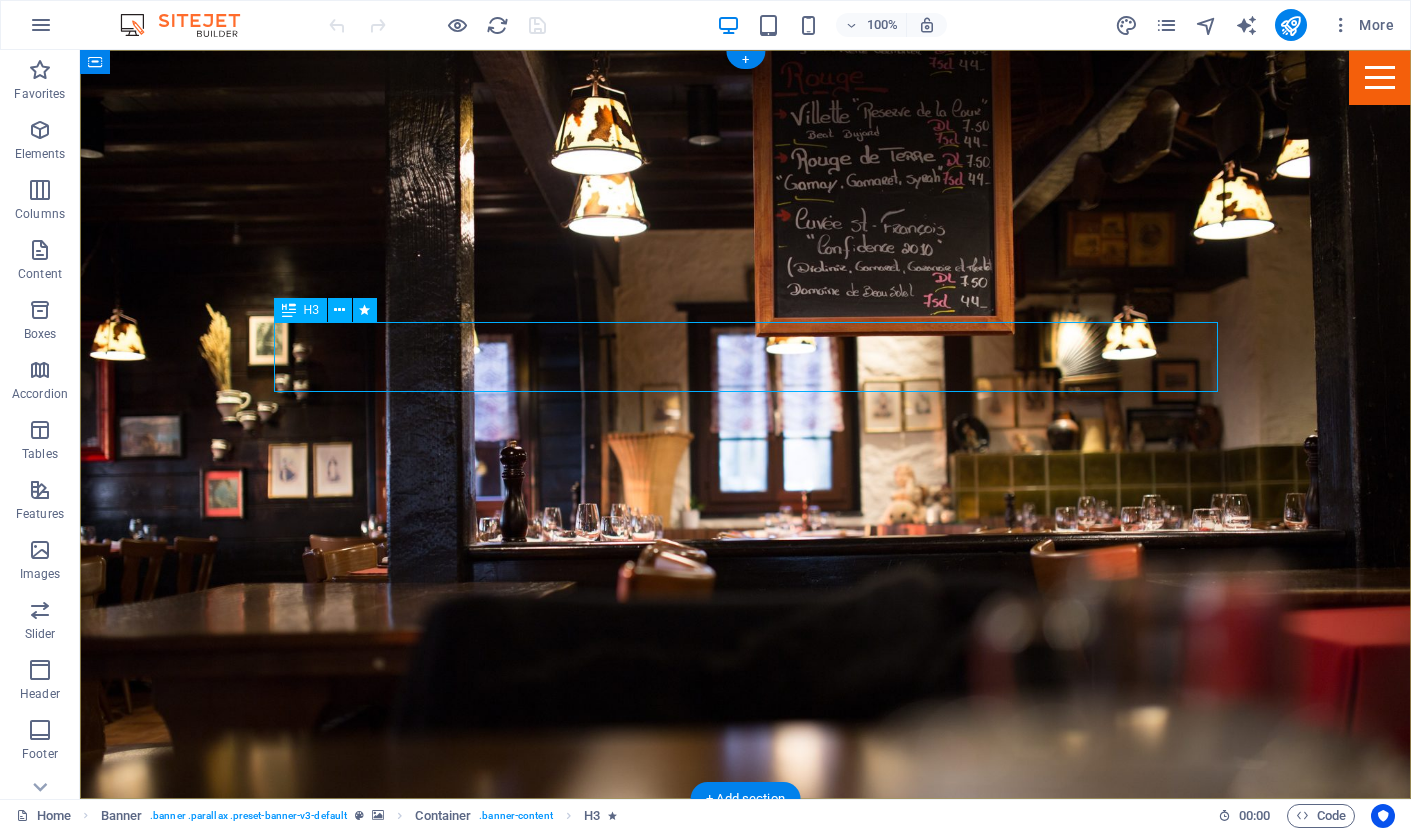 click on "Come and visit our" at bounding box center [746, 930] 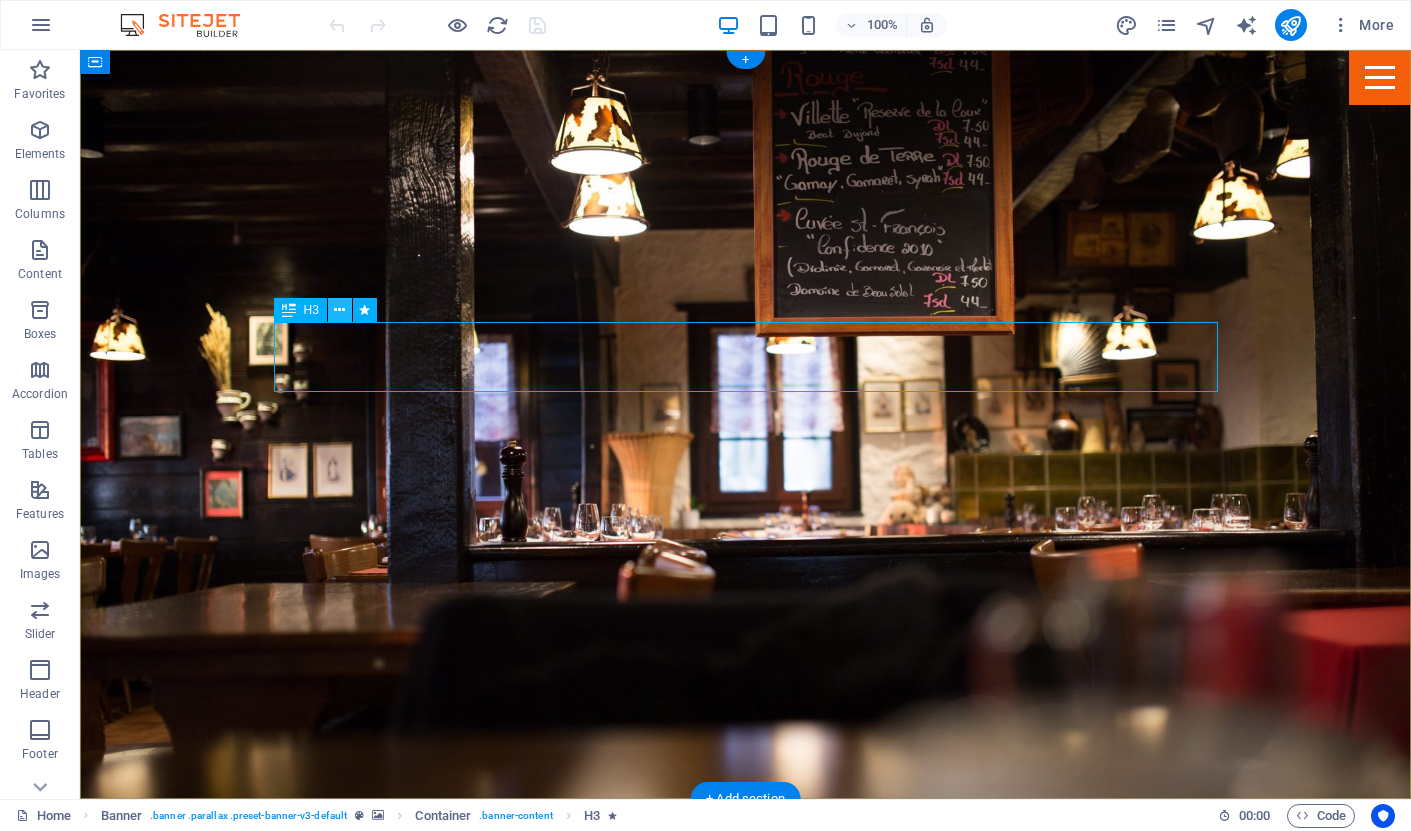 click at bounding box center [339, 310] 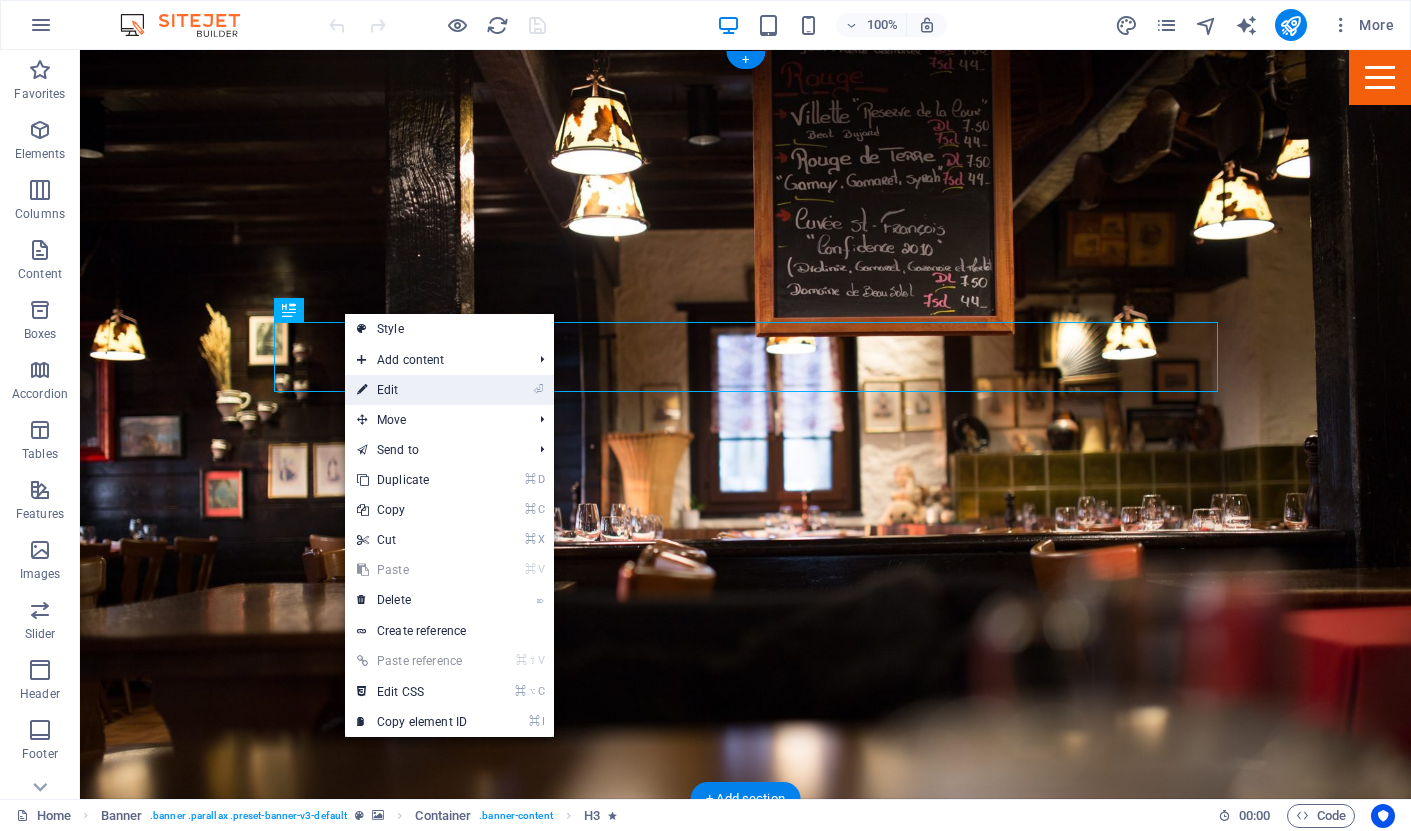 click on "⏎  Edit" at bounding box center [412, 390] 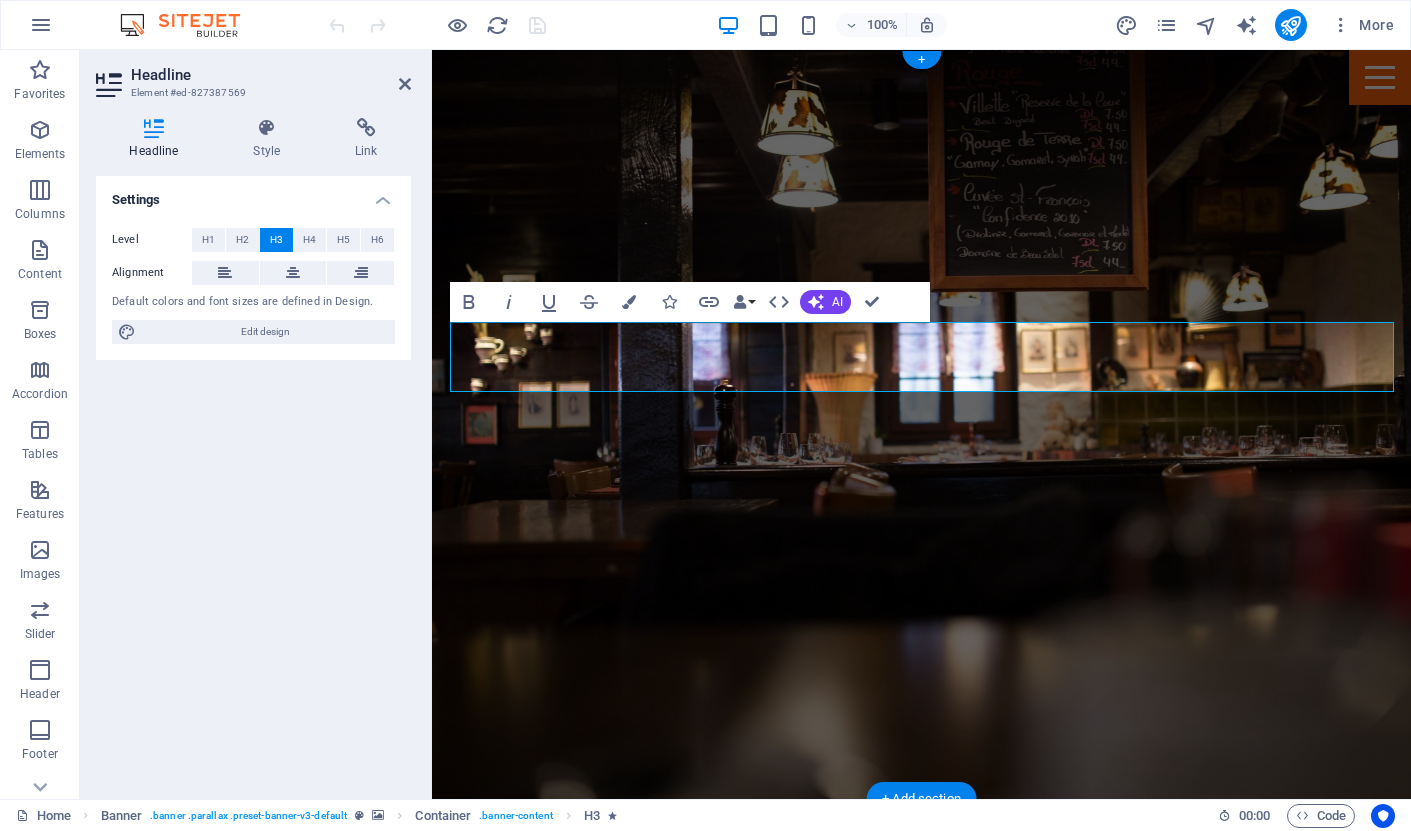 type 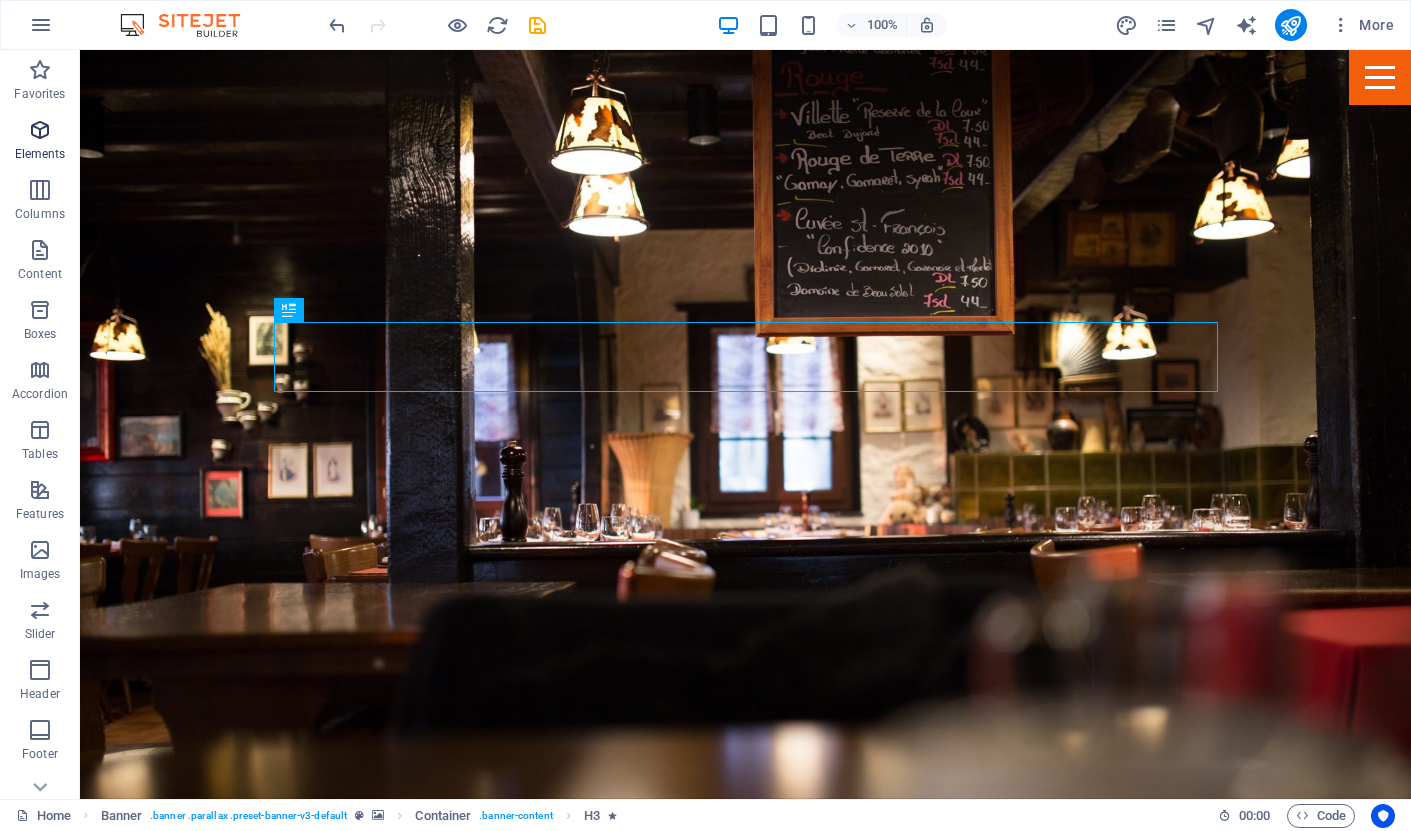 click at bounding box center [40, 130] 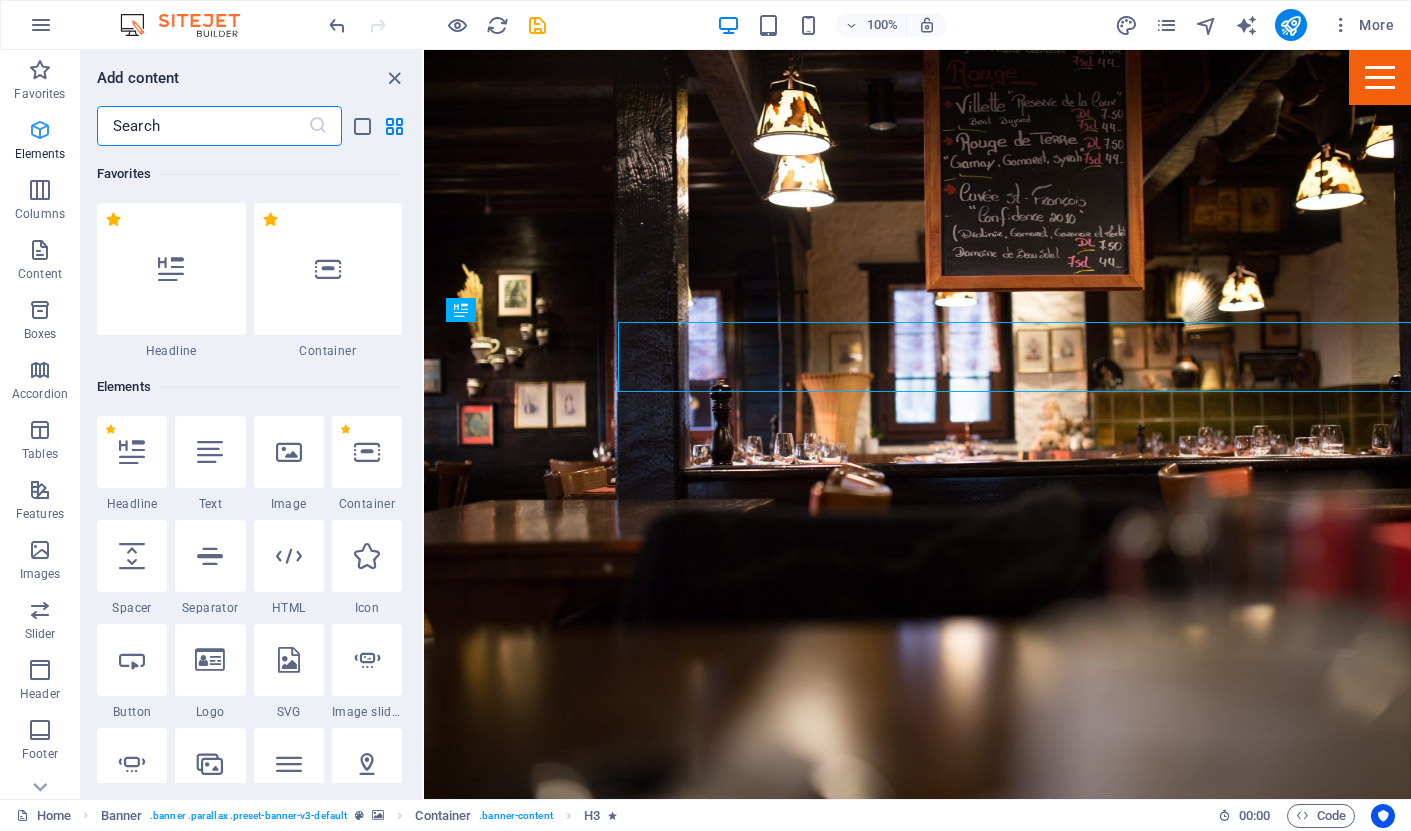 scroll, scrollTop: 213, scrollLeft: 0, axis: vertical 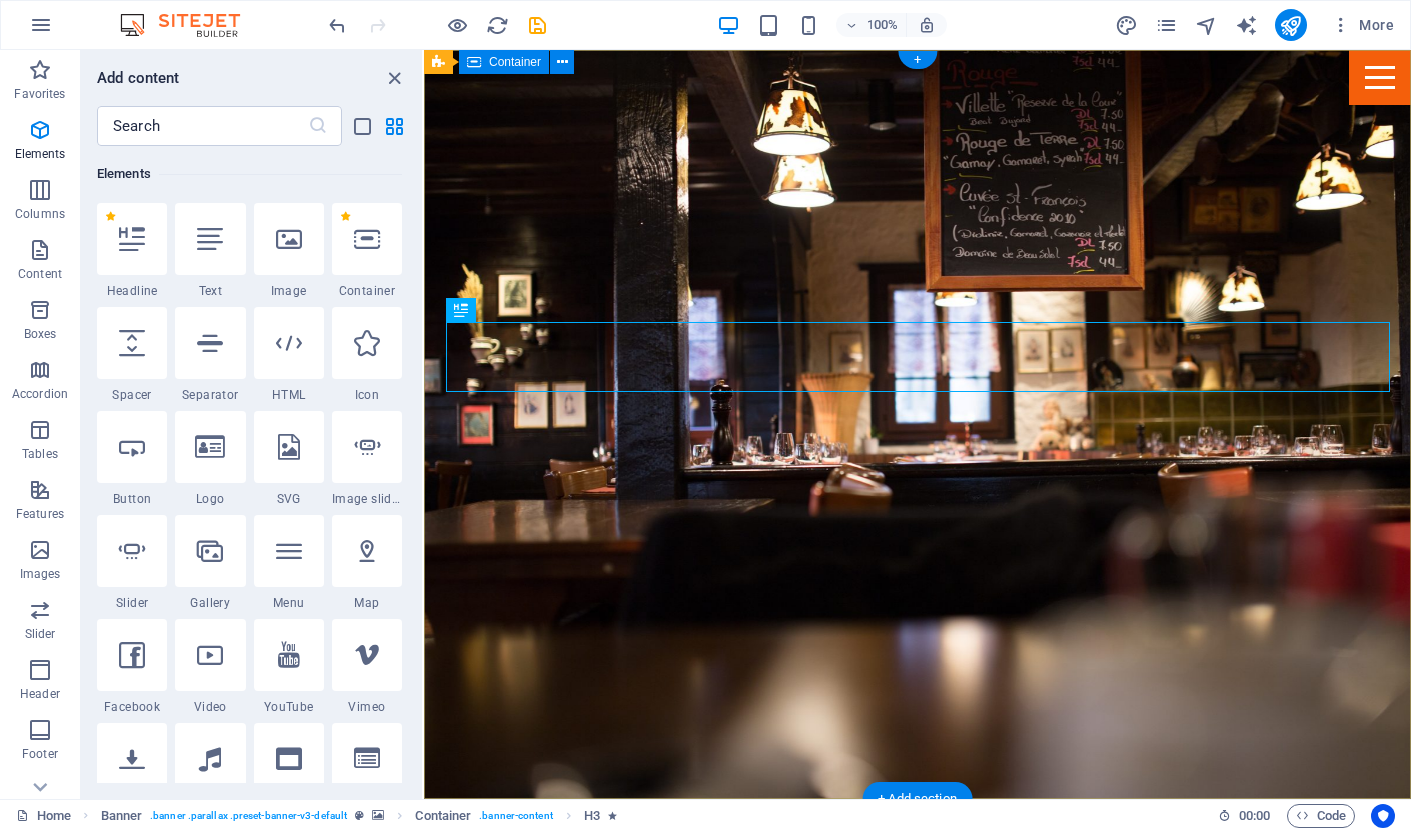 click on "[DAY] [MONTH] [NUMBER]" at bounding box center (917, 1048) 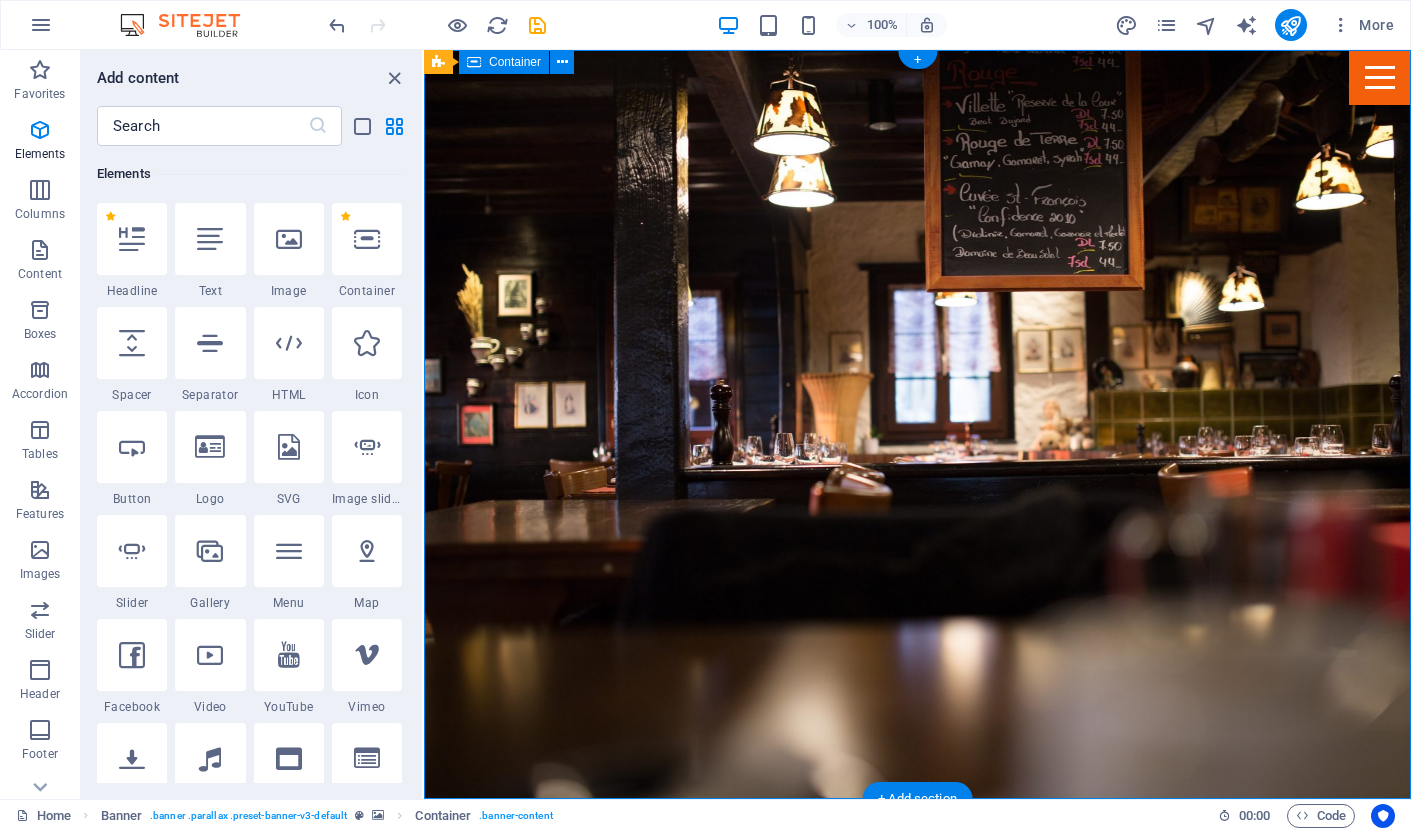 click on "[DAY] [MONTH] [NUMBER]" at bounding box center [917, 1048] 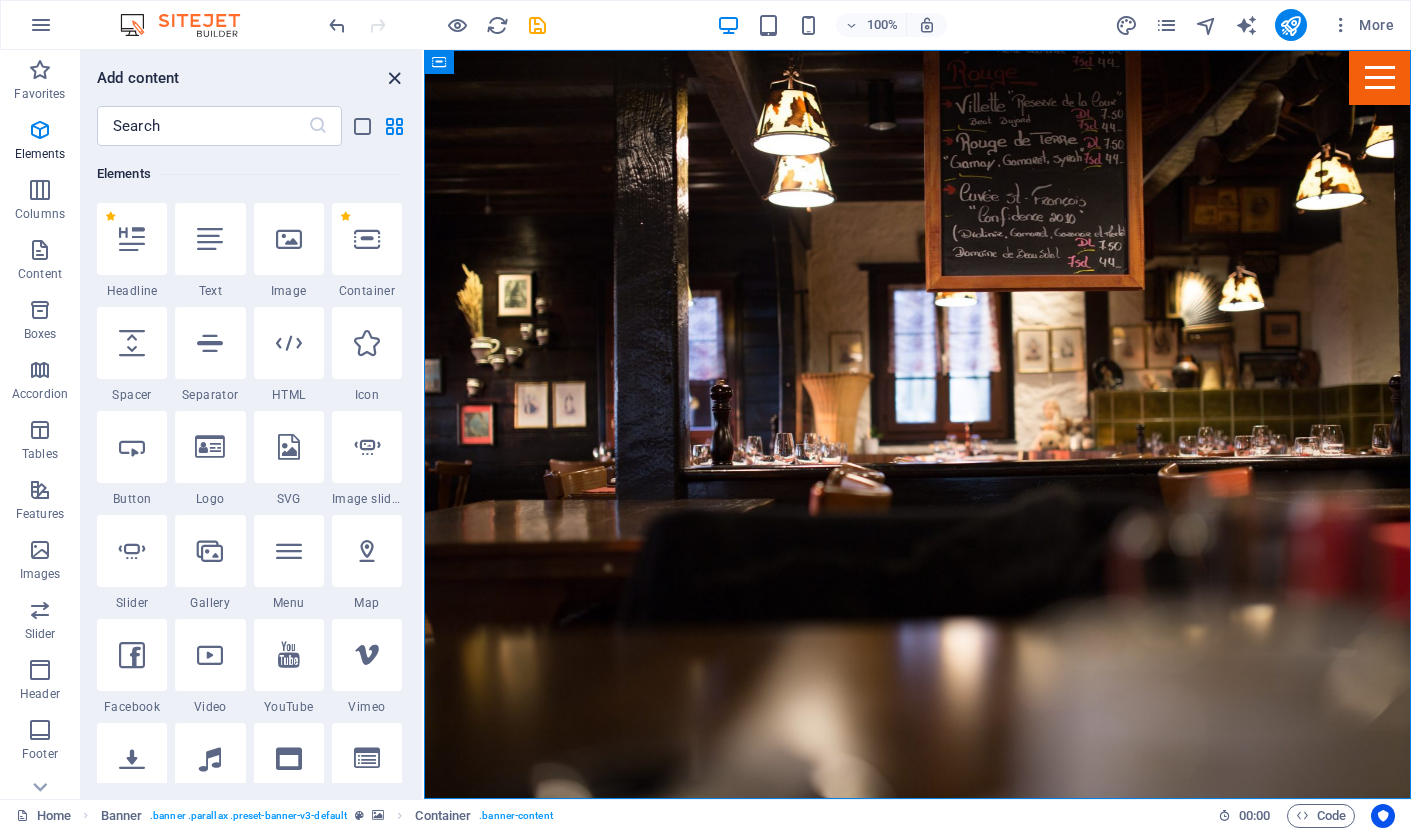 click at bounding box center [394, 78] 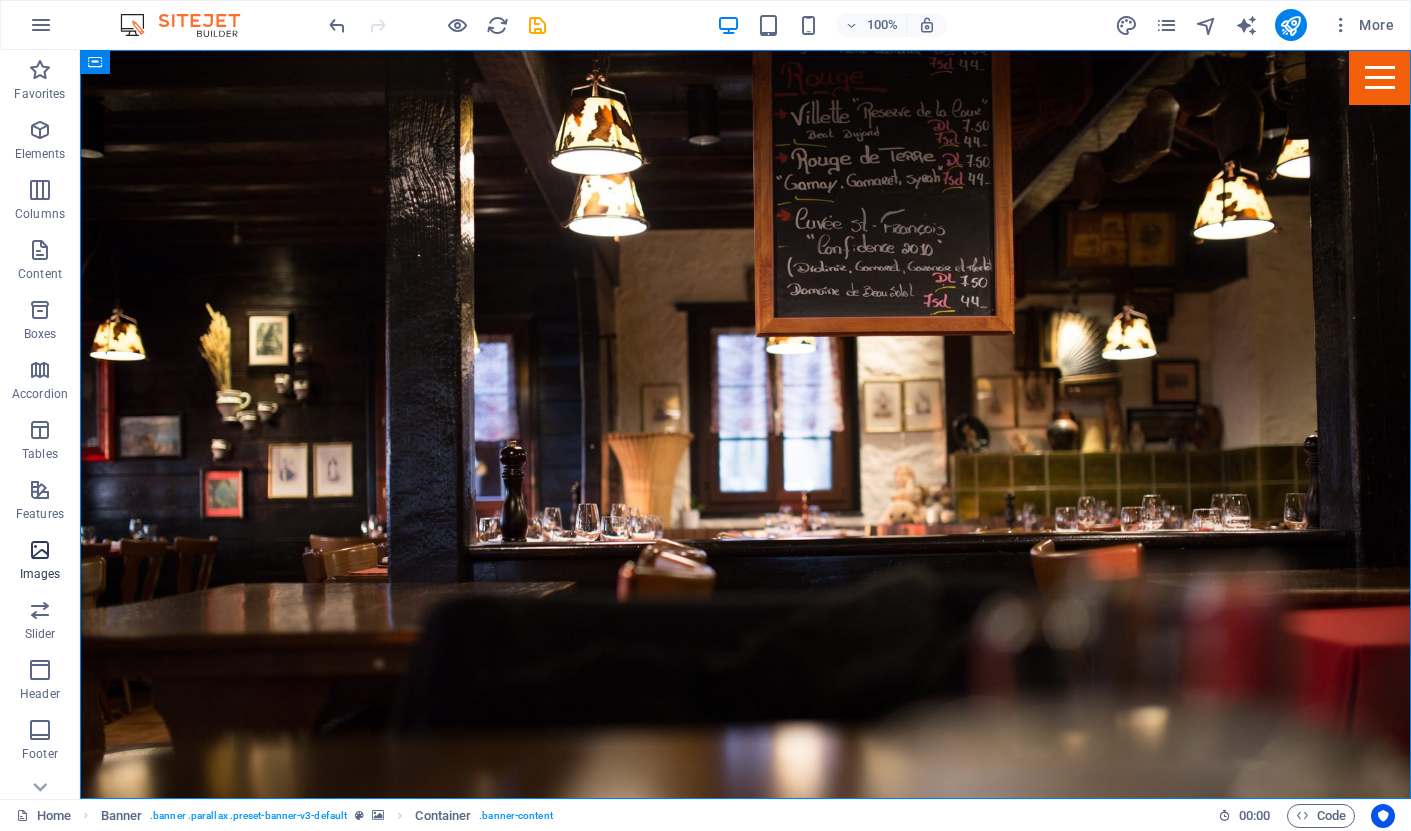 click on "Images" at bounding box center (40, 562) 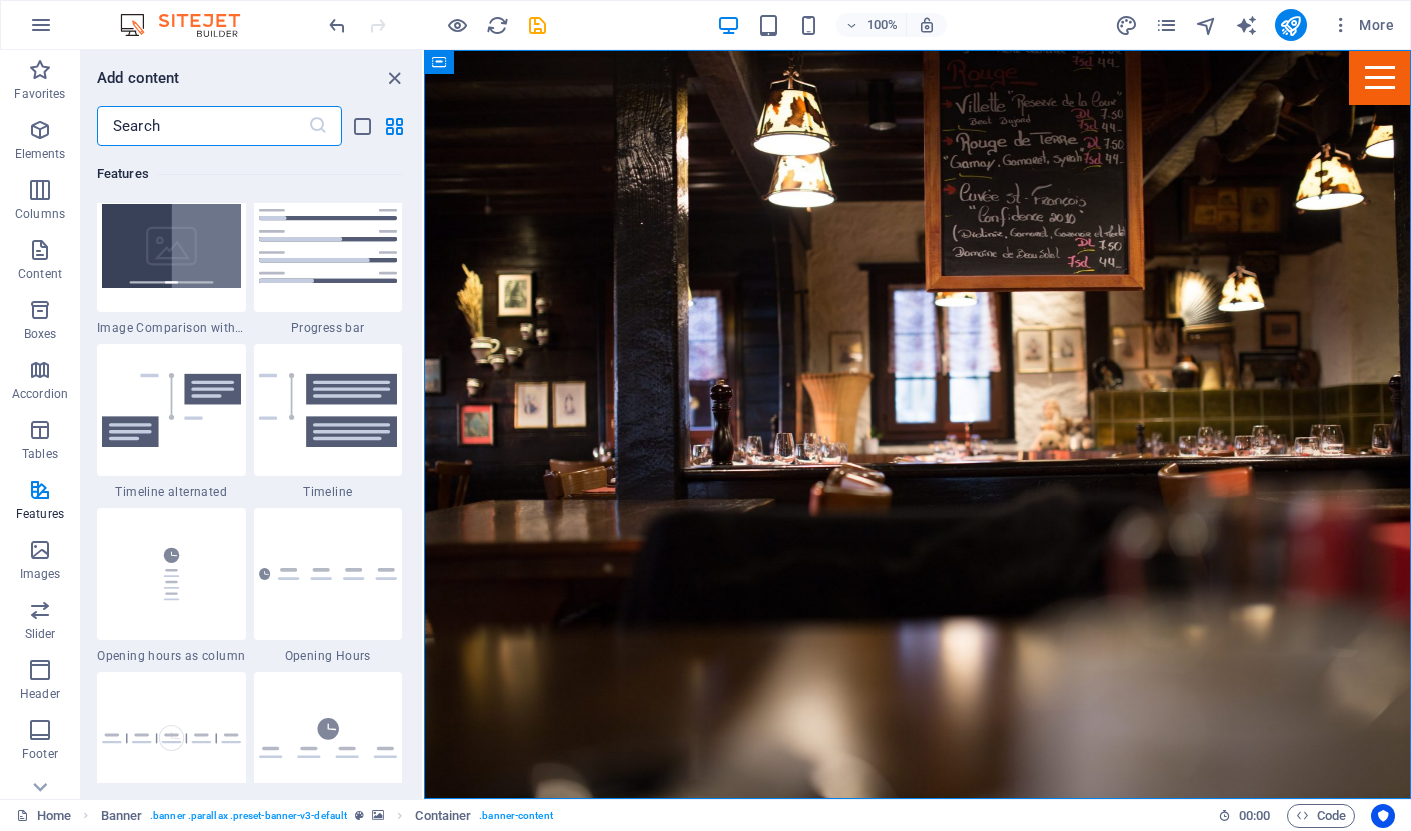 scroll, scrollTop: 8312, scrollLeft: 0, axis: vertical 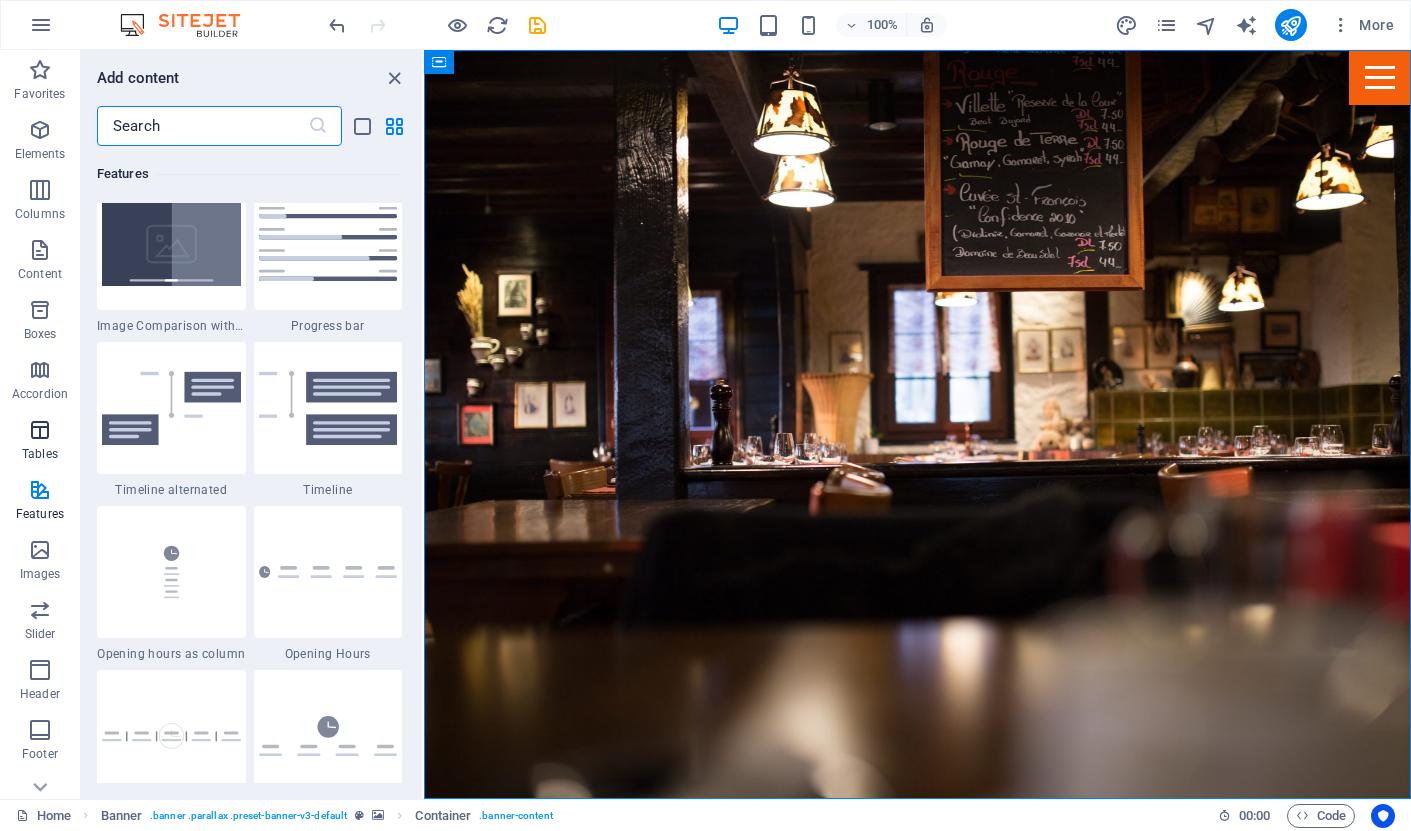 click at bounding box center [40, 430] 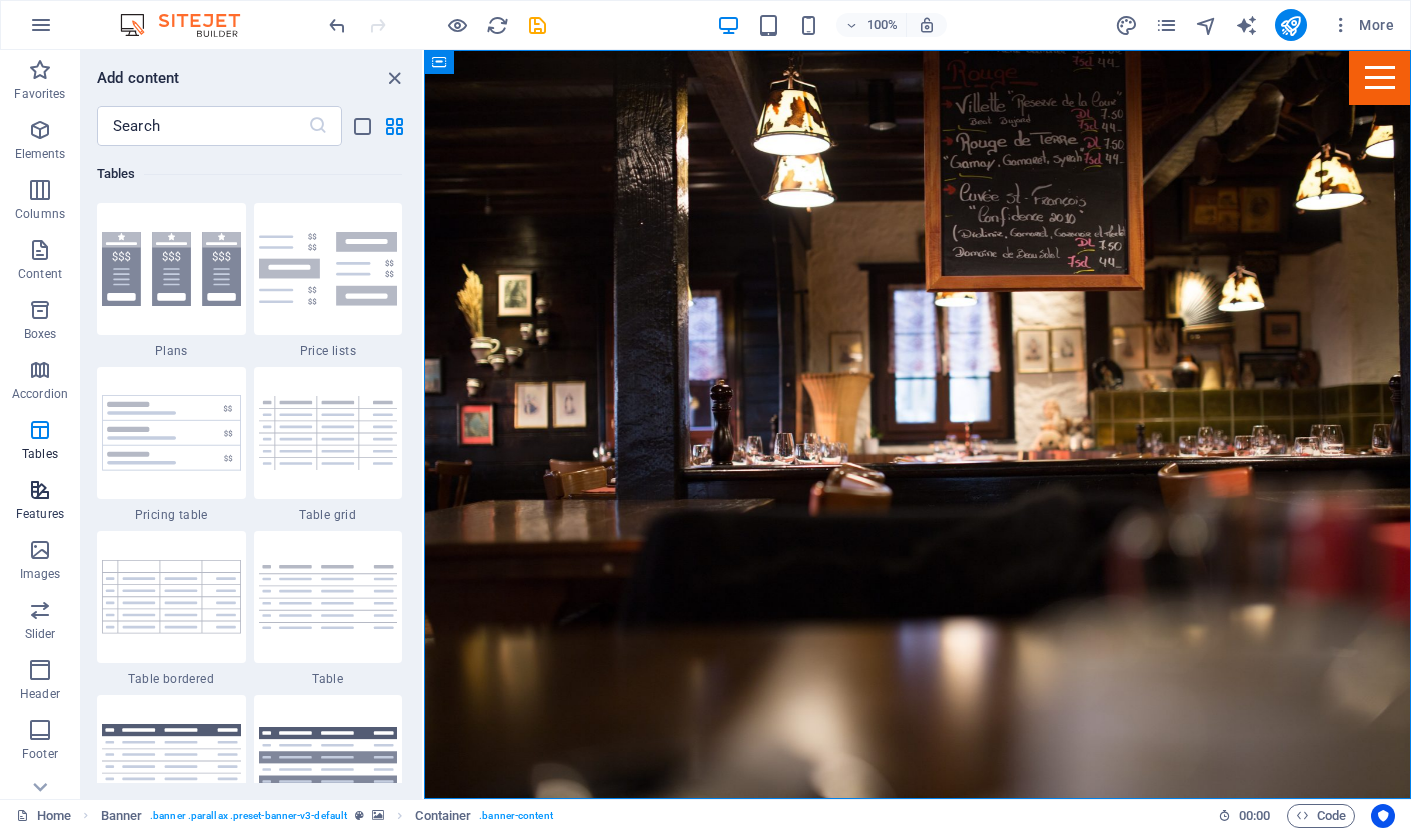 scroll, scrollTop: 6926, scrollLeft: 0, axis: vertical 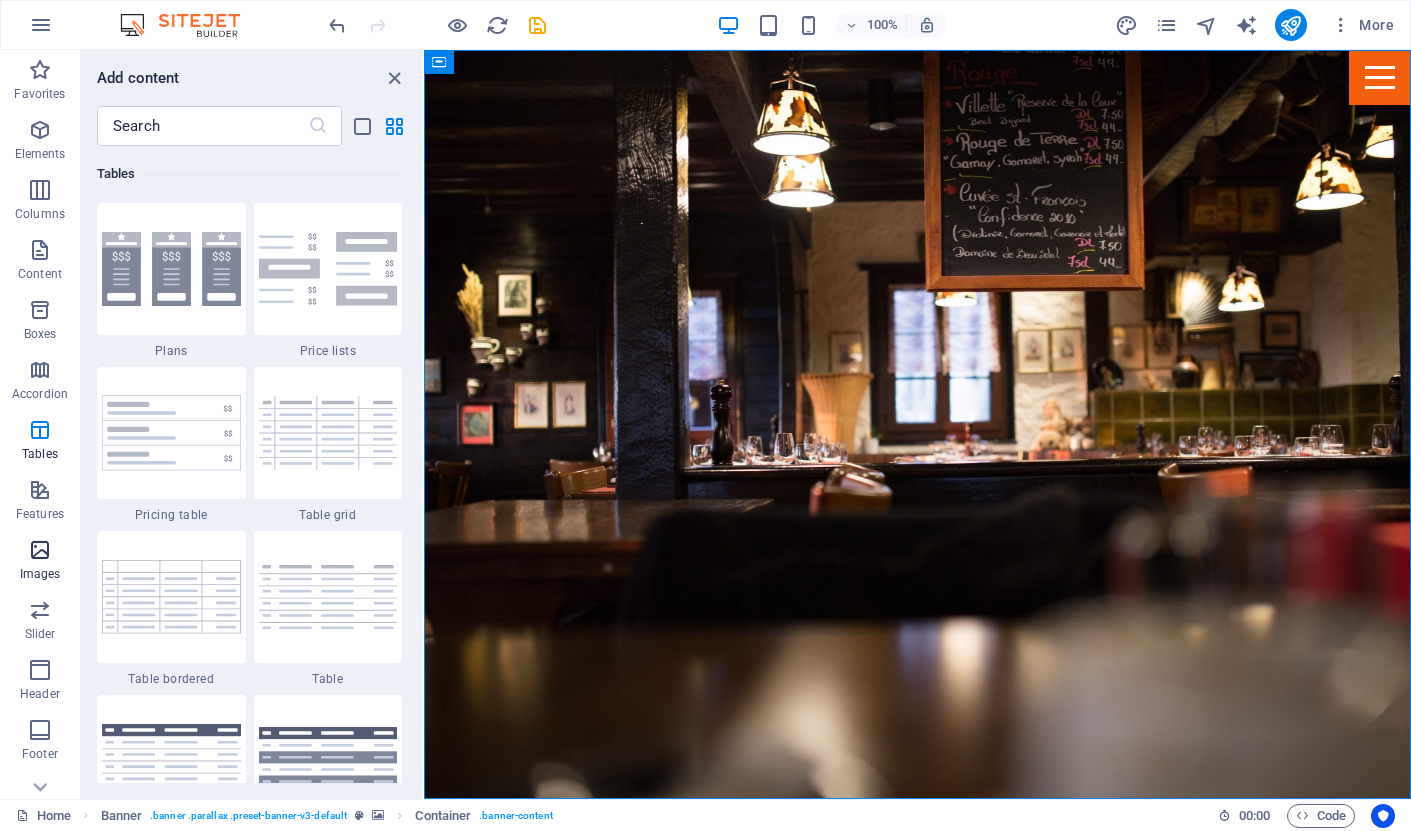 click at bounding box center (40, 550) 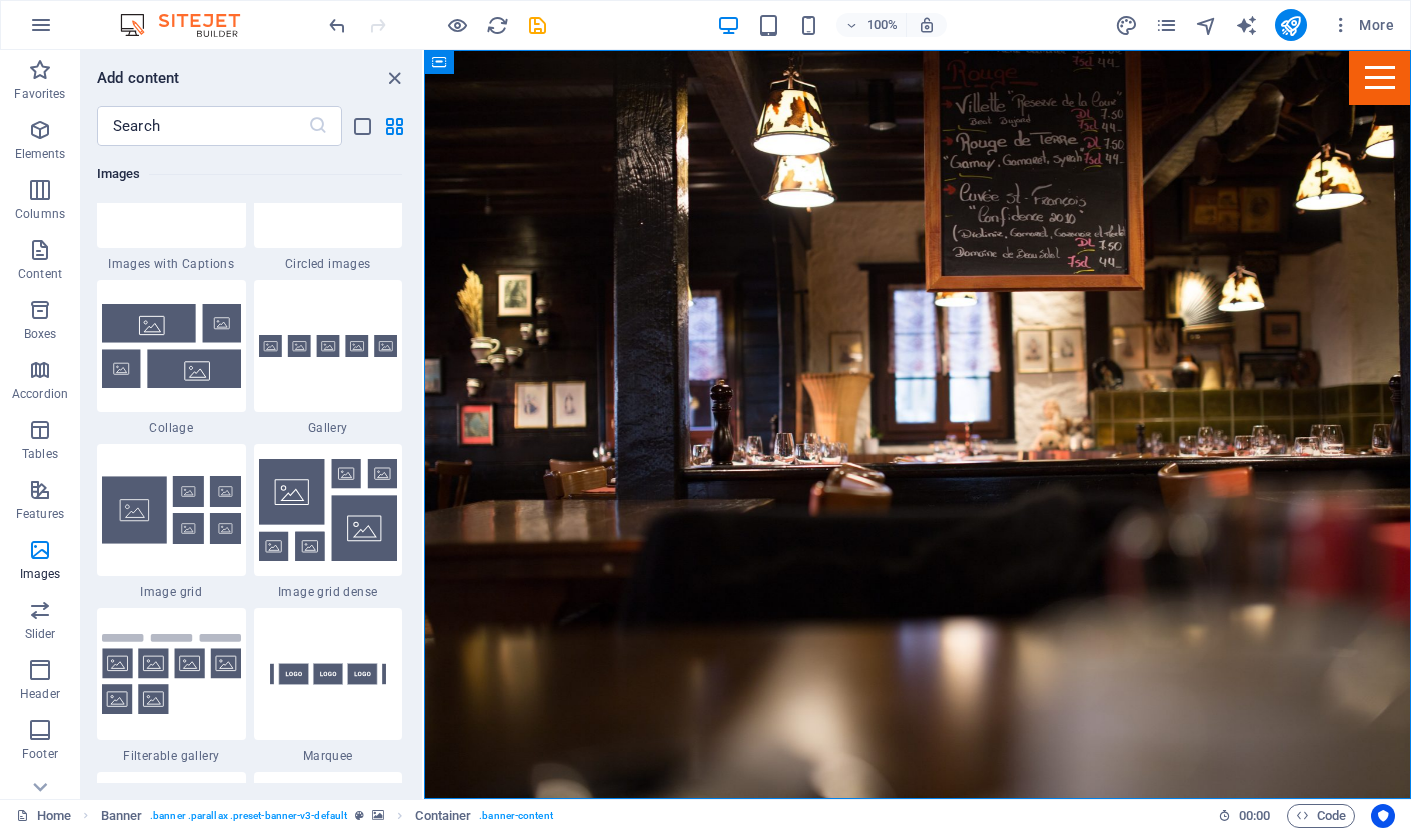 scroll, scrollTop: 10207, scrollLeft: 0, axis: vertical 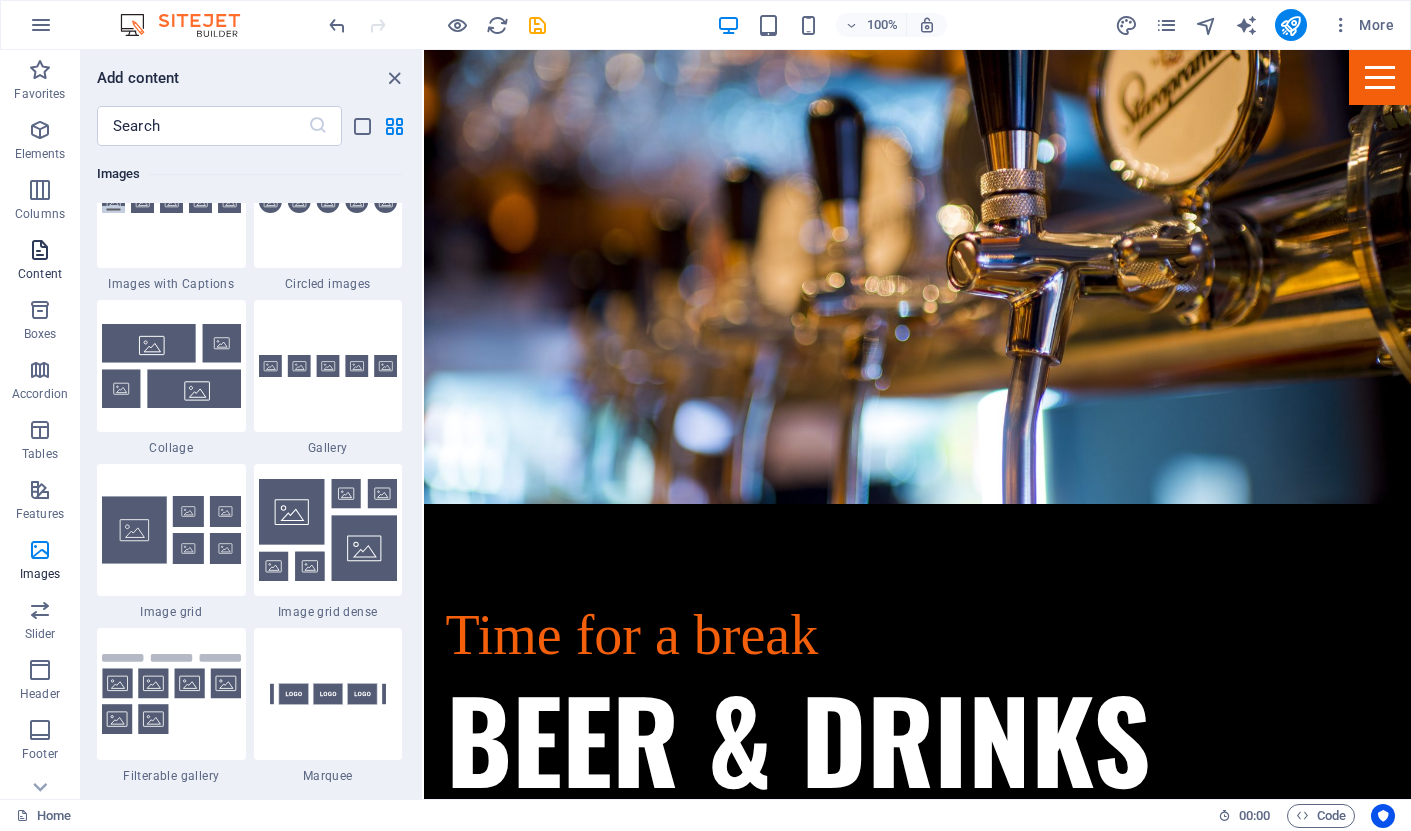 click at bounding box center [40, 250] 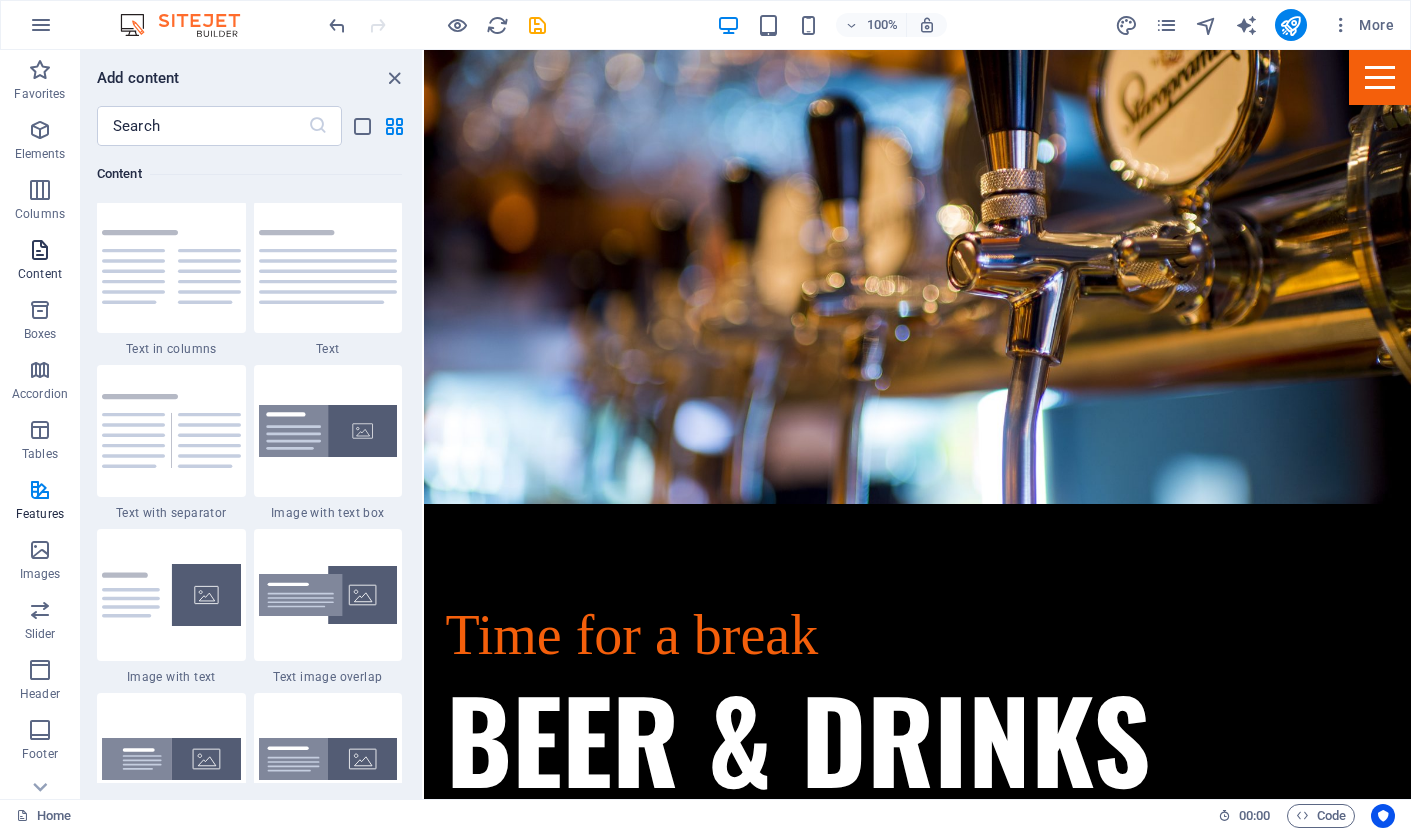 scroll, scrollTop: 3499, scrollLeft: 0, axis: vertical 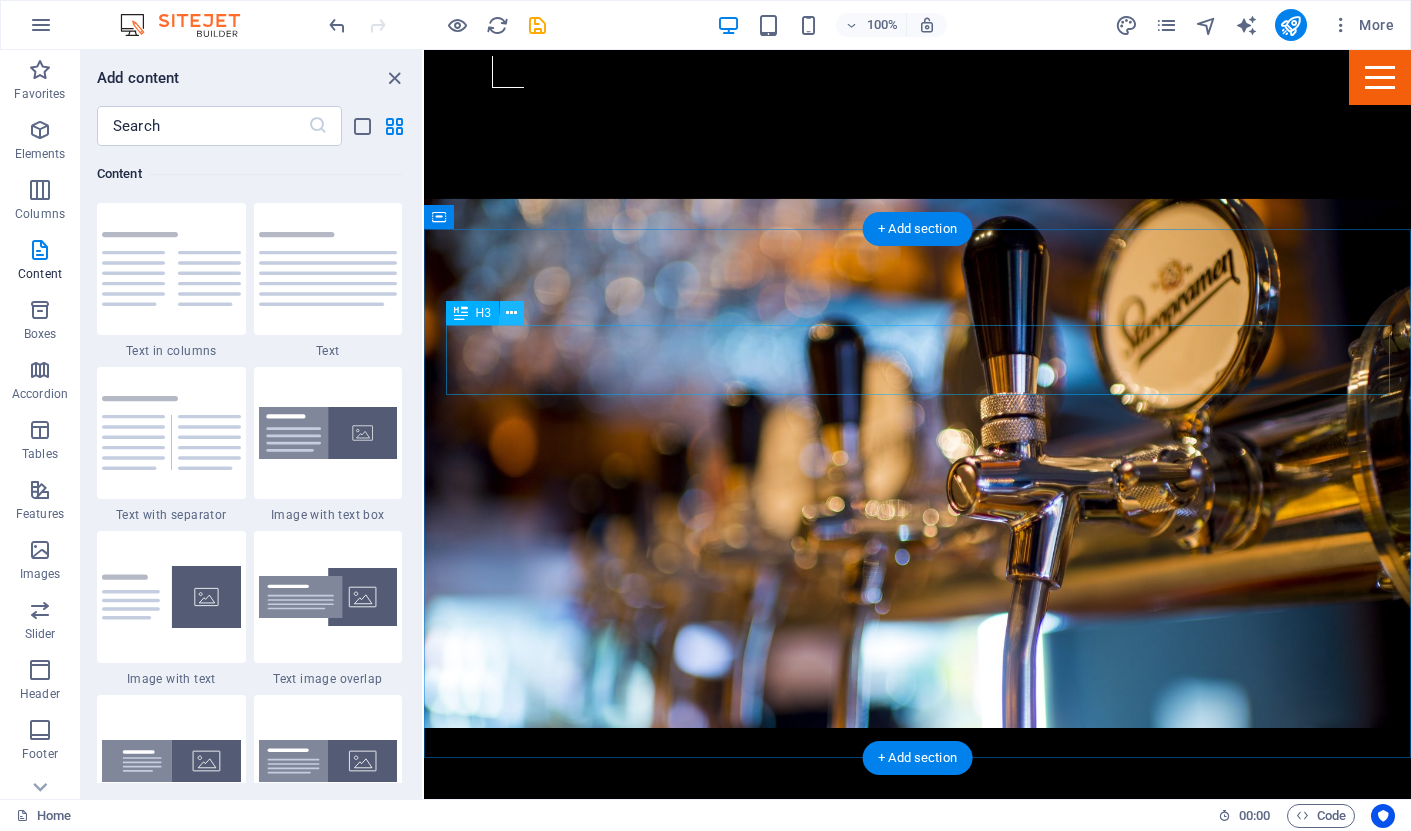 click at bounding box center (511, 313) 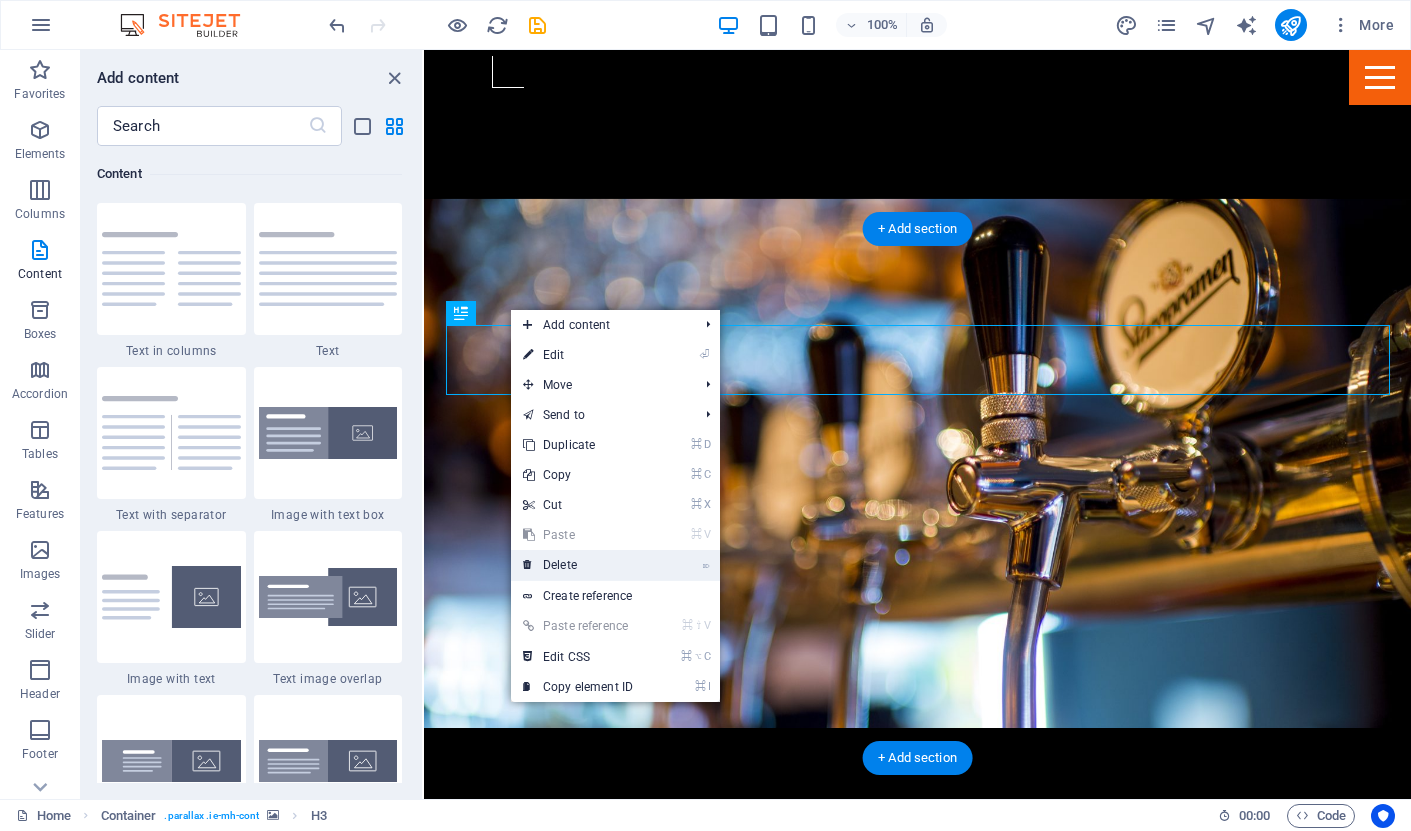 click on "⌦  Delete" at bounding box center [578, 565] 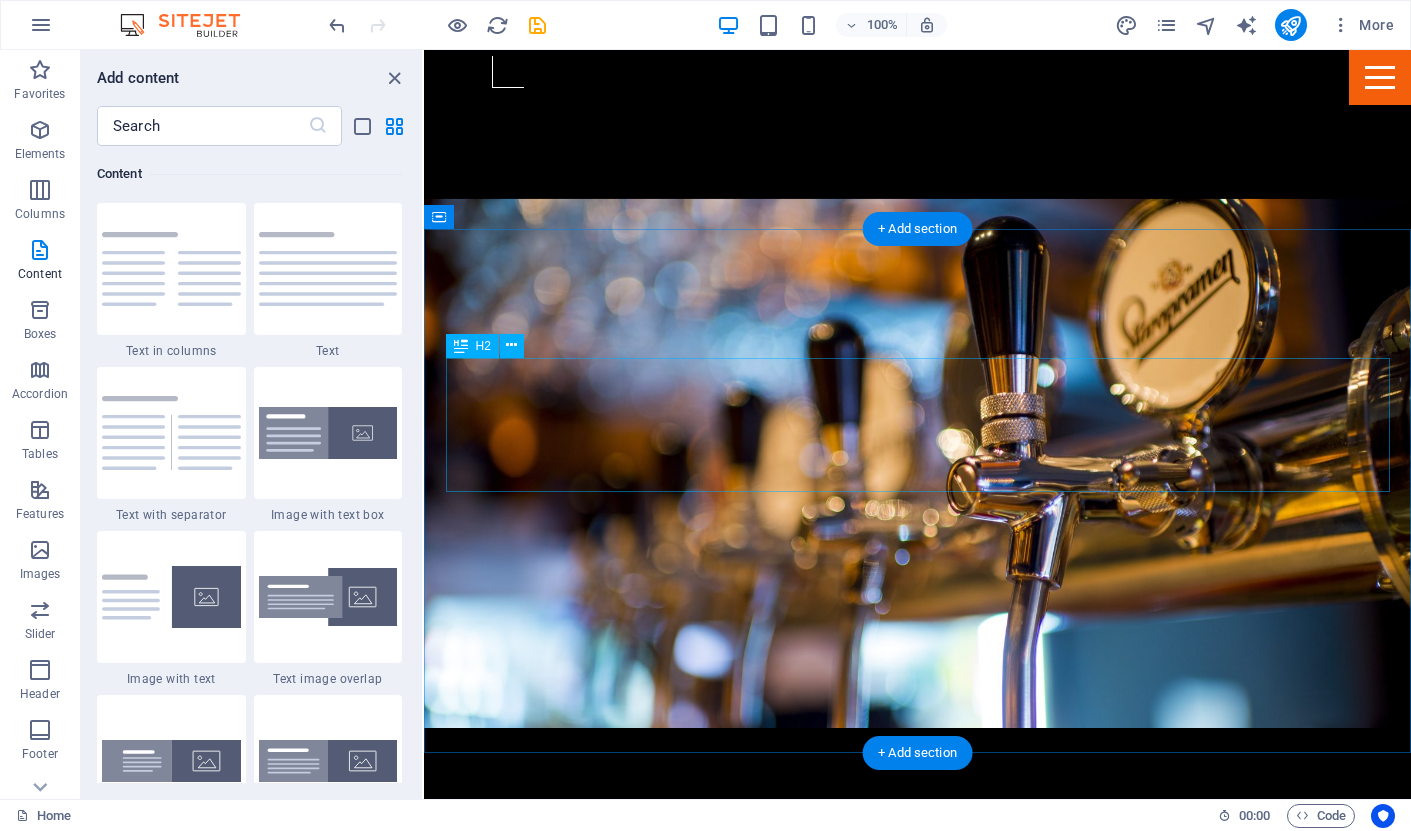 click on "Burger & more" at bounding box center [918, 2136] 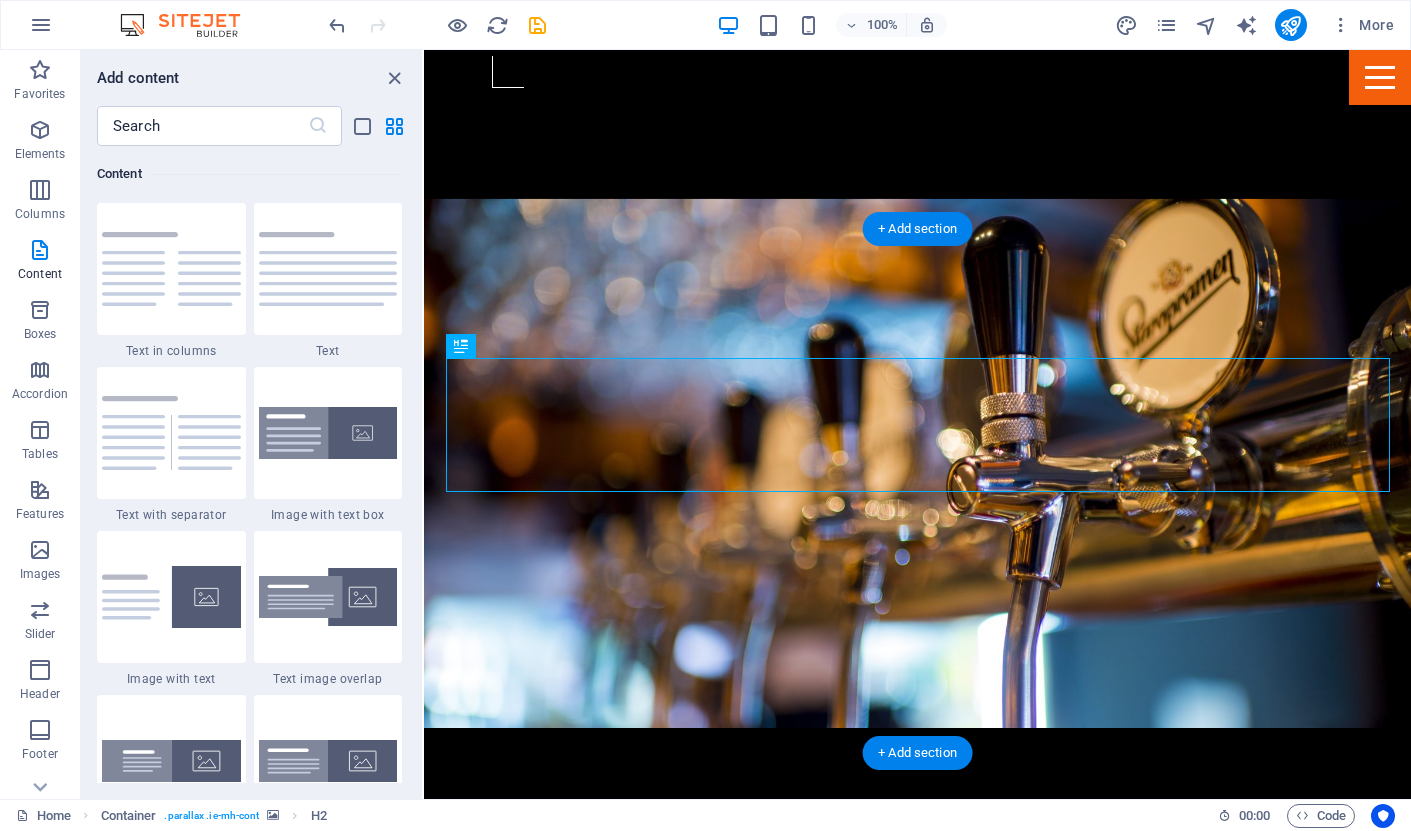 click at bounding box center [917, 1631] 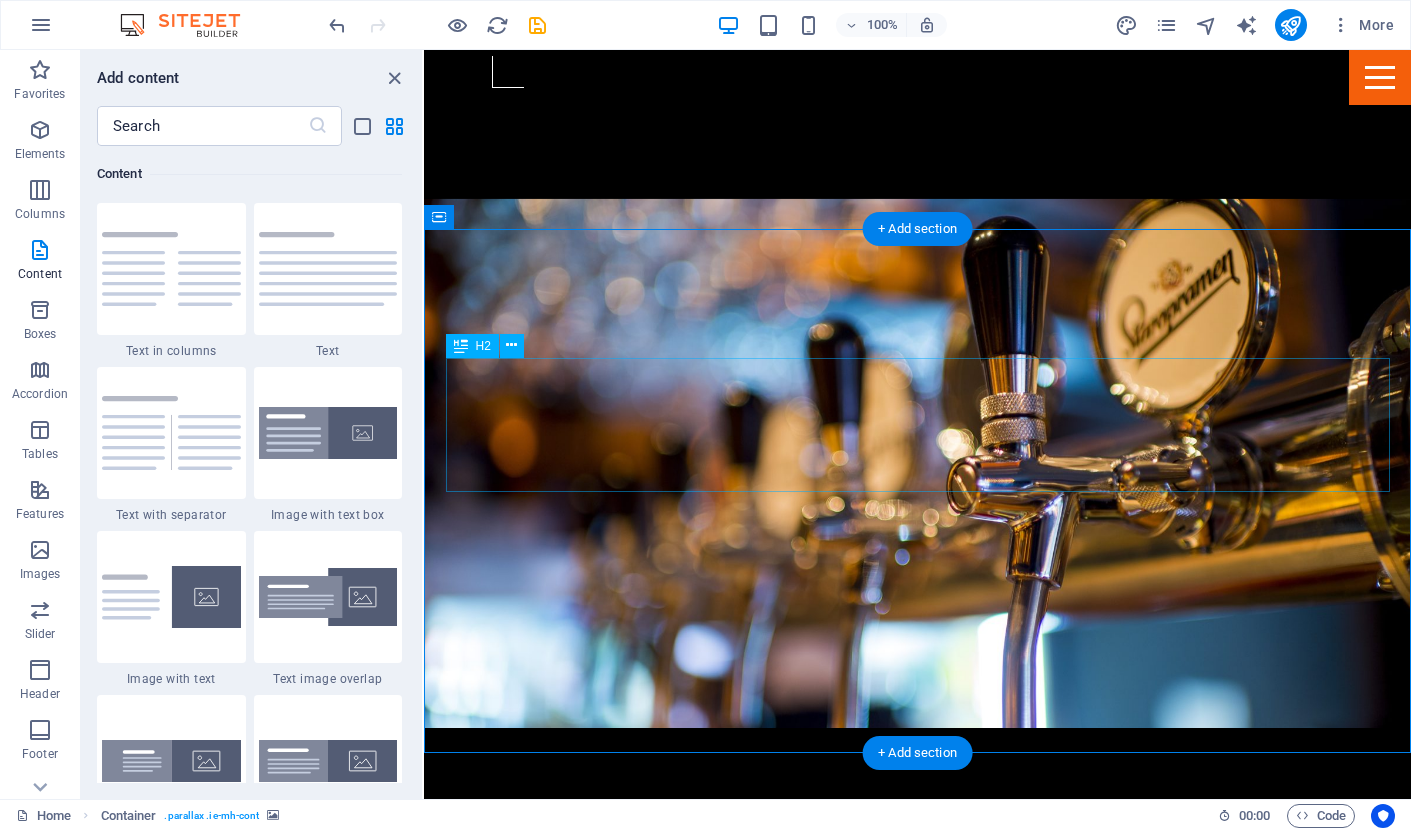 click on "Burger & more" at bounding box center (918, 2136) 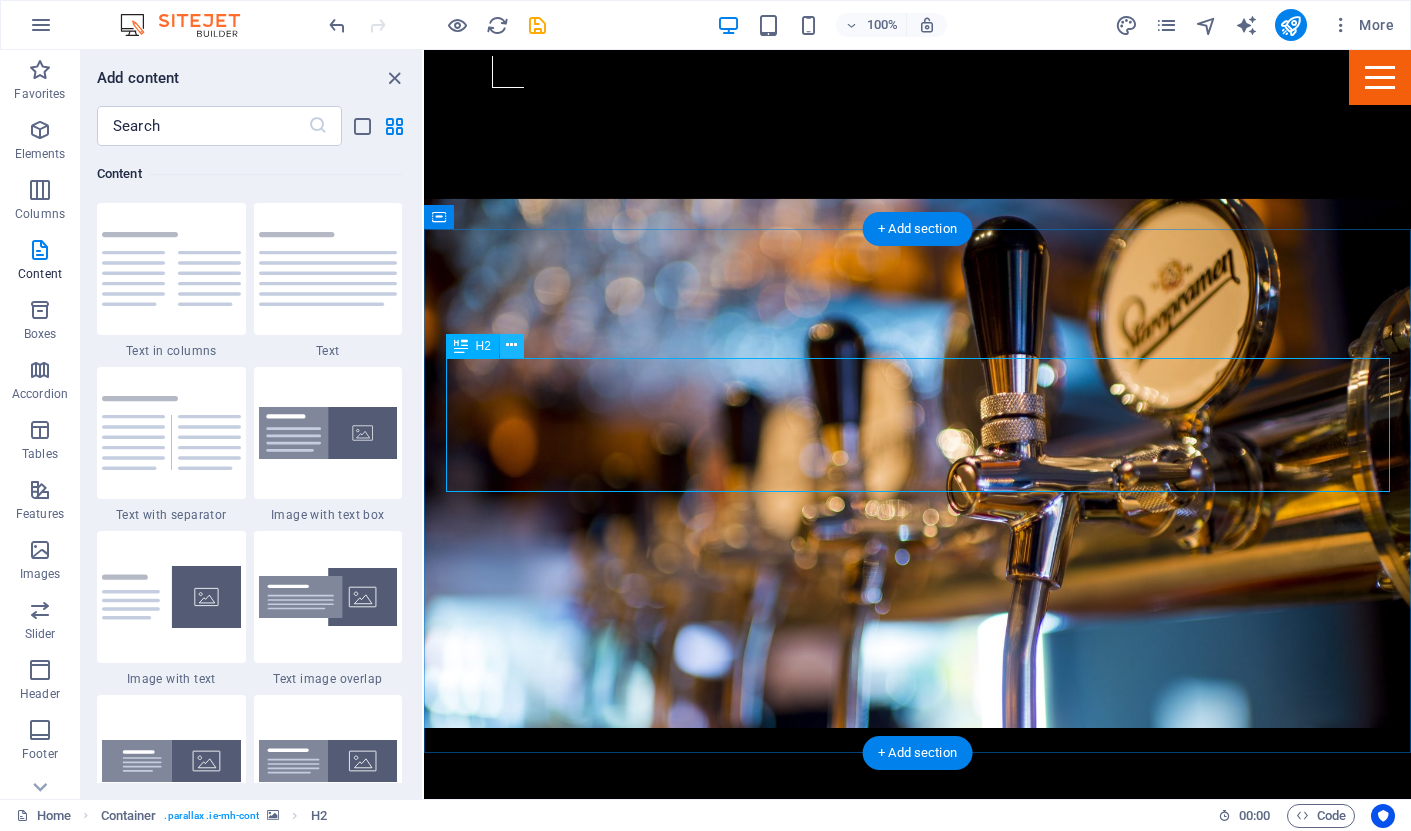 click at bounding box center [511, 345] 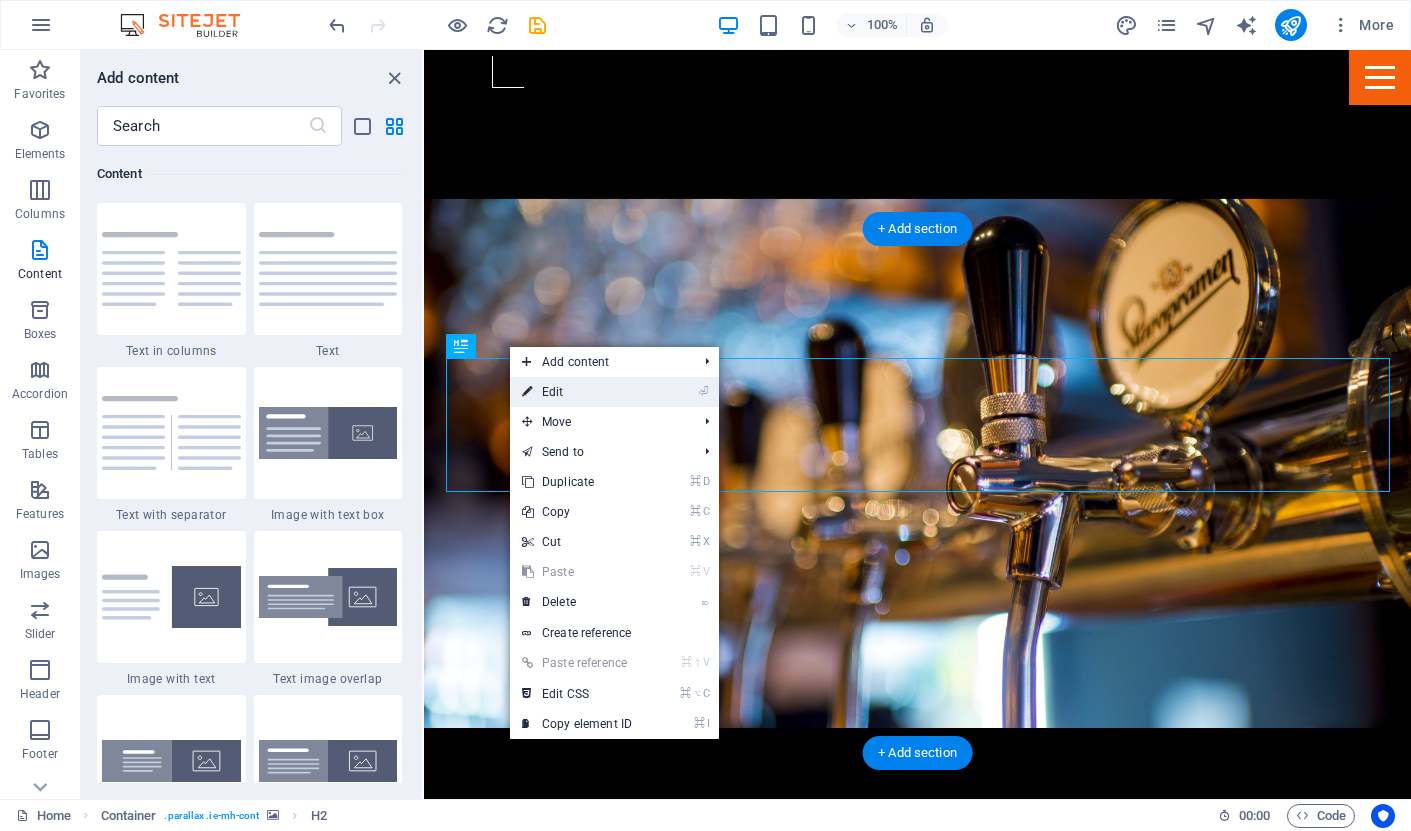 click on "⏎  Edit" at bounding box center (577, 392) 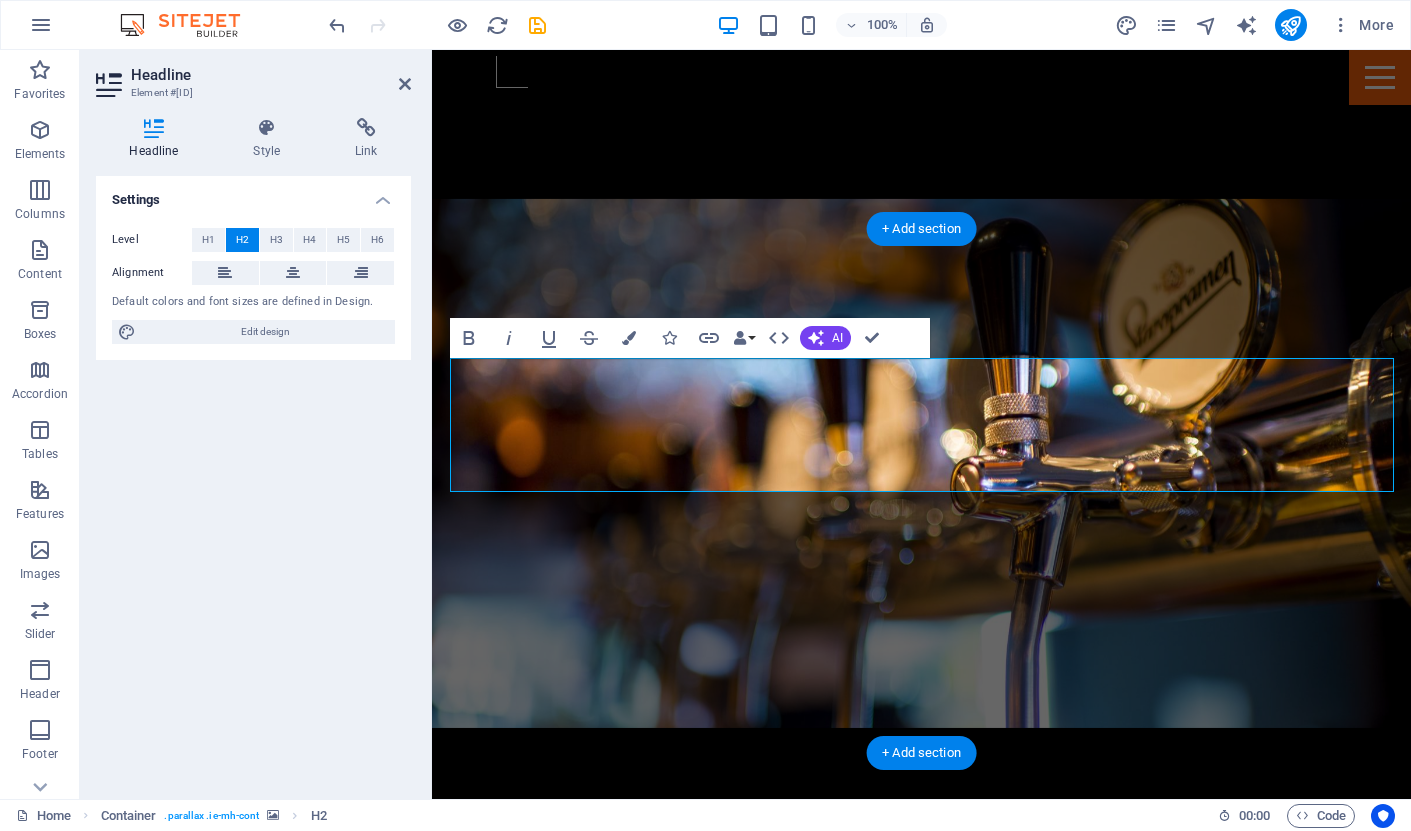 type 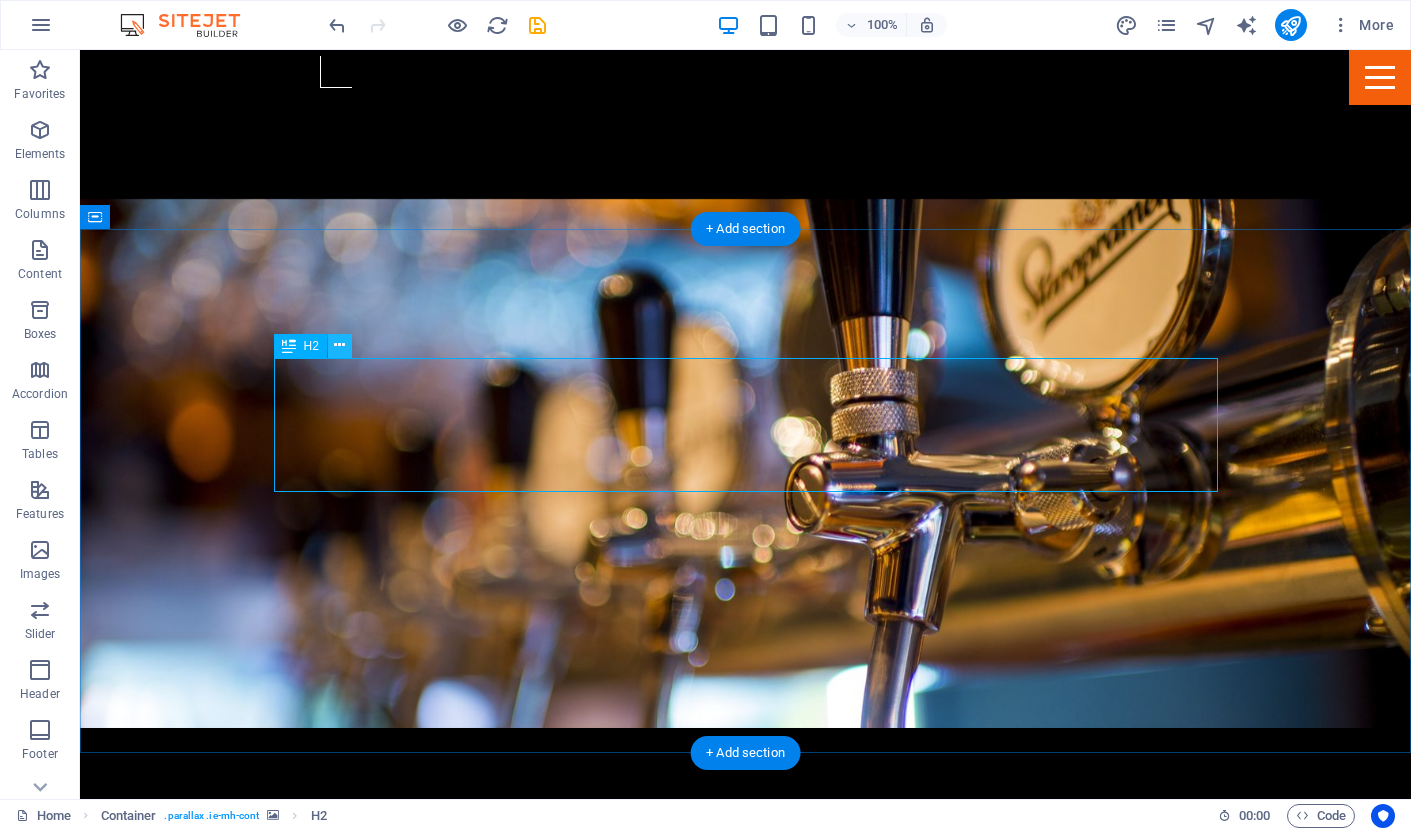 click at bounding box center [339, 345] 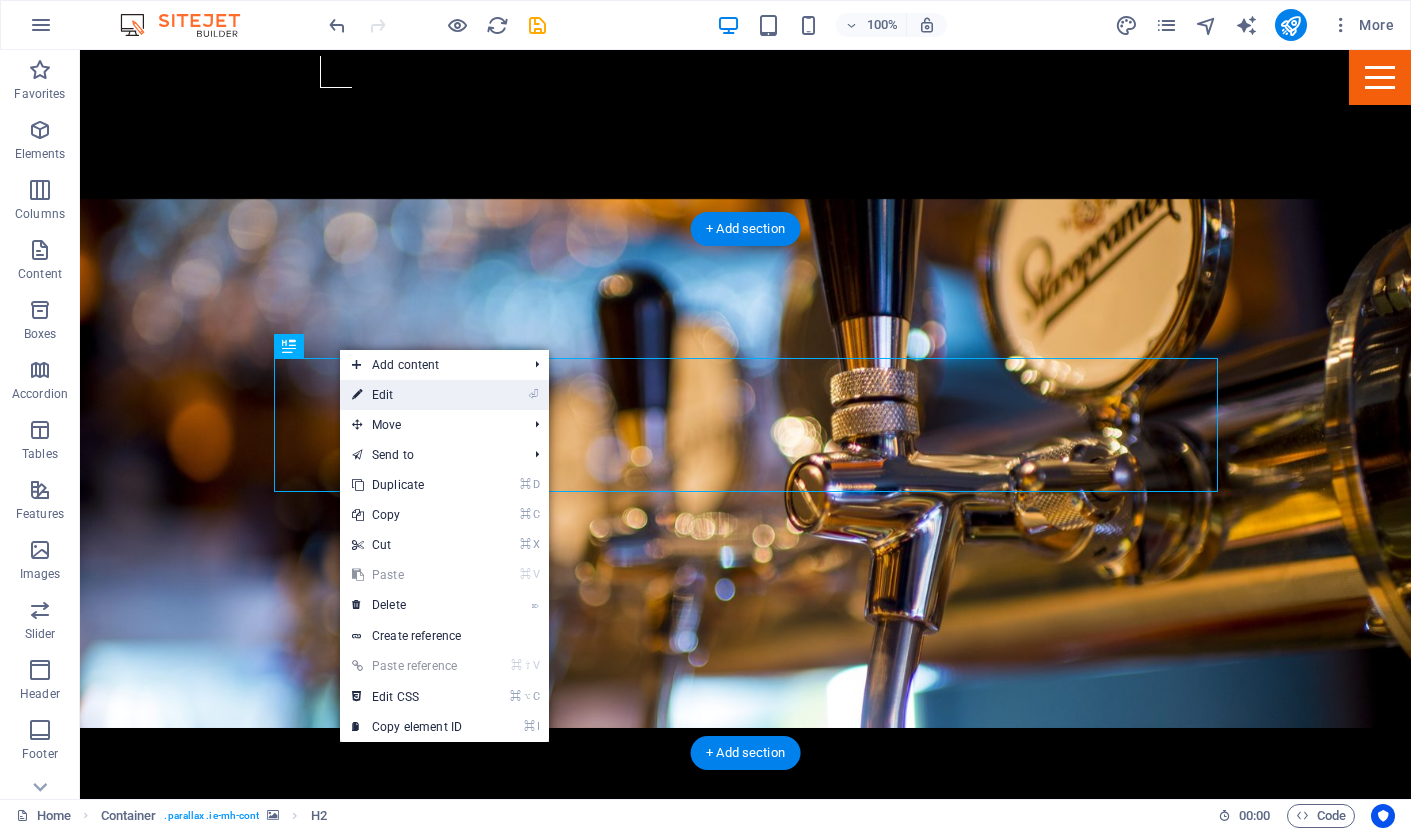 click on "⏎  Edit" at bounding box center (407, 395) 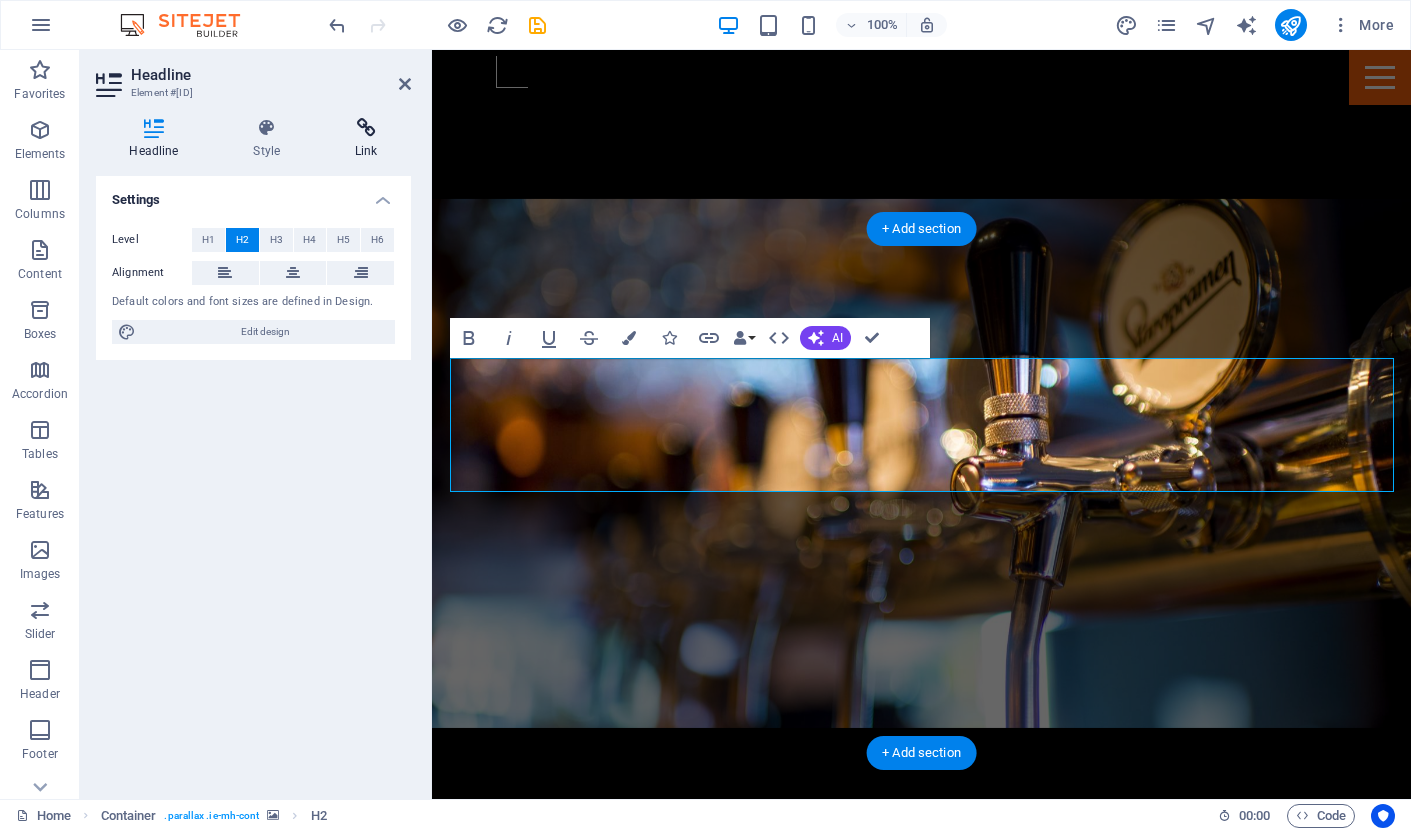 click at bounding box center [366, 128] 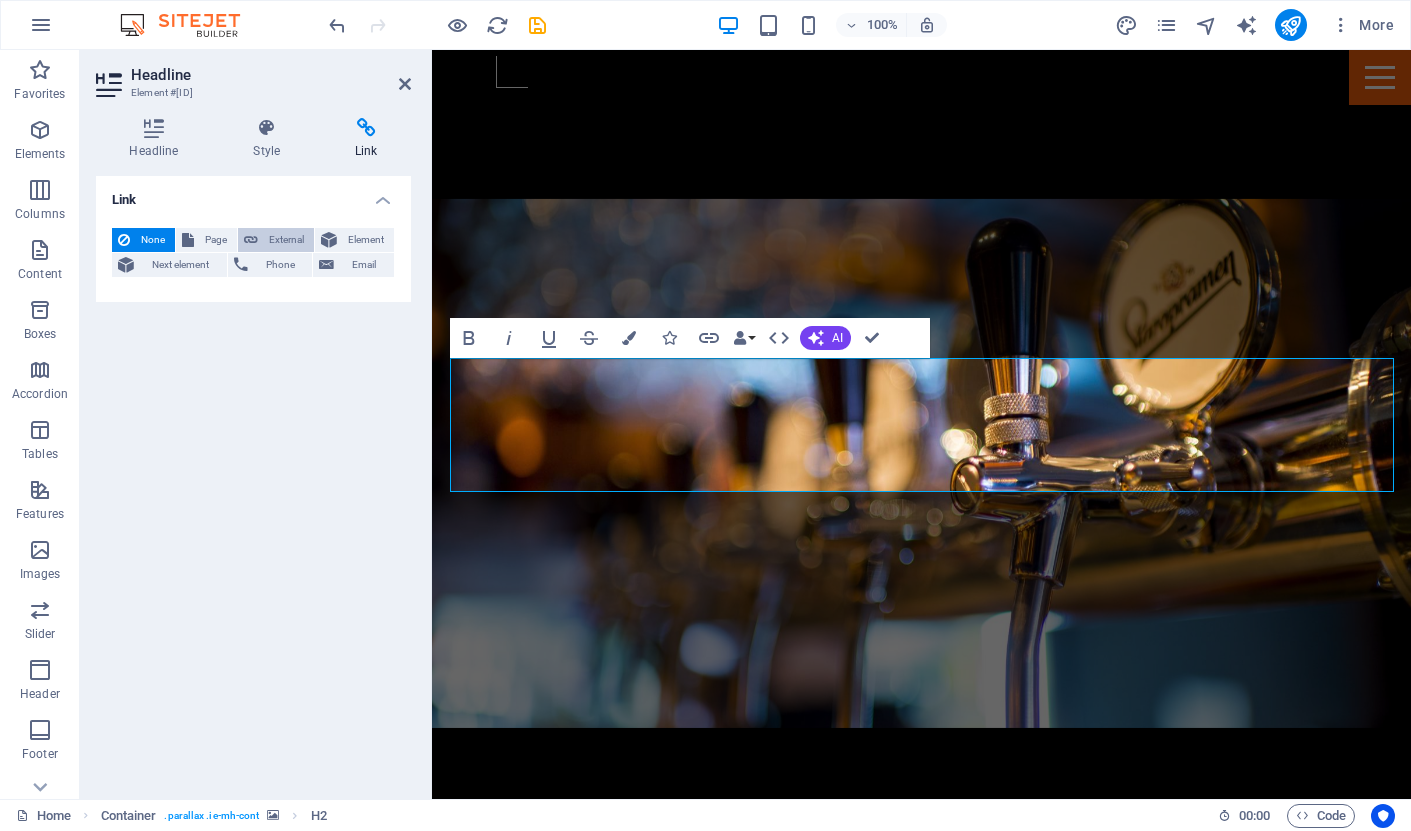 click on "External" at bounding box center [286, 240] 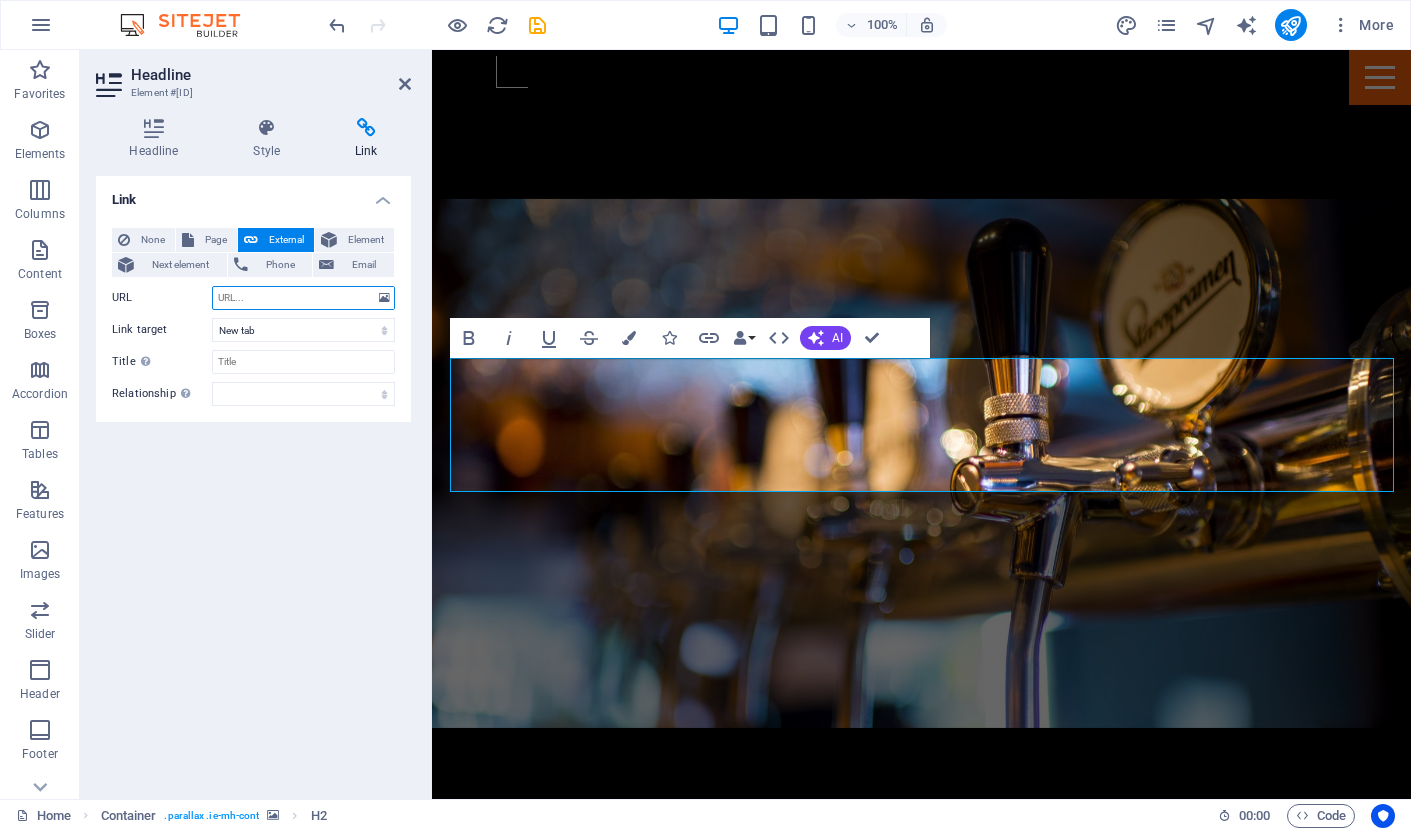 paste on "https://www.perfectpotluck.com/meals.php?t=OLLC8254&welcome=1" 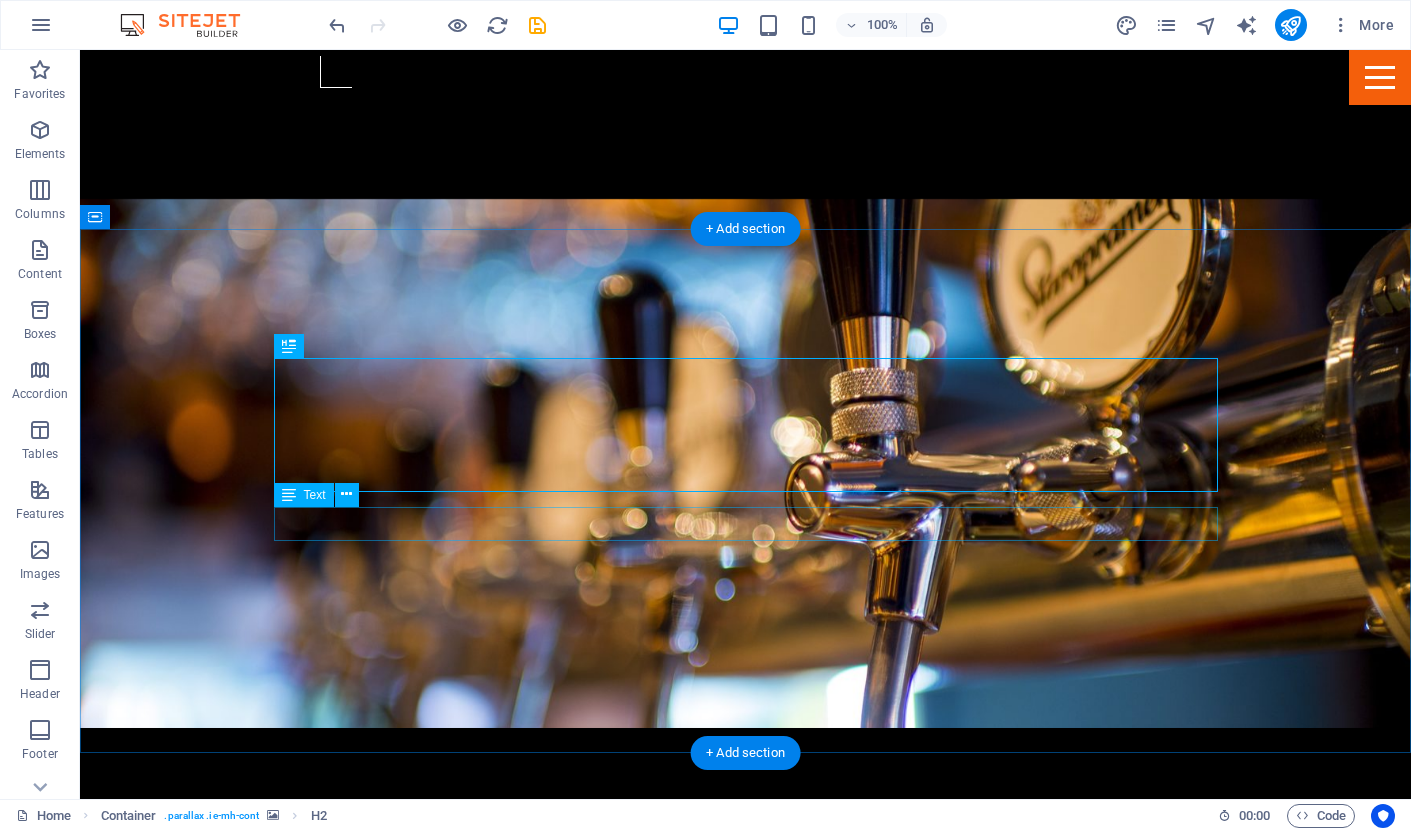 click on "Lorem ipsum dolor amet consetetur sadipscing diam nonumy eirmod tempor." at bounding box center (746, 2236) 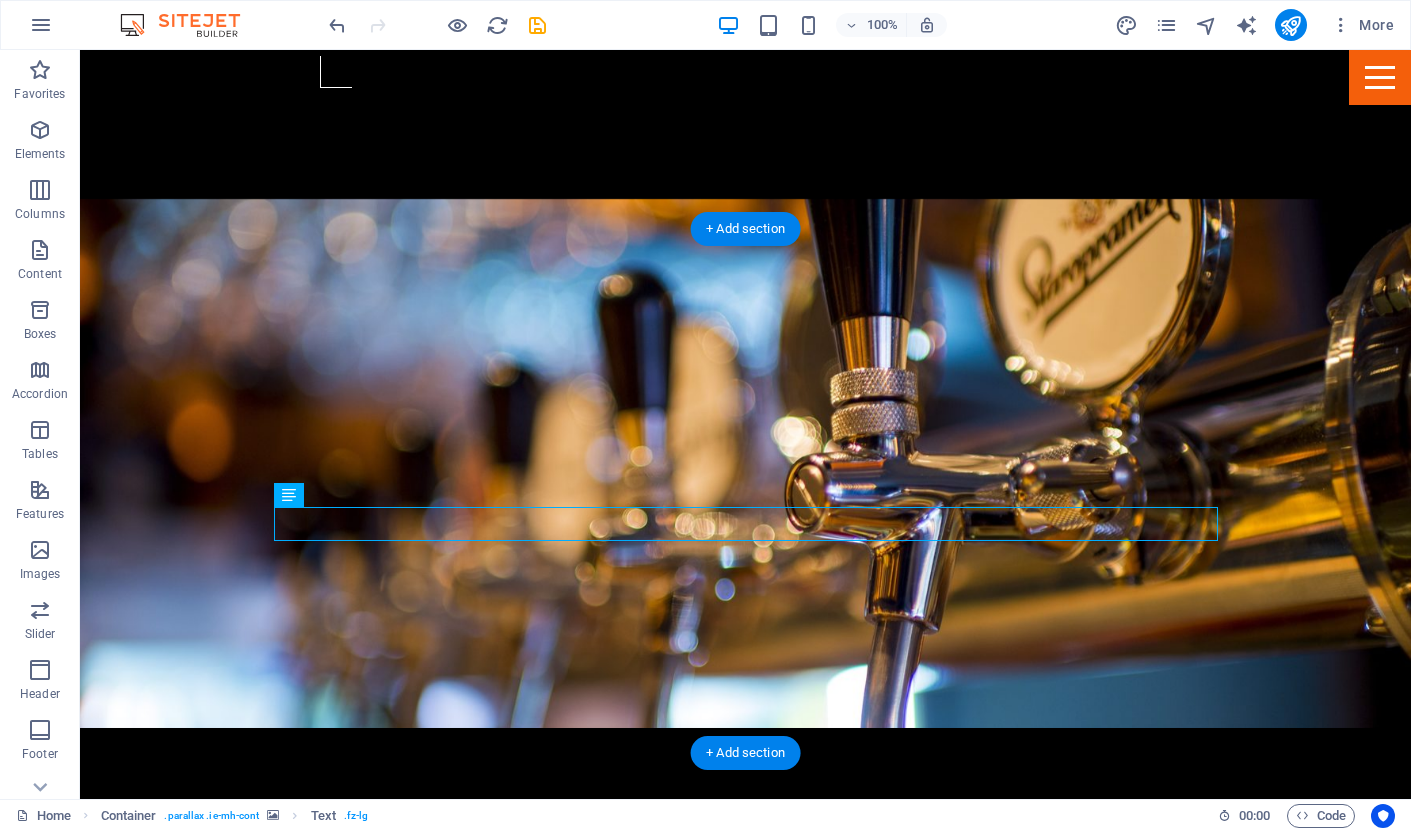 click on "Lorem ipsum dolor amet consetetur sadipscing diam nonumy eirmod tempor." at bounding box center [746, 2236] 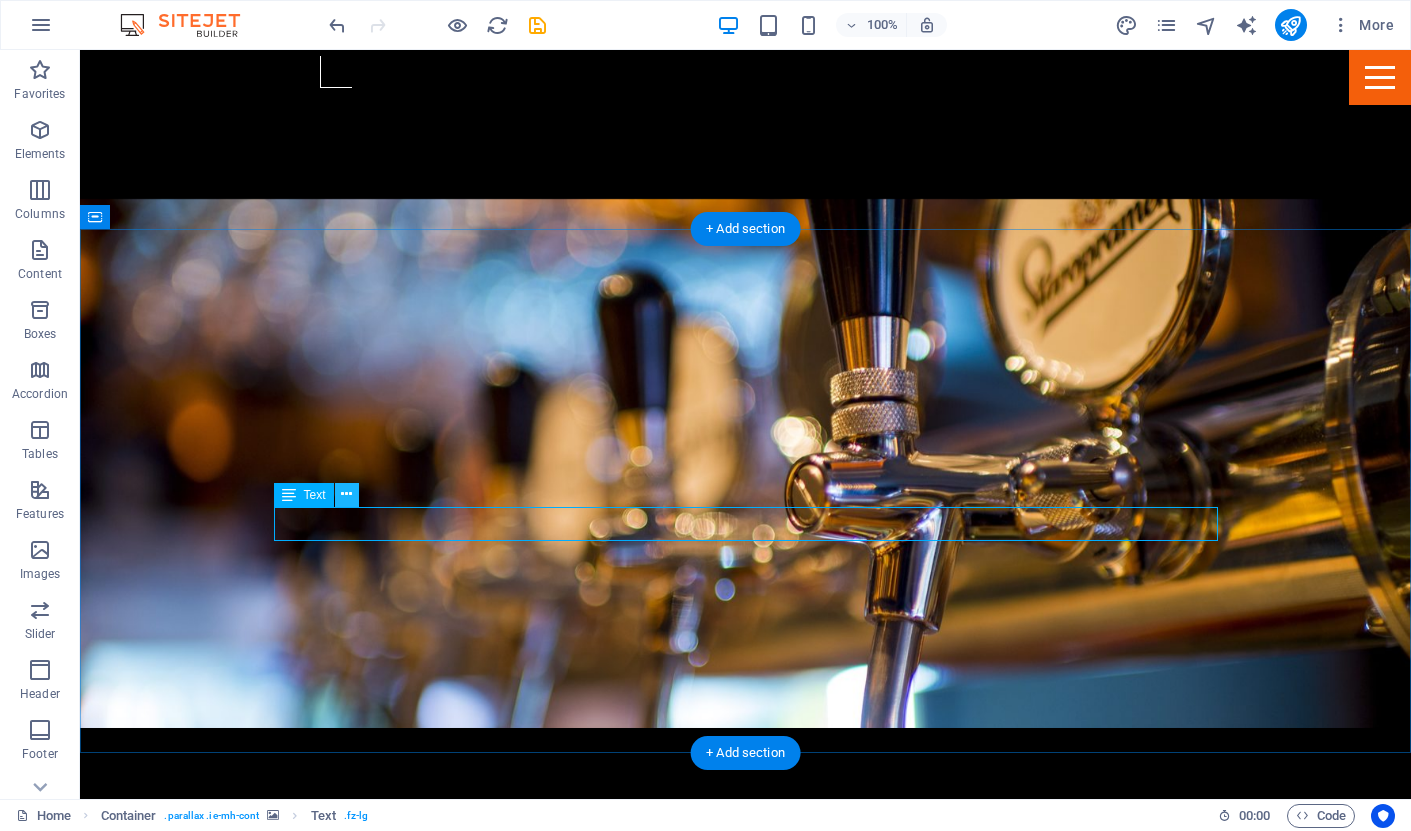 click at bounding box center (346, 494) 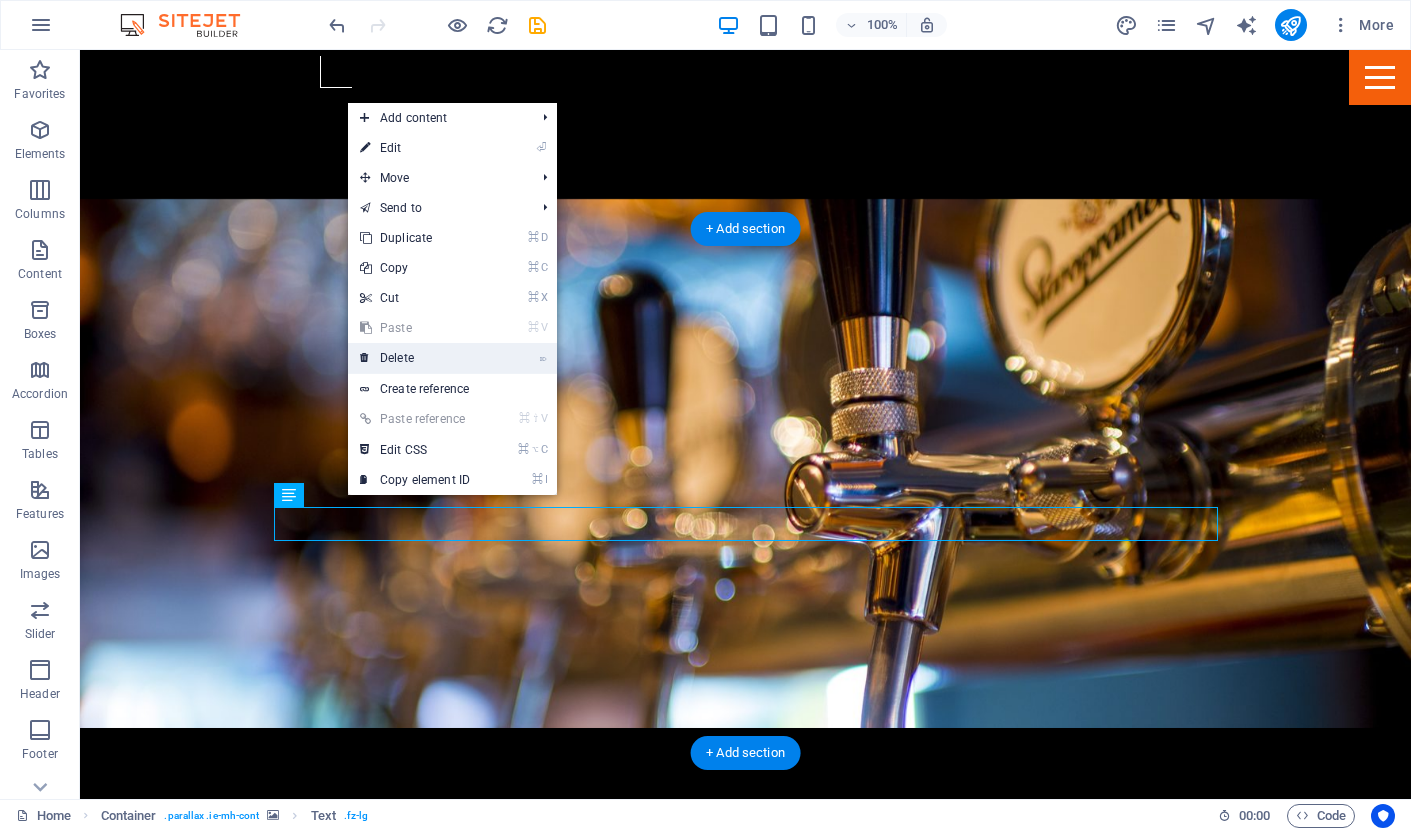 click on "⌦  Delete" at bounding box center [415, 358] 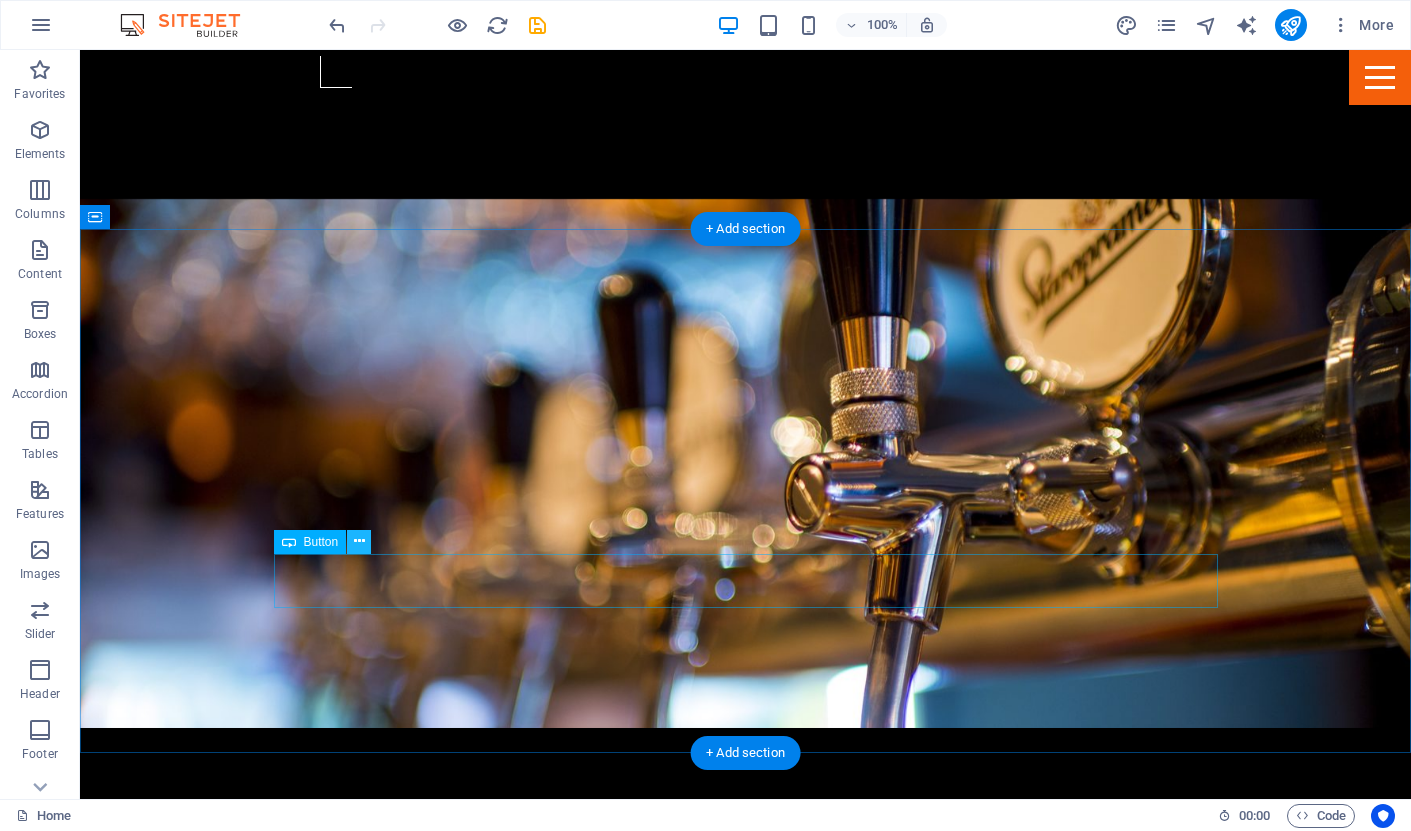 click at bounding box center [359, 541] 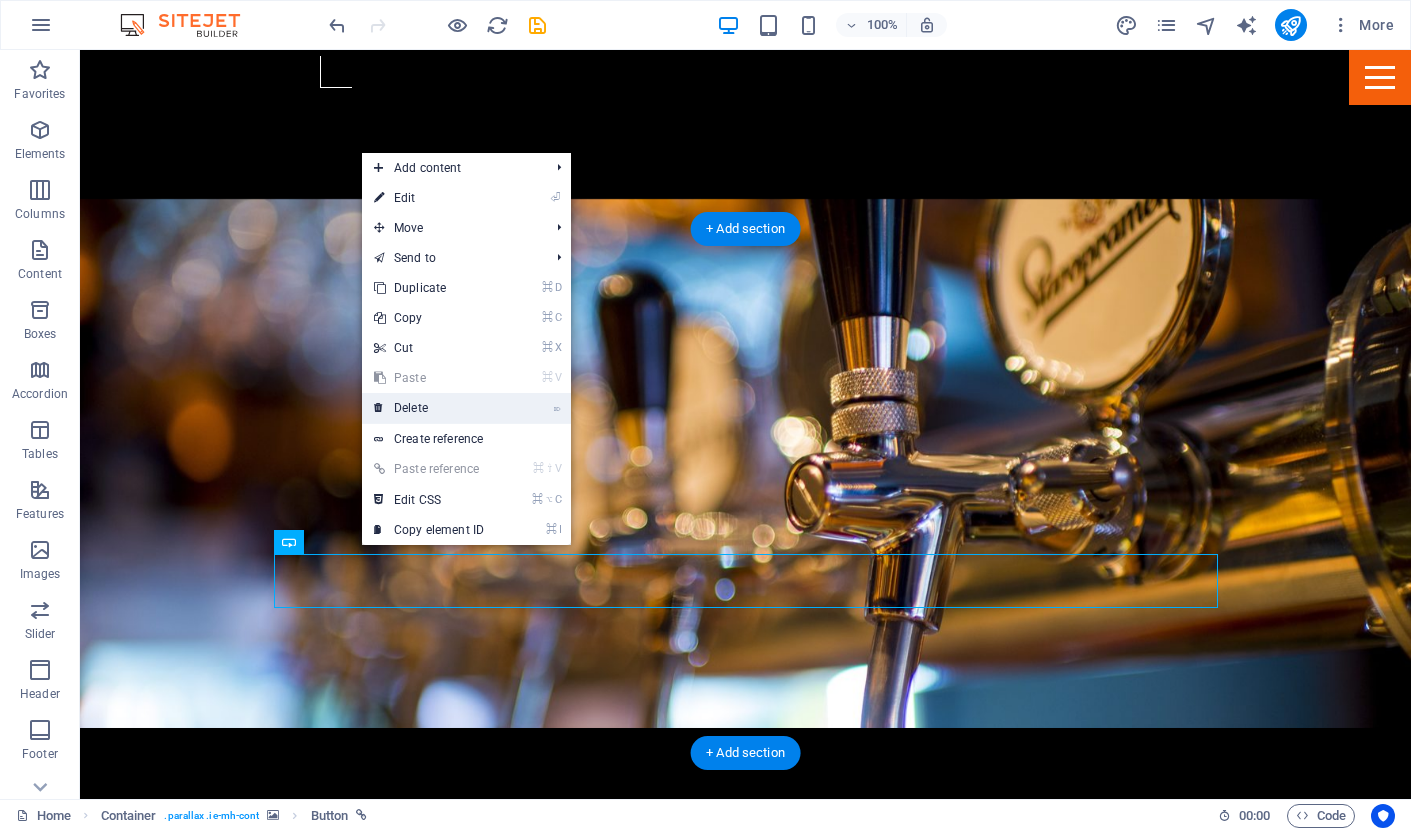 click on "⌦  Delete" at bounding box center [429, 408] 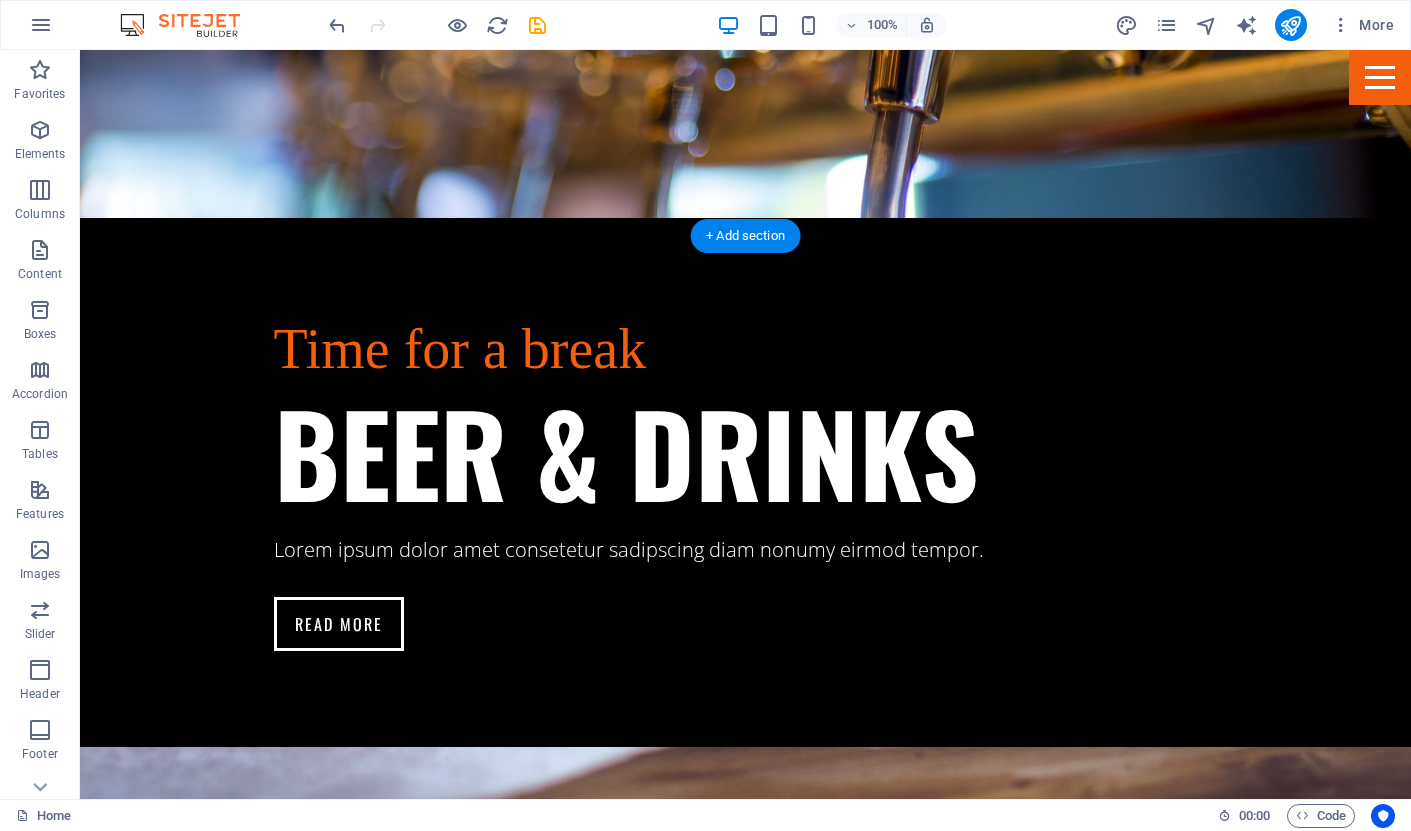 scroll, scrollTop: 1616, scrollLeft: 0, axis: vertical 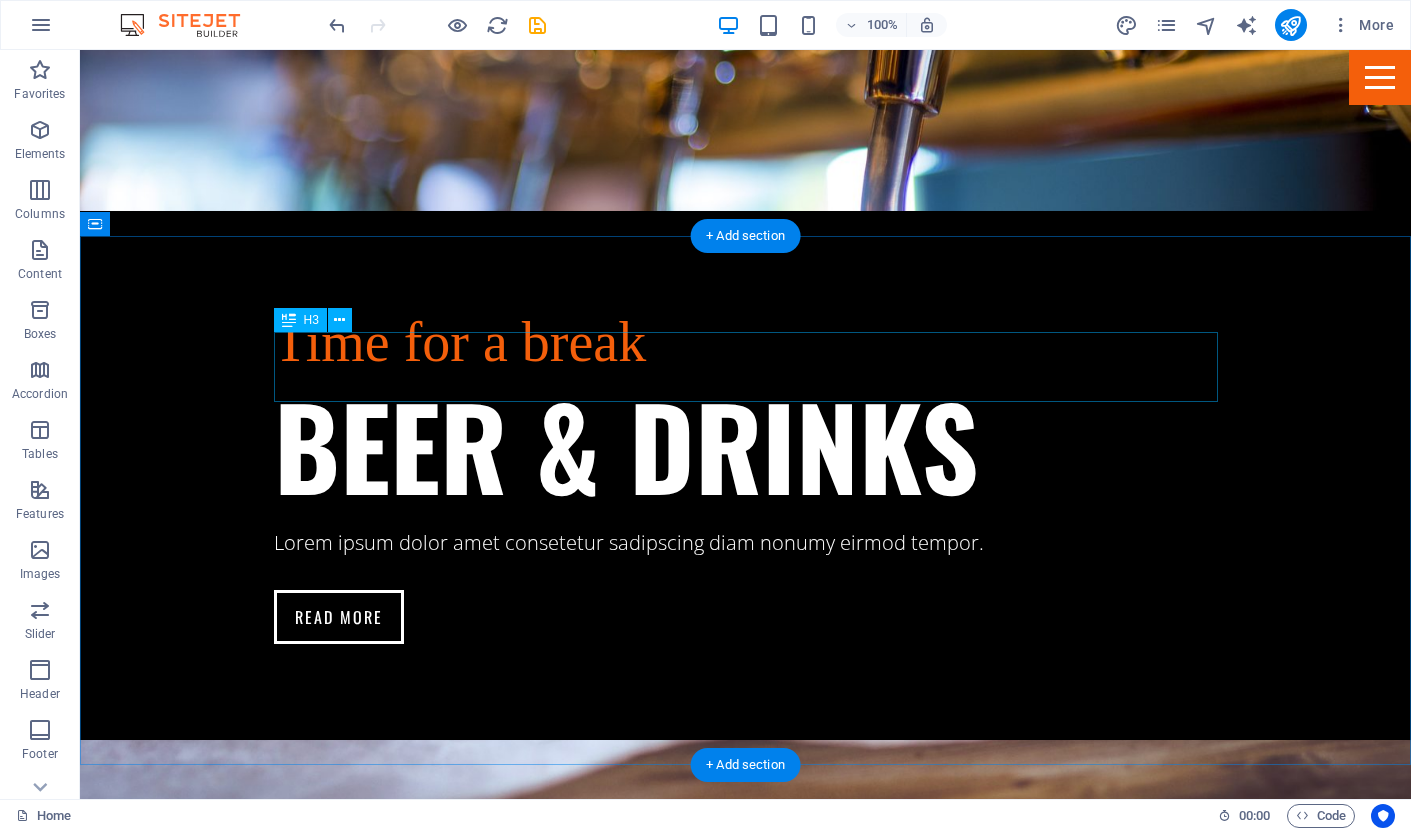 click on "Weekend specials" at bounding box center (746, 2488) 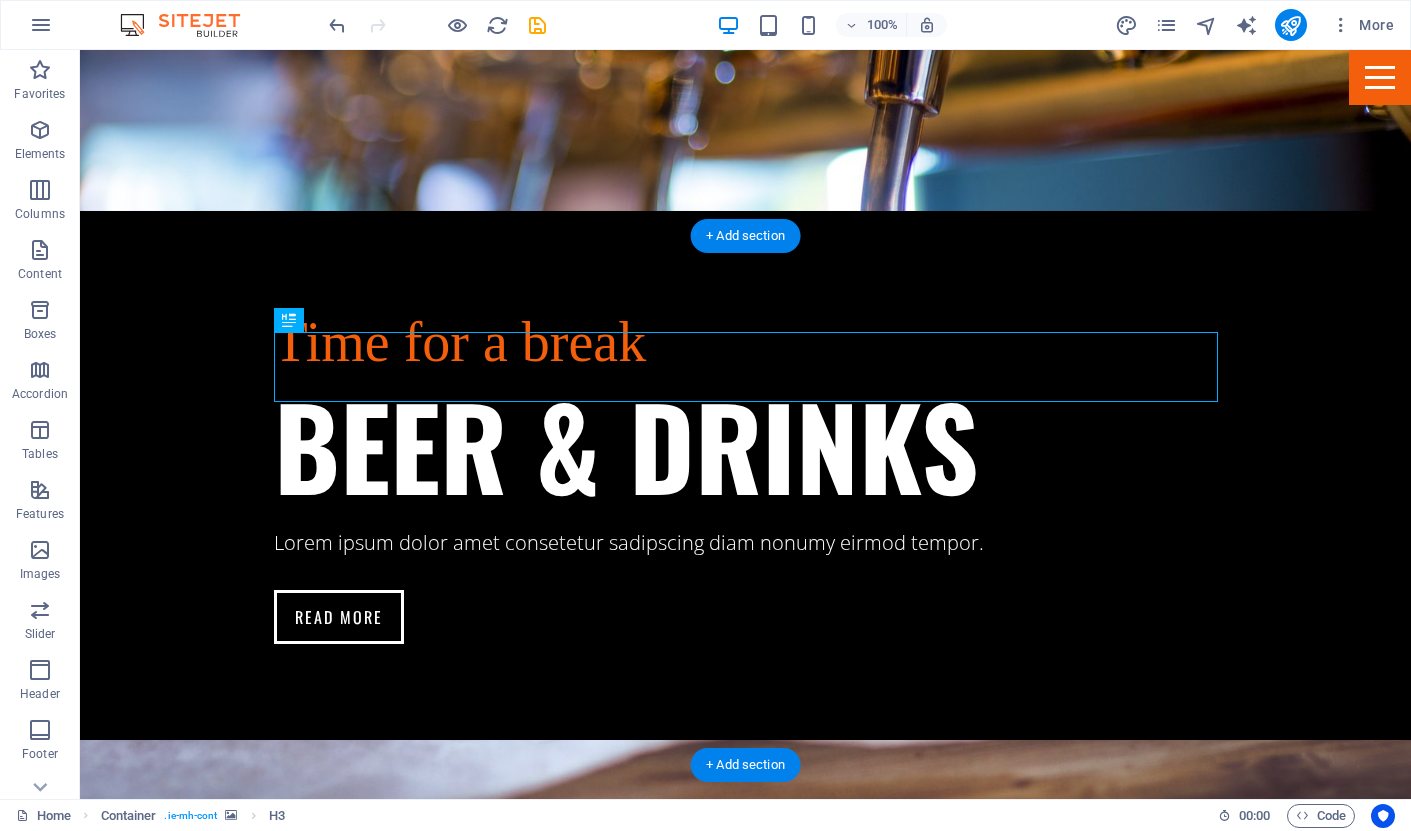 click at bounding box center [745, 2092] 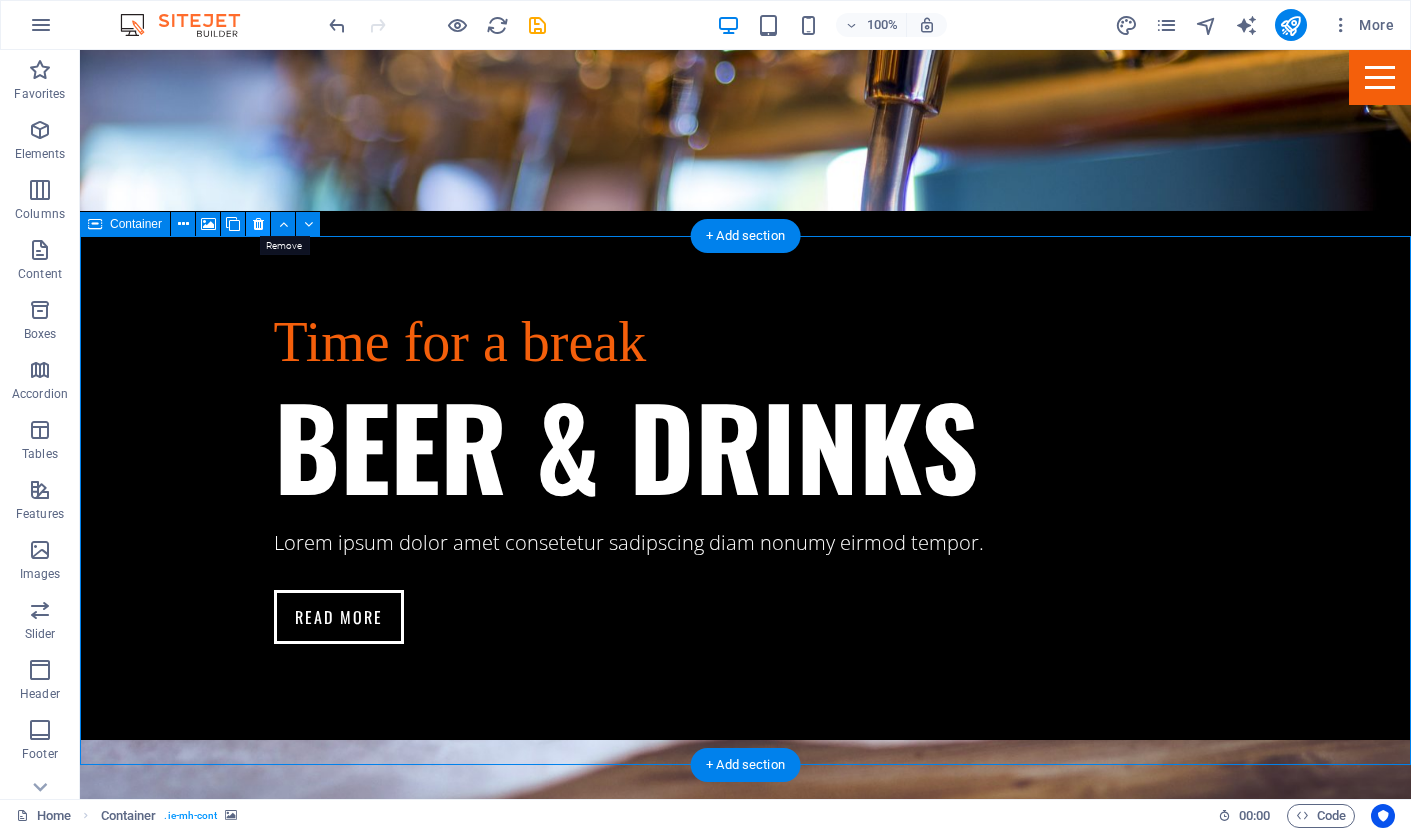 click at bounding box center (258, 224) 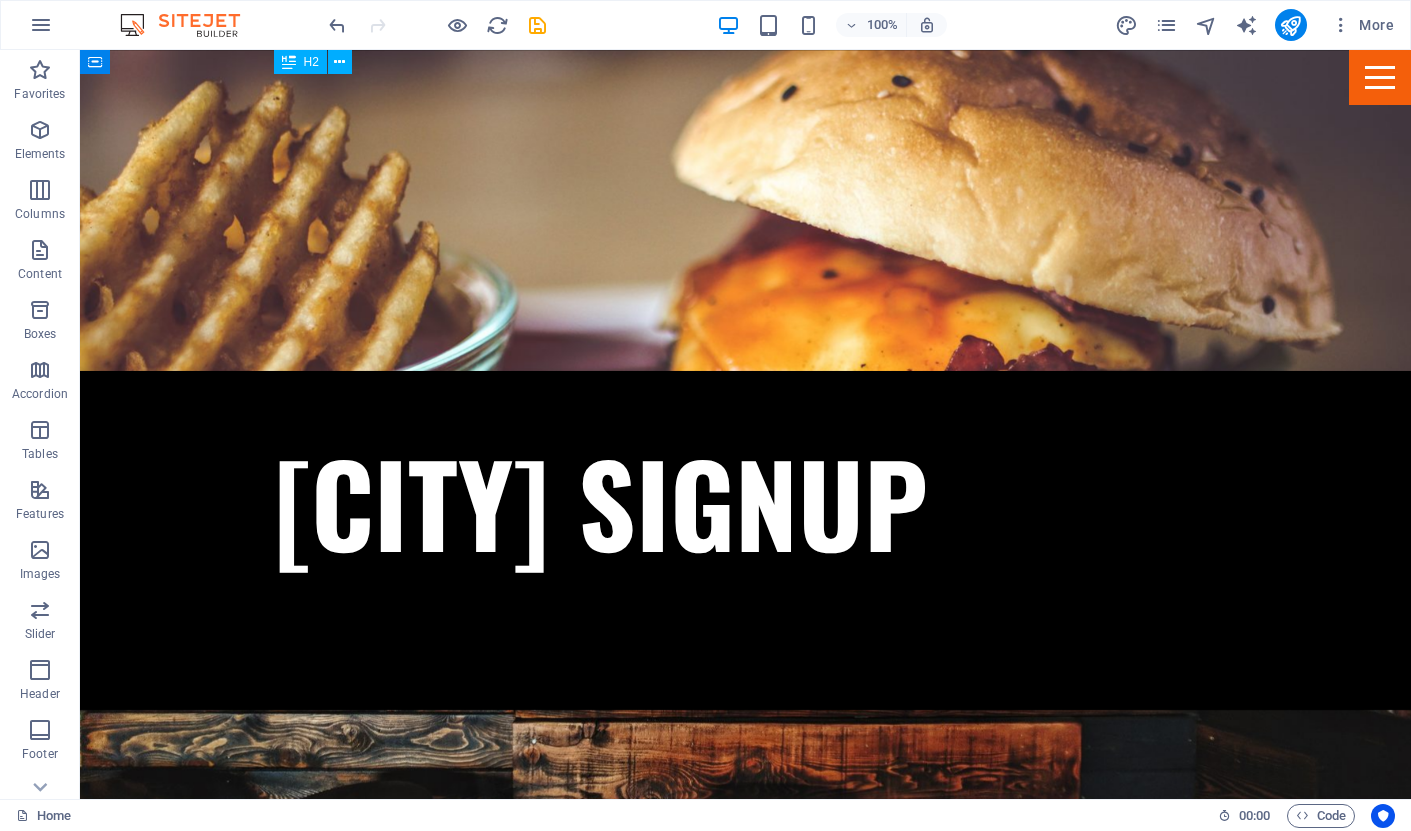 scroll, scrollTop: 2733, scrollLeft: 0, axis: vertical 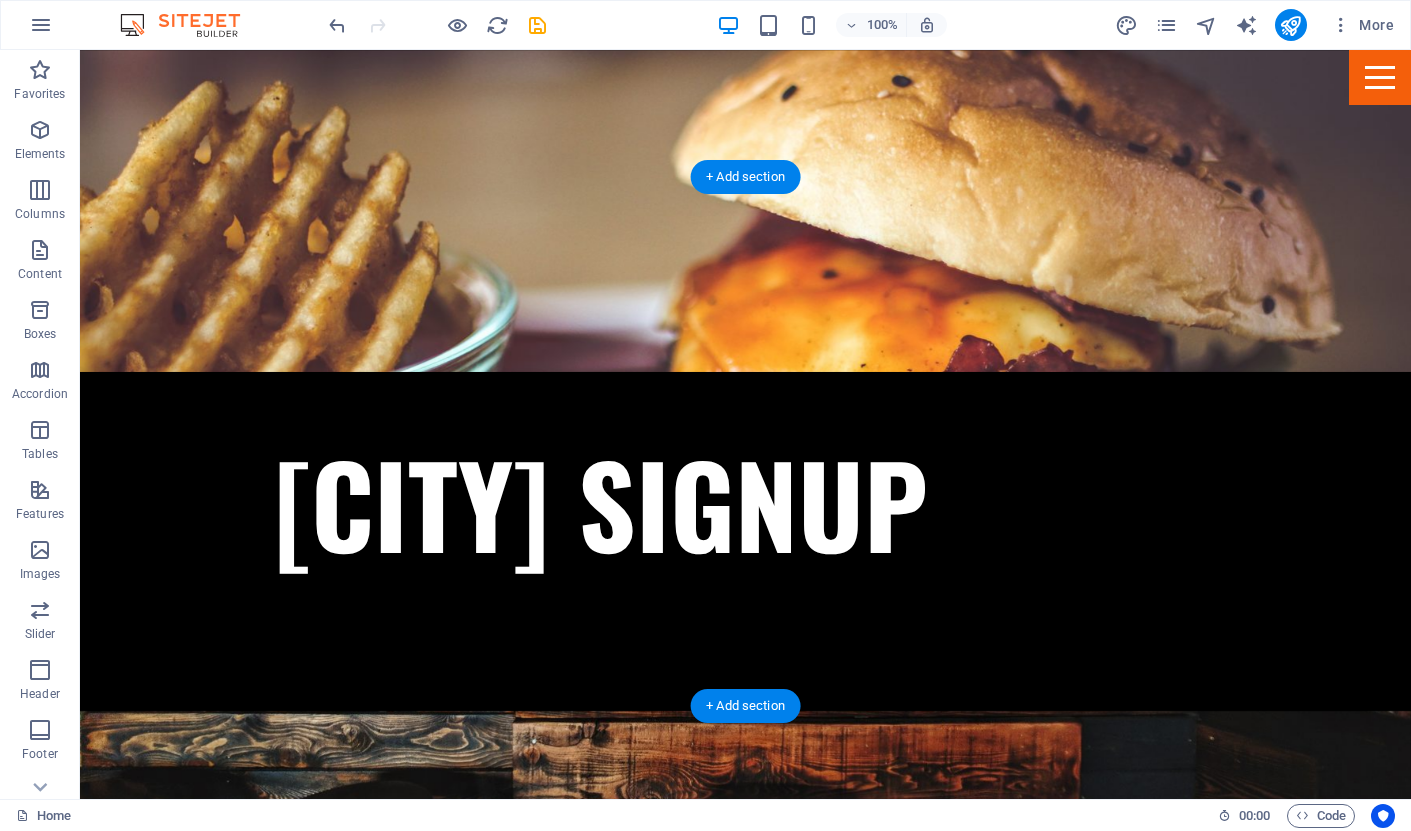 click at bounding box center (745, 3388) 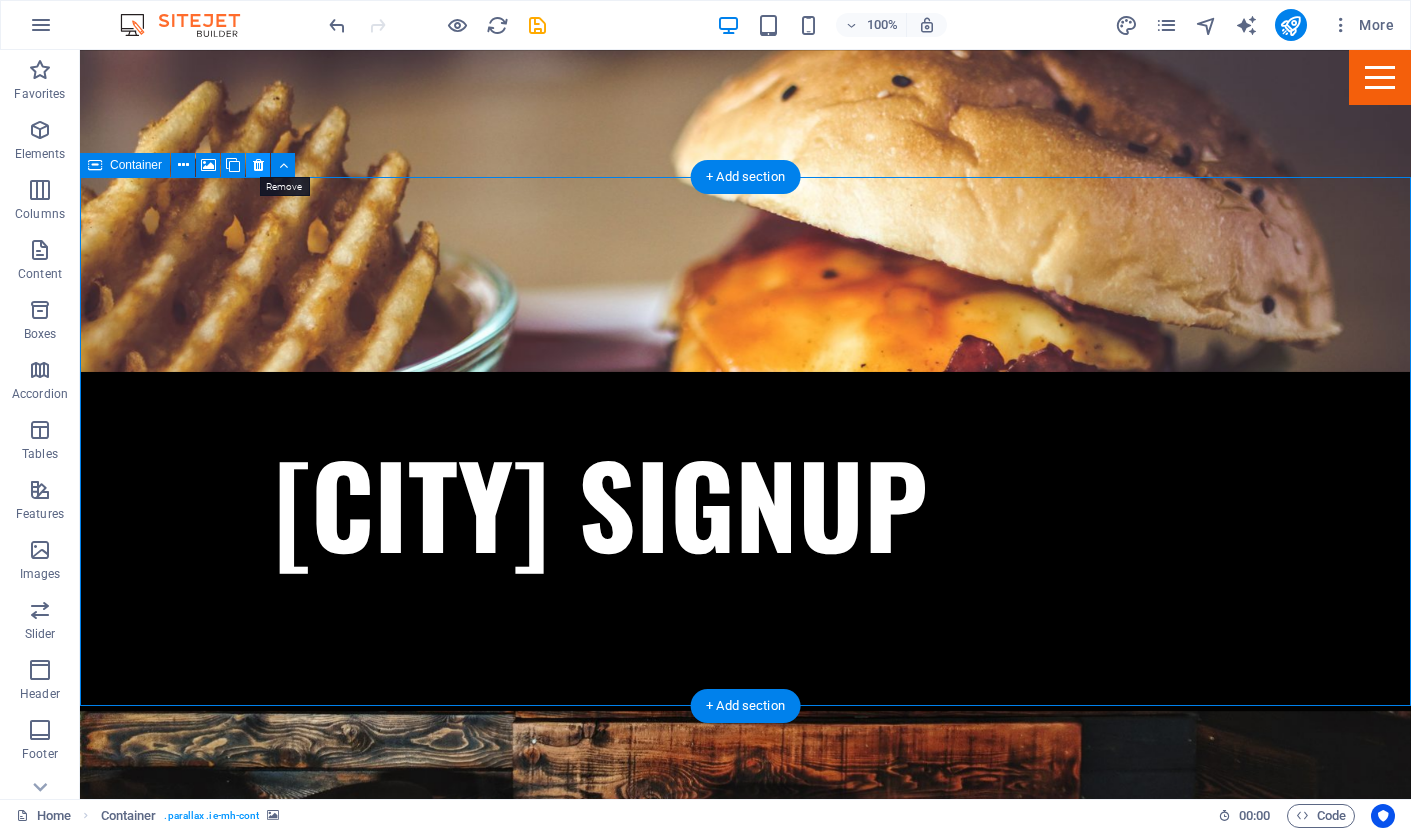 click at bounding box center [258, 165] 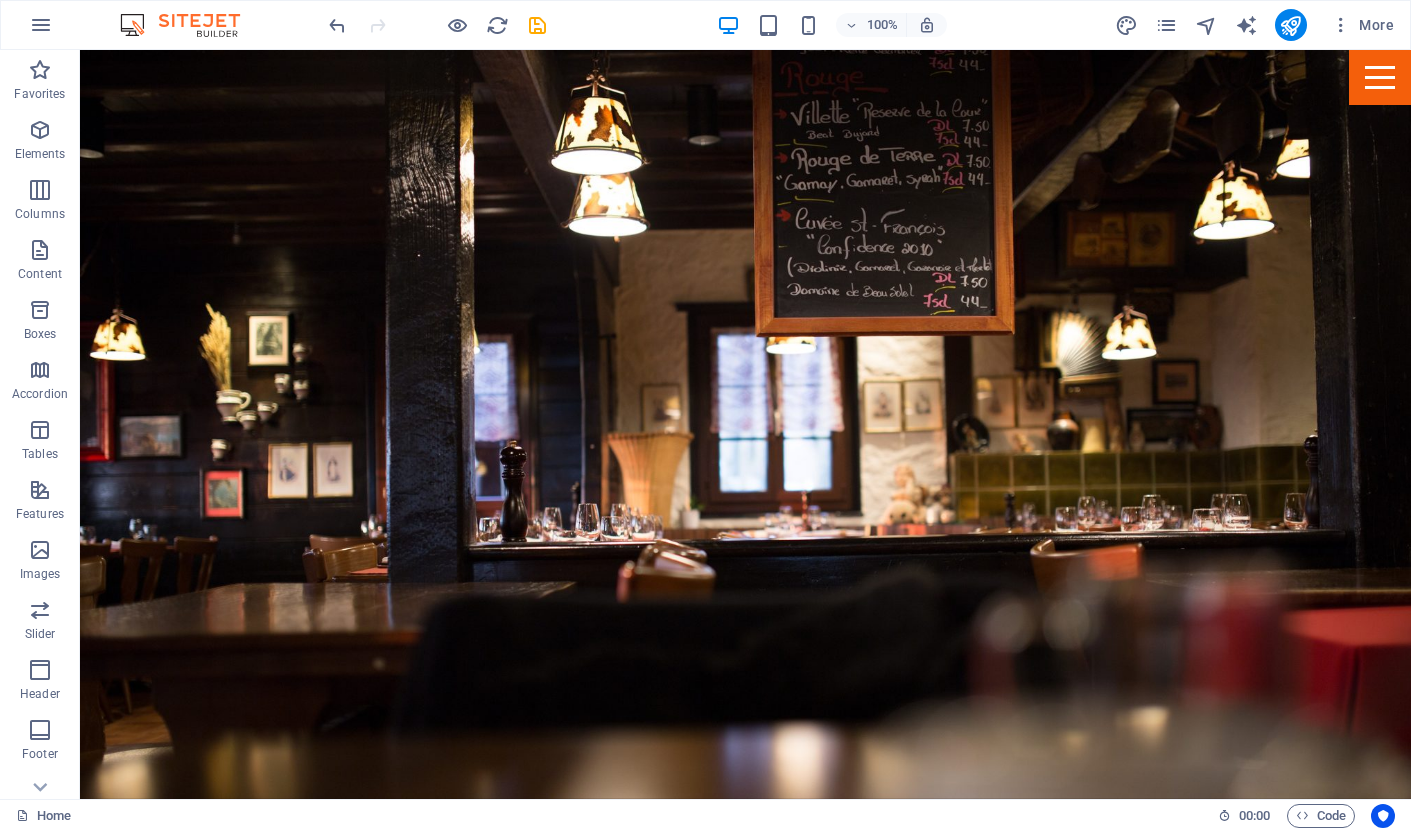 scroll, scrollTop: 0, scrollLeft: 0, axis: both 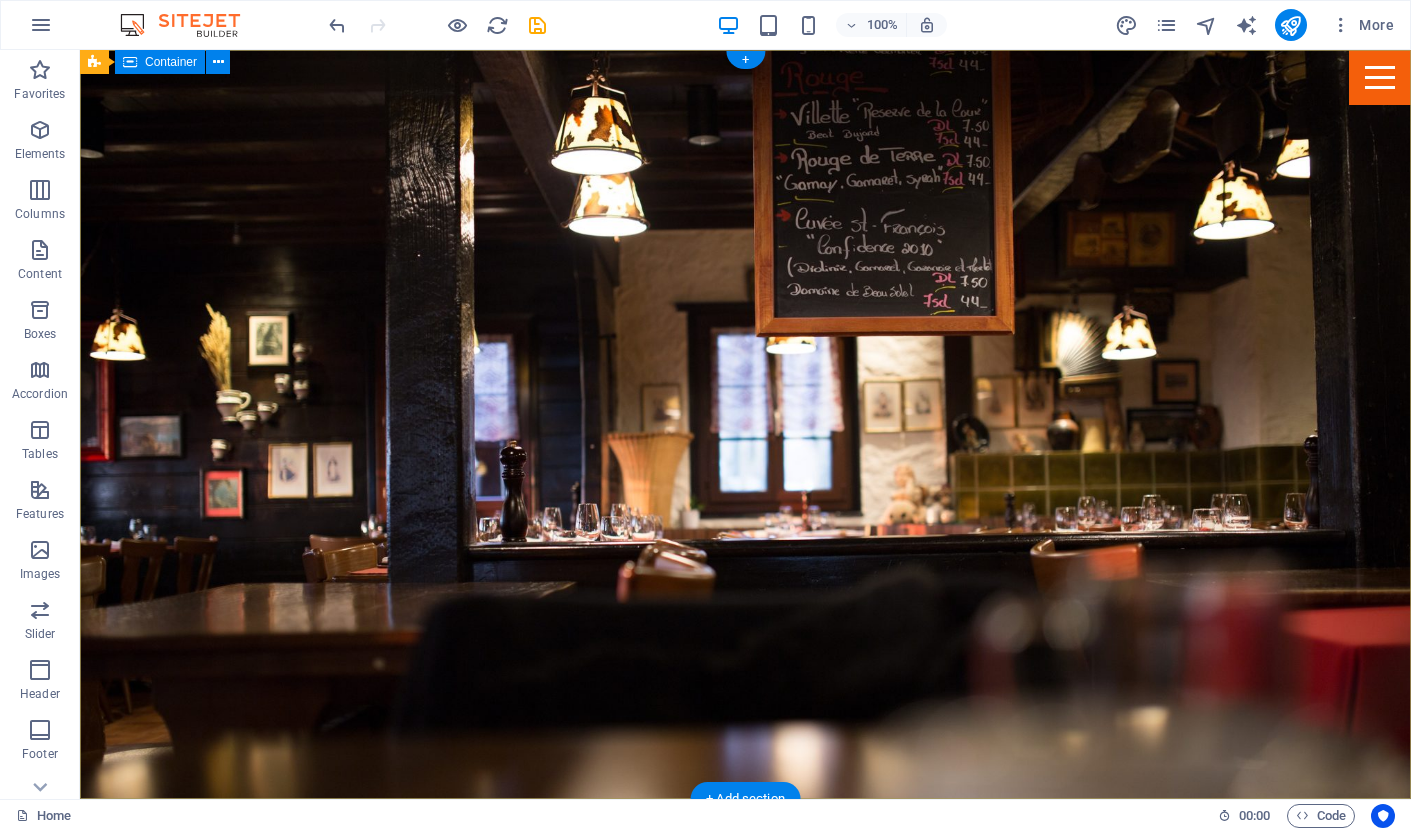 click on "[DAY] [MONTH] [NUMBER]" at bounding box center (745, 1048) 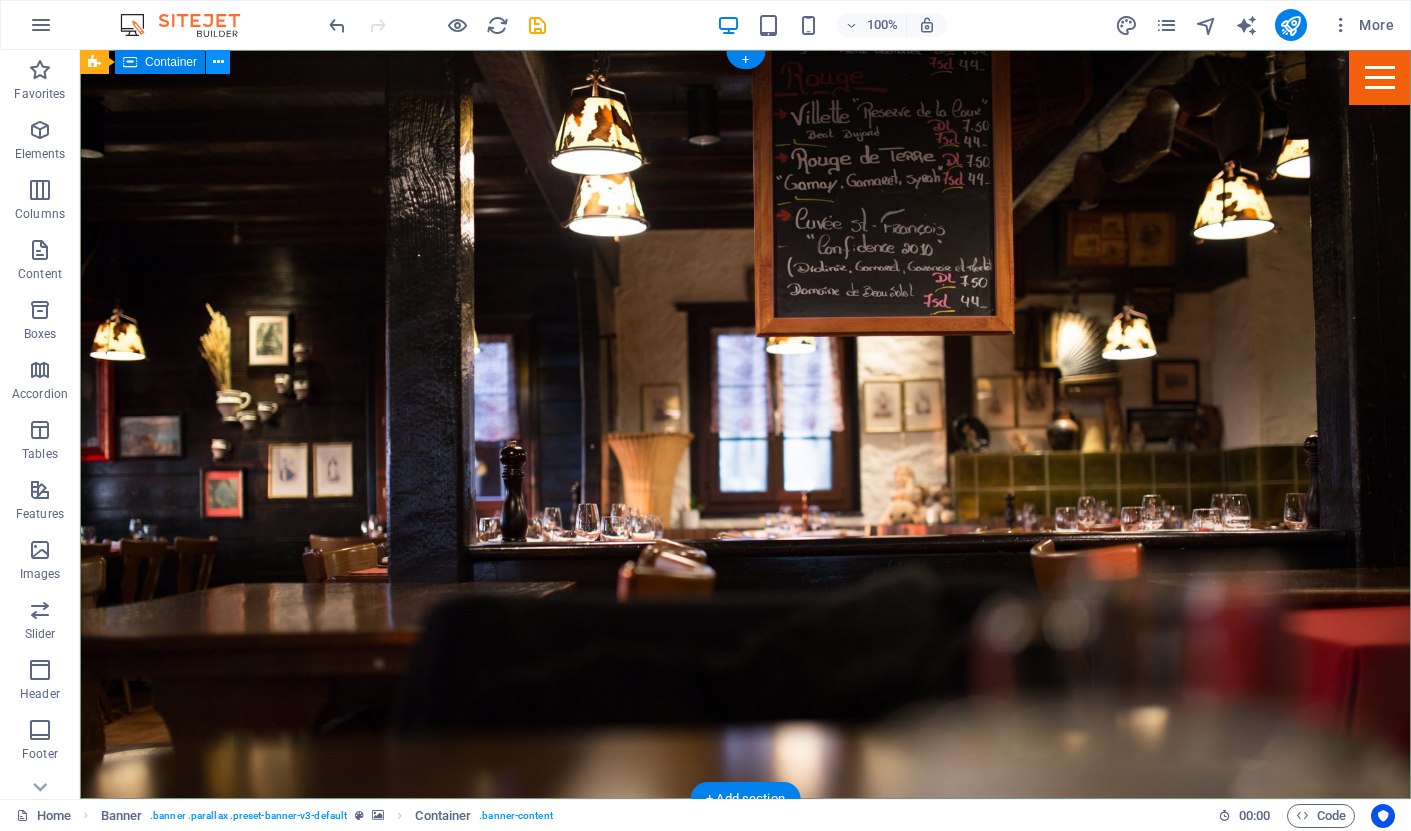 click at bounding box center (218, 62) 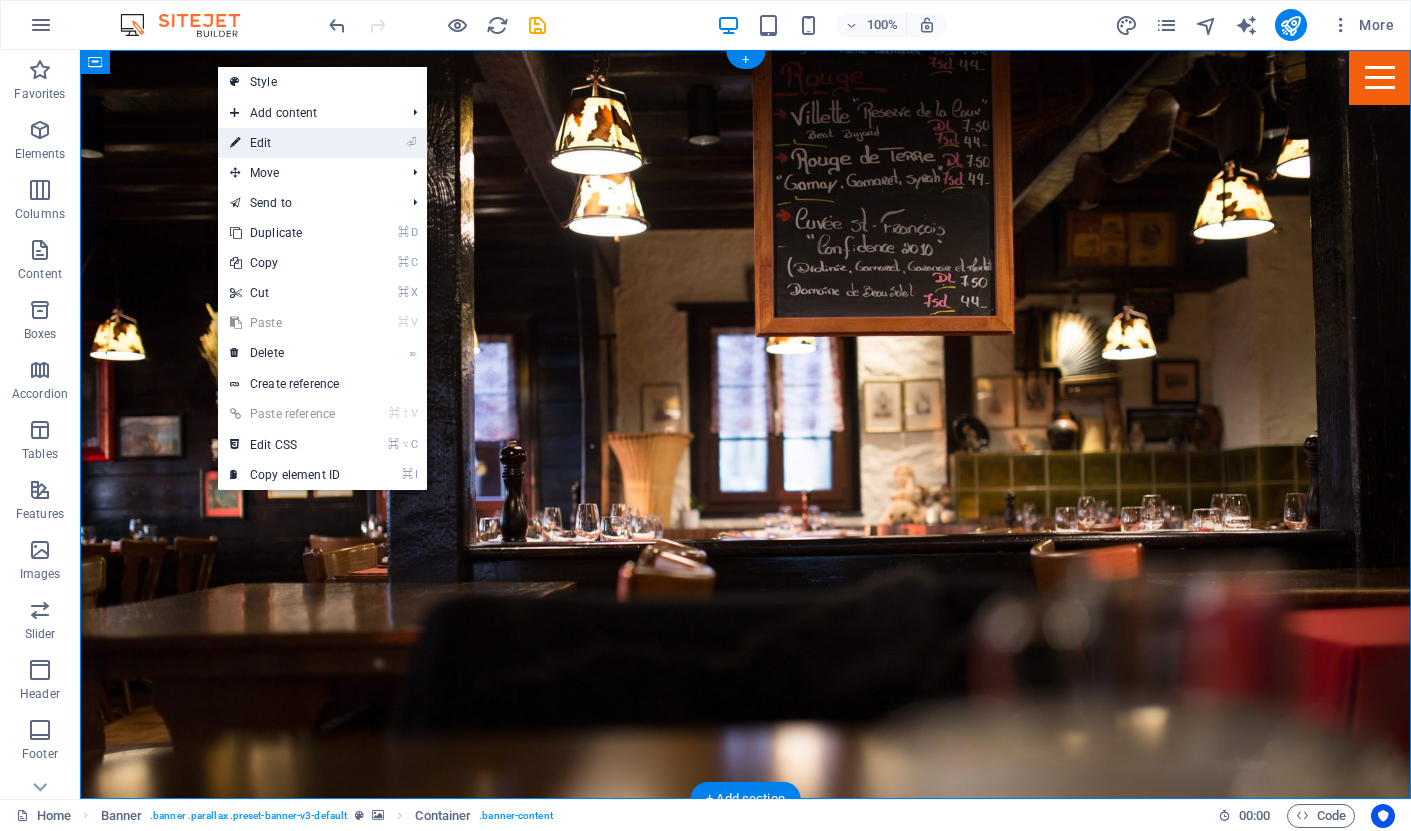 click on "⏎  Edit" at bounding box center (285, 143) 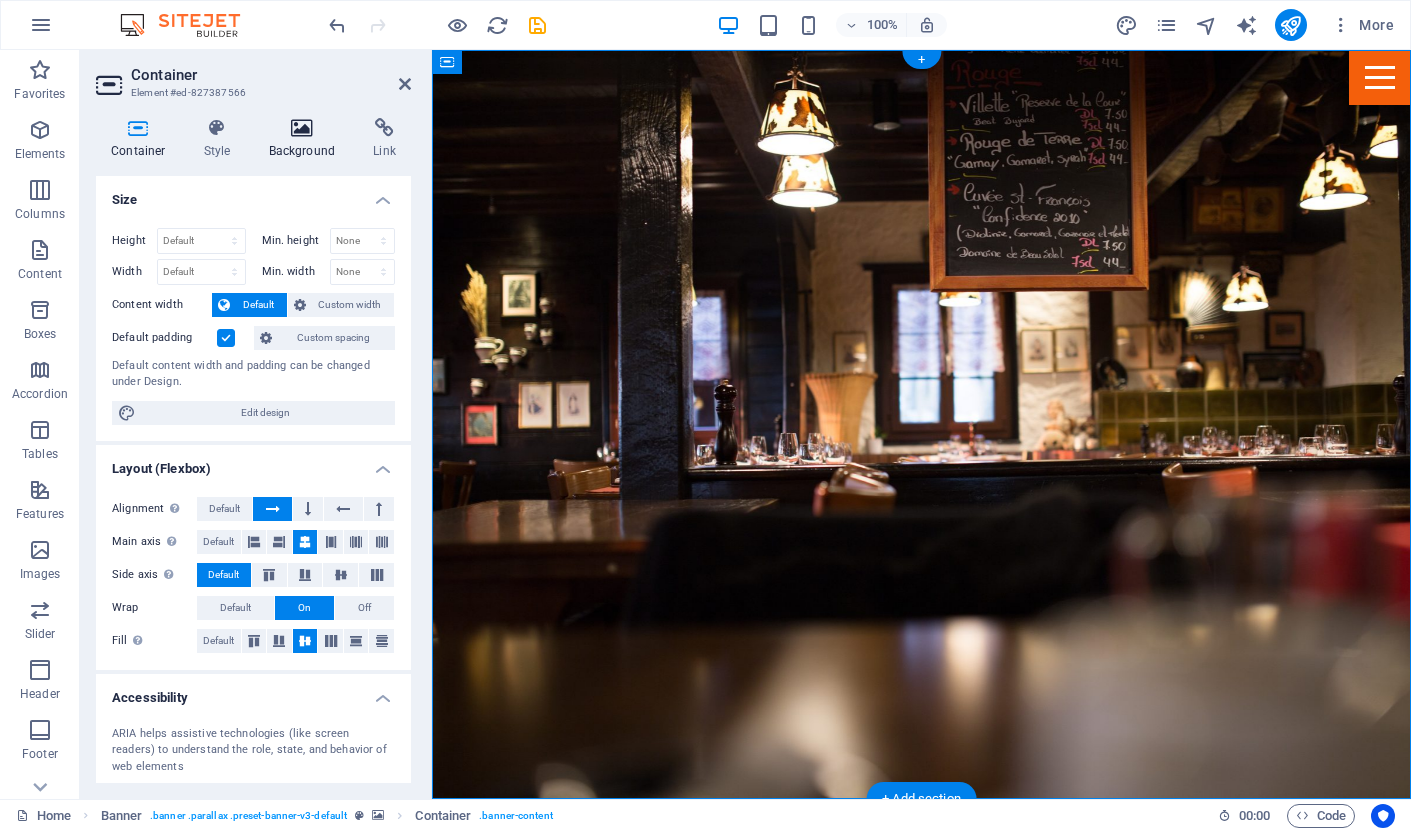 click at bounding box center (302, 128) 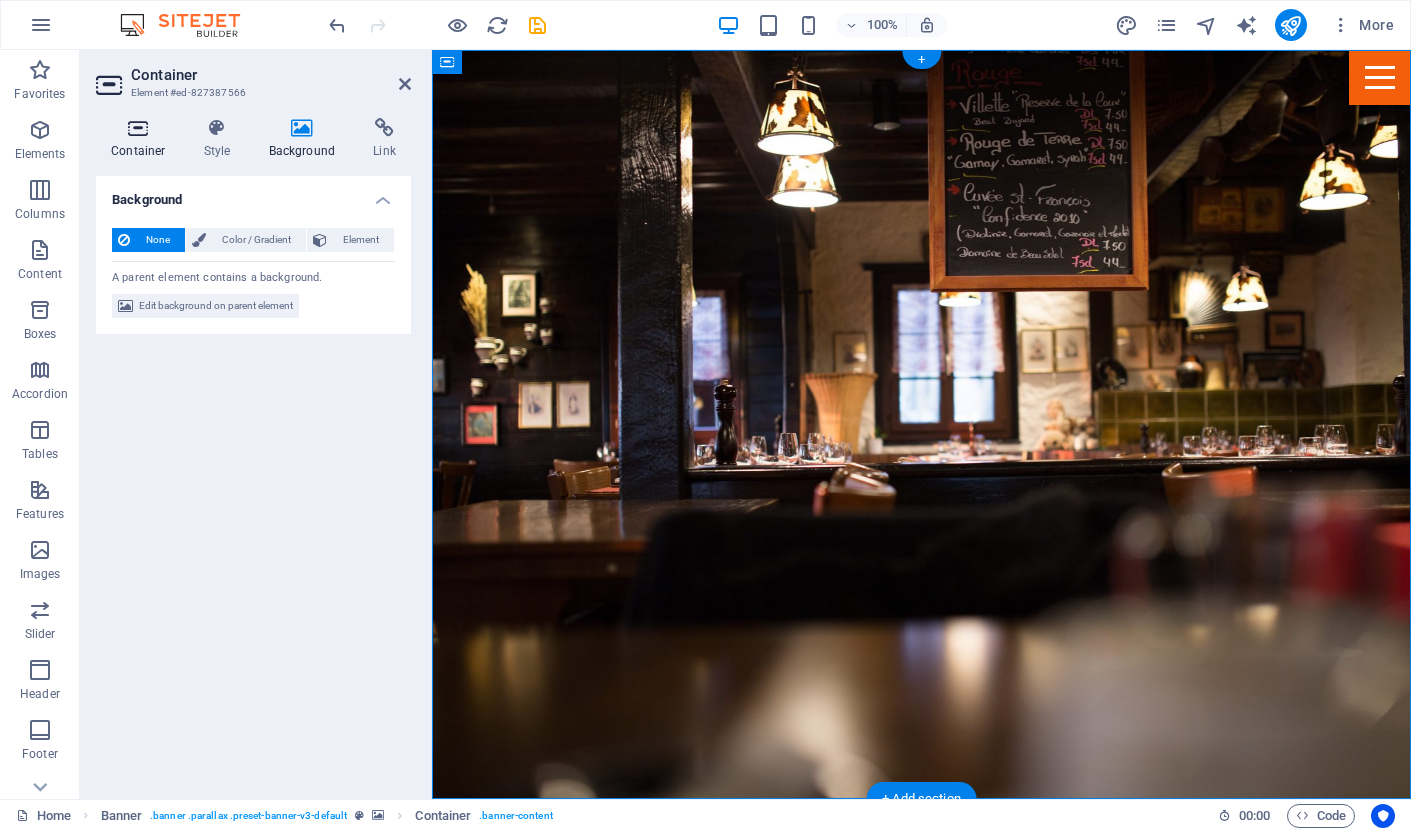 click at bounding box center (138, 128) 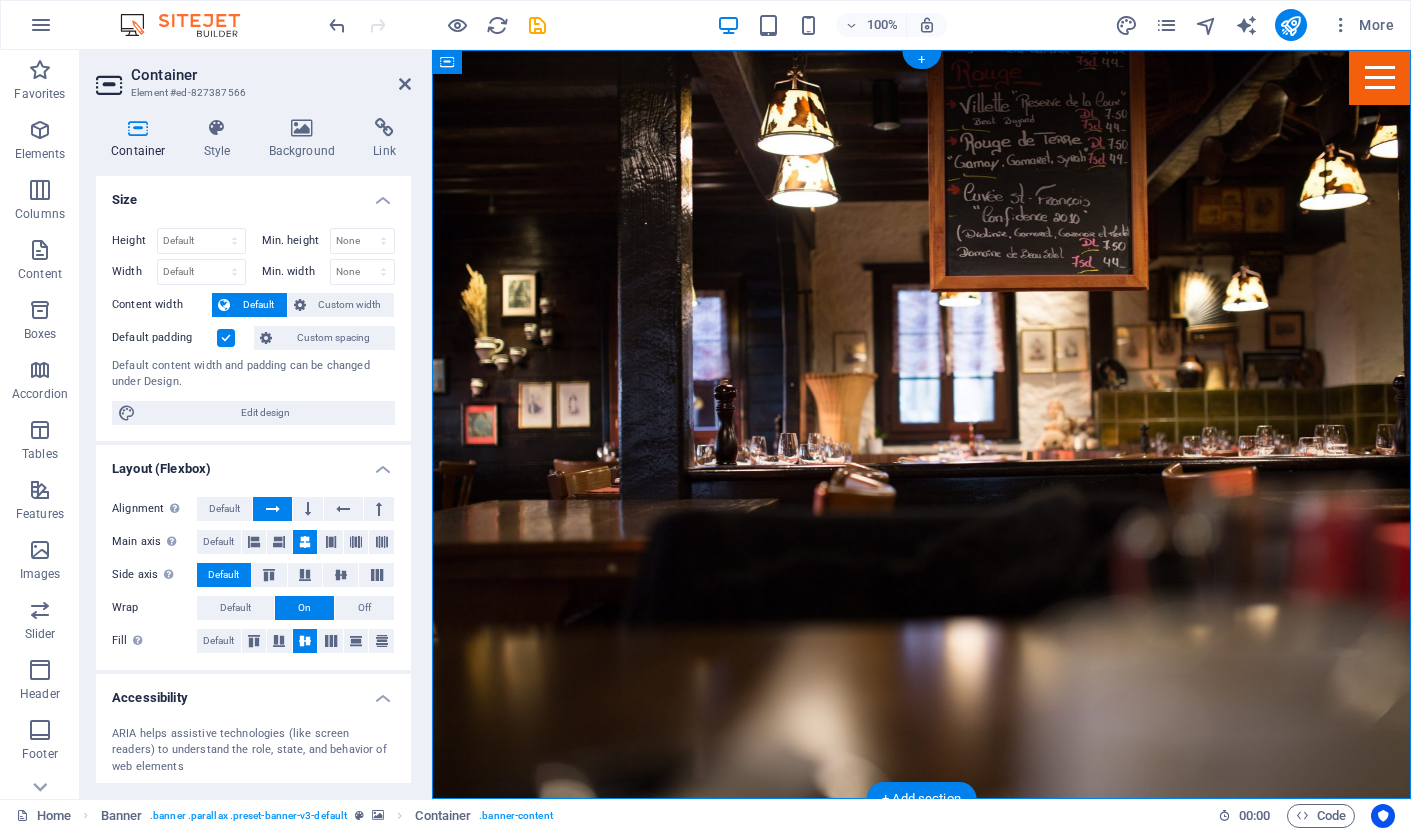 scroll, scrollTop: 0, scrollLeft: 0, axis: both 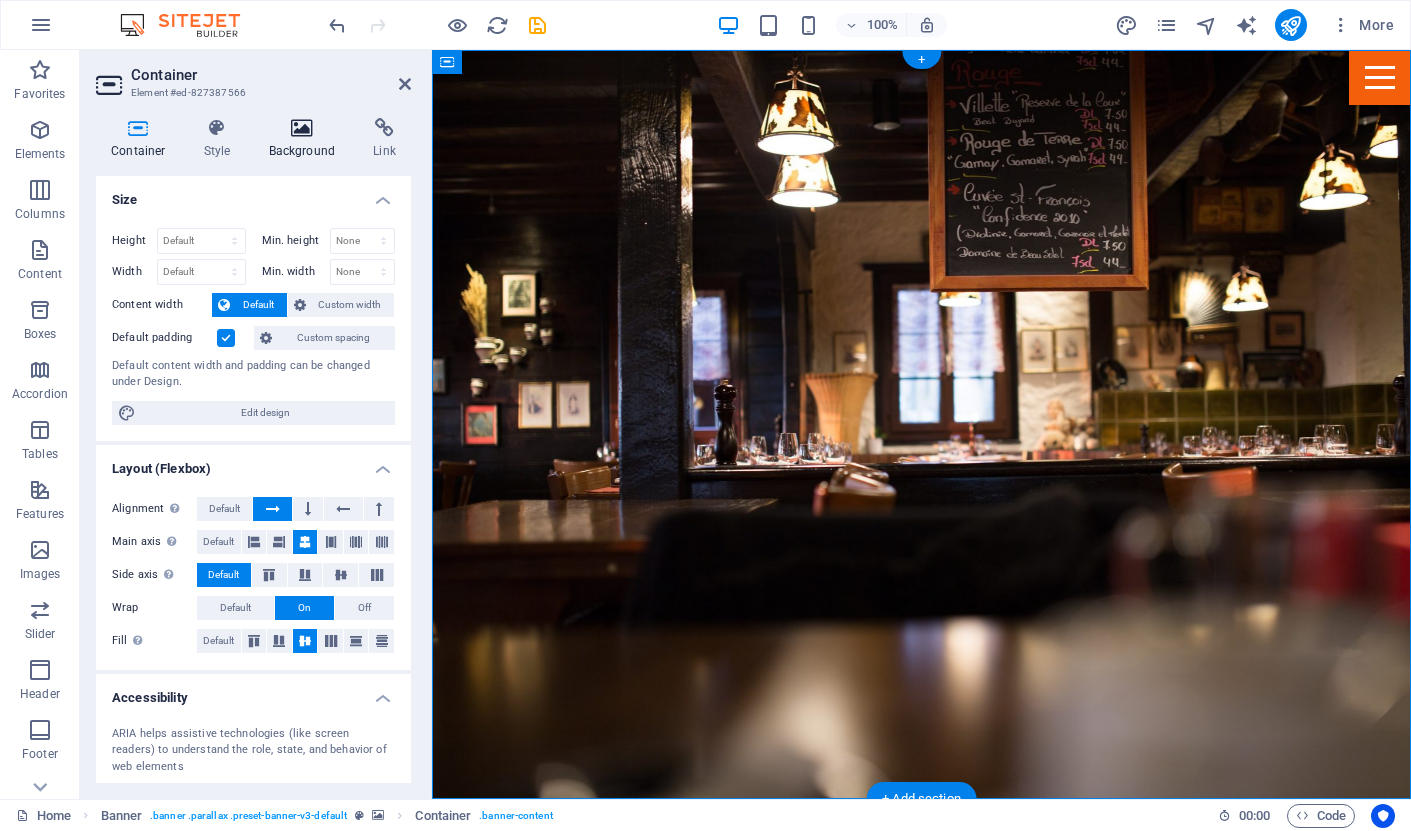 click at bounding box center [302, 128] 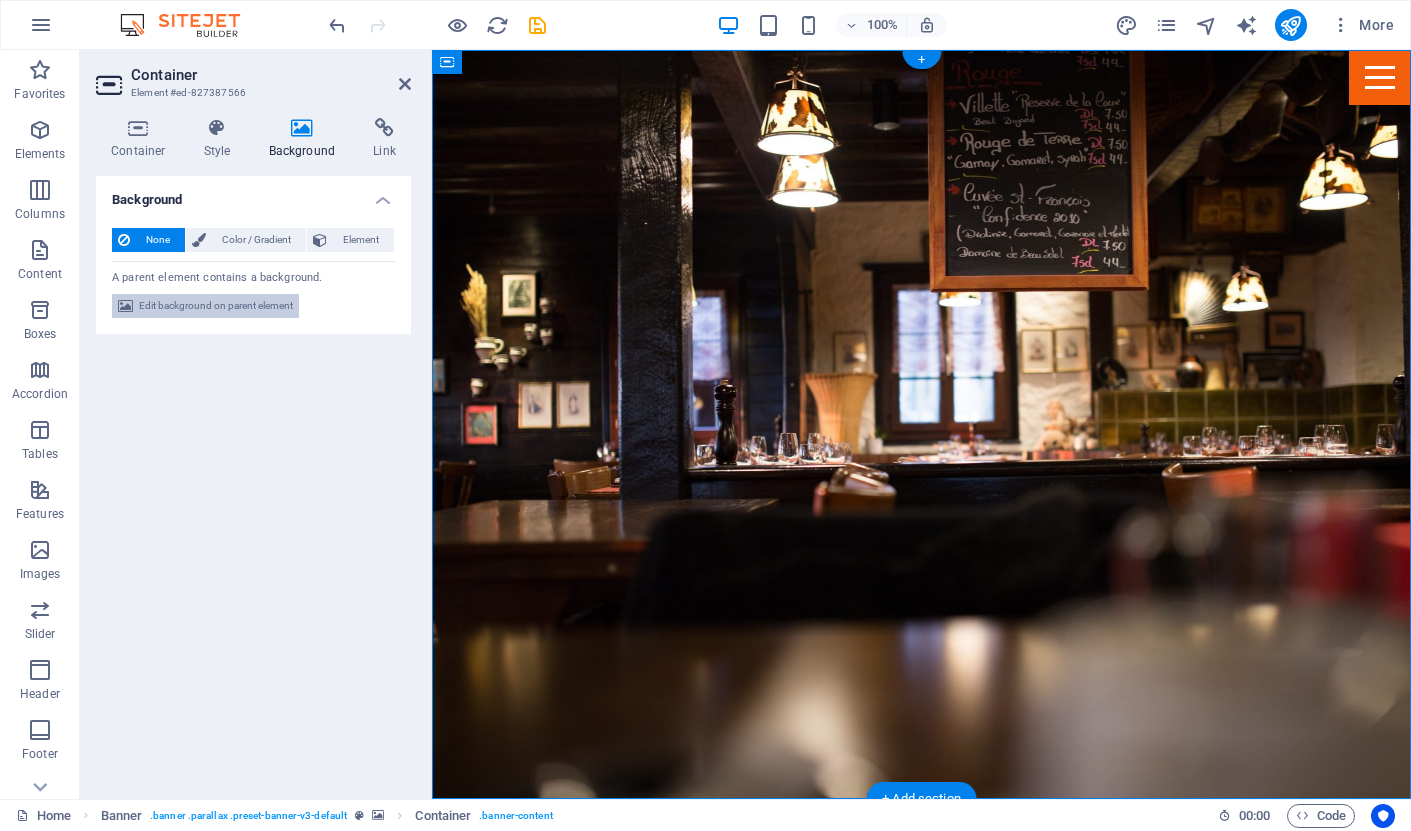 click on "Edit background on parent element" at bounding box center [216, 306] 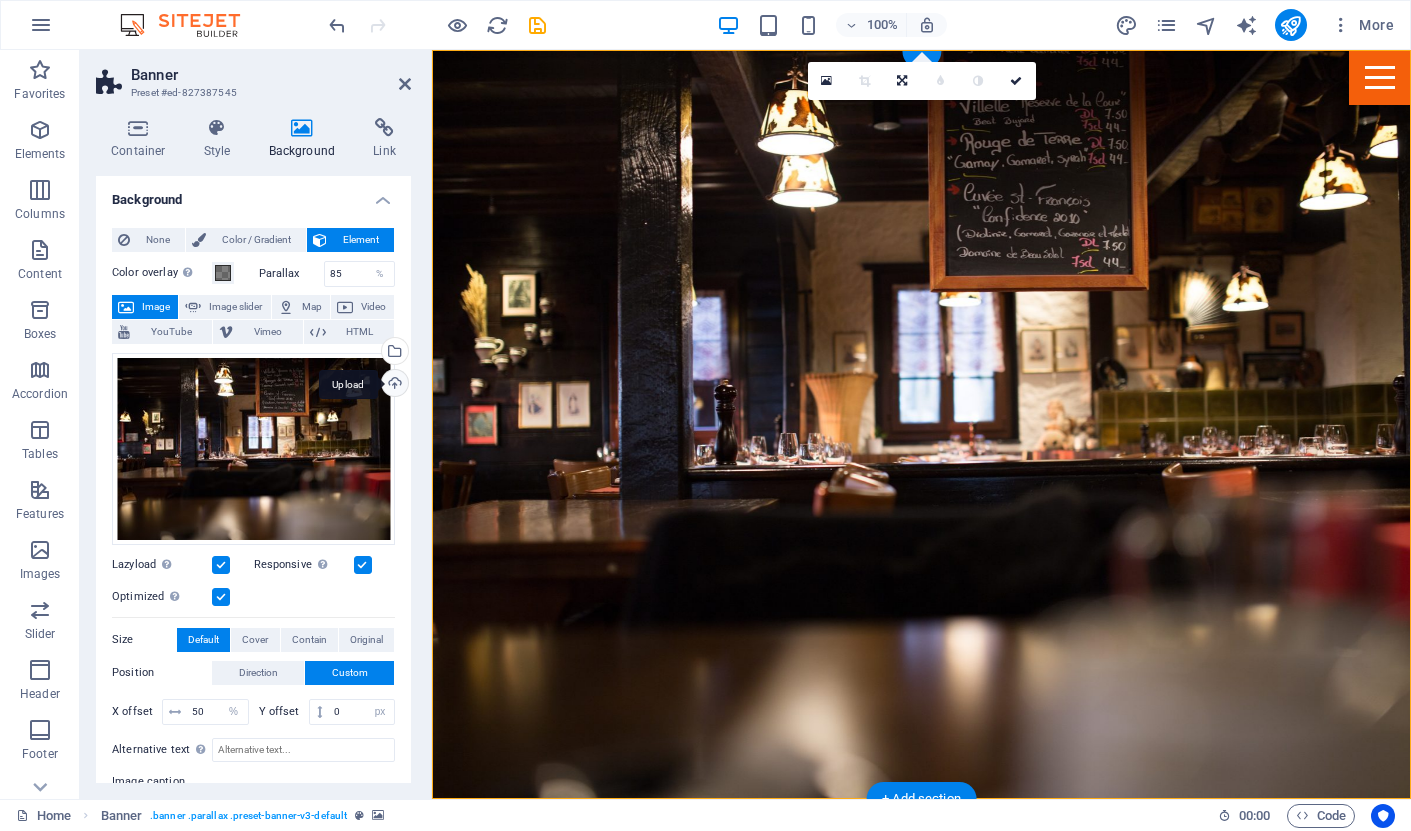 click on "Upload" at bounding box center [393, 385] 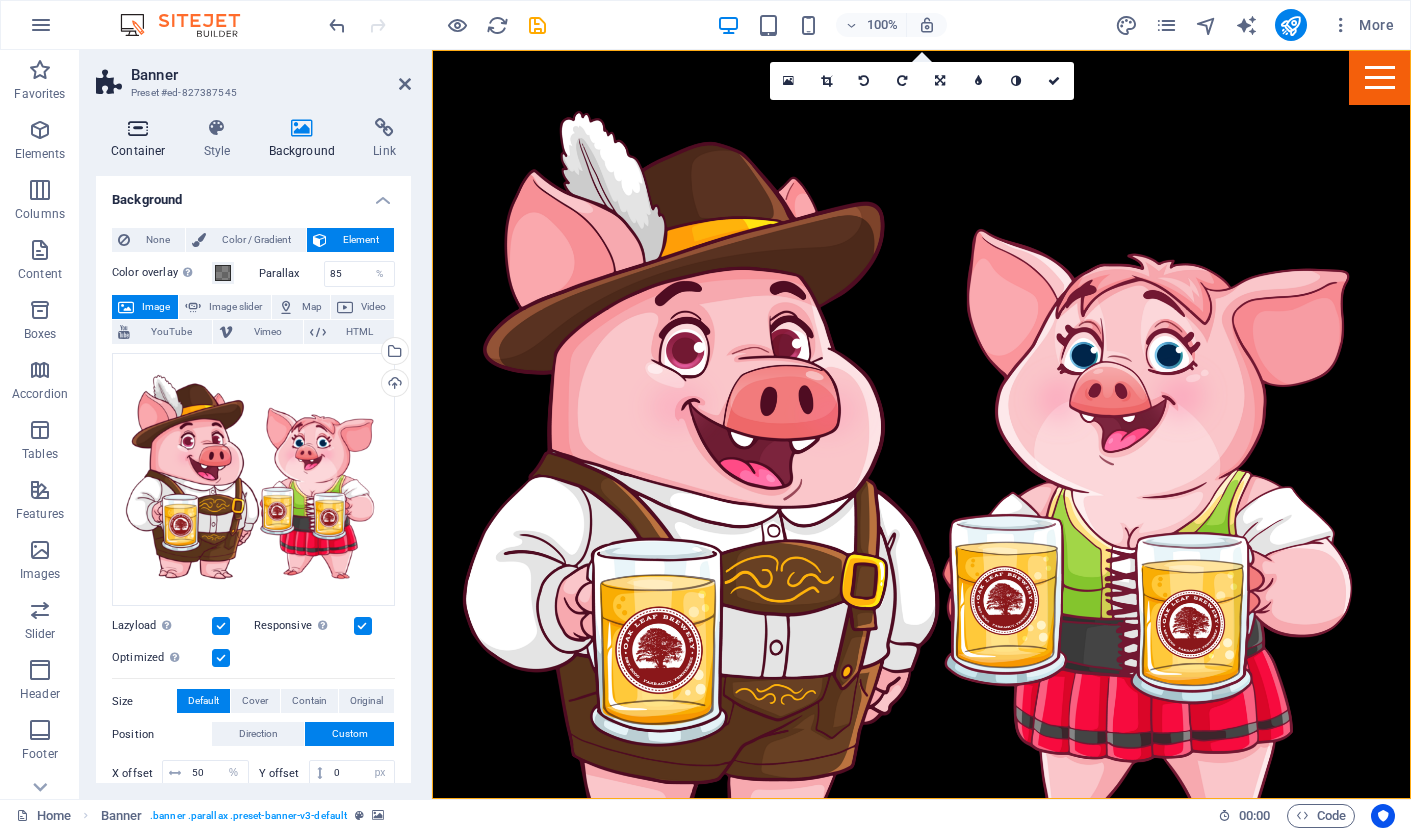 click at bounding box center (138, 128) 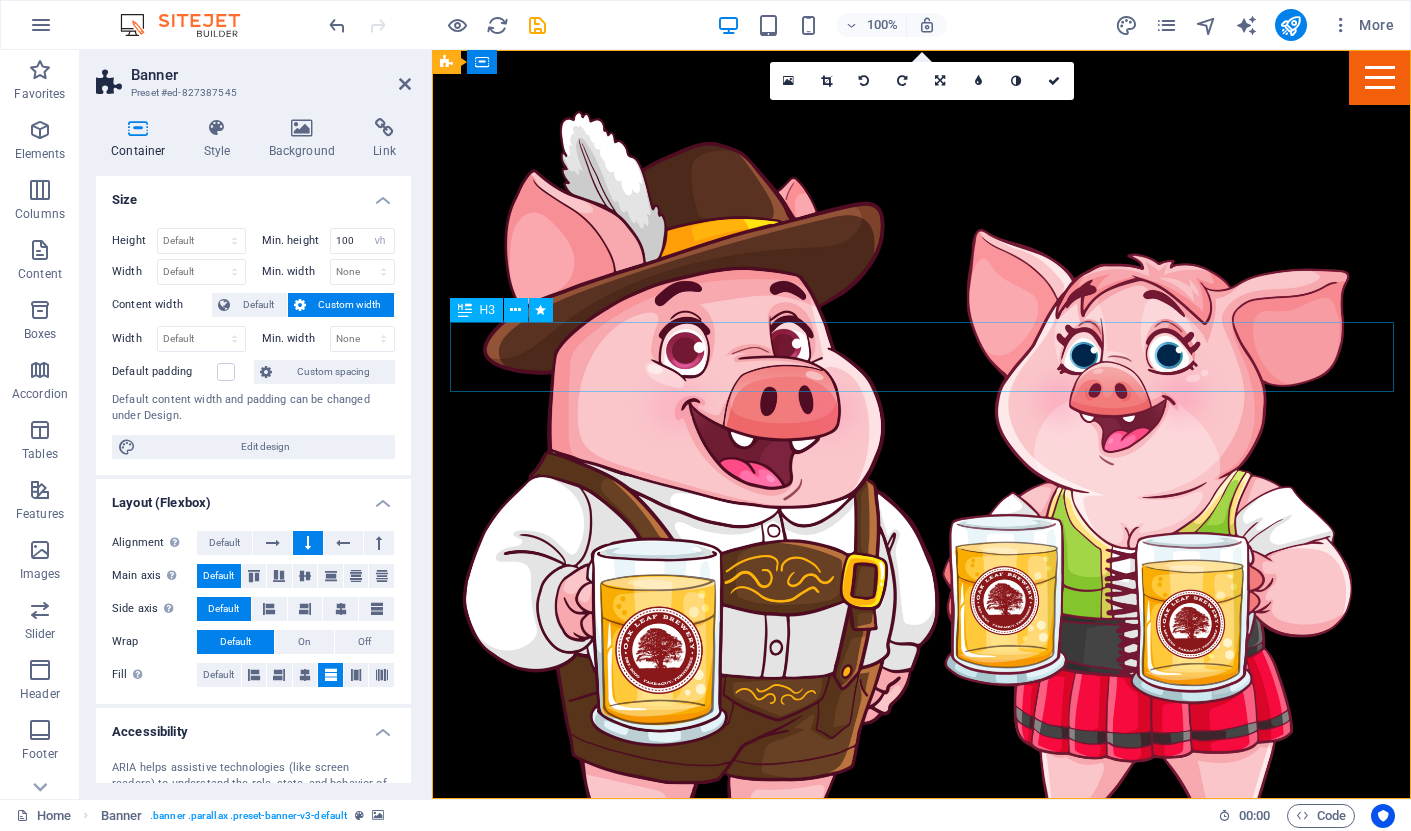 click on "[DAY] [MONTH] [NUMBER]" at bounding box center [922, 930] 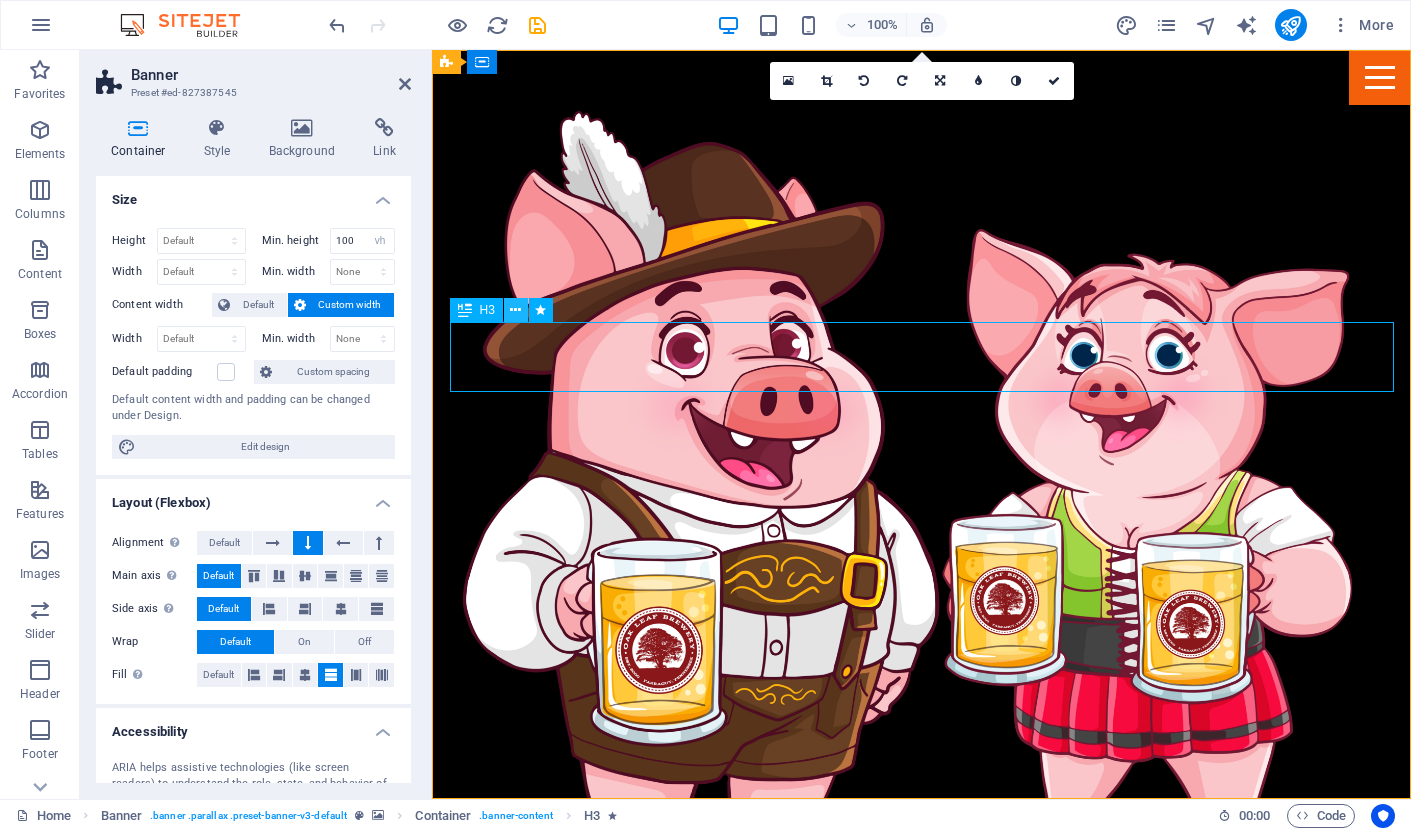 click at bounding box center (515, 310) 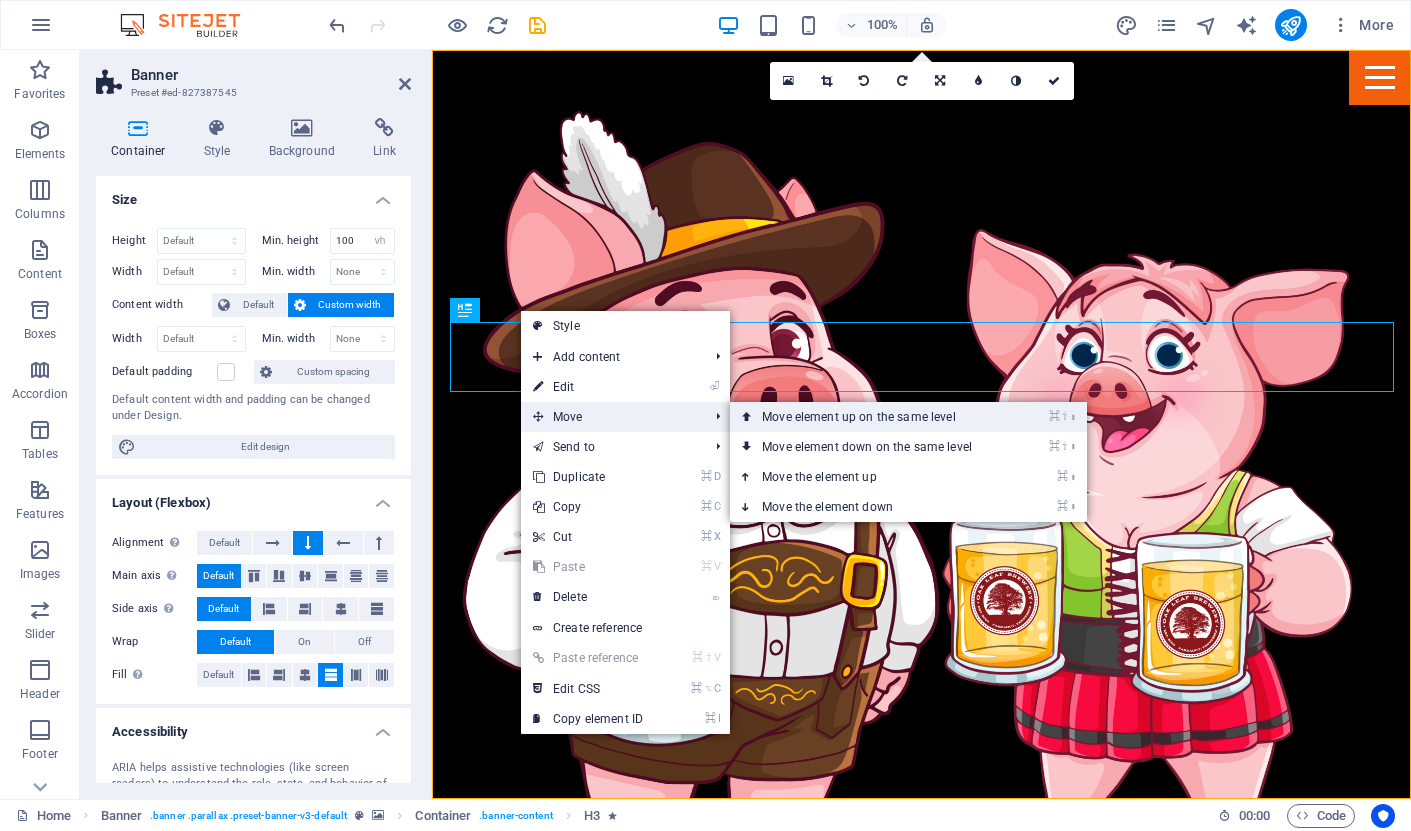 click on "⌘ ⇧ ⬆  Move element up on the same level" at bounding box center [871, 417] 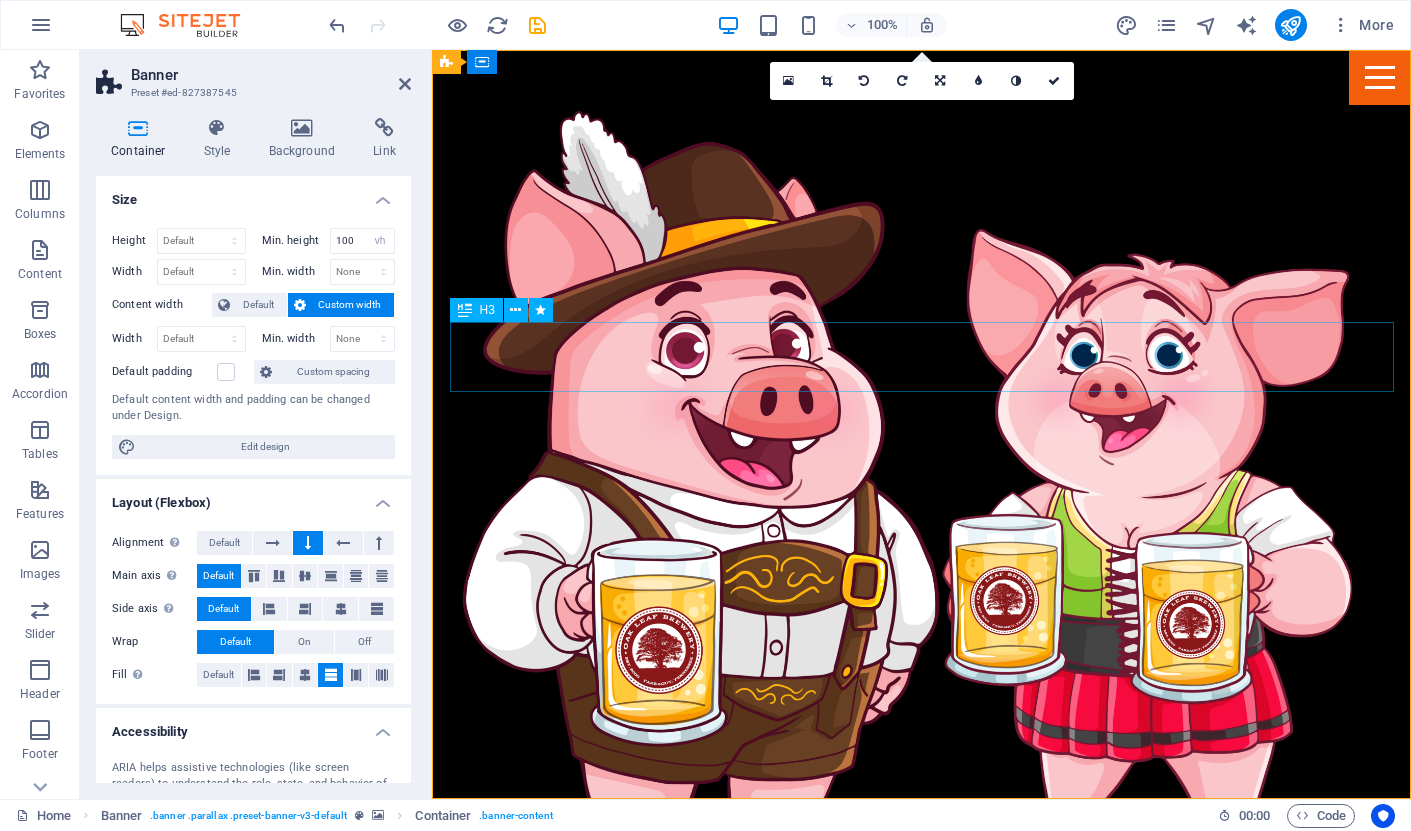 click on "[DAY] [MONTH] [NUMBER]" at bounding box center (922, 930) 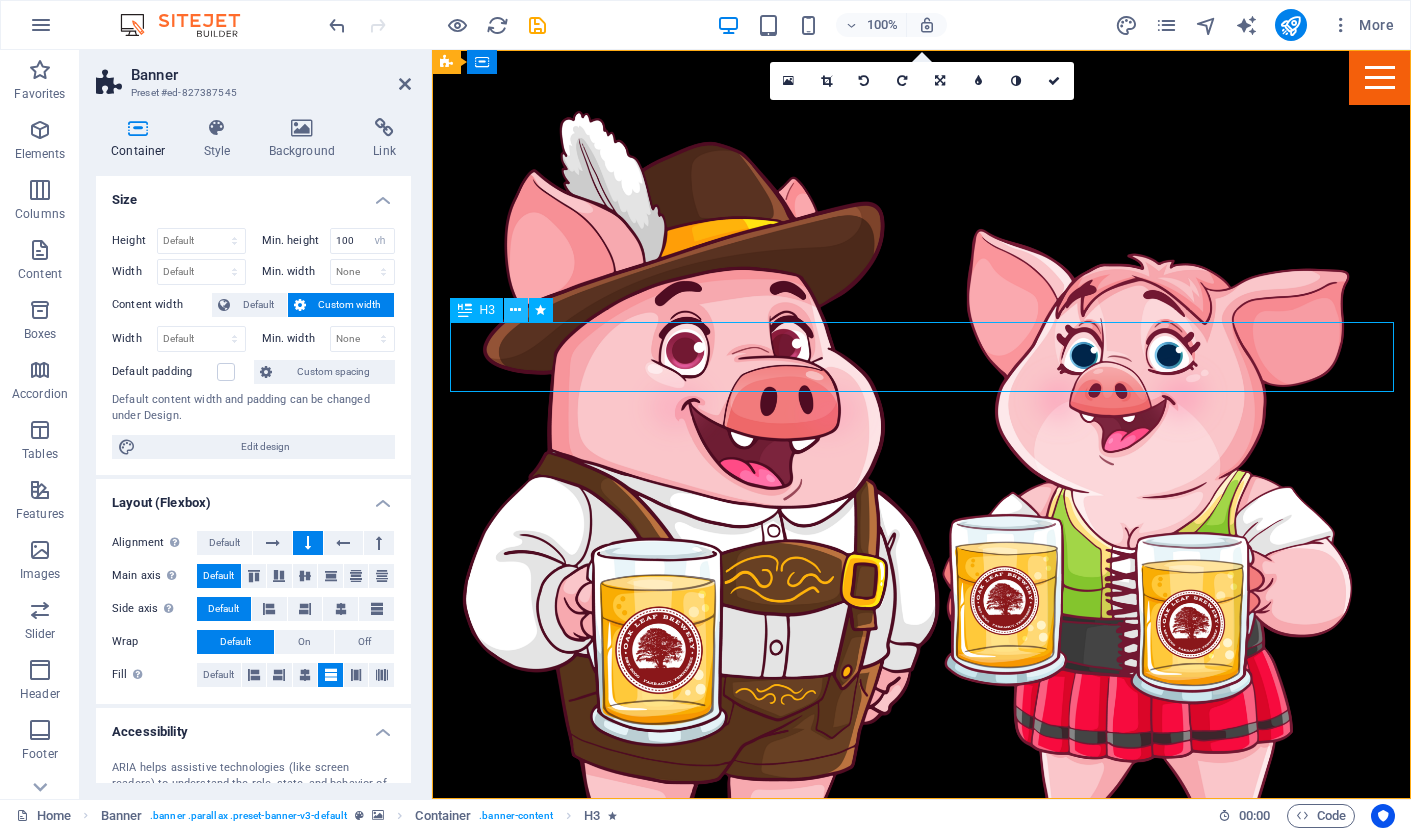 click at bounding box center (515, 310) 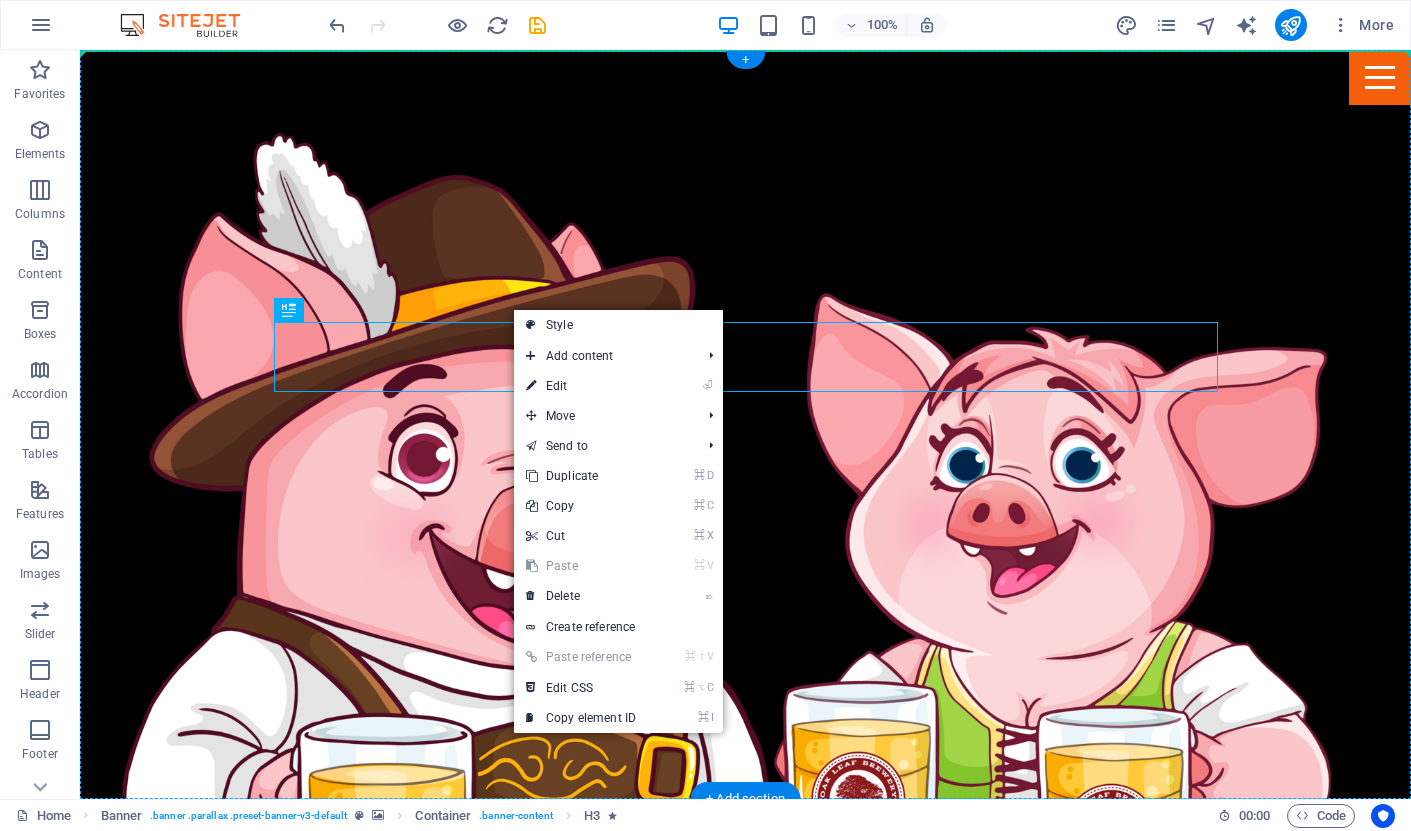 drag, startPoint x: 548, startPoint y: 362, endPoint x: 456, endPoint y: 216, distance: 172.56883 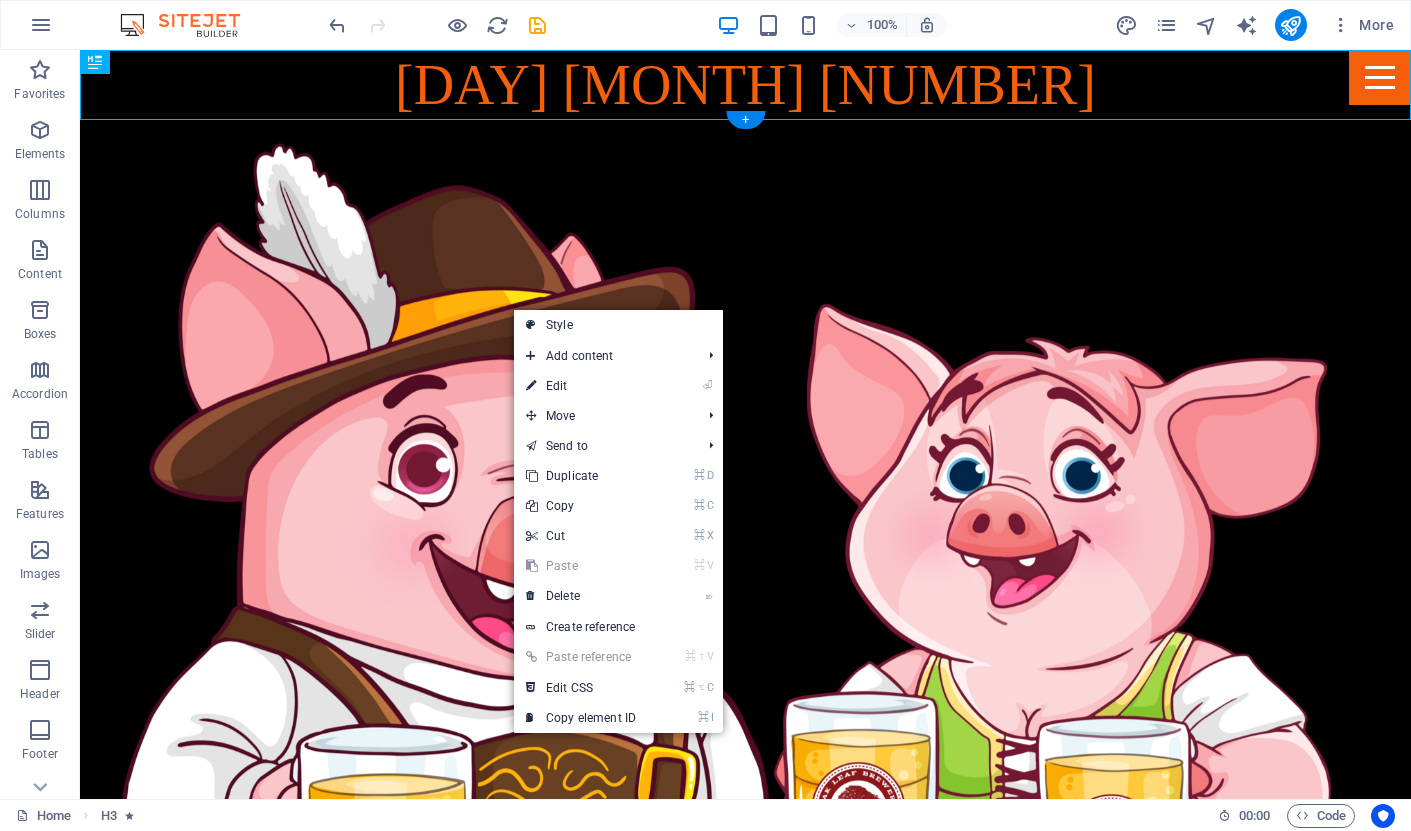 click at bounding box center (745, 1083) 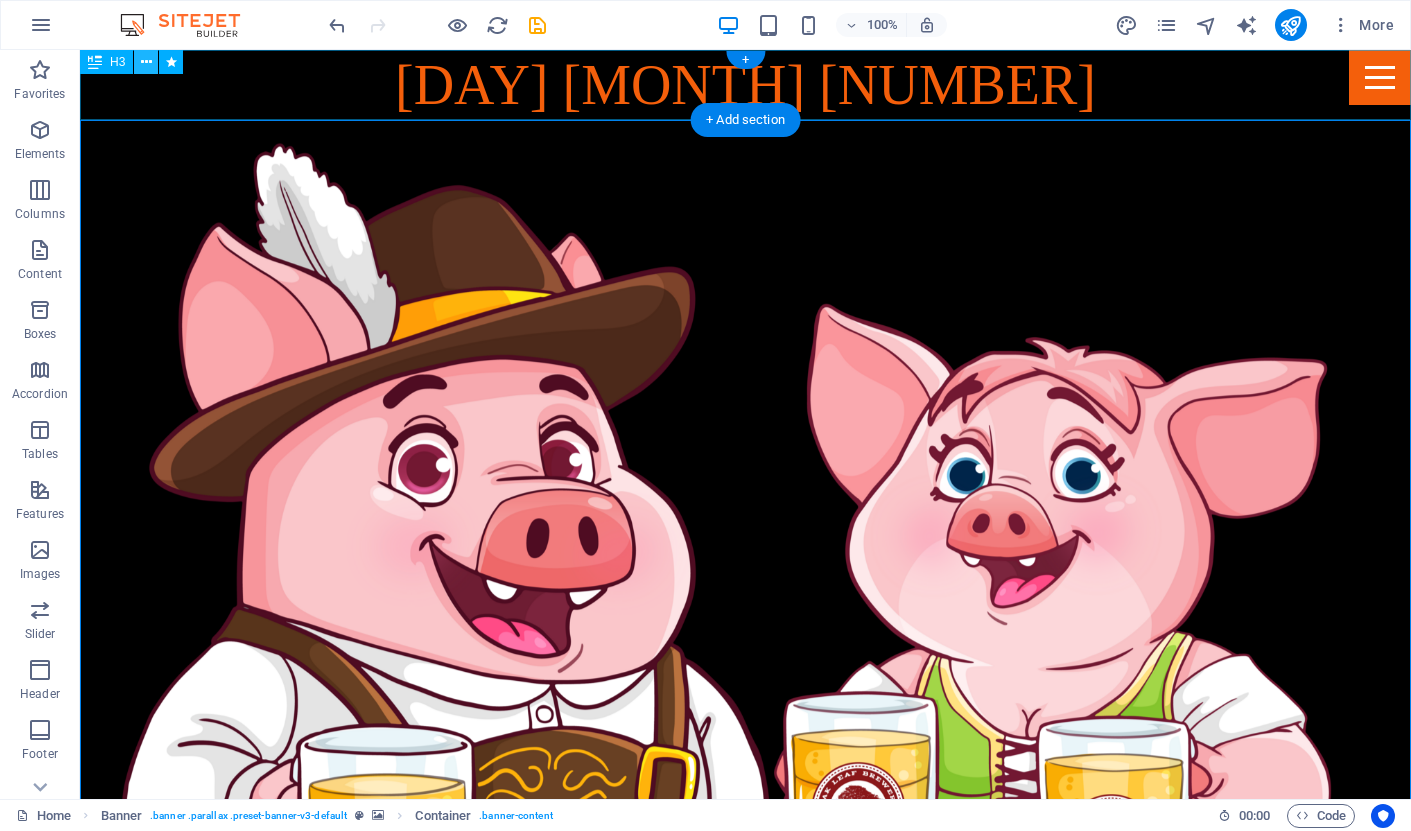 click at bounding box center (146, 62) 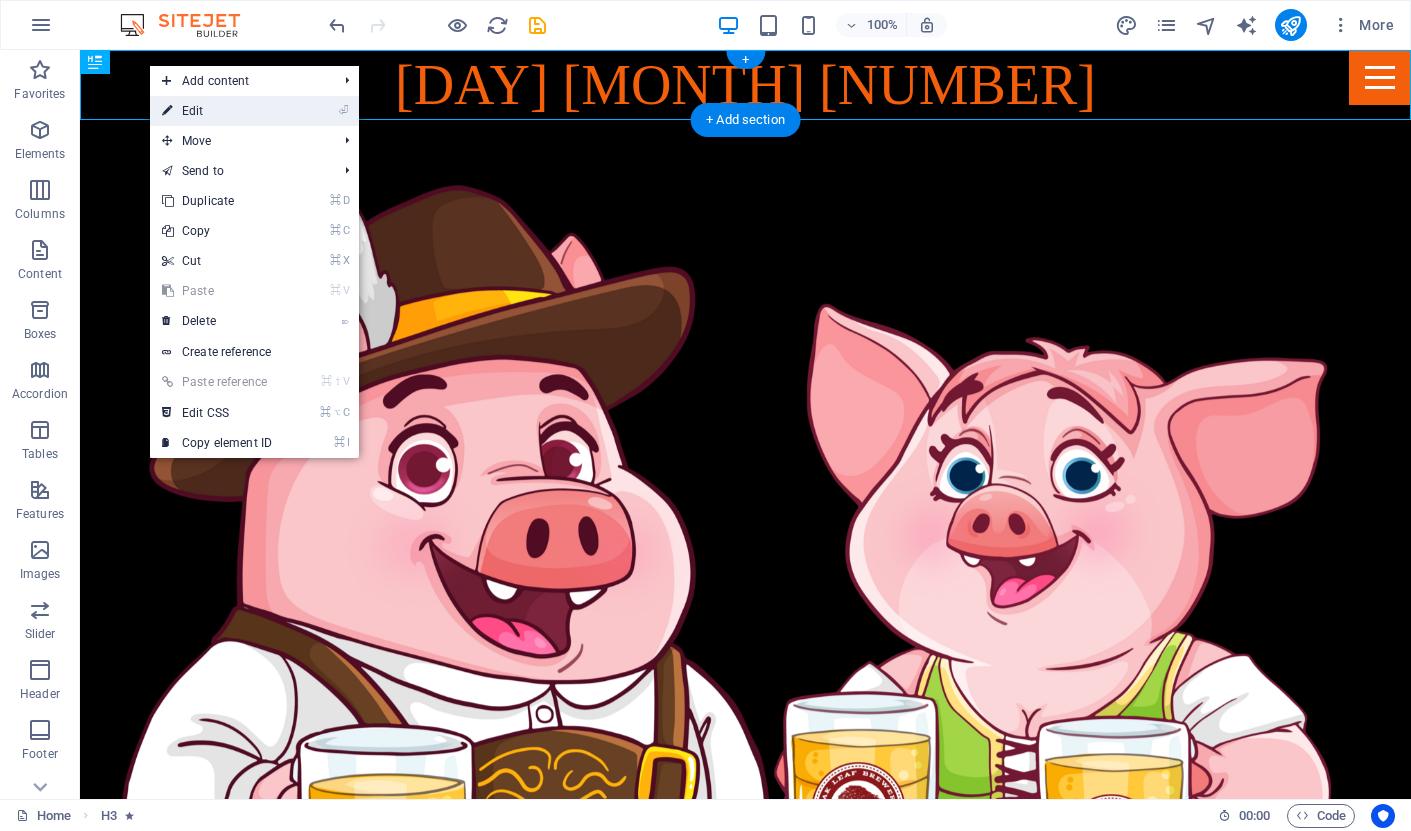 click on "⏎  Edit" at bounding box center [217, 111] 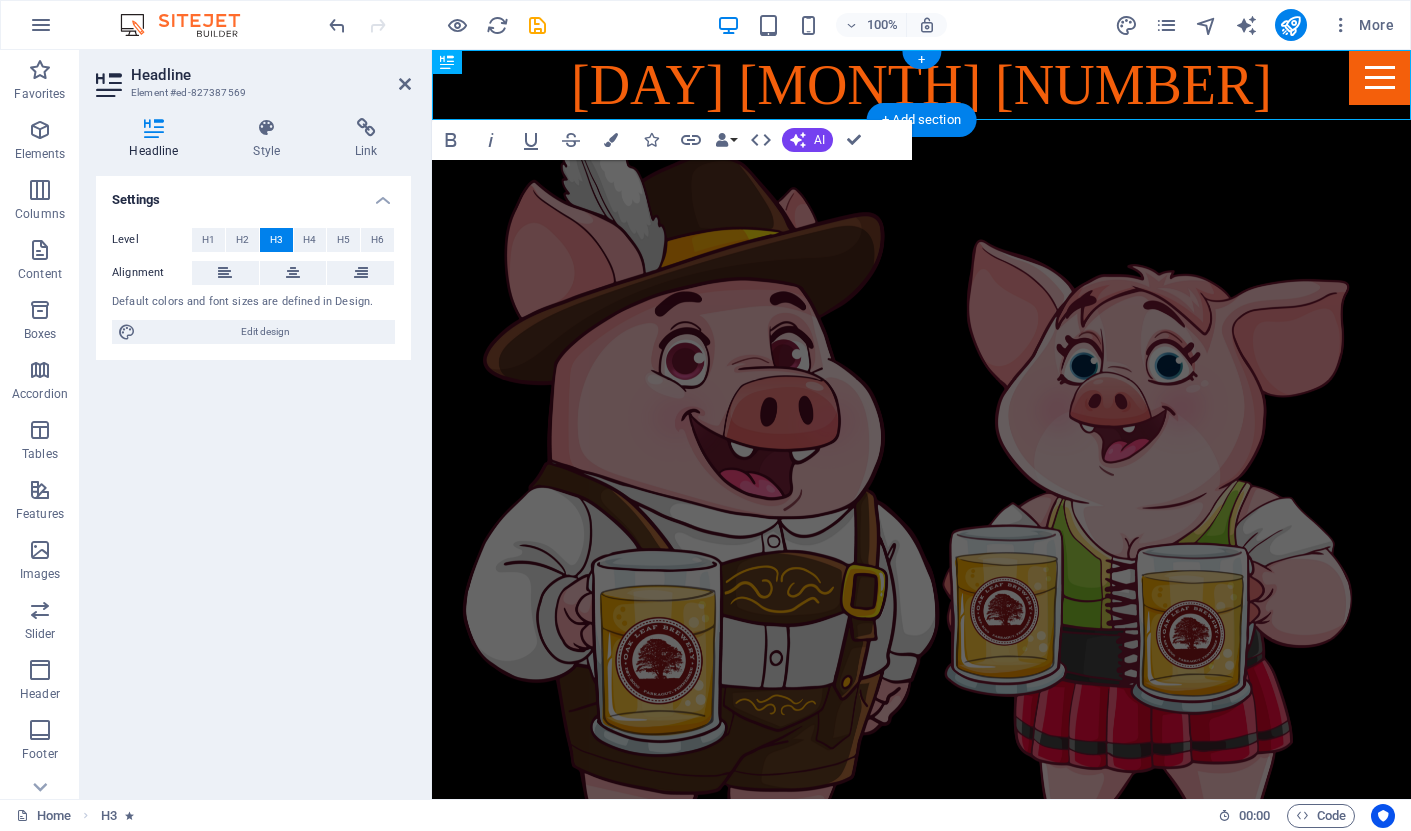 type 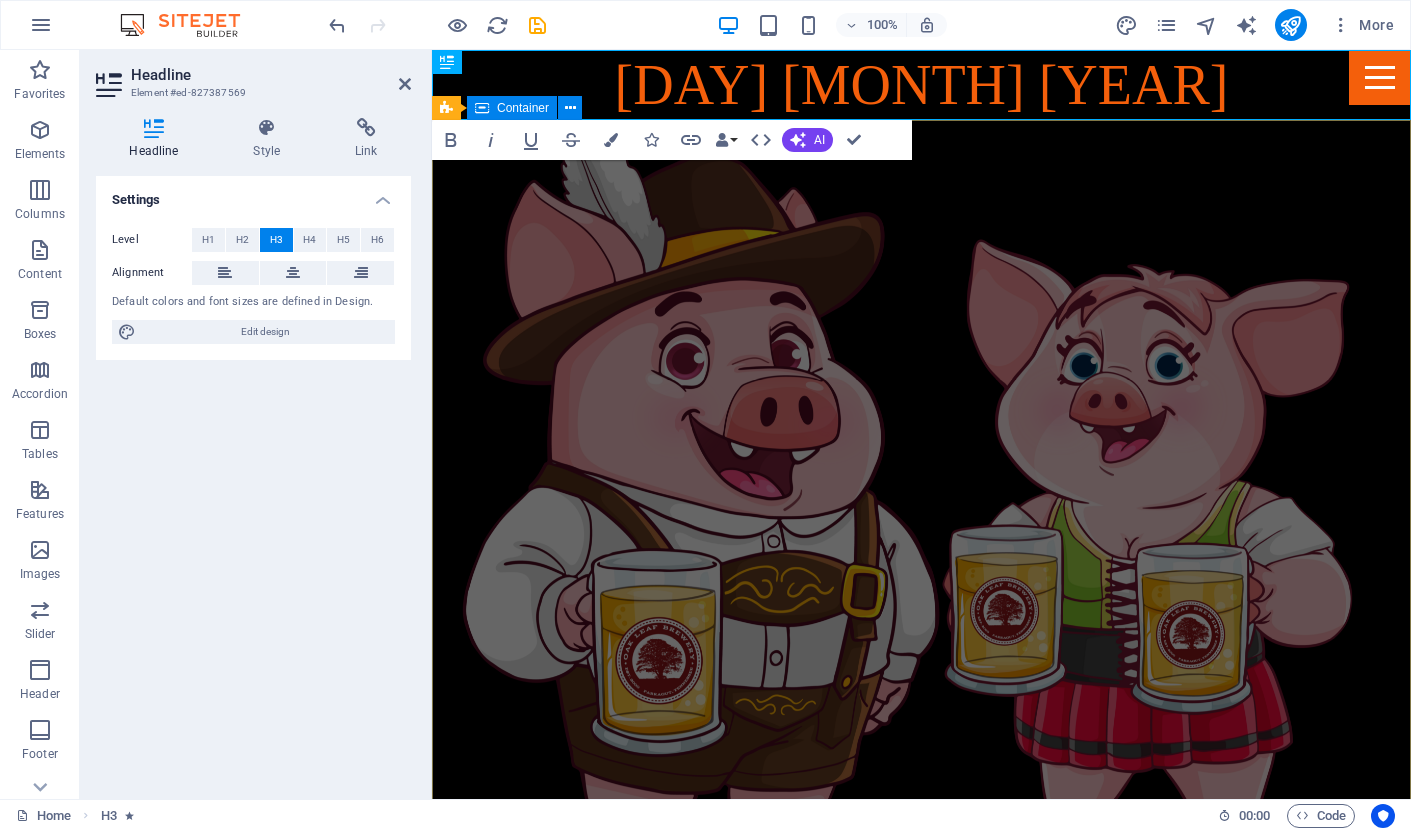 click at bounding box center (921, 1083) 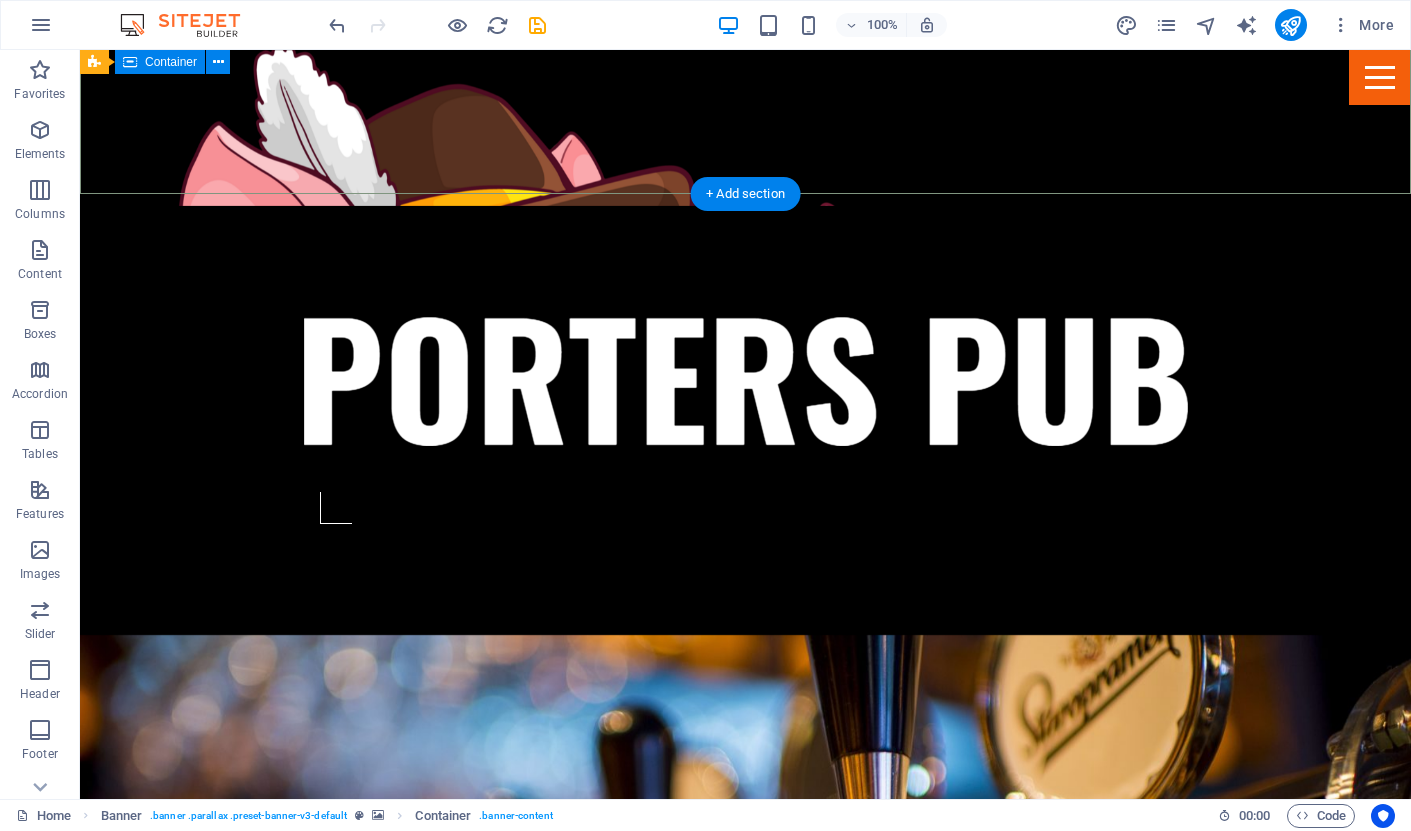 scroll, scrollTop: 676, scrollLeft: 0, axis: vertical 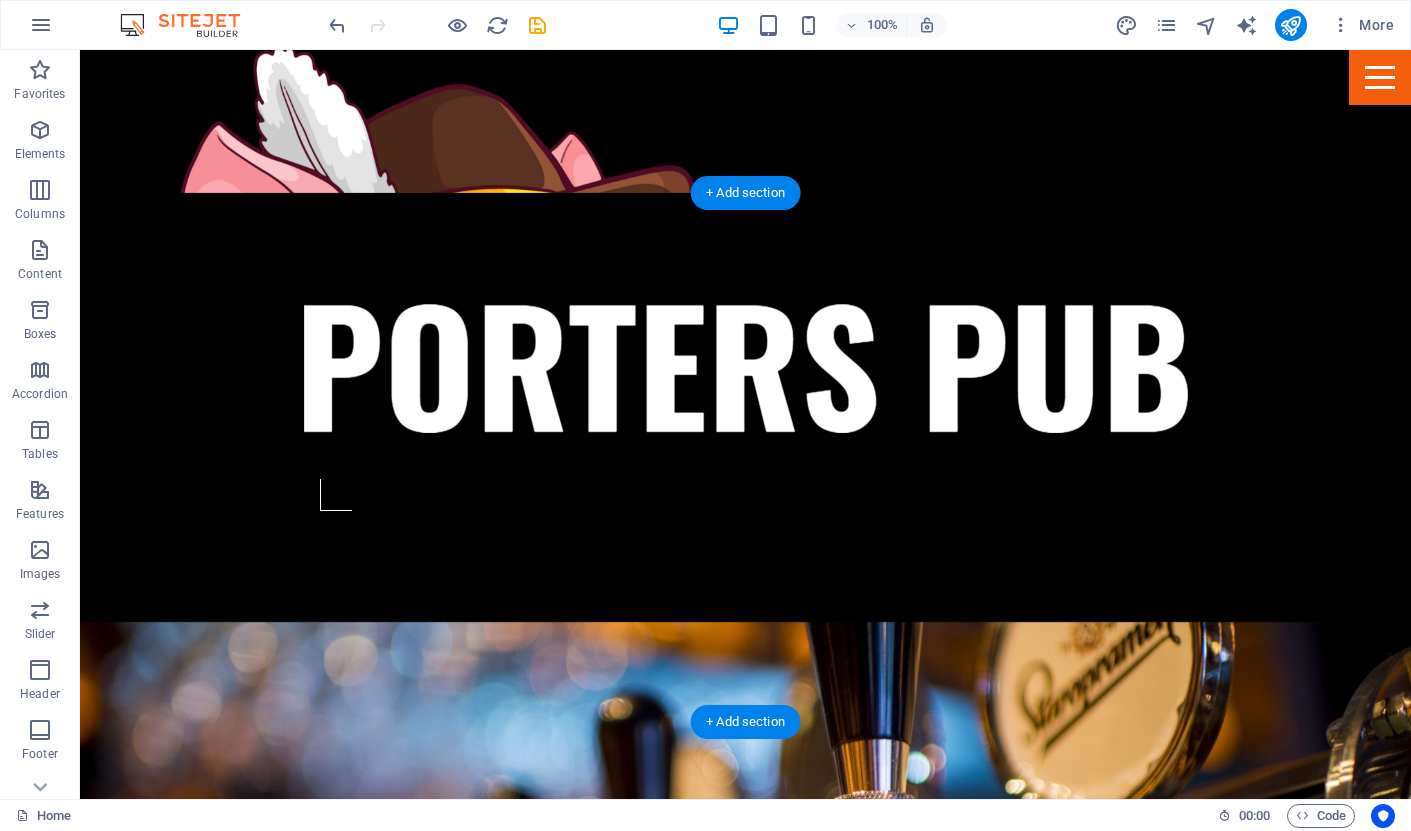 click at bounding box center (745, 886) 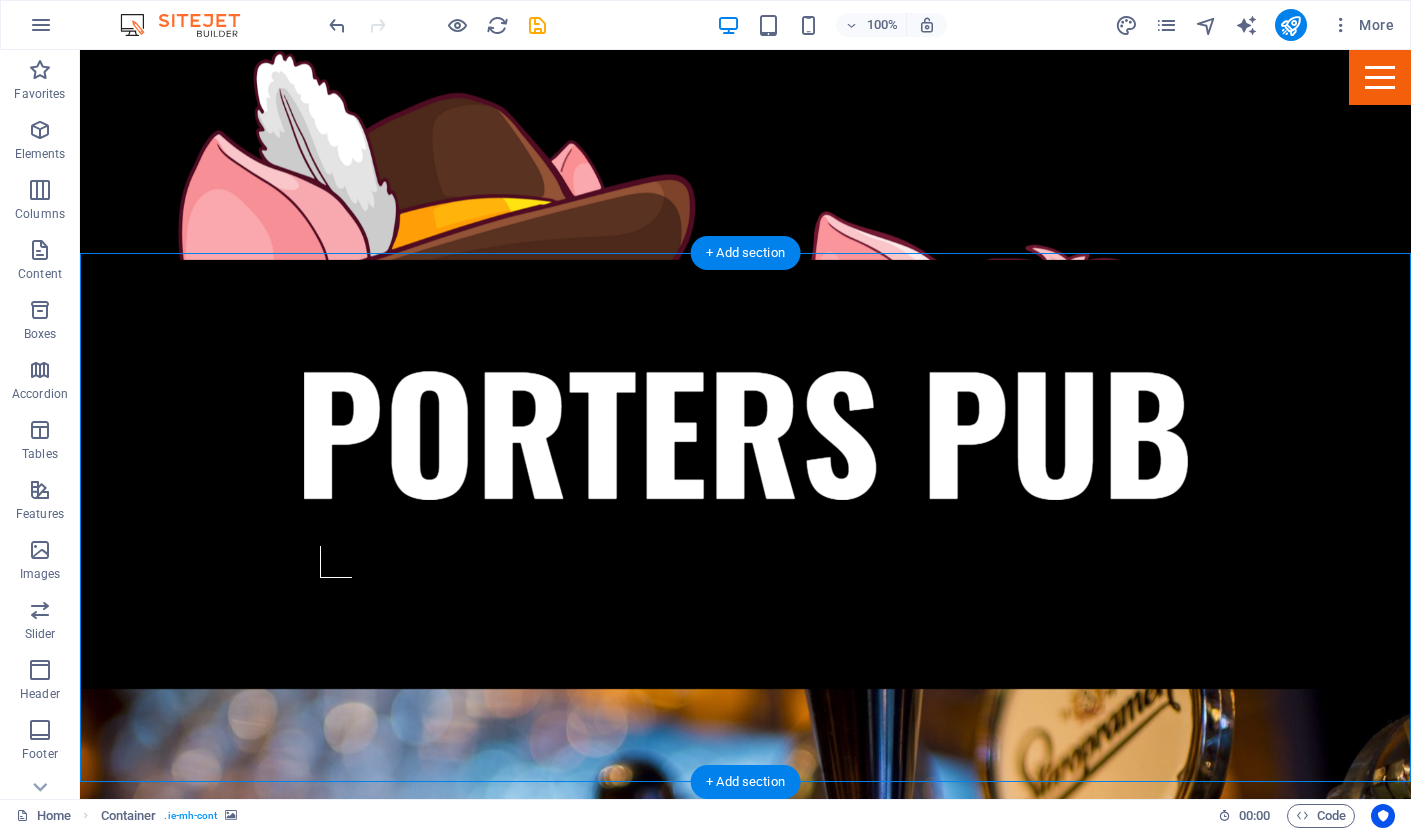 scroll, scrollTop: 605, scrollLeft: 0, axis: vertical 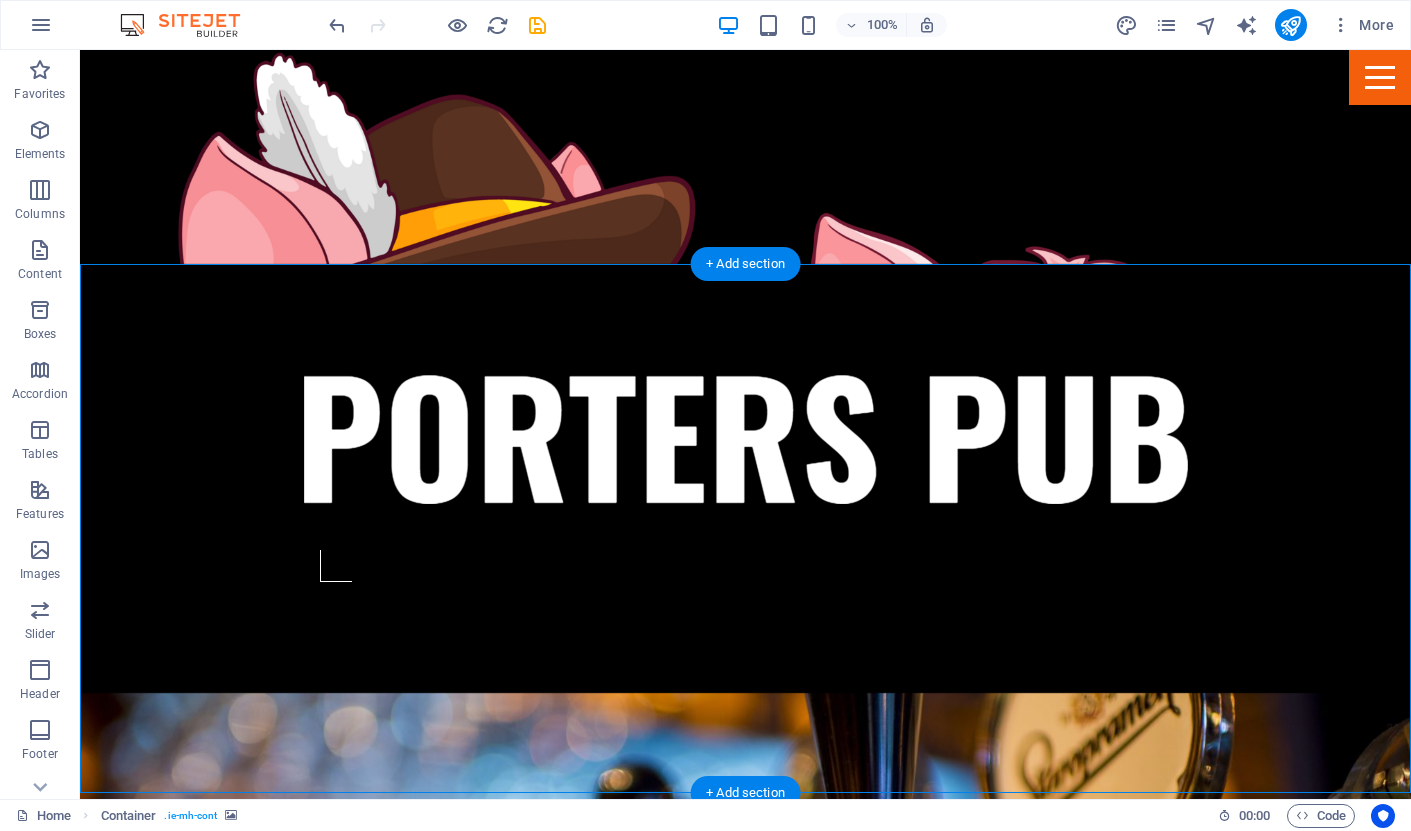click at bounding box center (745, 957) 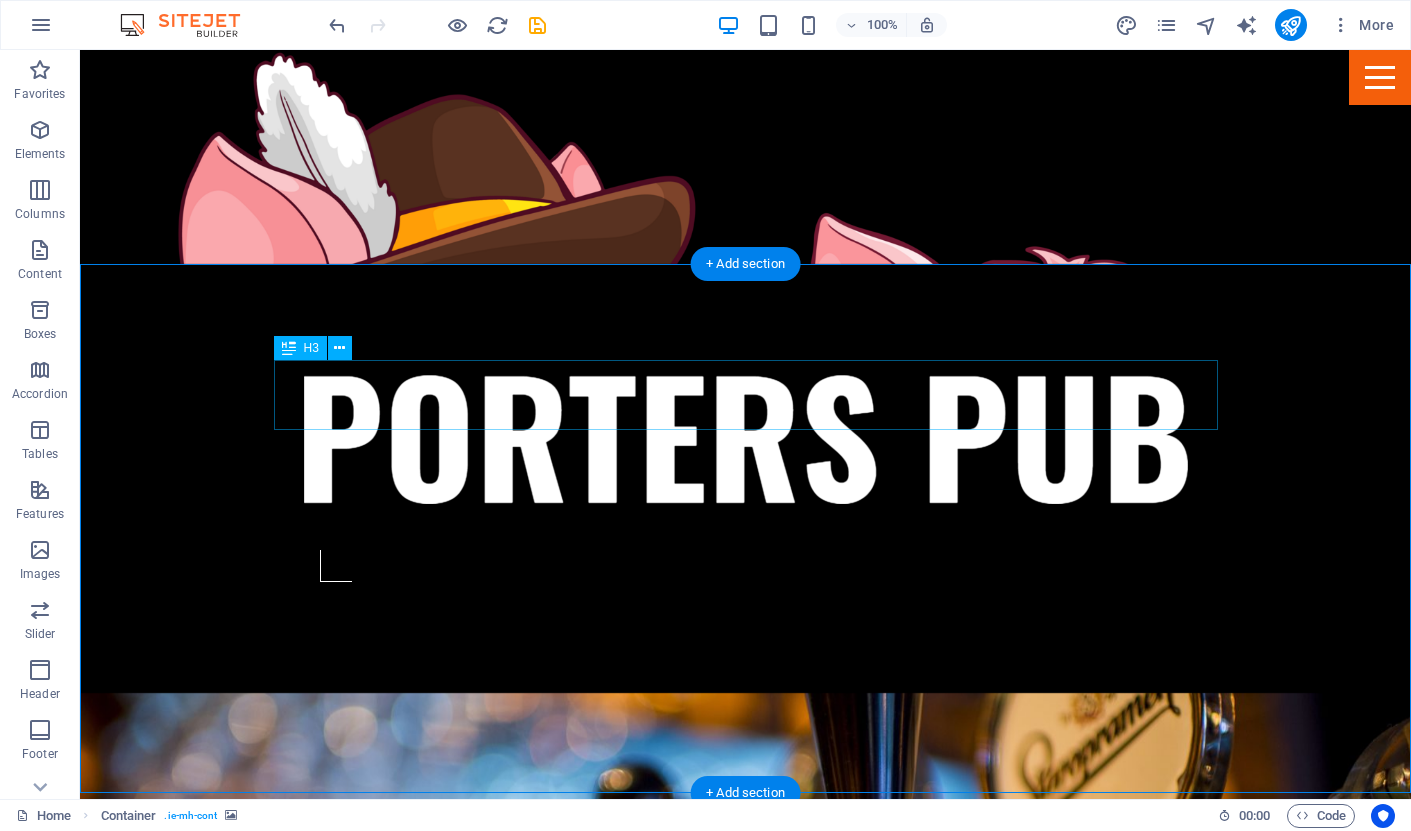 click on "Time for a break" at bounding box center [746, 1353] 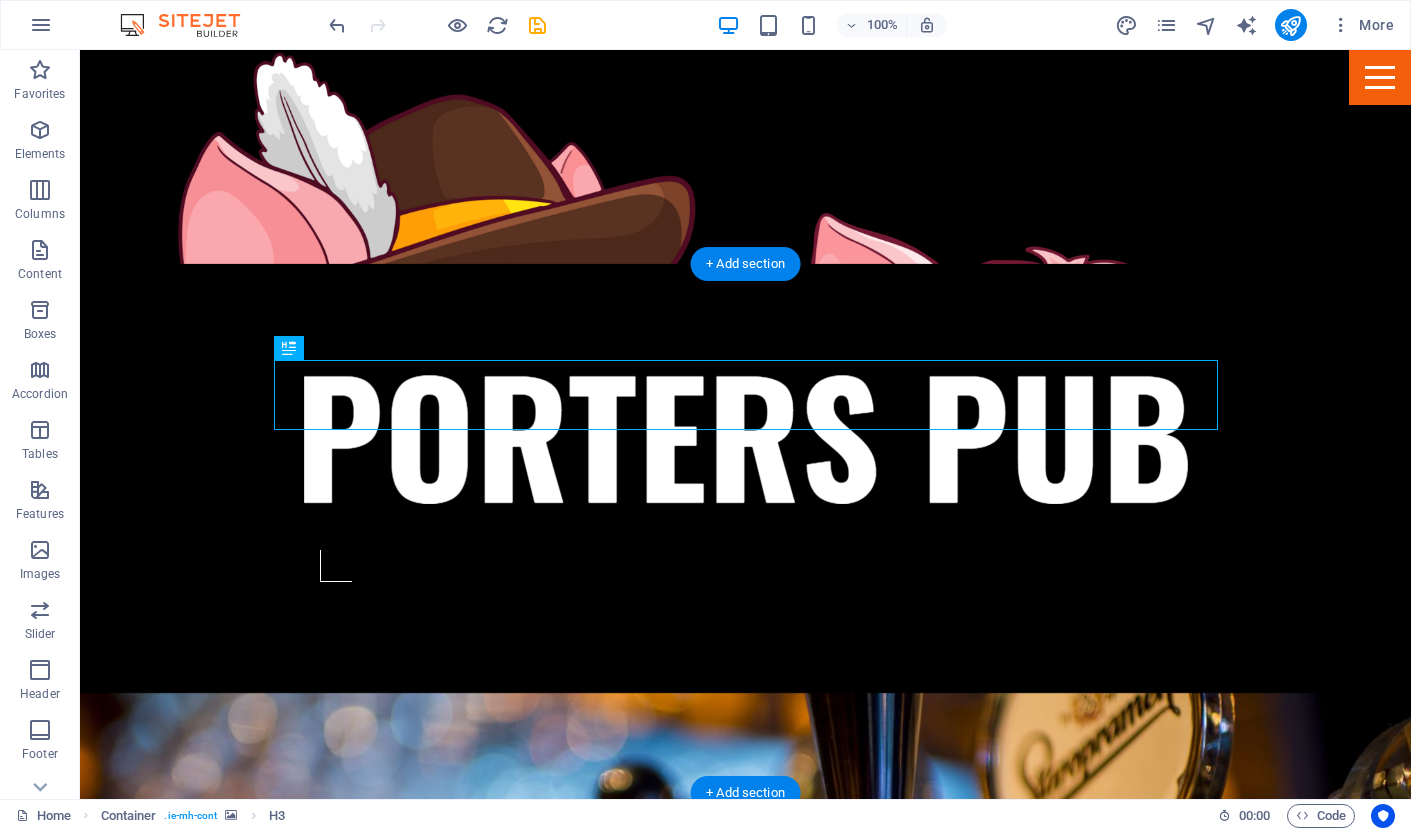 click at bounding box center (745, 957) 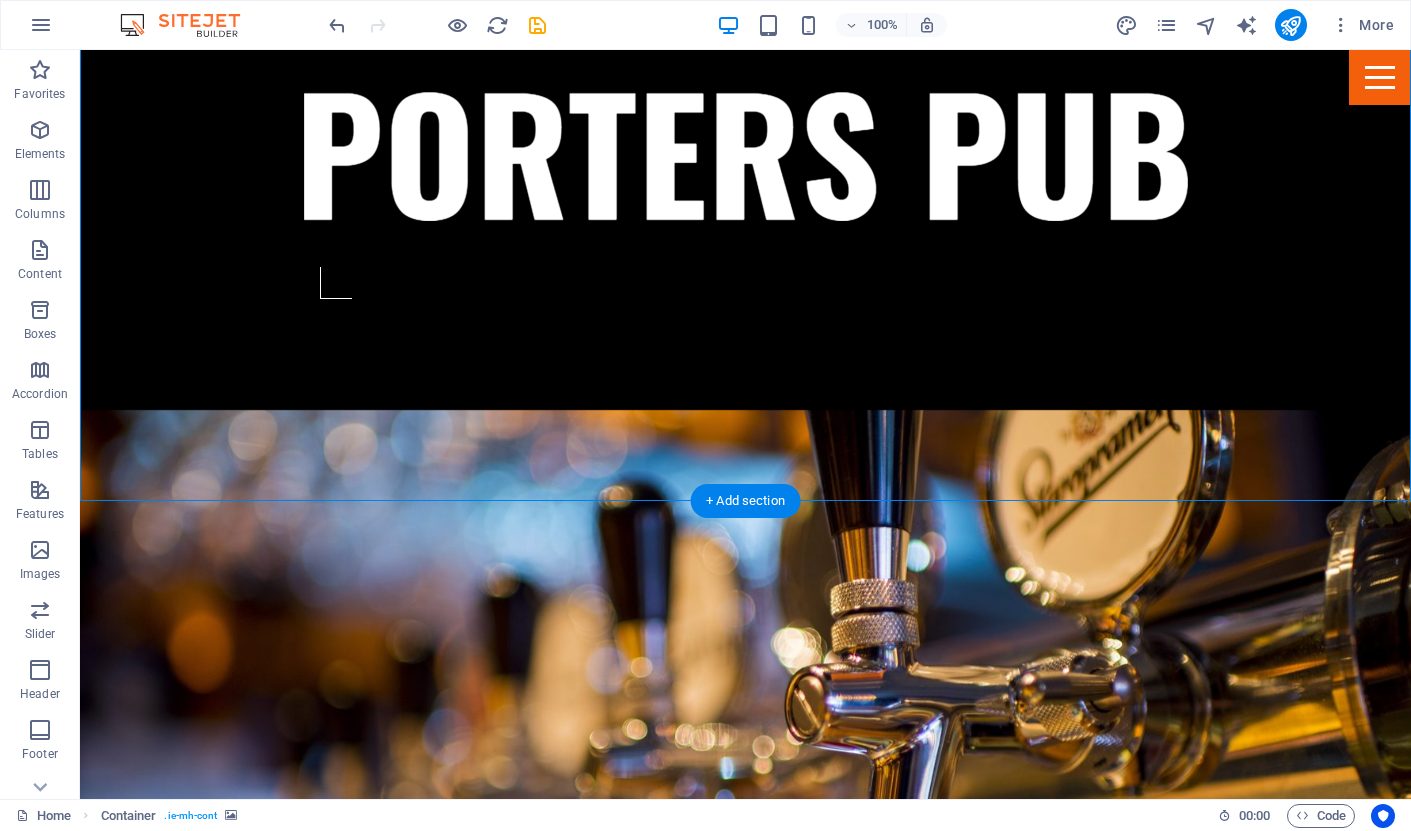 scroll, scrollTop: 897, scrollLeft: 0, axis: vertical 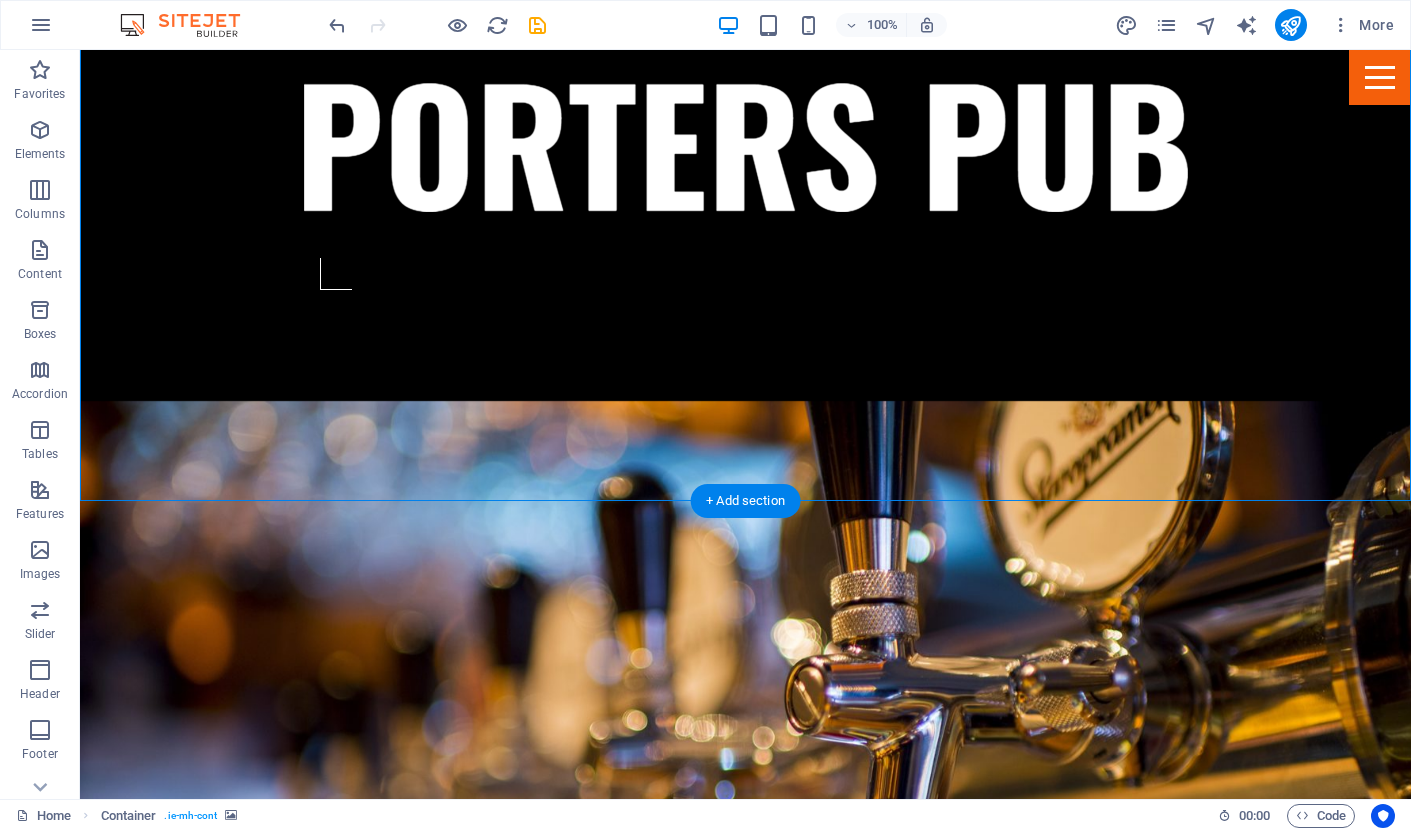 click at bounding box center (745, 1833) 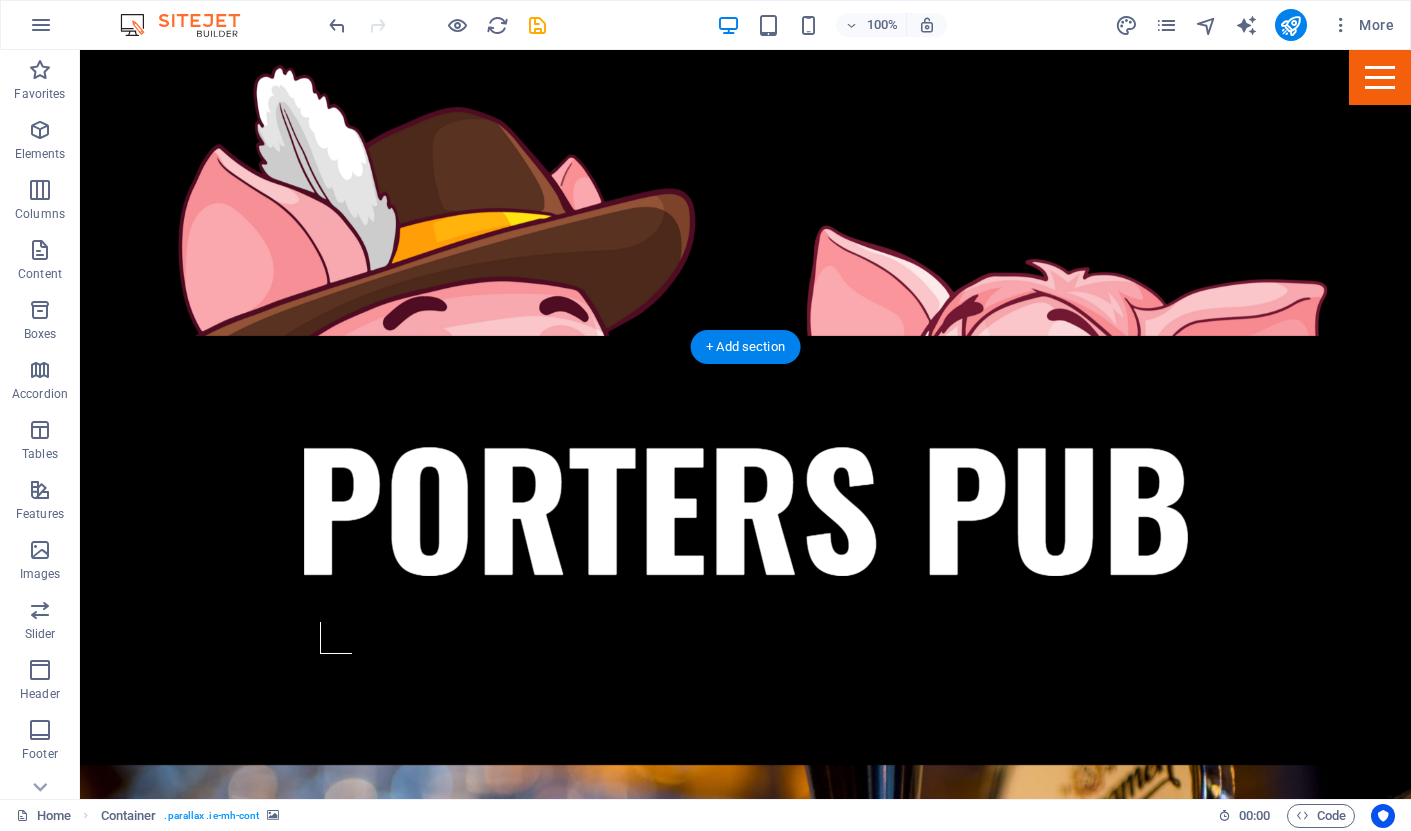 scroll, scrollTop: 522, scrollLeft: 0, axis: vertical 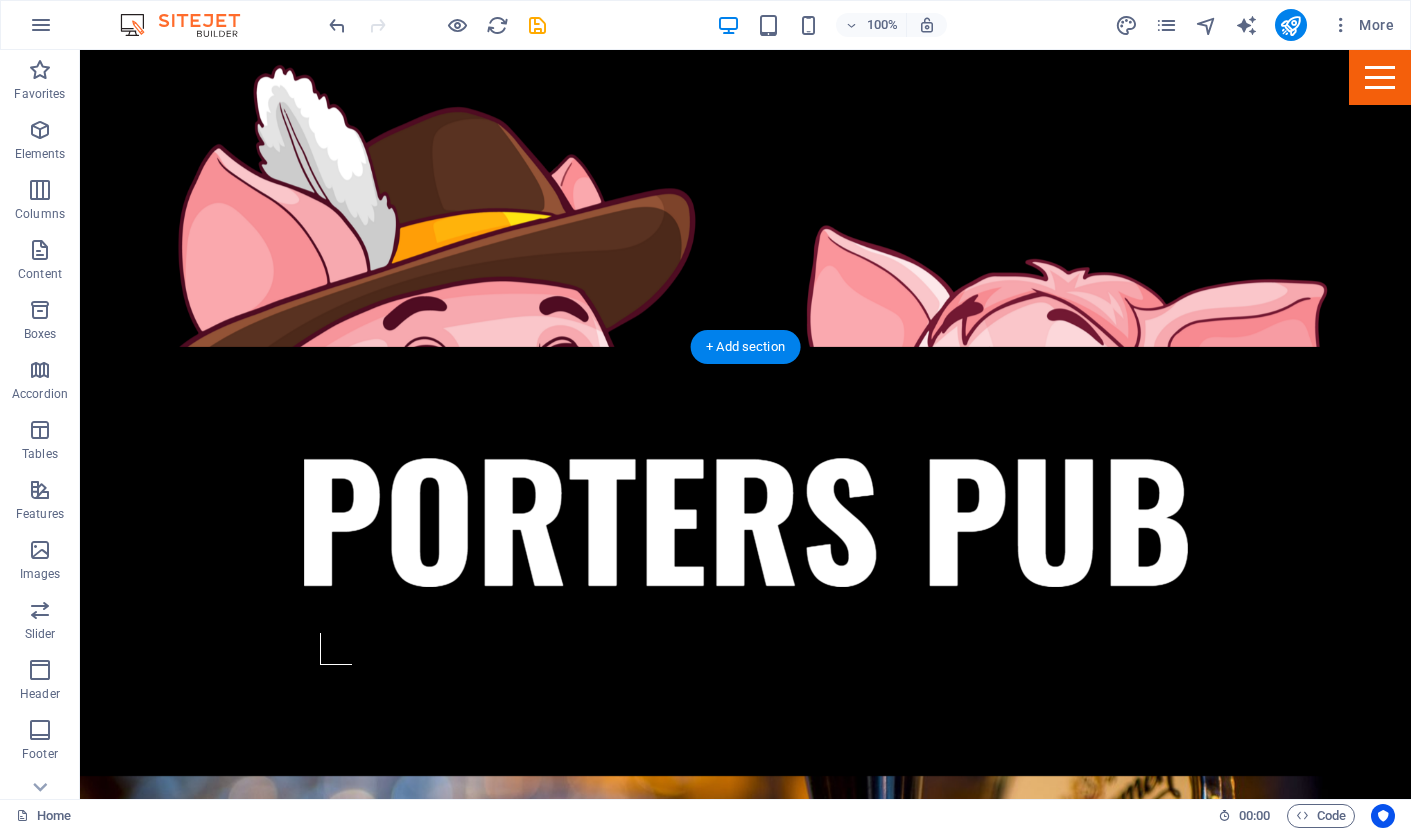 click at bounding box center (745, 1040) 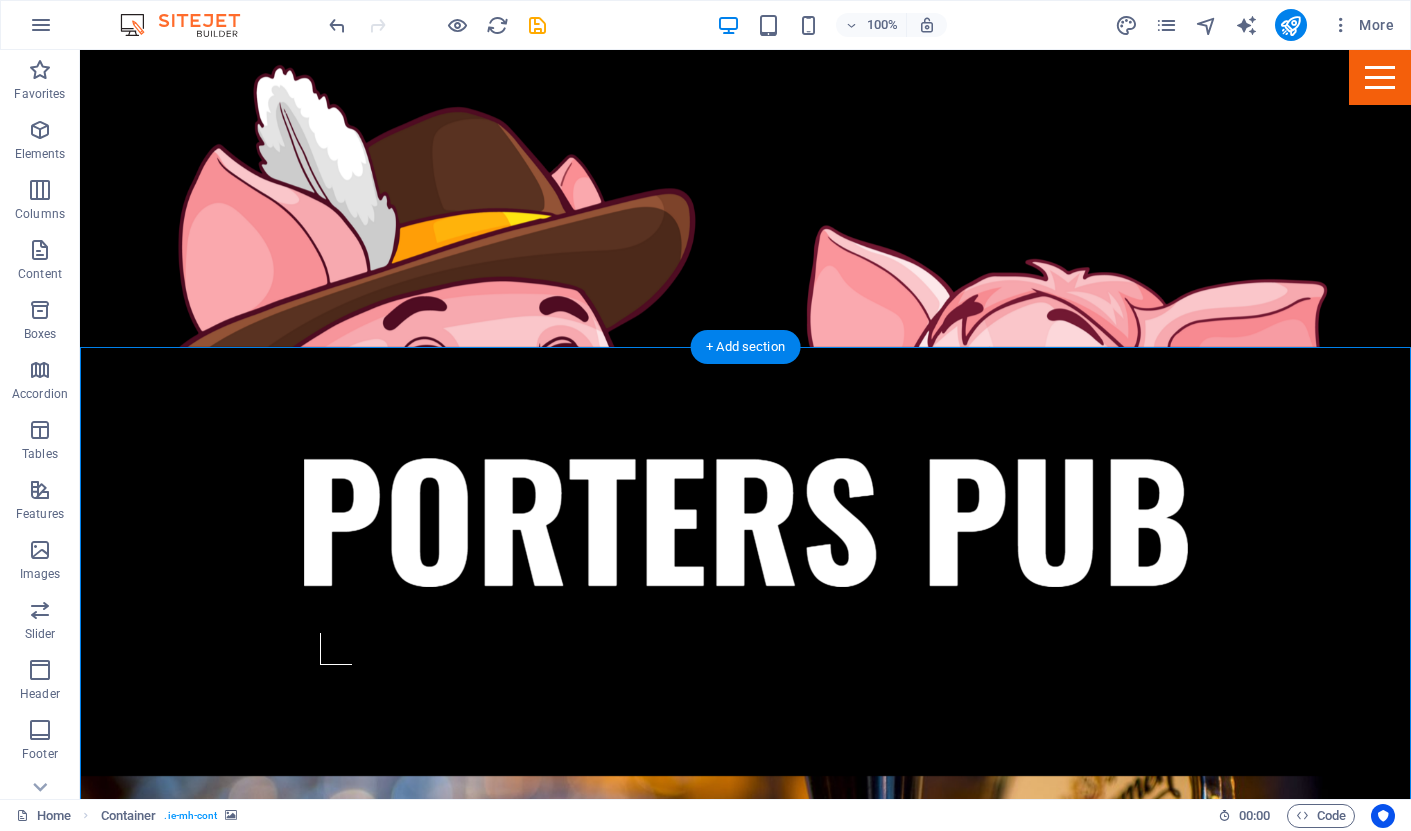 click at bounding box center (745, 1040) 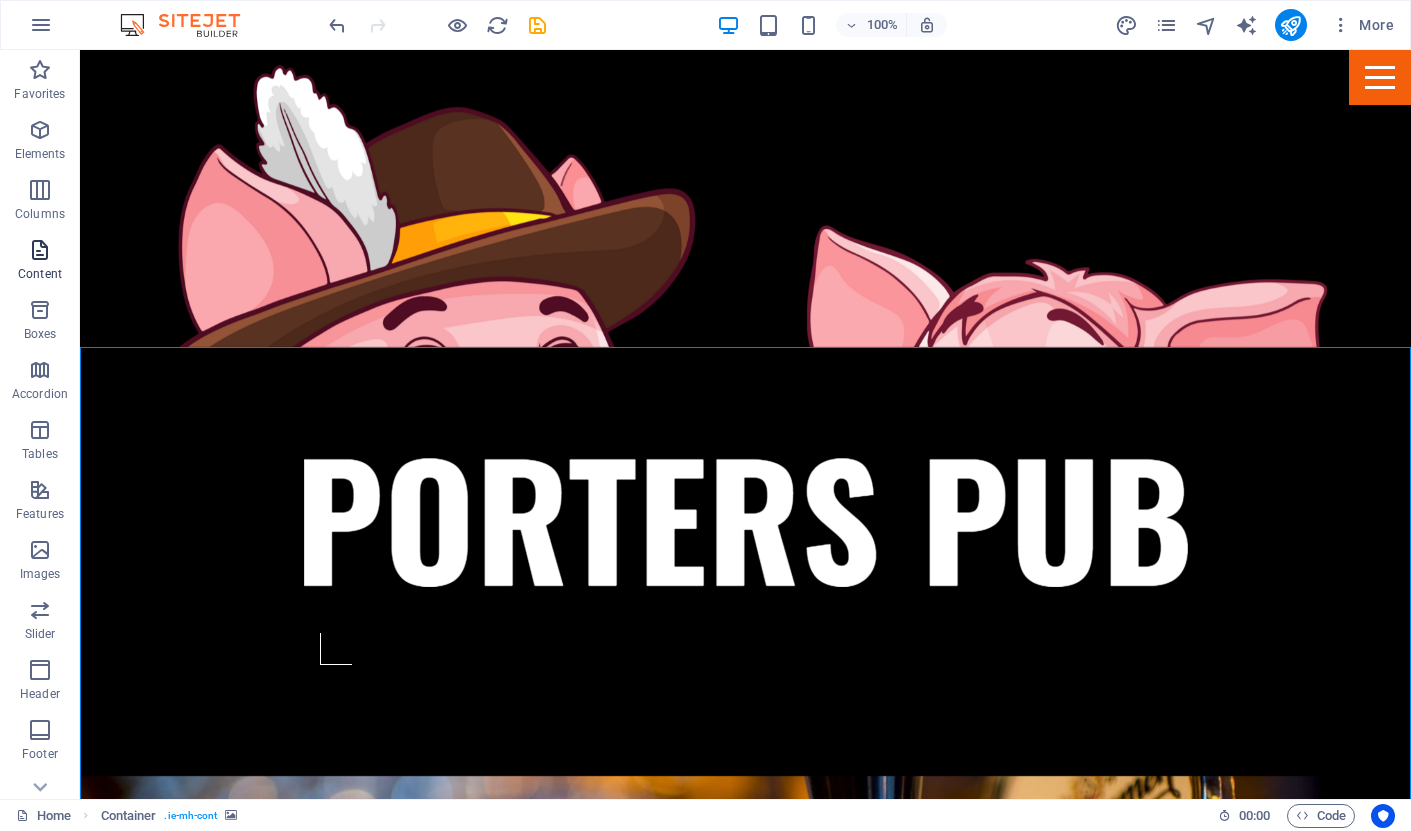 click at bounding box center [40, 250] 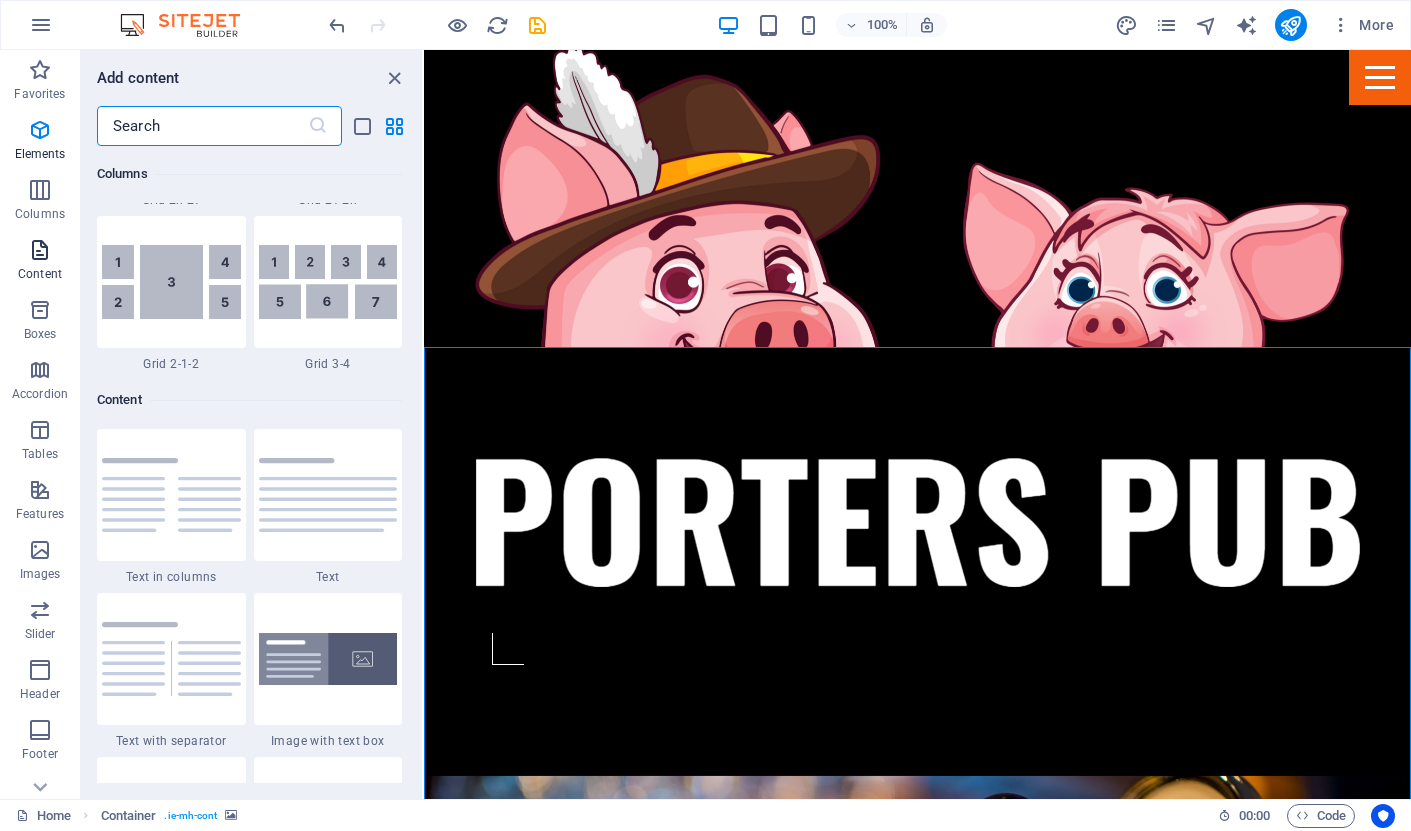 scroll, scrollTop: 3499, scrollLeft: 0, axis: vertical 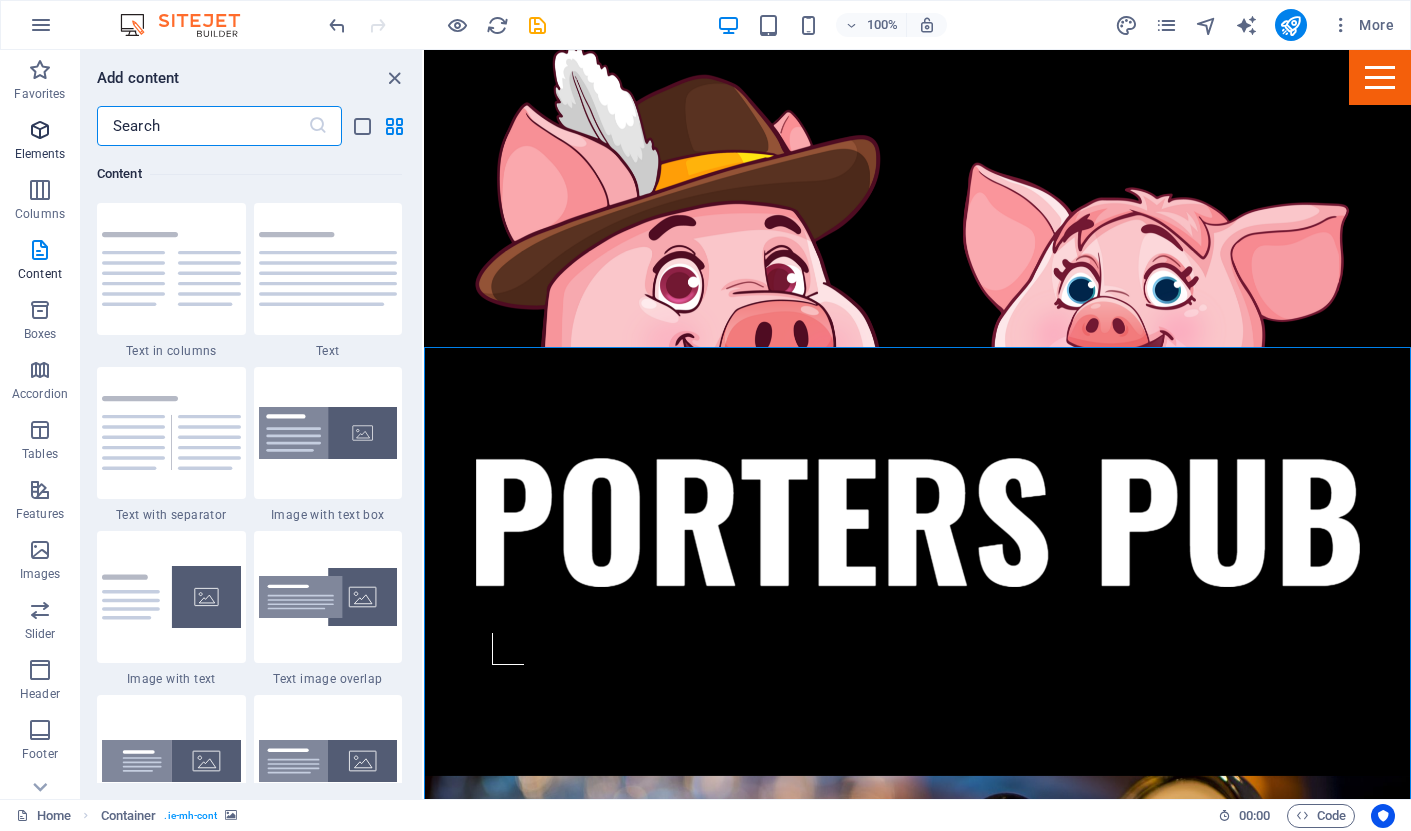 click on "Elements" at bounding box center (40, 142) 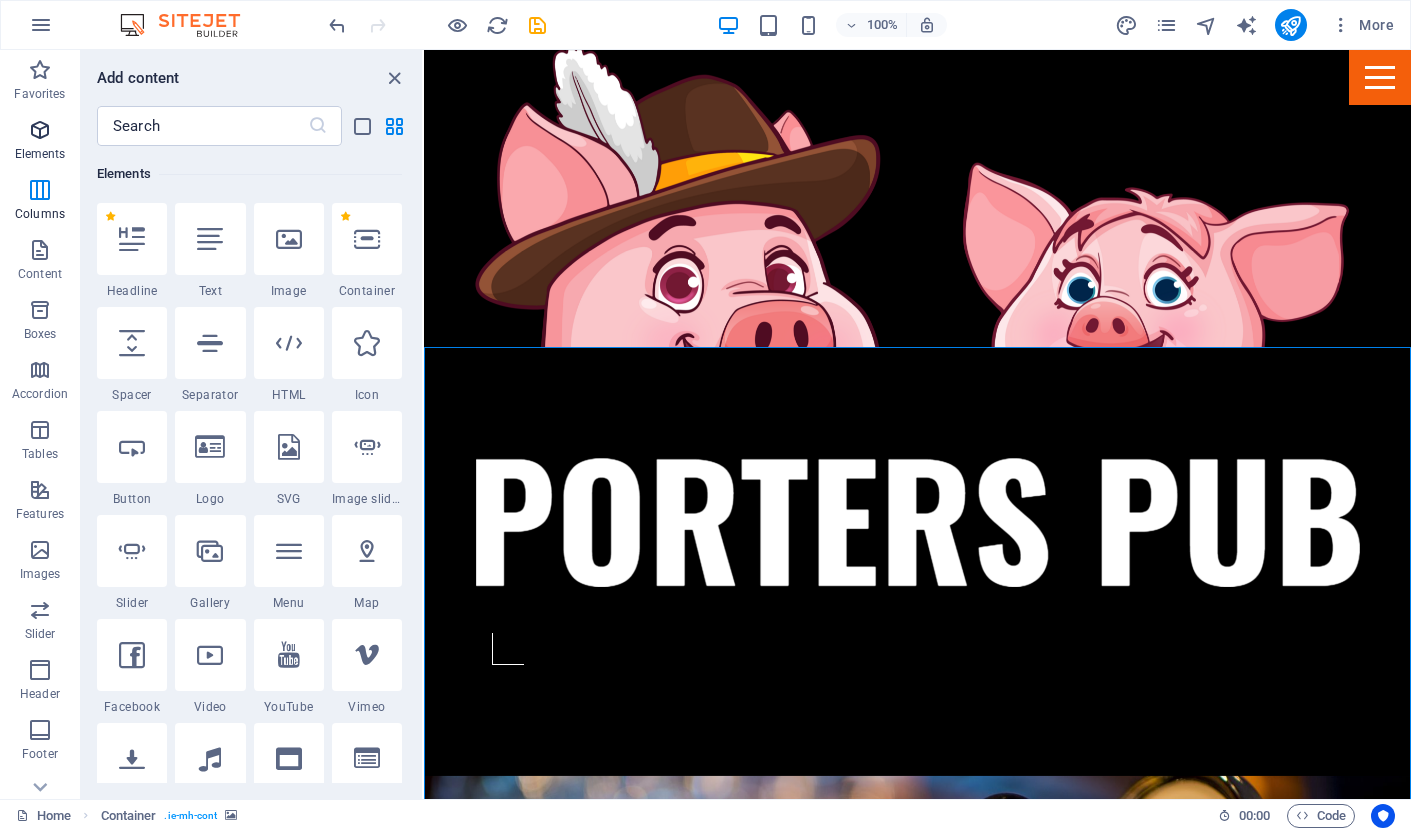 scroll, scrollTop: 213, scrollLeft: 0, axis: vertical 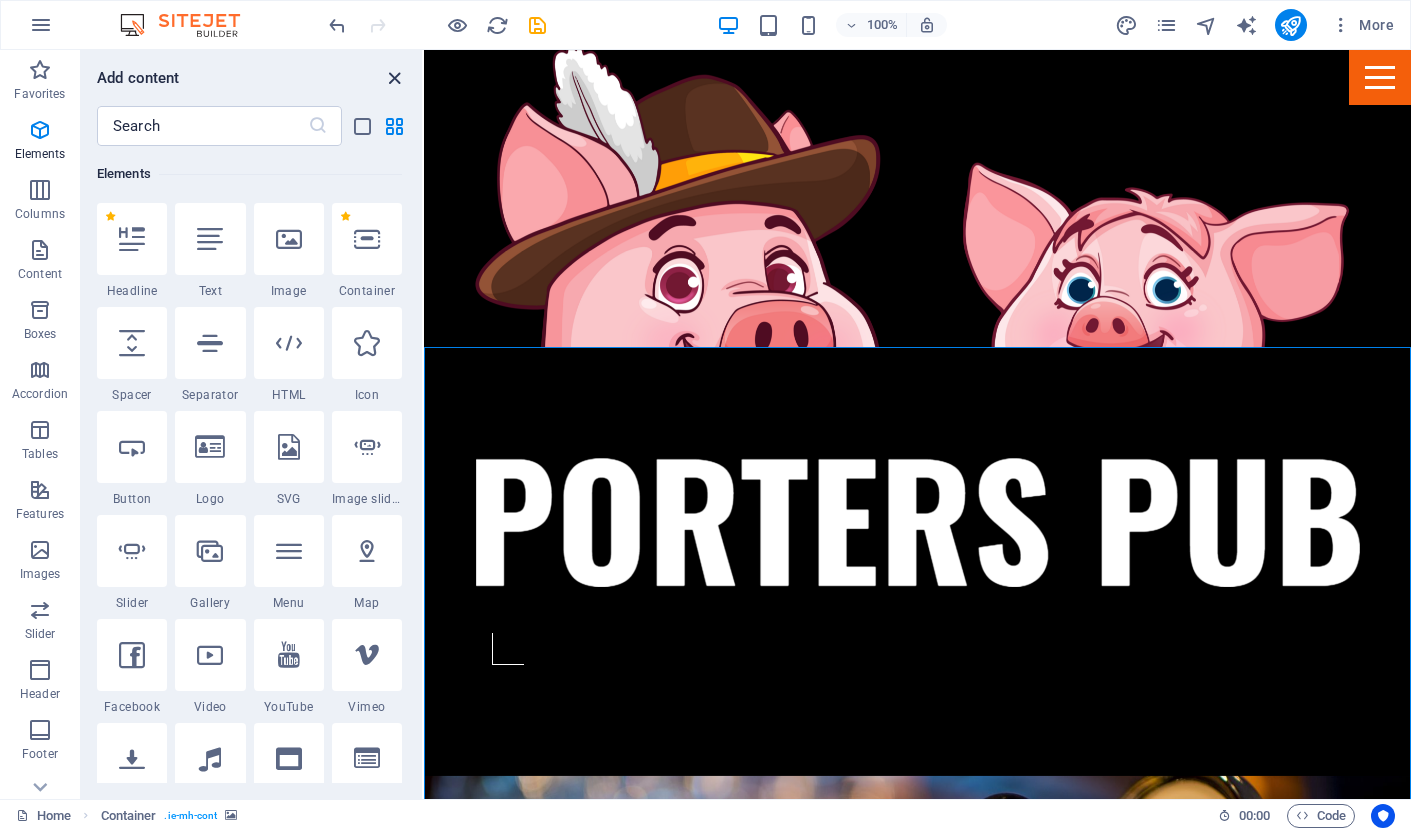 click at bounding box center (394, 78) 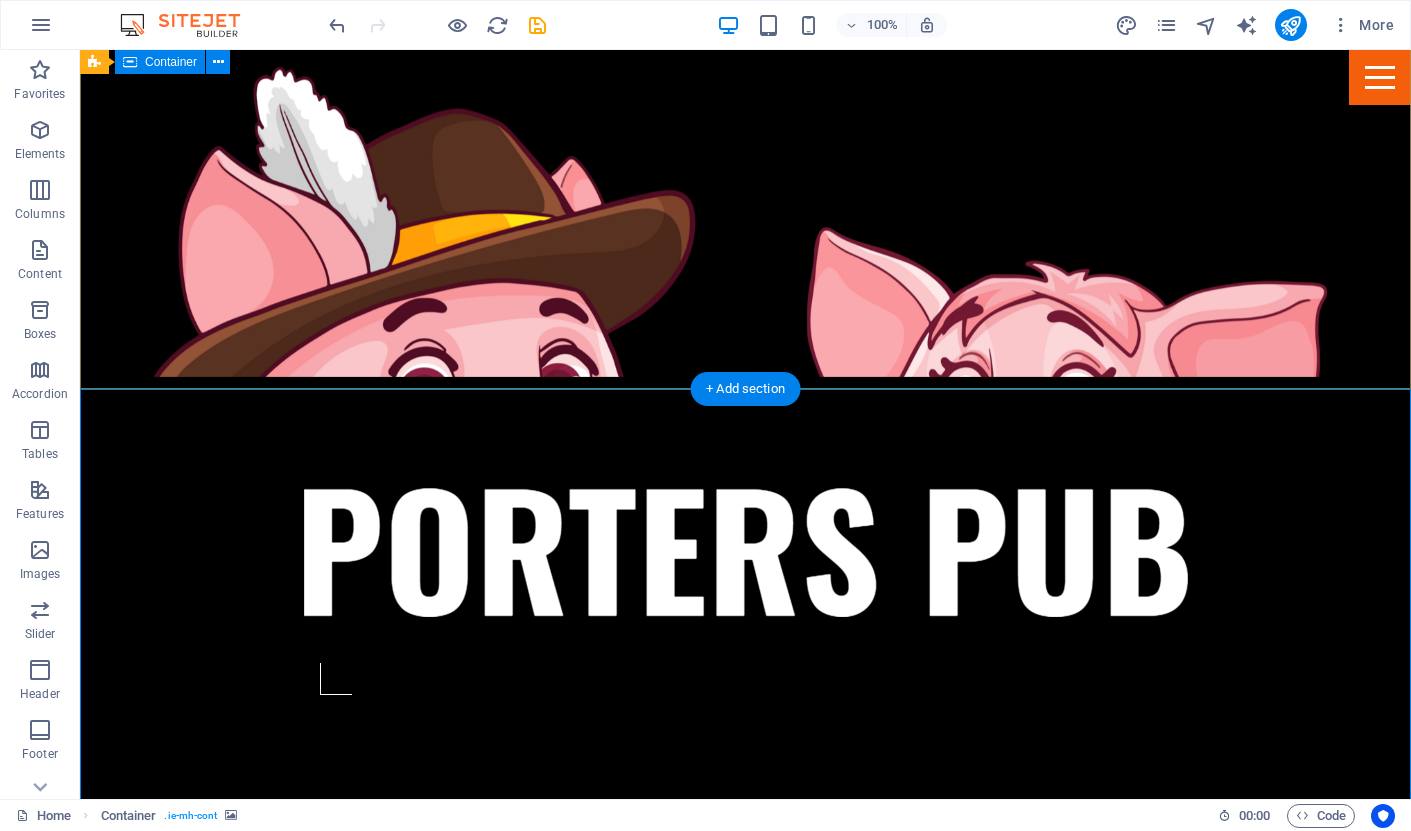 scroll, scrollTop: 479, scrollLeft: 0, axis: vertical 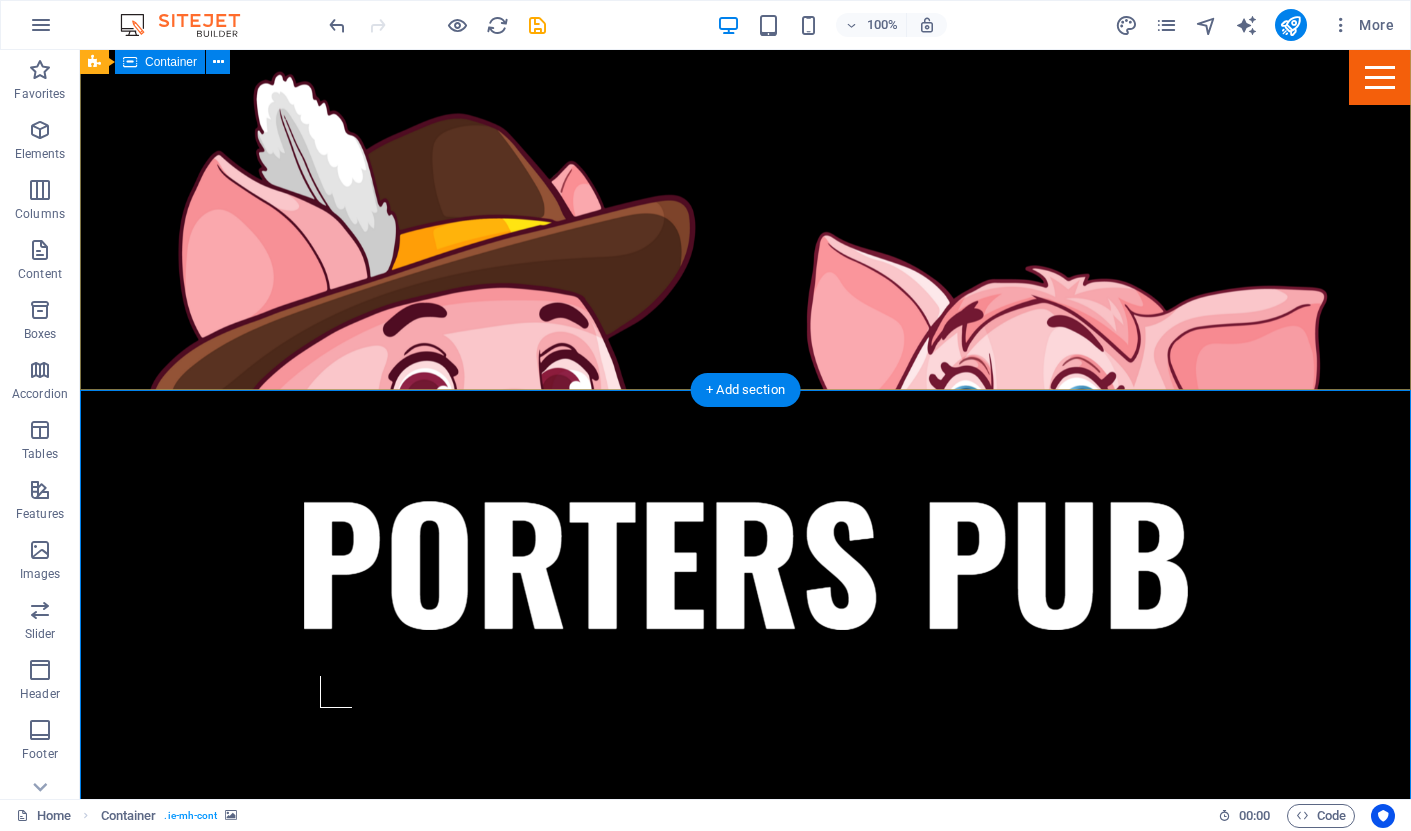 click on "Container" at bounding box center [171, 62] 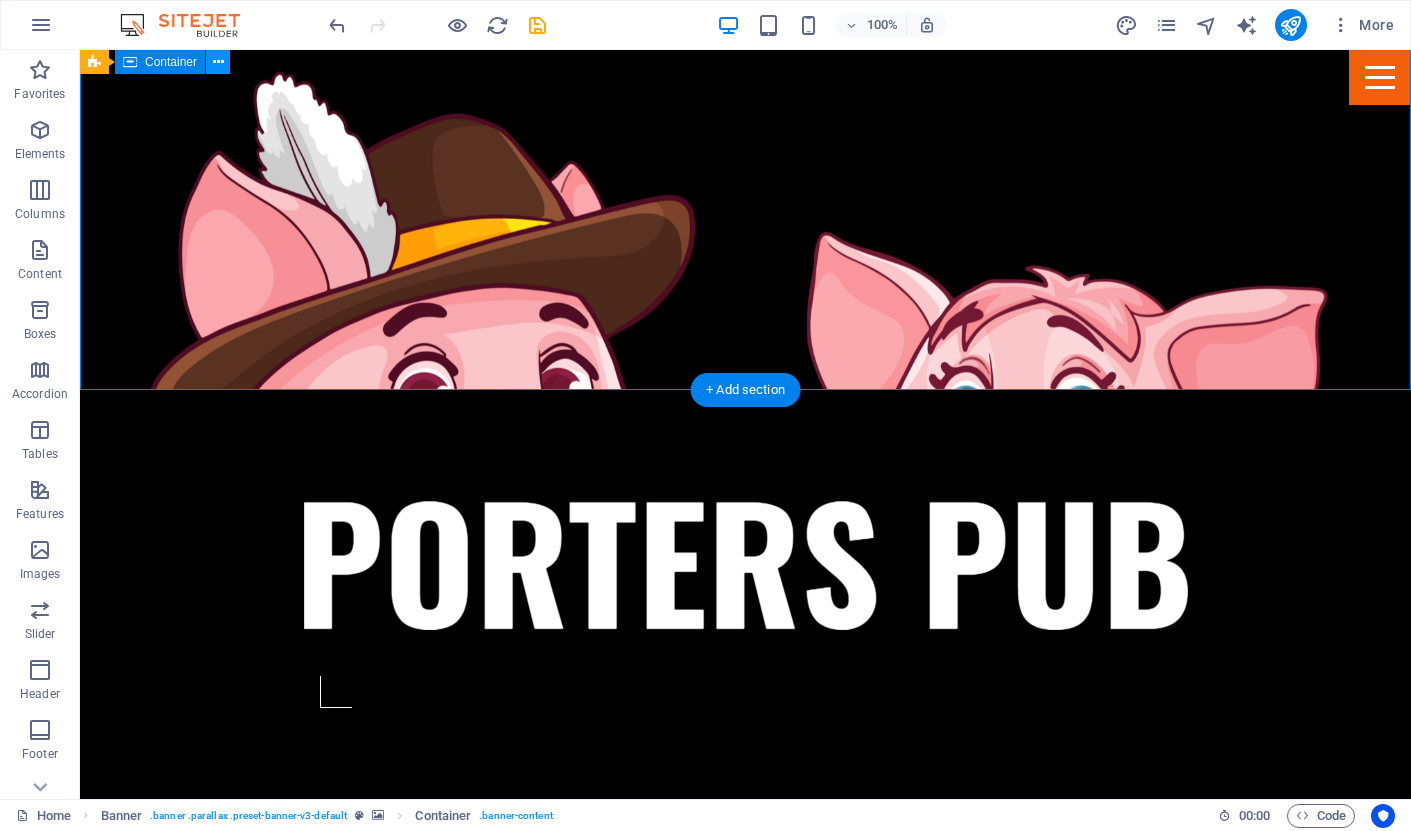 click at bounding box center [218, 62] 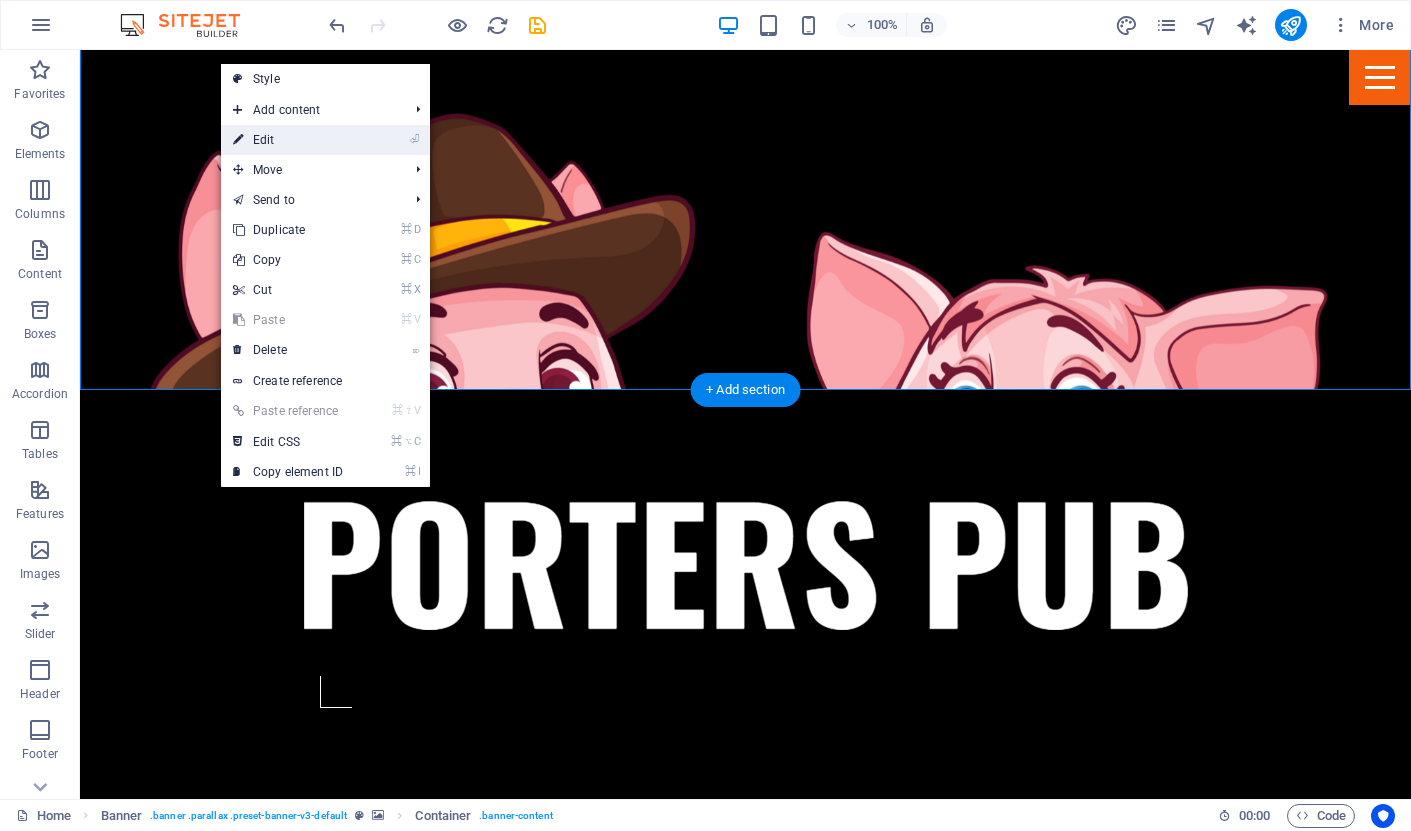 click on "⏎  Edit" at bounding box center [288, 140] 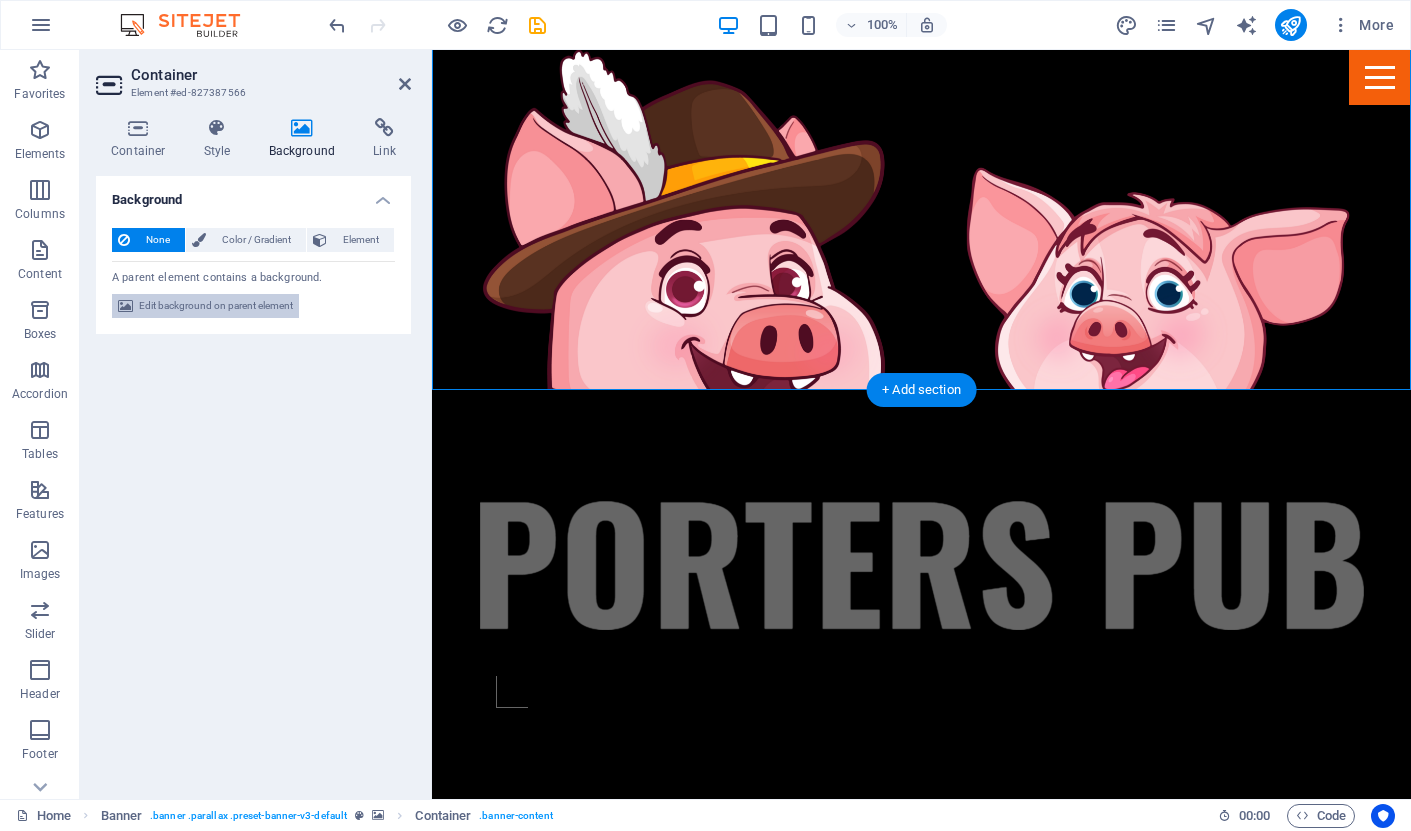 click on "Edit background on parent element" at bounding box center [216, 306] 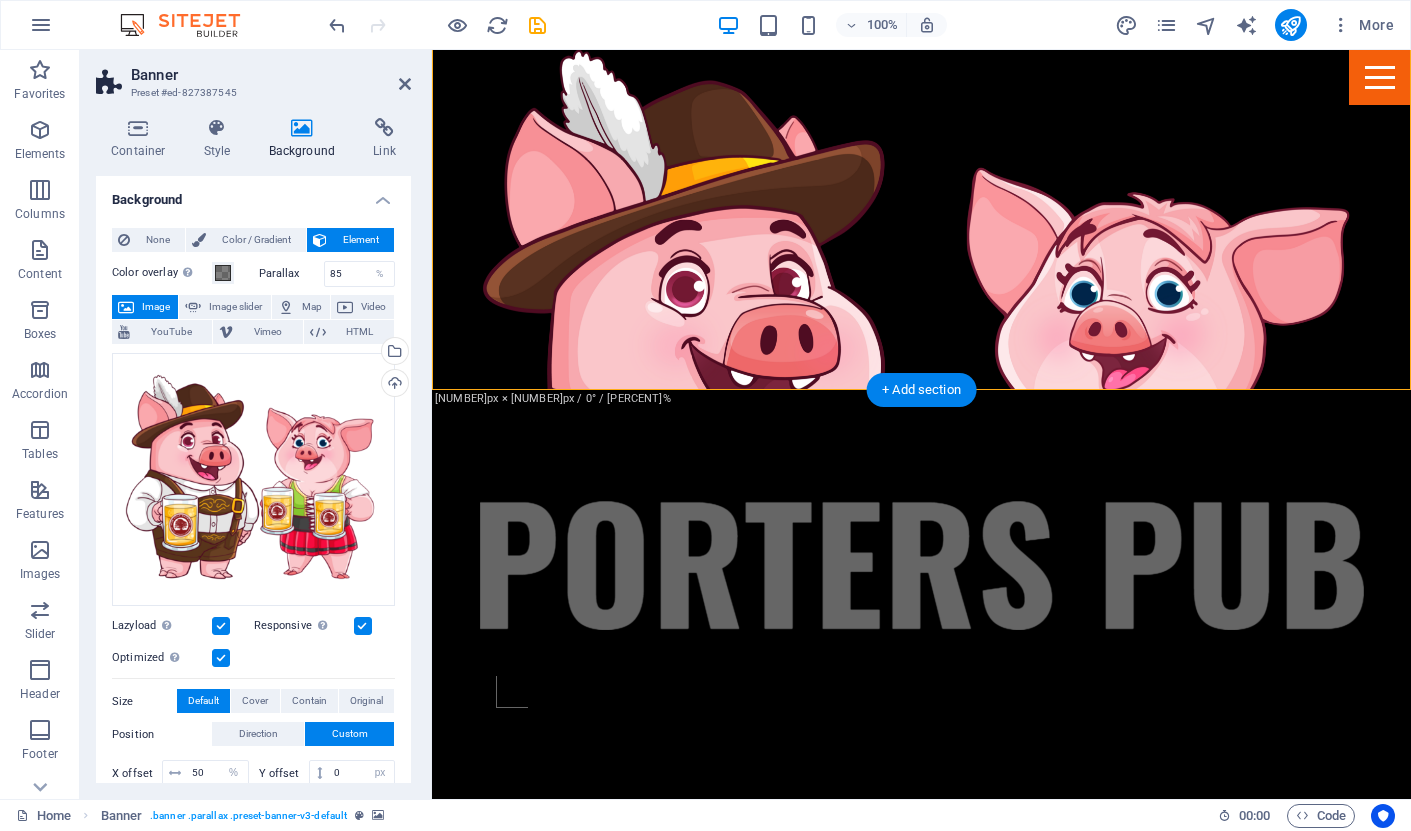 scroll, scrollTop: 0, scrollLeft: 0, axis: both 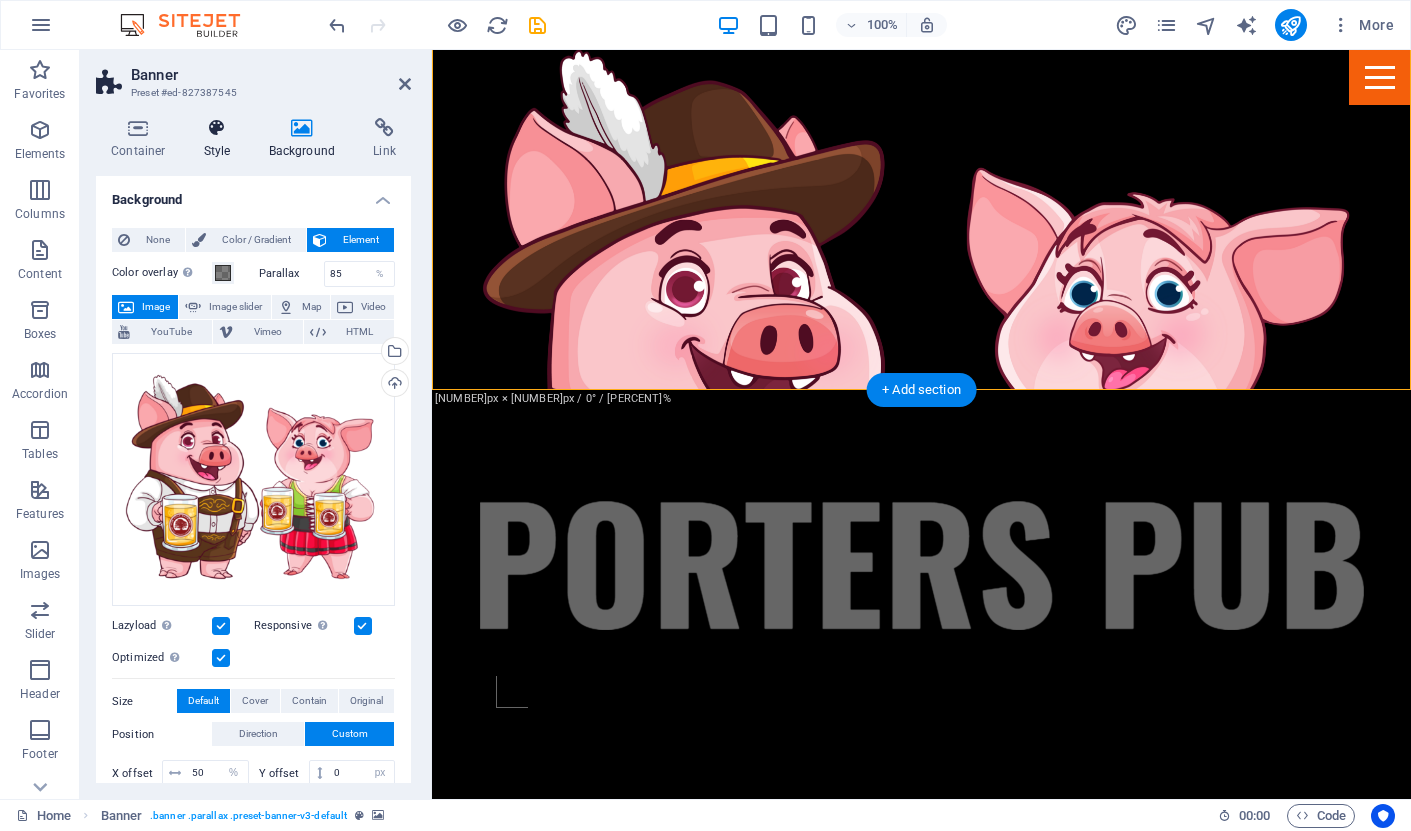 click at bounding box center [217, 128] 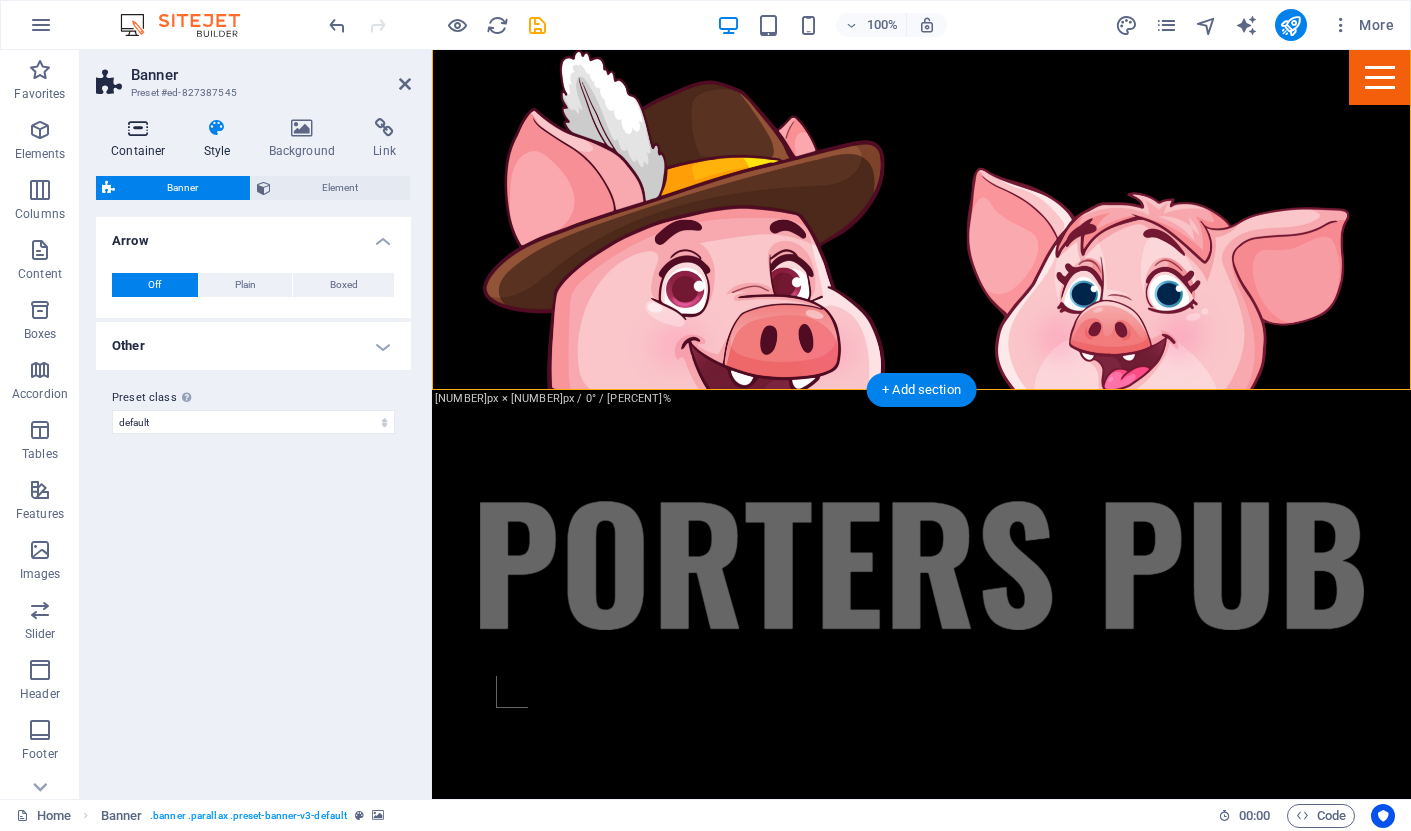 click at bounding box center (138, 128) 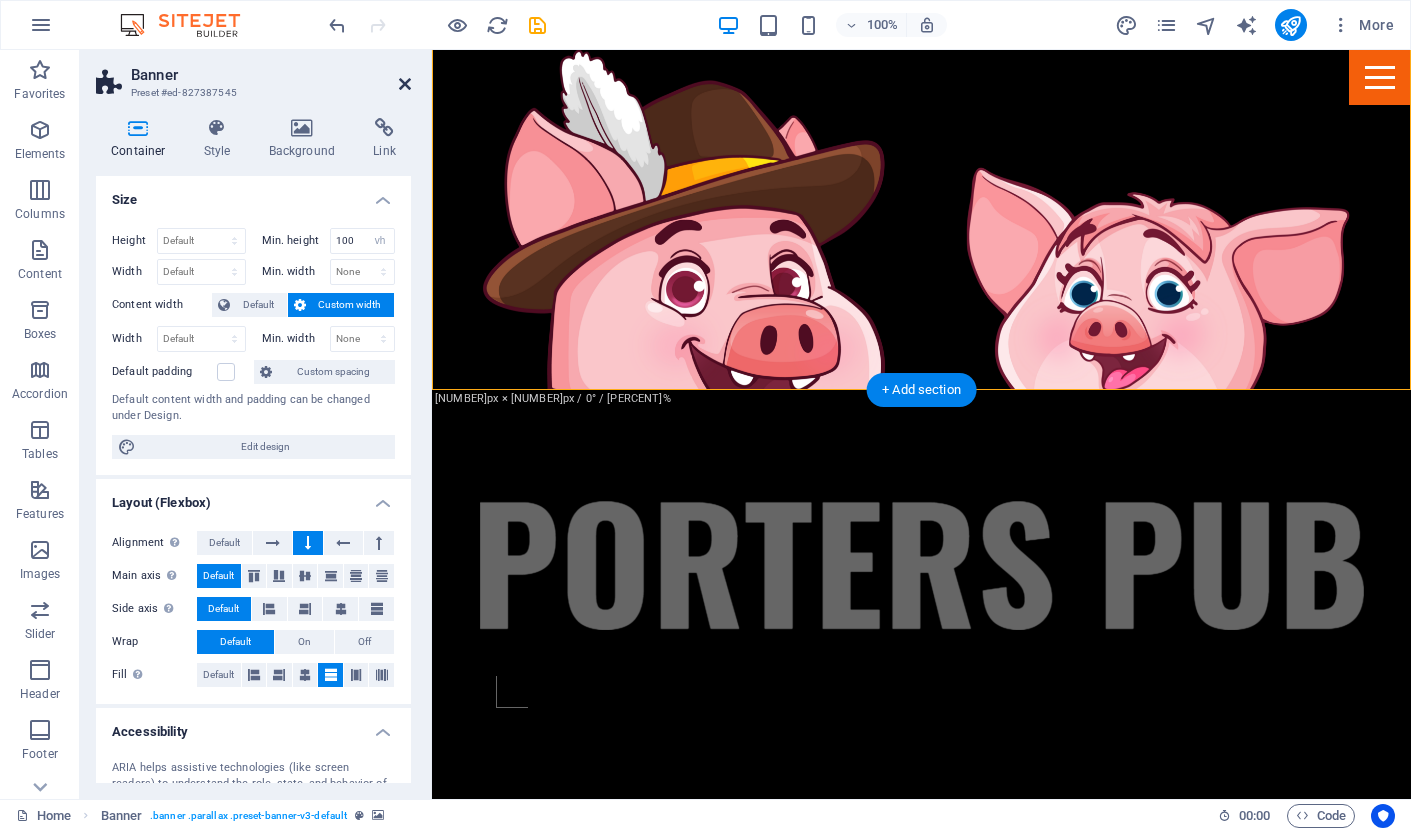 click at bounding box center (405, 84) 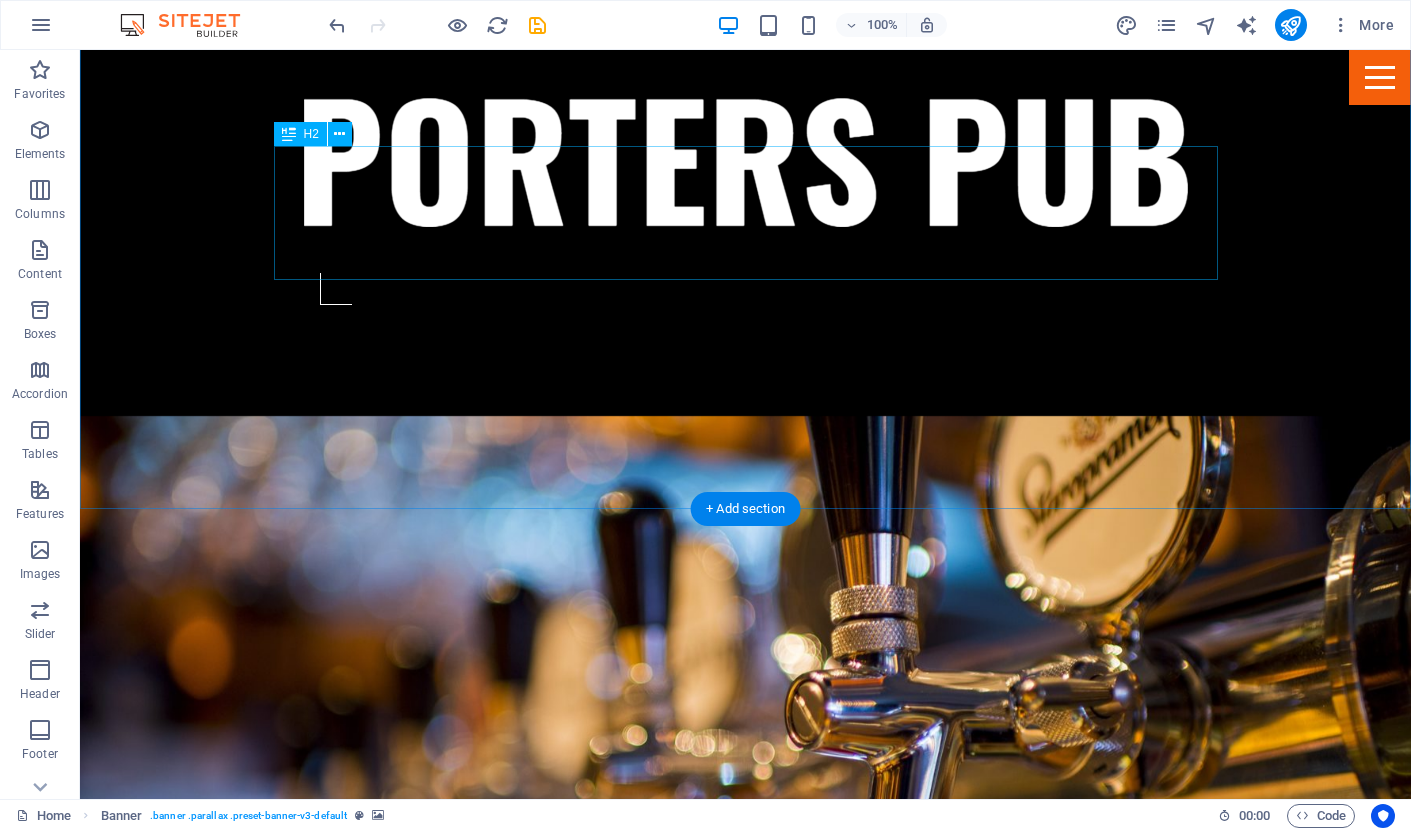 scroll, scrollTop: 892, scrollLeft: 0, axis: vertical 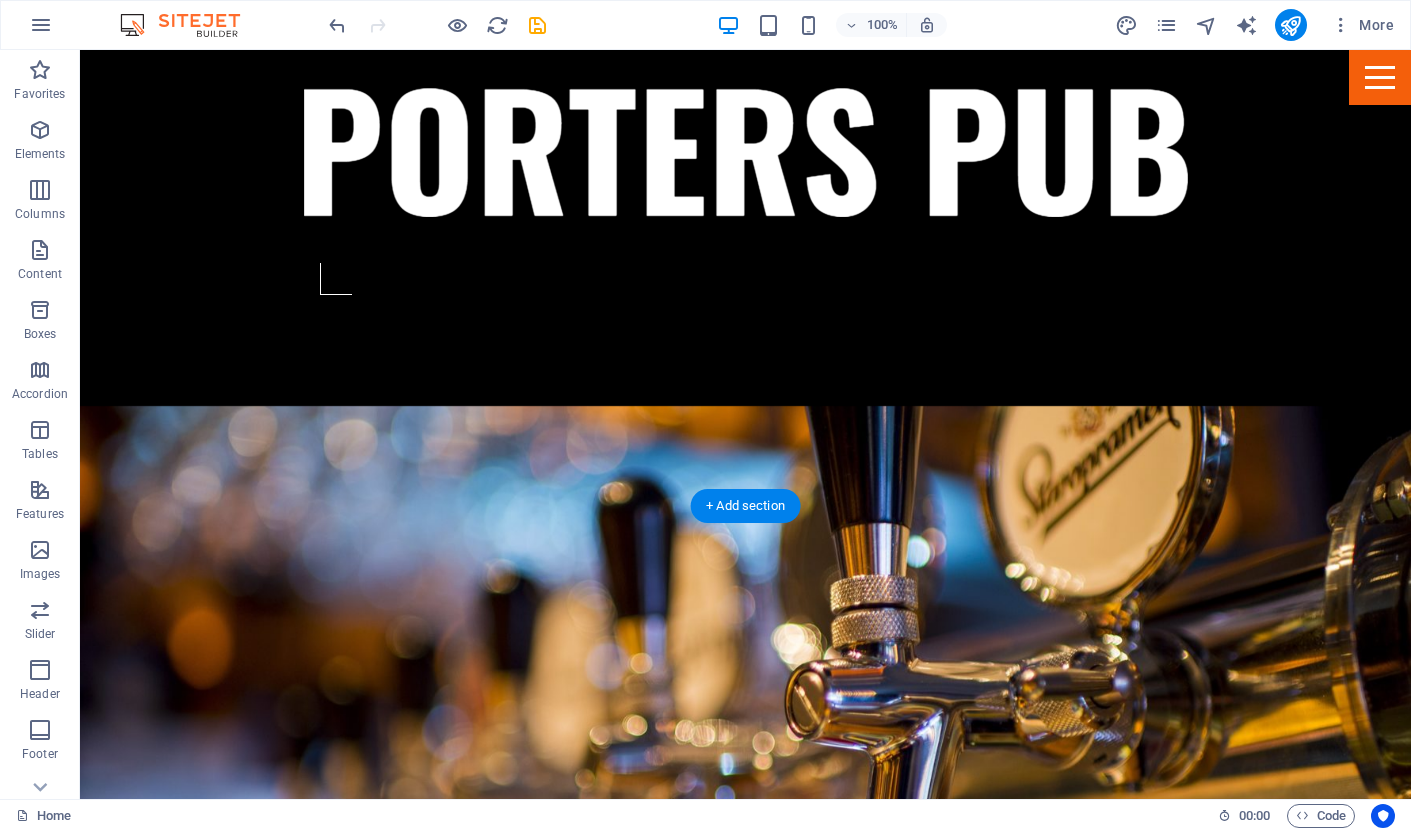 click at bounding box center (745, 1838) 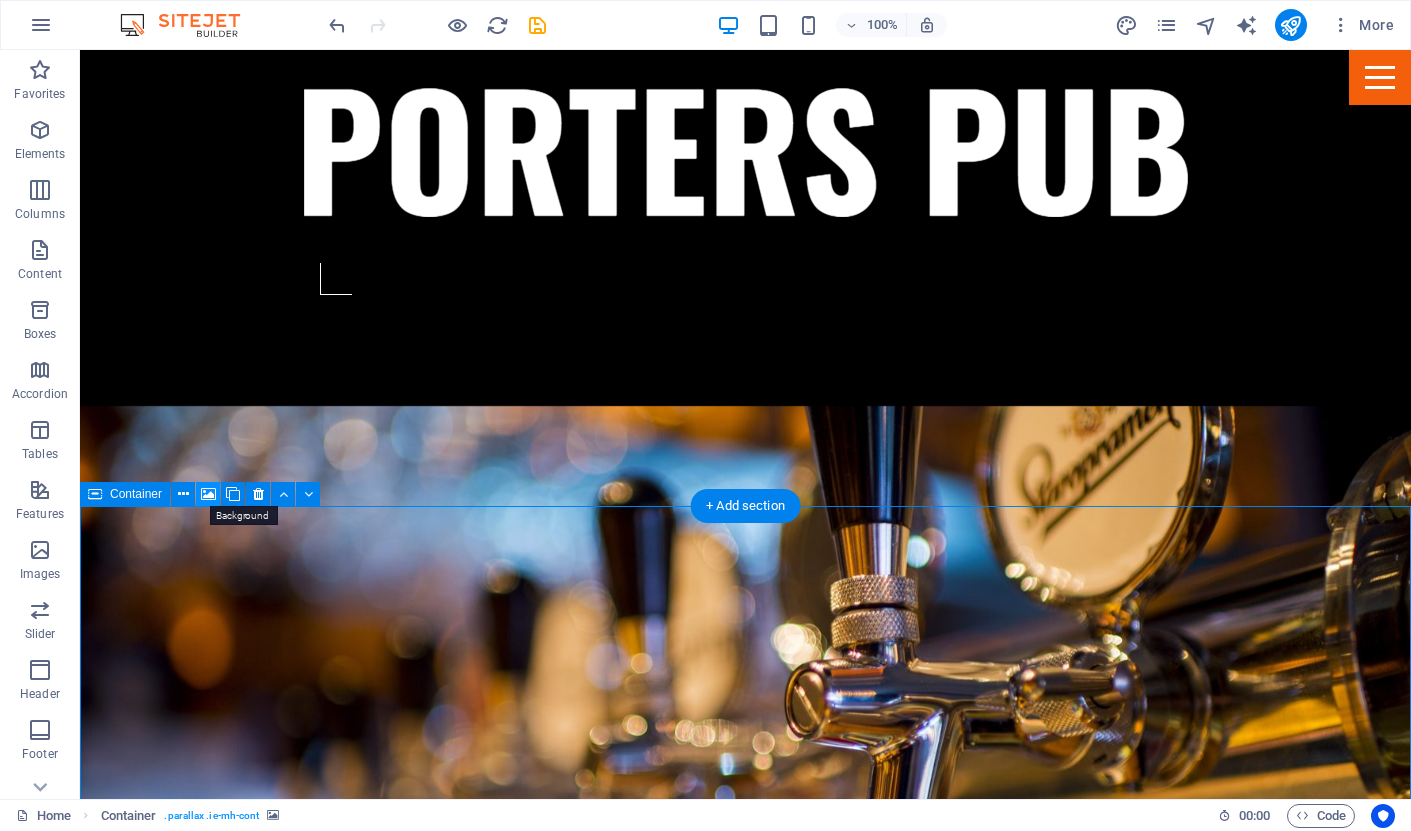 click at bounding box center (208, 494) 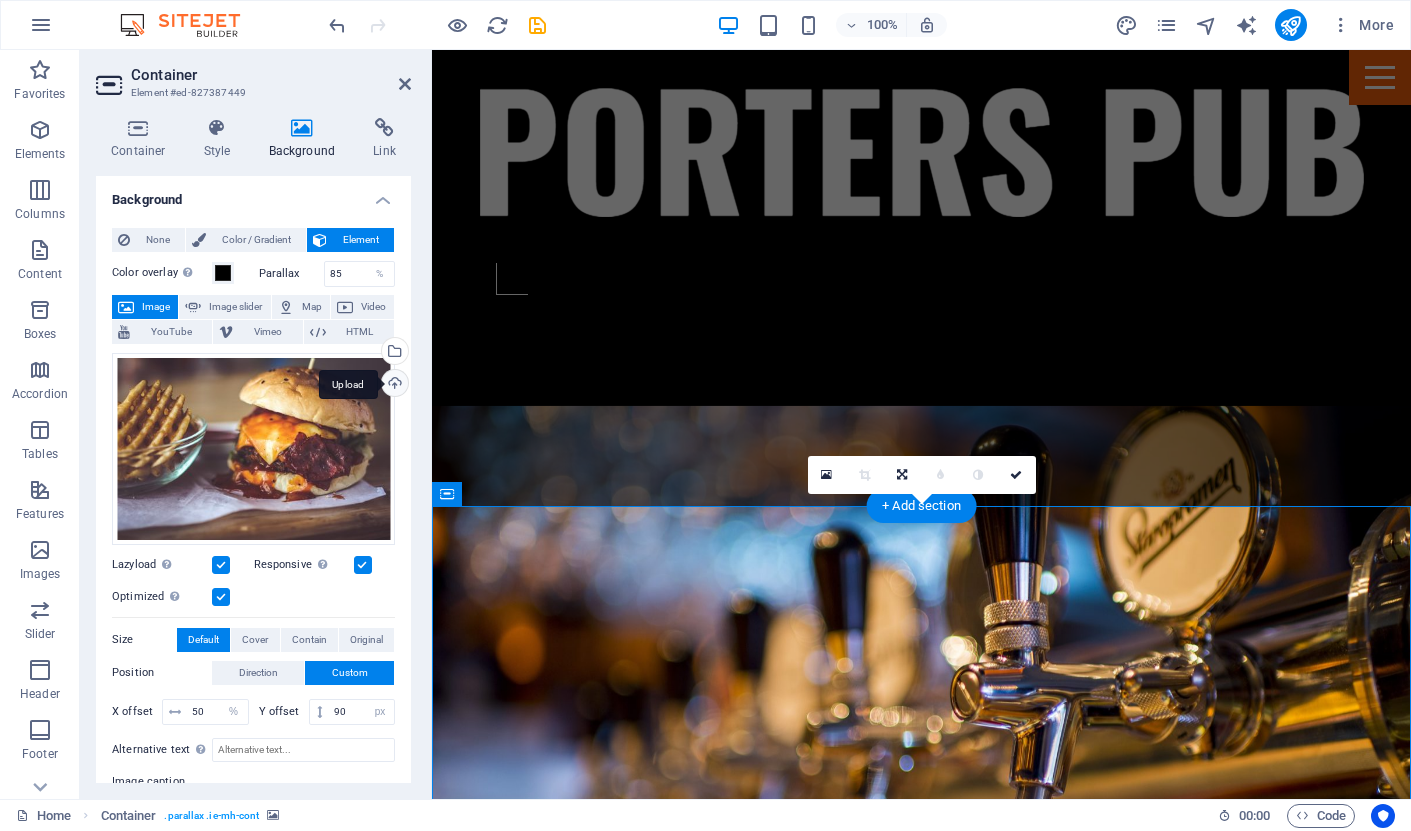 click on "Upload" at bounding box center [393, 385] 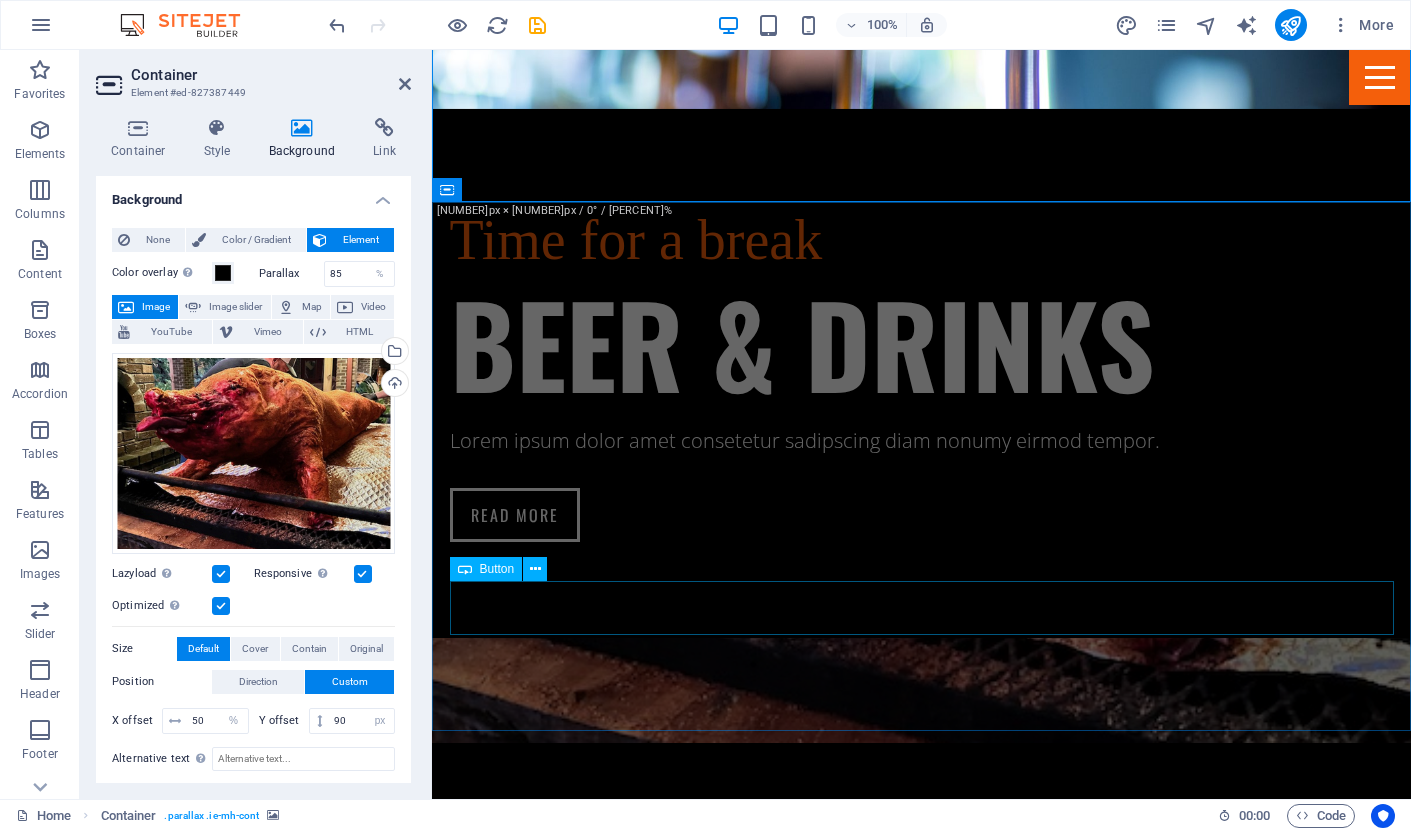 scroll, scrollTop: 1720, scrollLeft: 0, axis: vertical 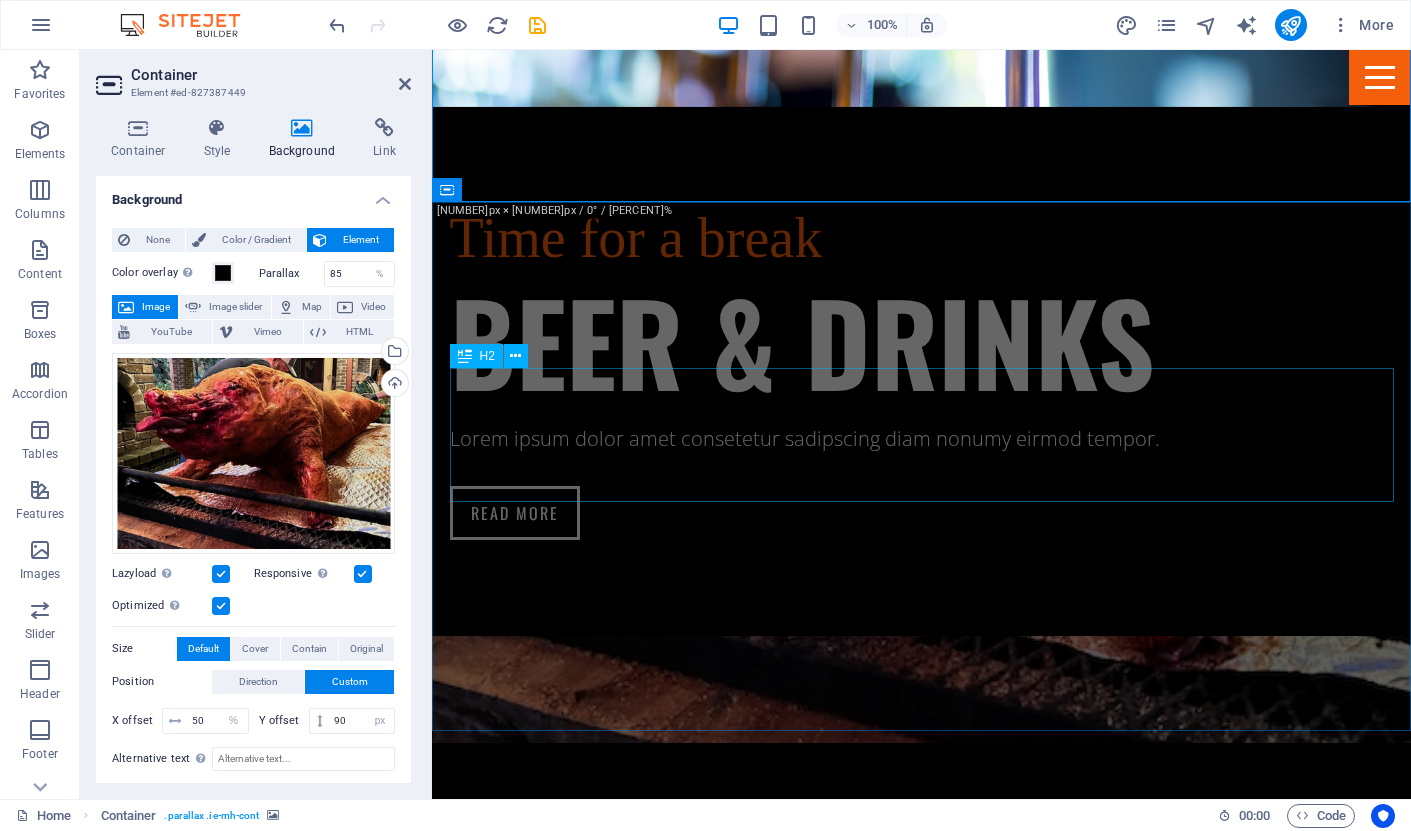 click on "The Pub" at bounding box center [922, 2673] 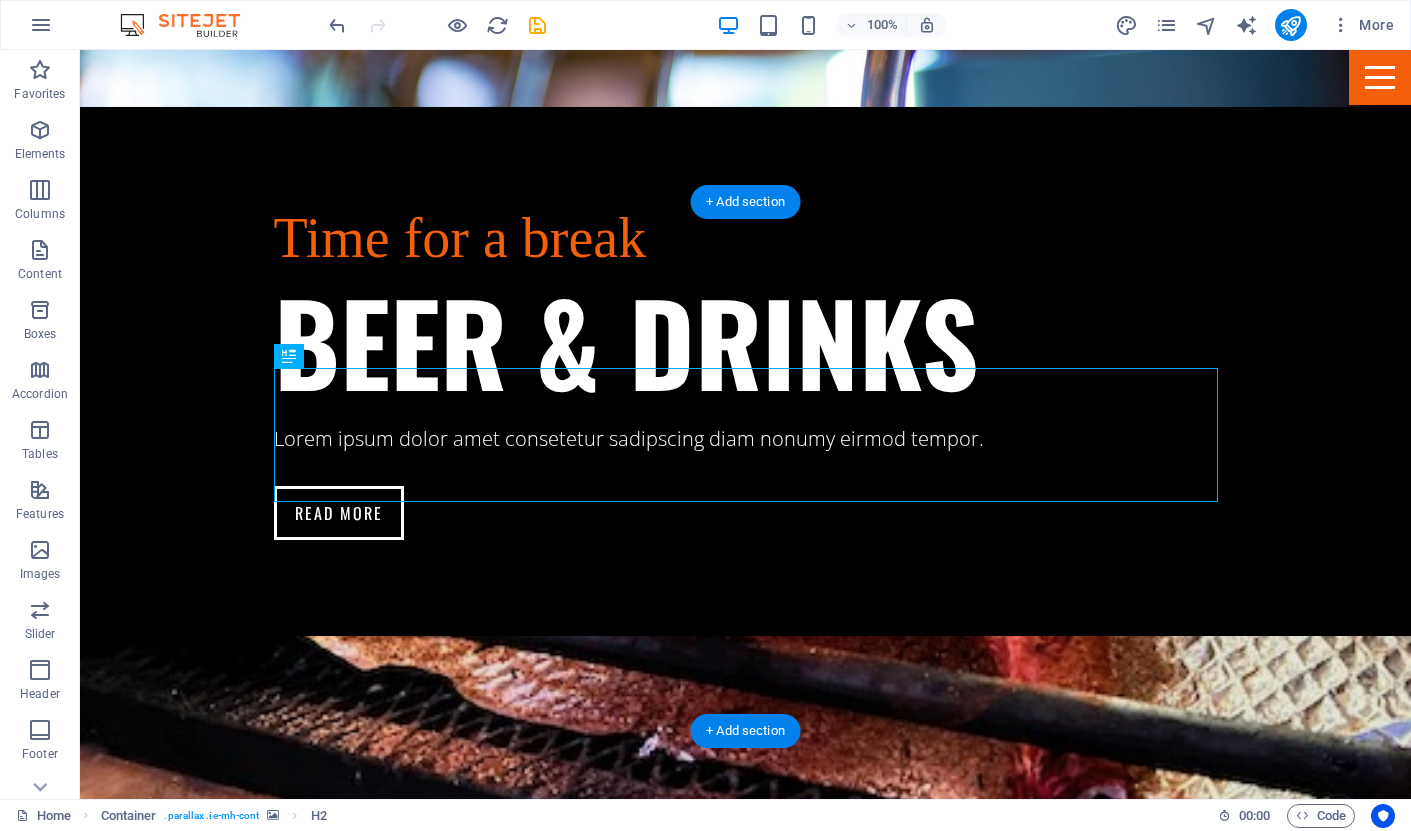 click at bounding box center [745, 2098] 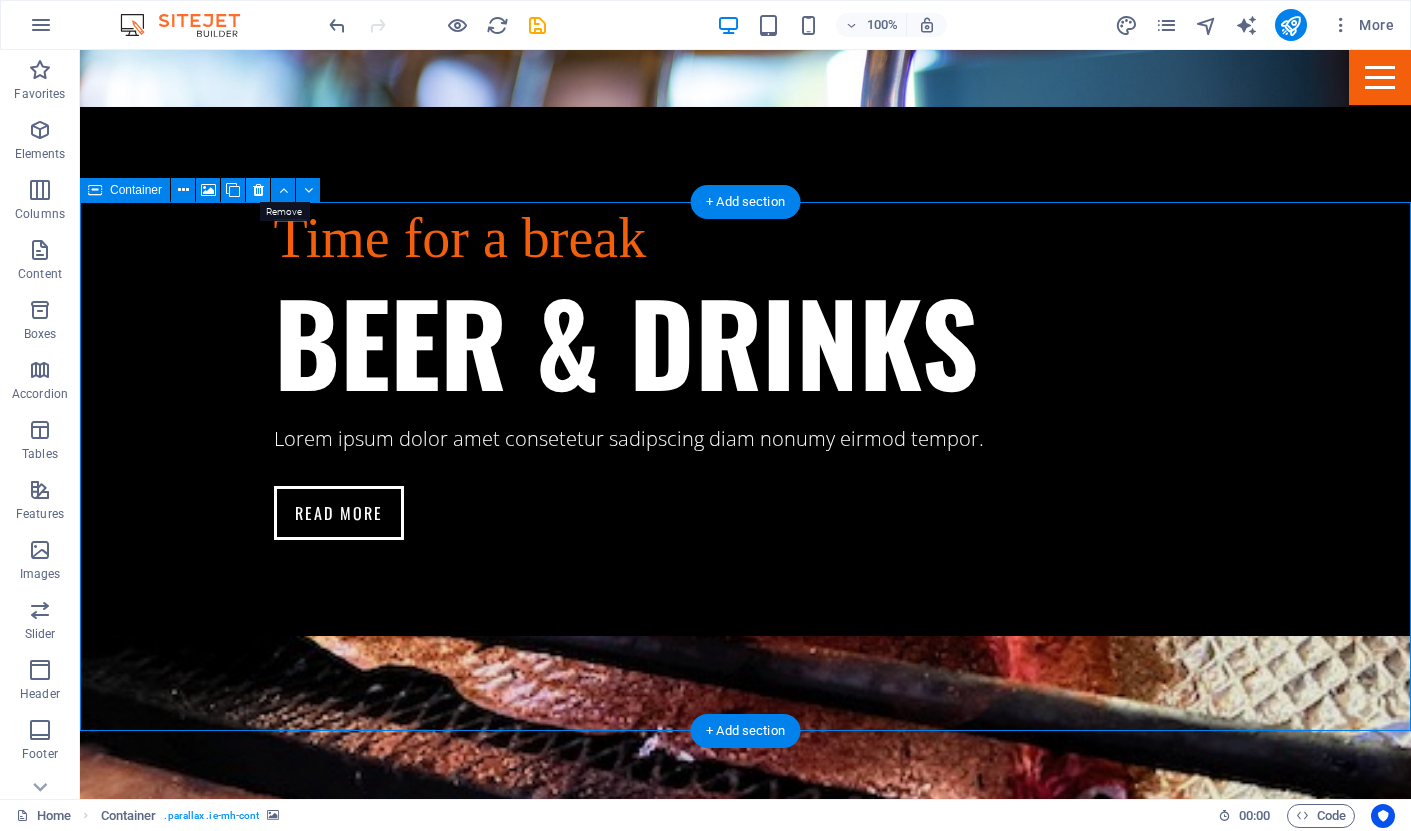 click at bounding box center (258, 190) 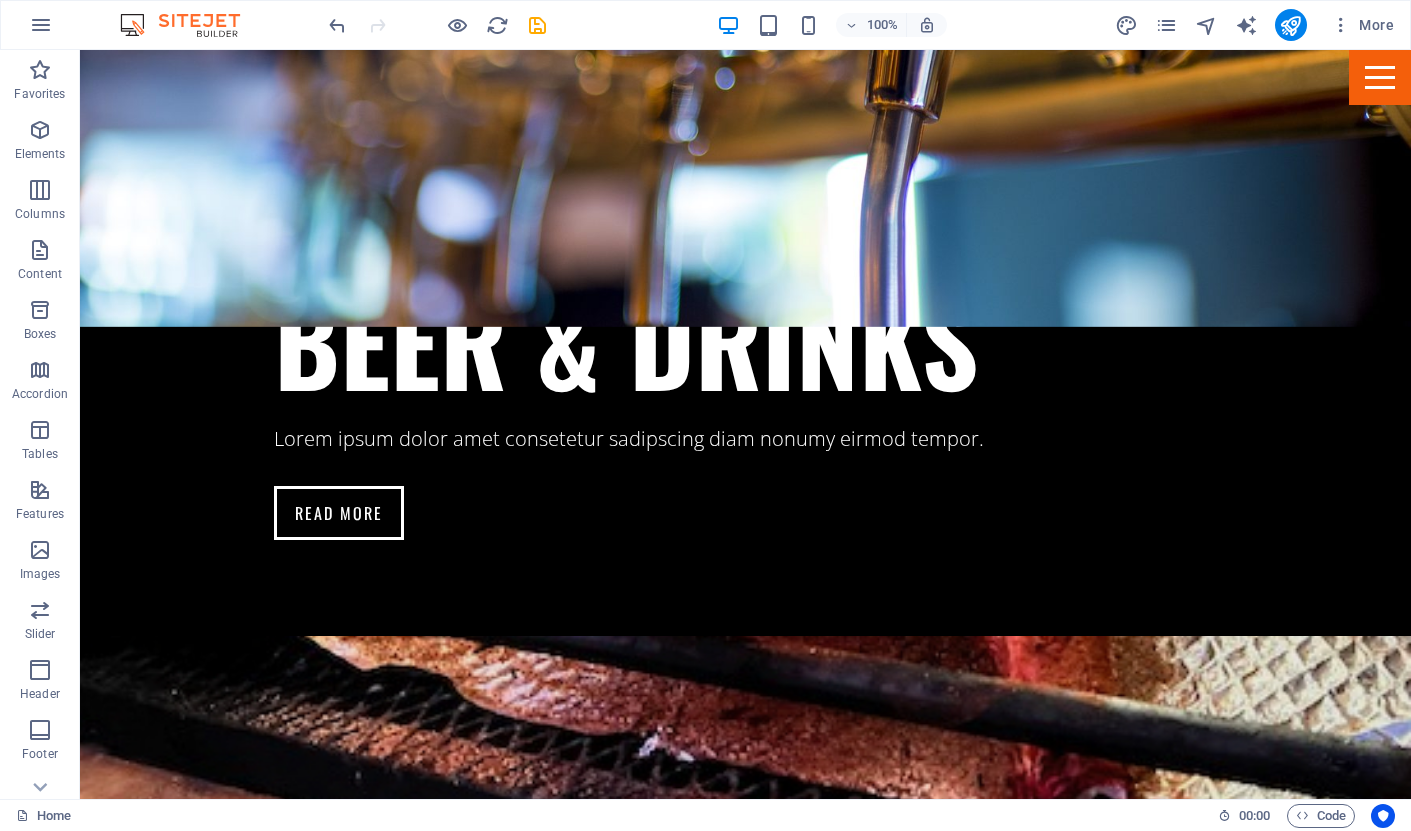 click at bounding box center [745, 1988] 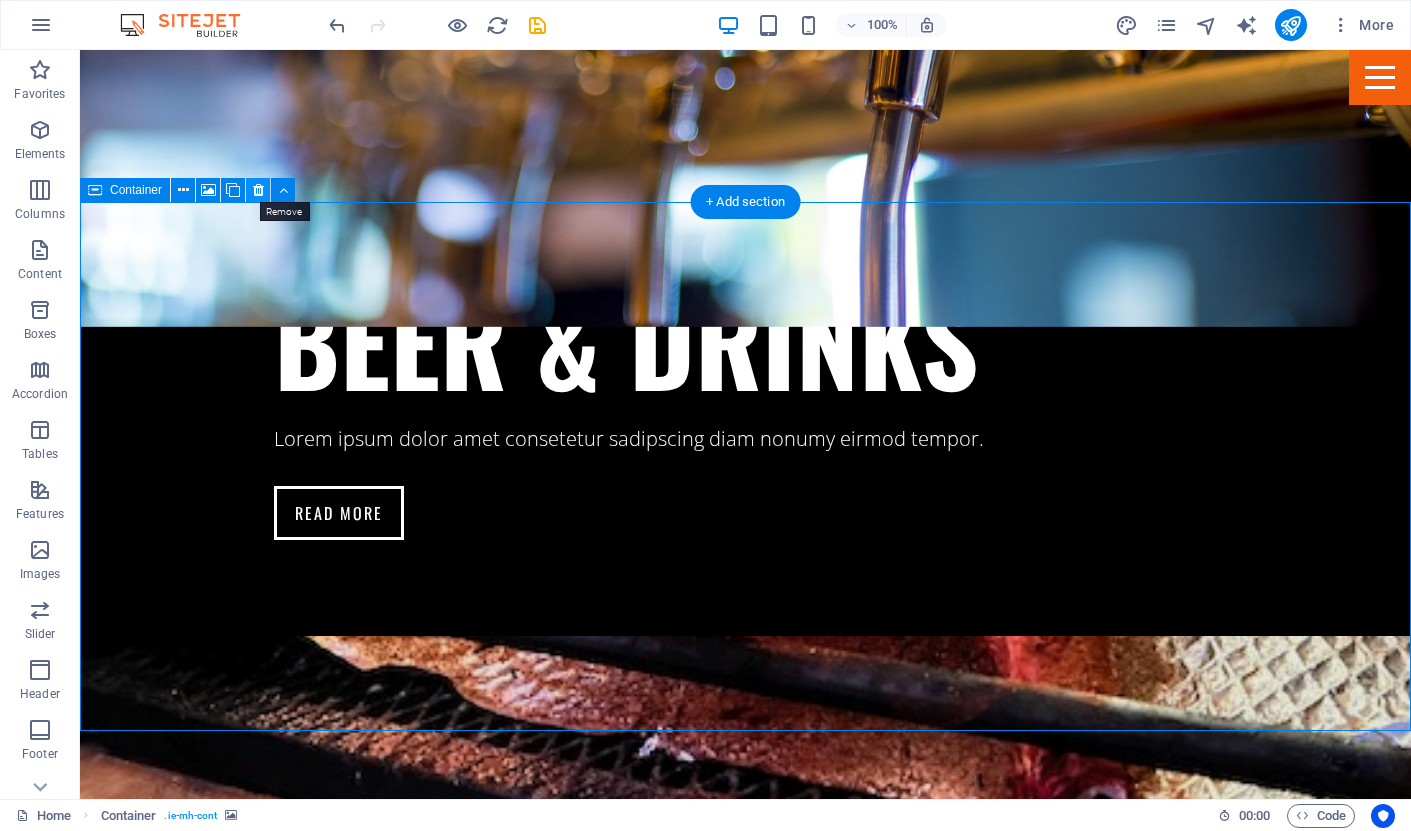 click at bounding box center [258, 190] 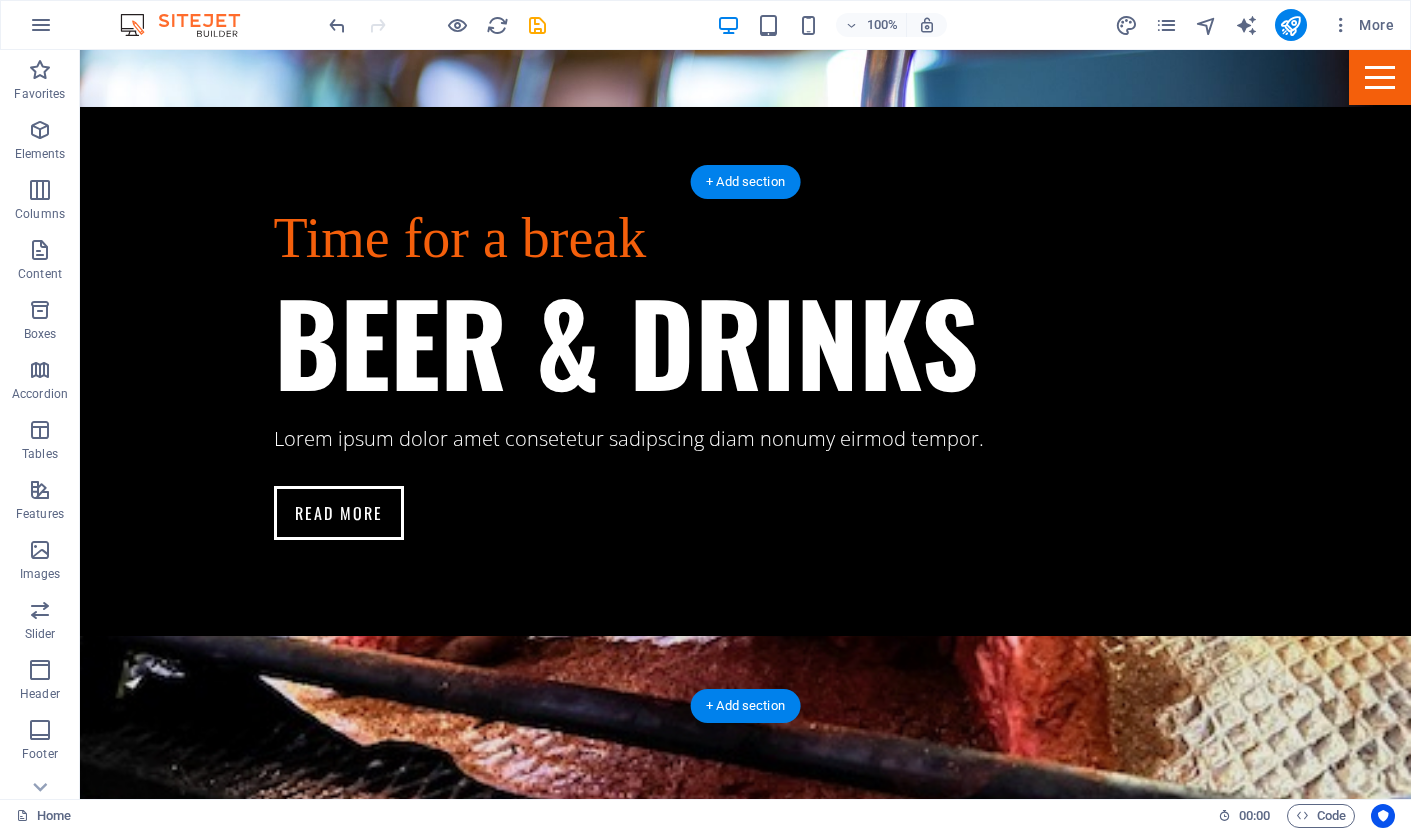 scroll, scrollTop: 1216, scrollLeft: 0, axis: vertical 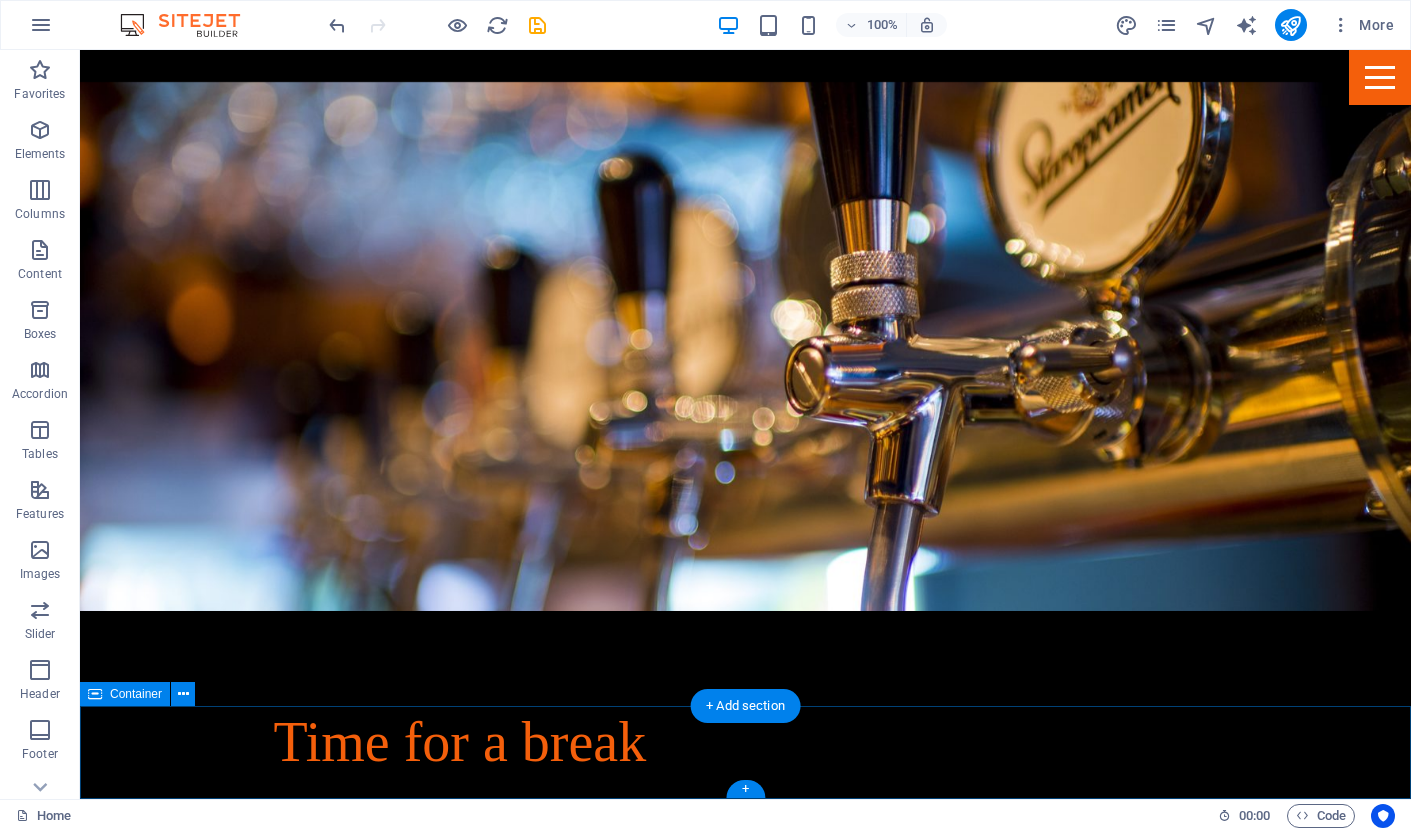 click on "Porters Legal Notice  |  Privacy" at bounding box center (745, 2364) 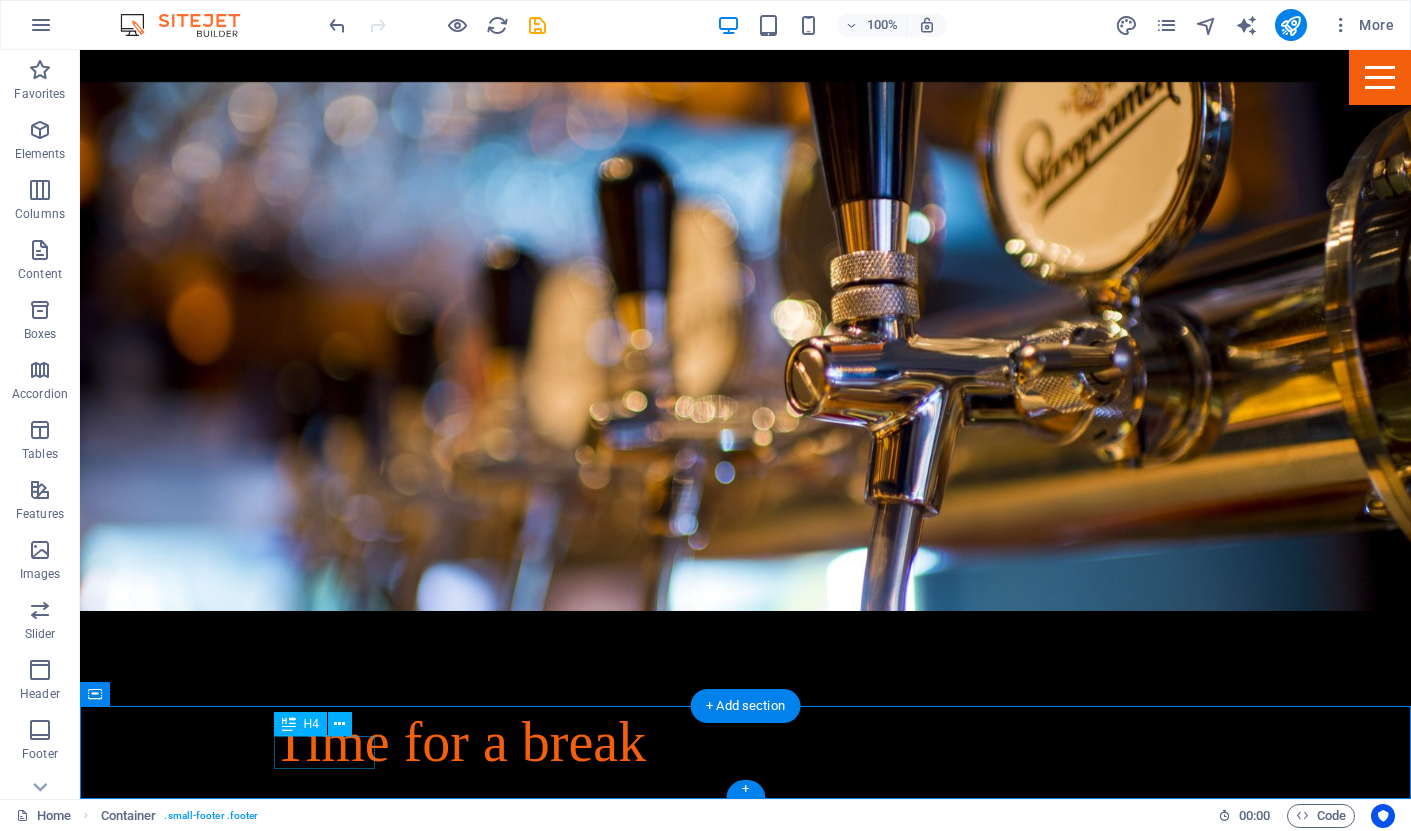 click on "Porters" at bounding box center (746, 2275) 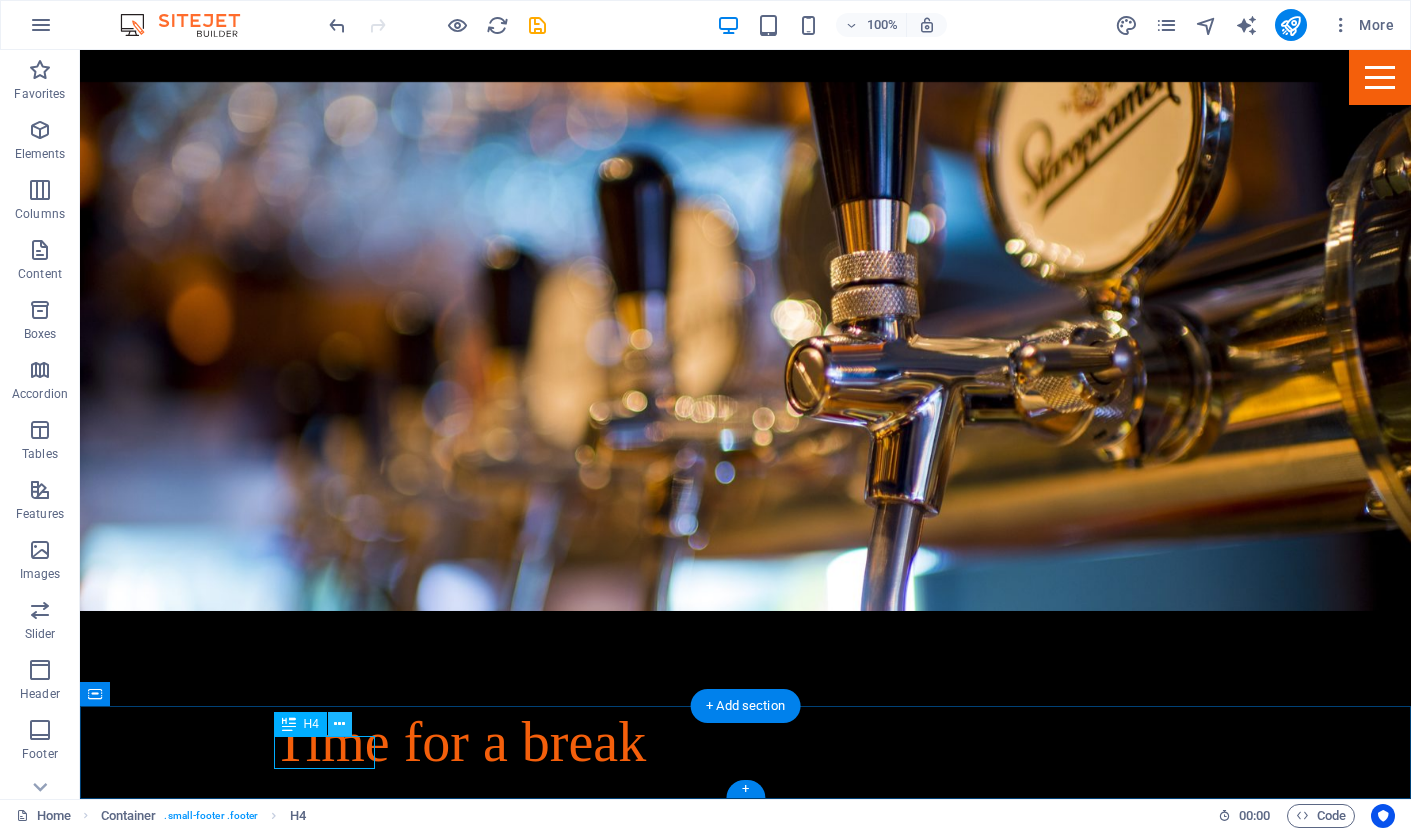 click at bounding box center (339, 724) 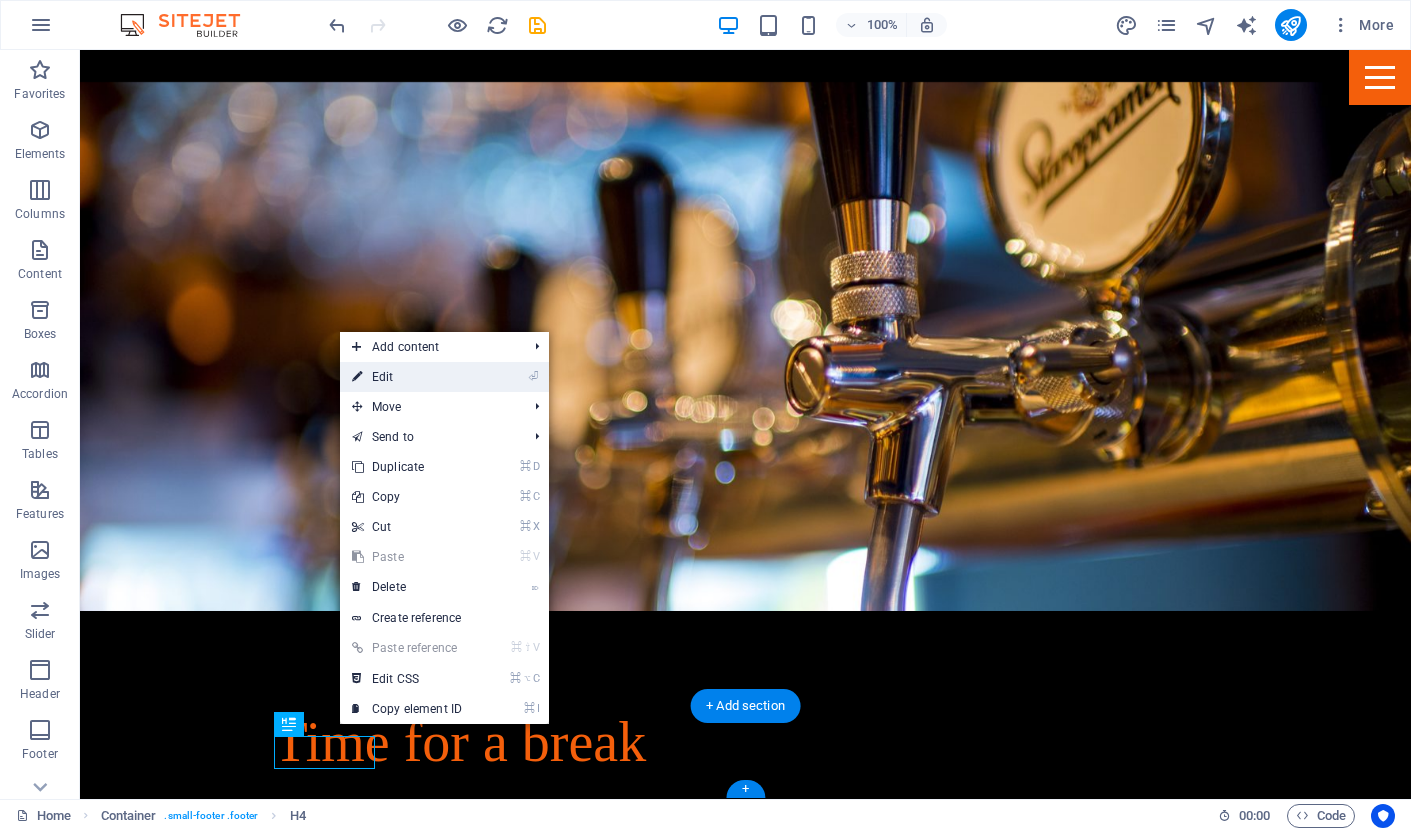 click on "⏎  Edit" at bounding box center (407, 377) 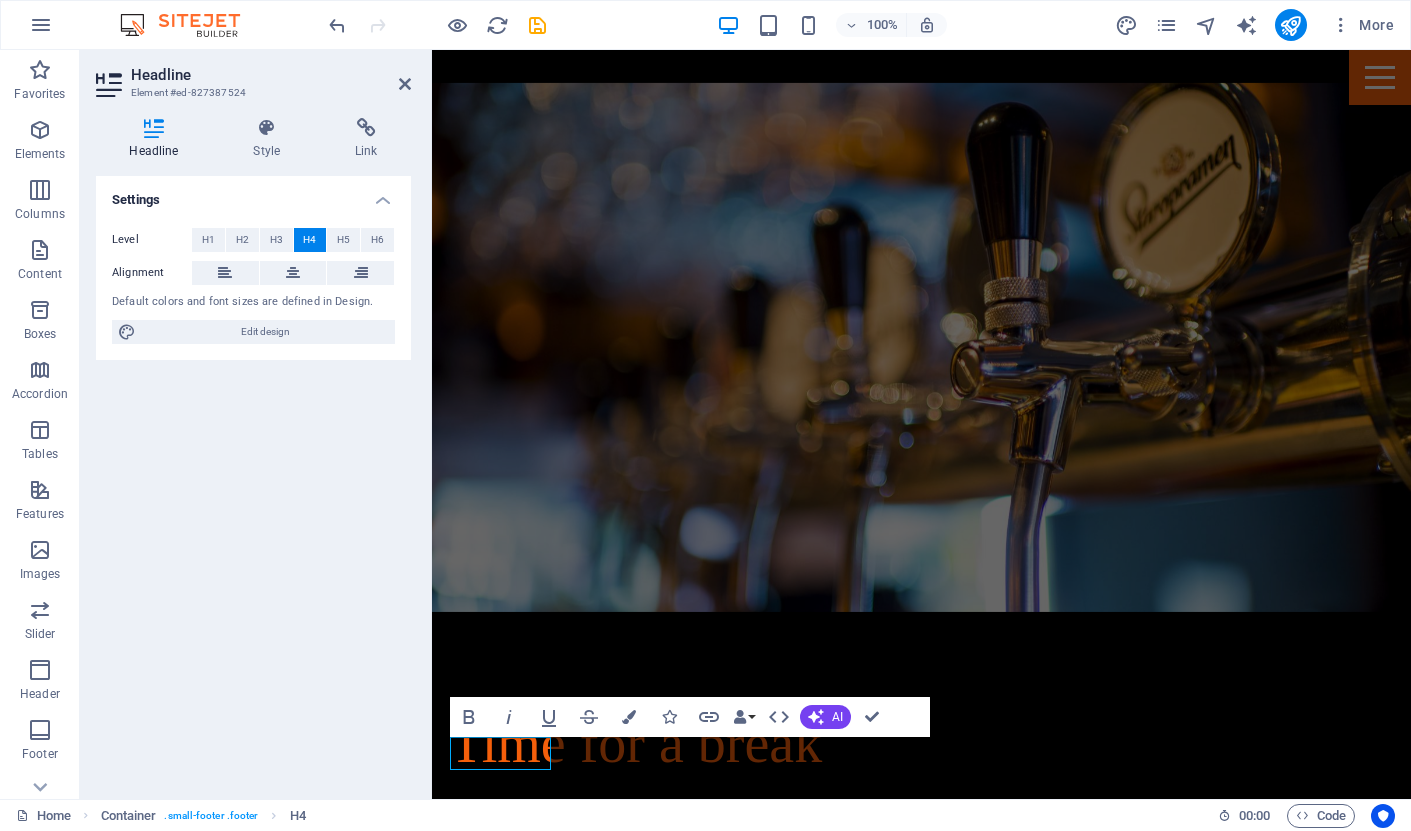 type 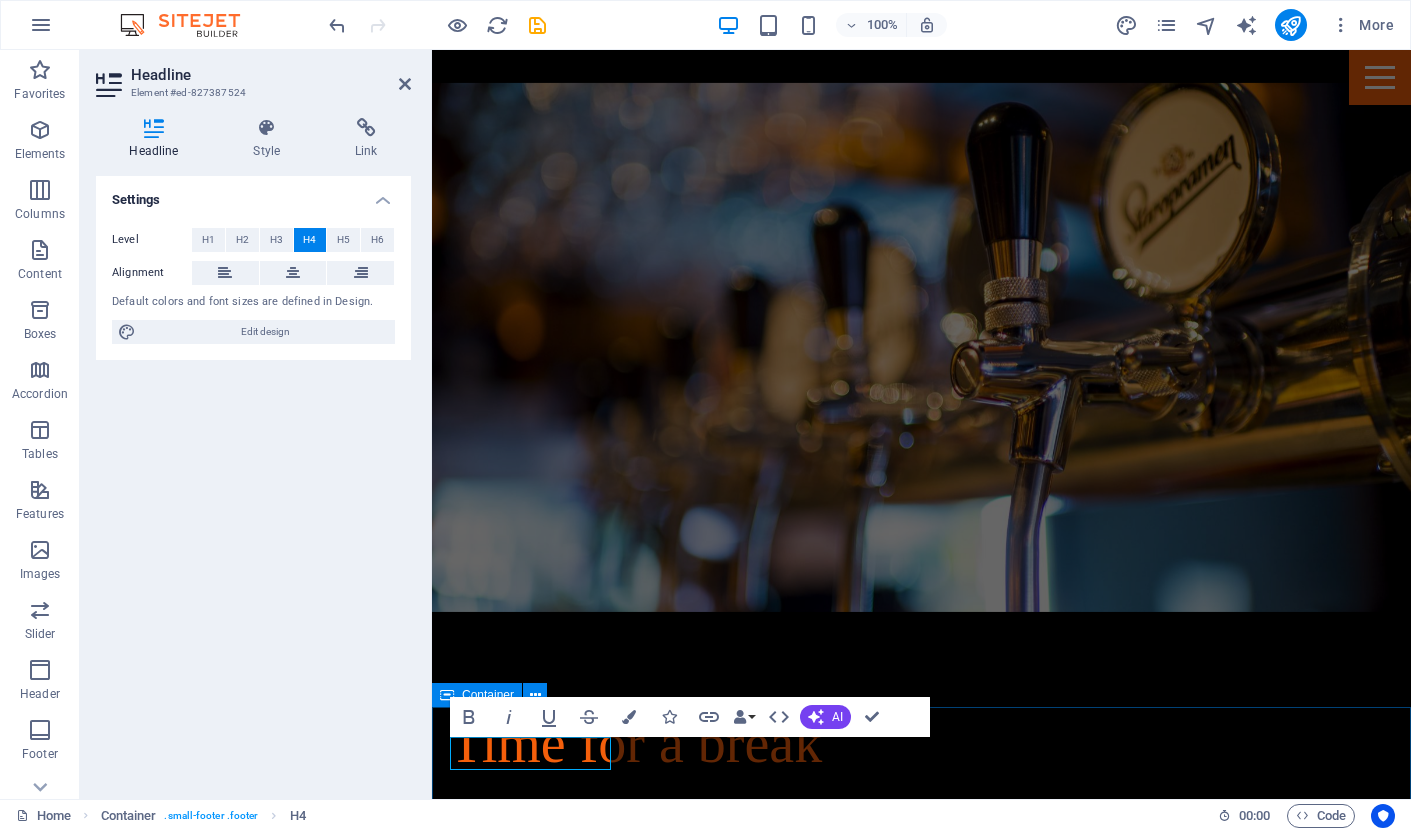 click on "Pigtoberfest Legal Notice  |  Privacy" at bounding box center [921, 2365] 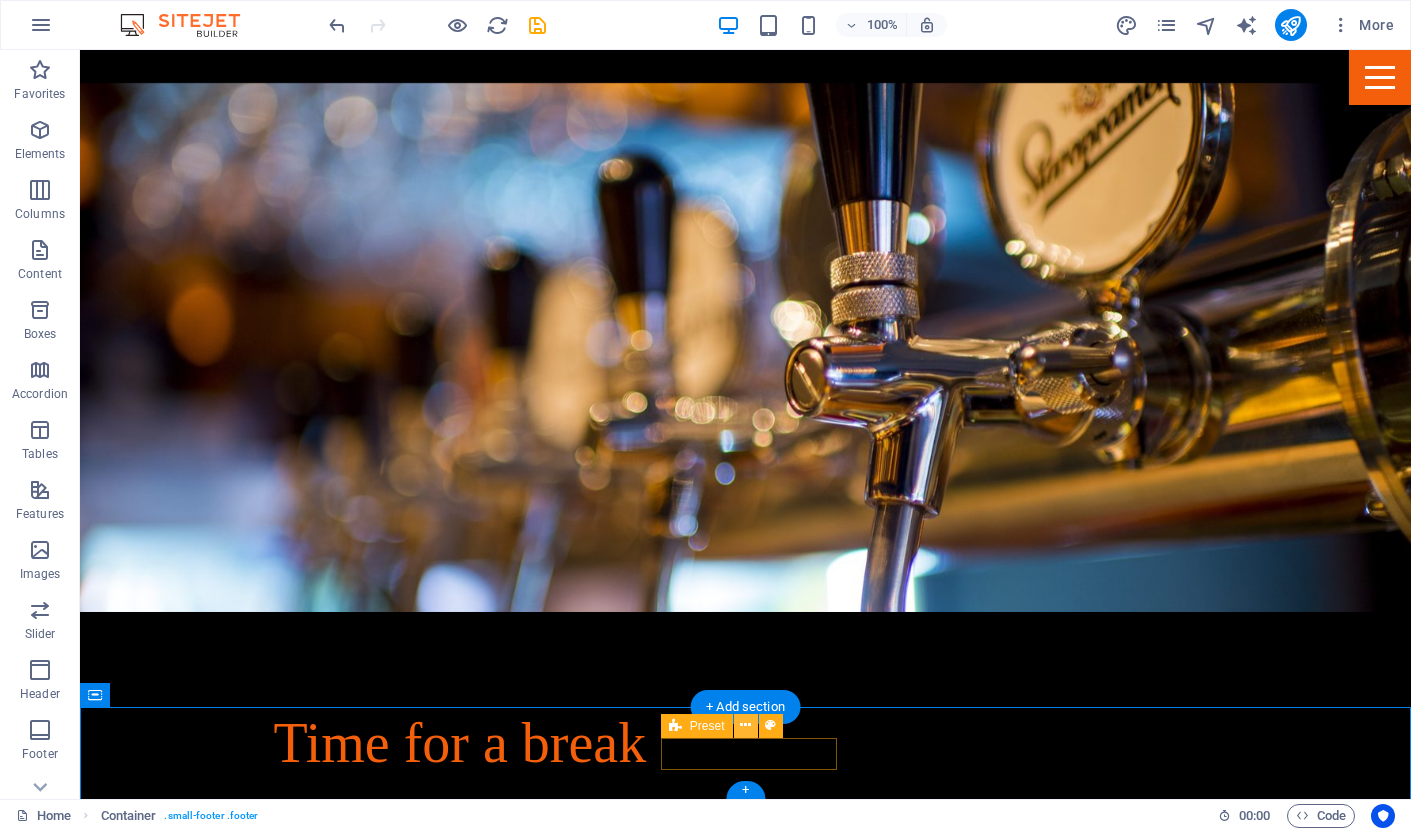 click at bounding box center (745, 725) 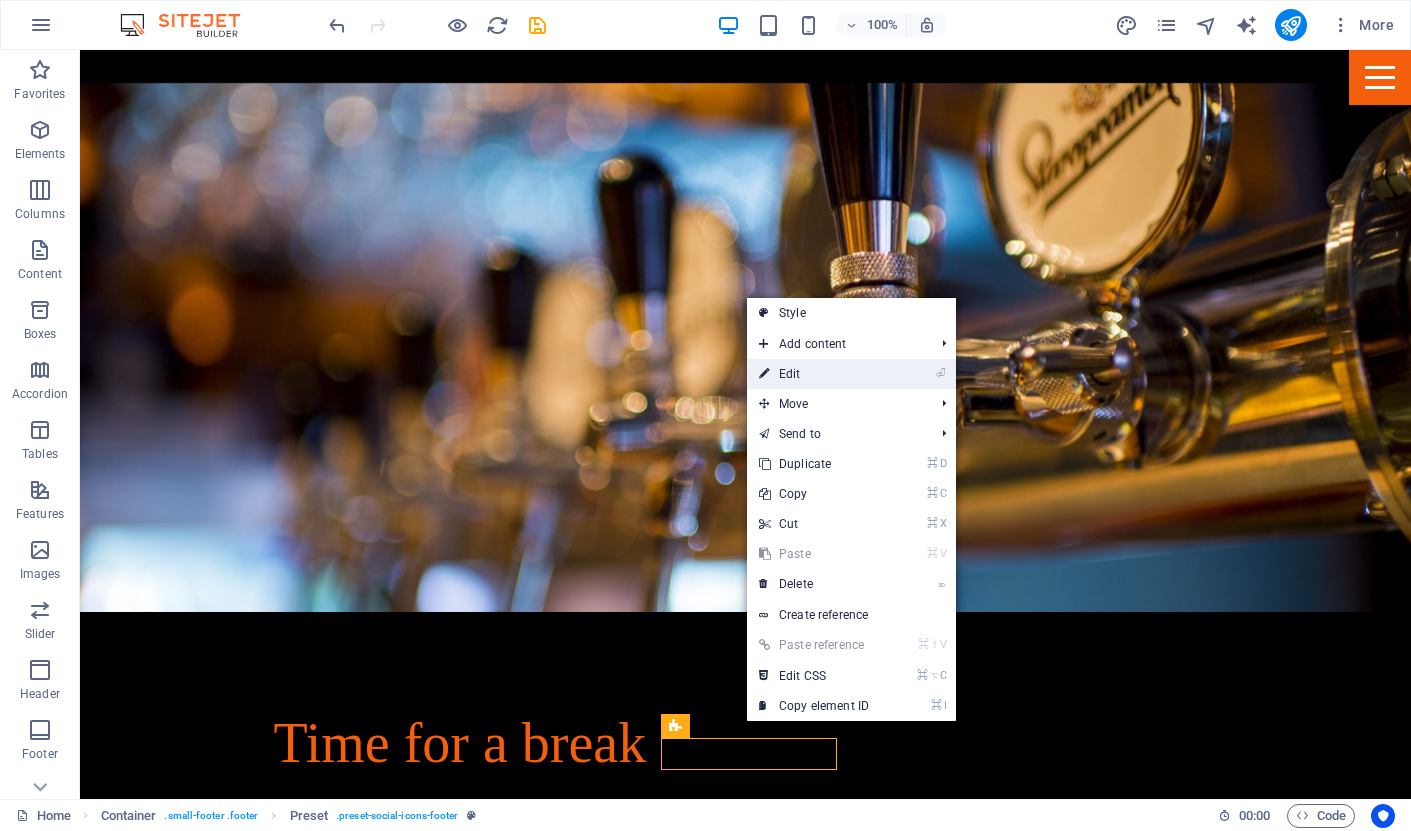 click on "⏎  Edit" at bounding box center (814, 374) 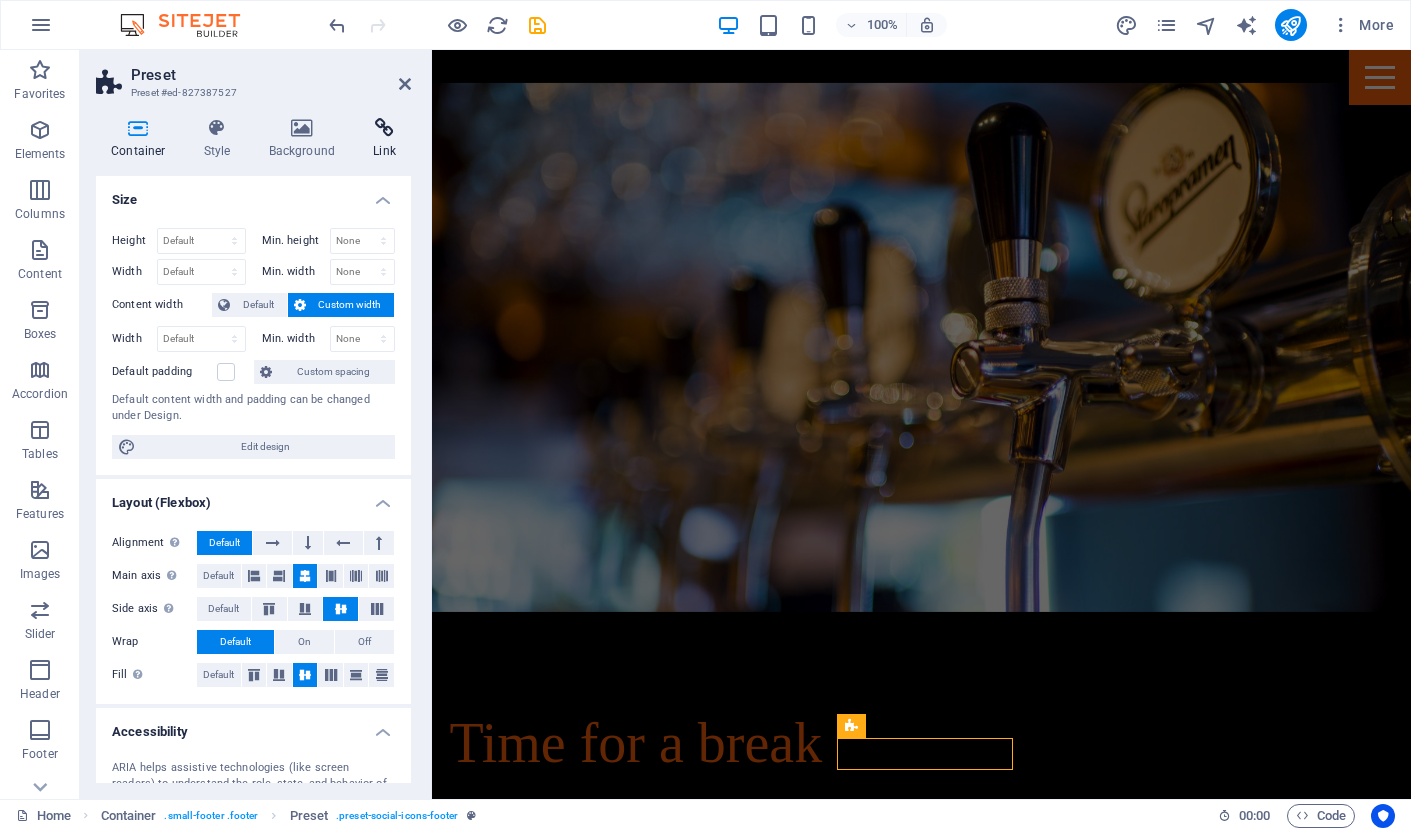 click at bounding box center [384, 128] 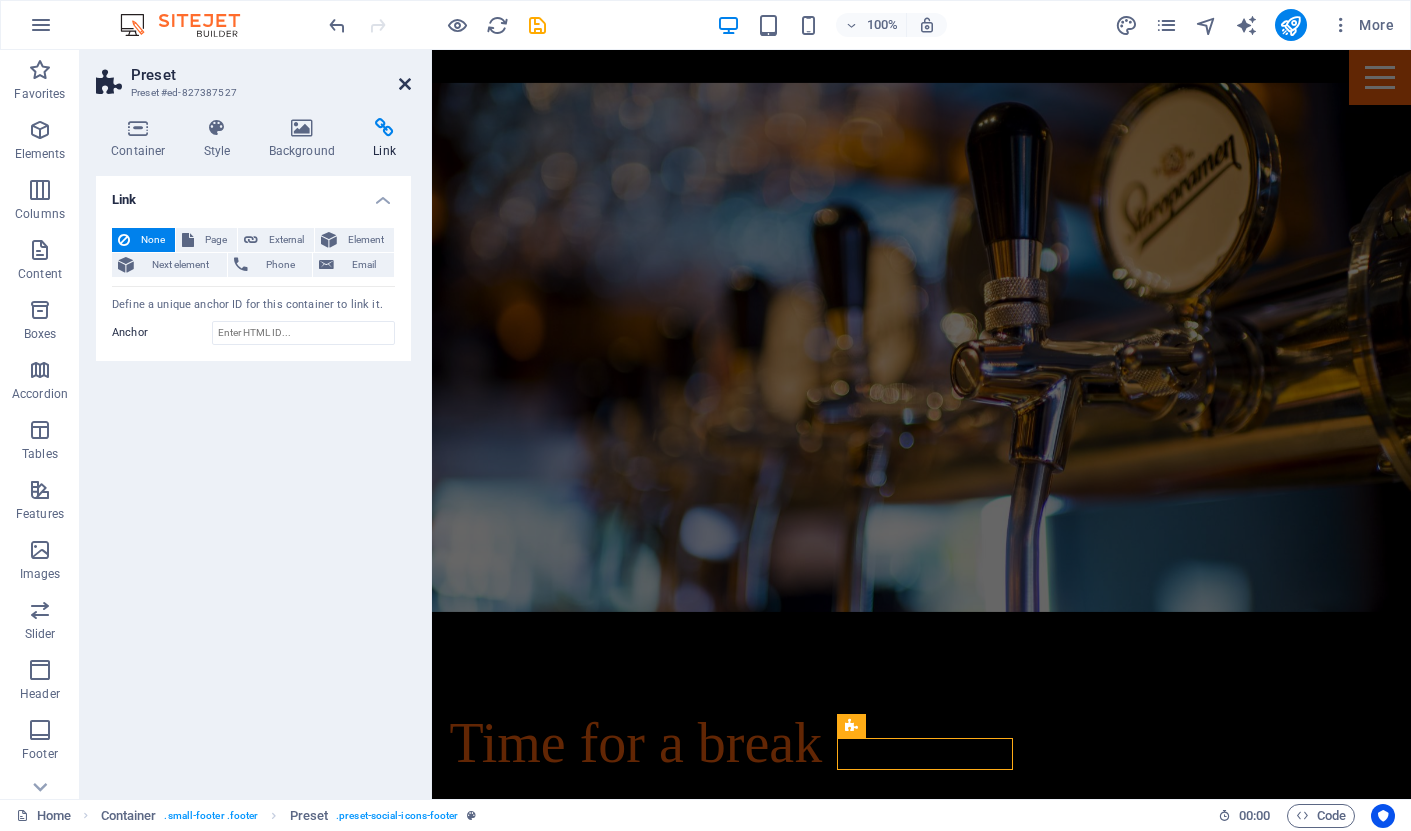 click at bounding box center [405, 84] 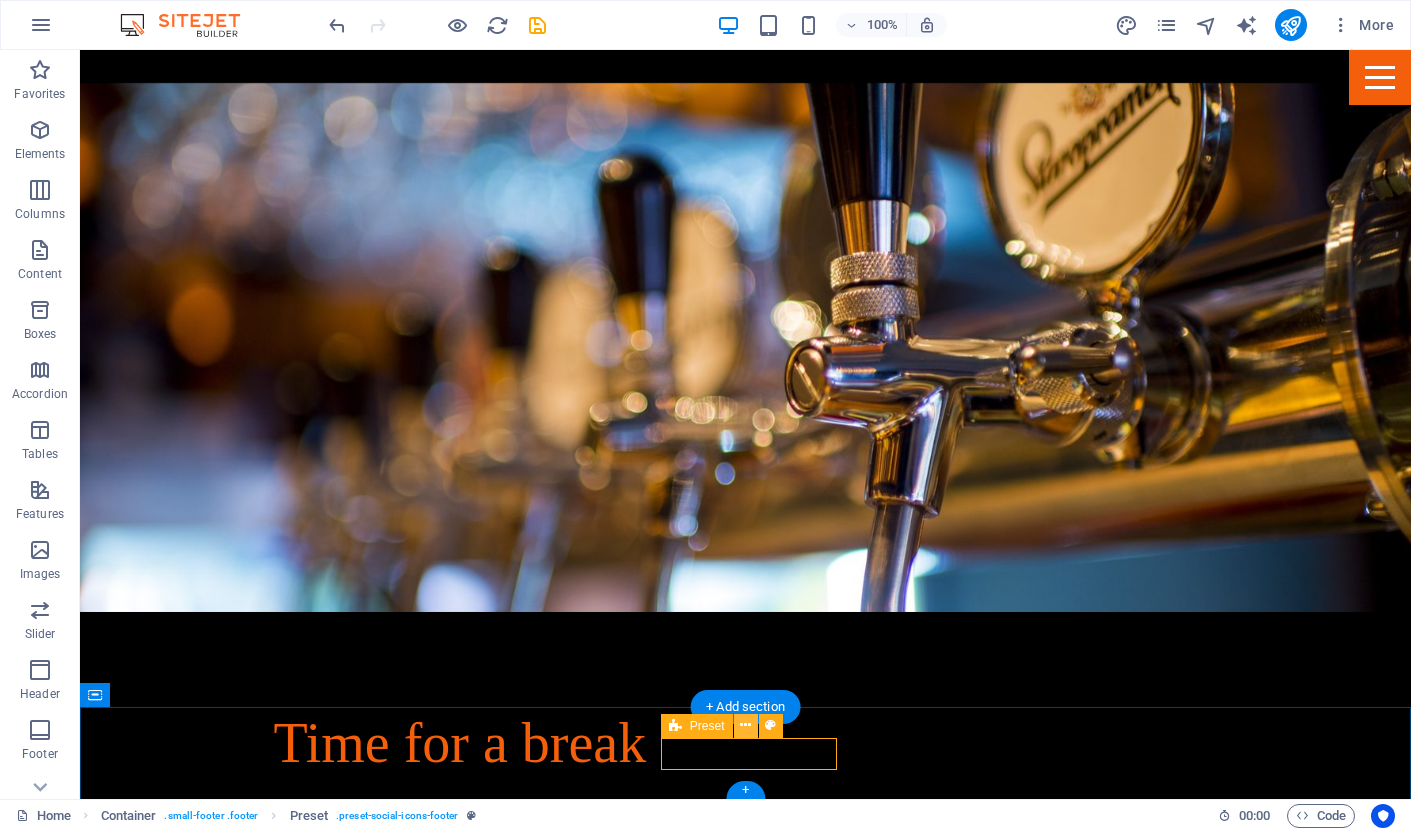 click at bounding box center [745, 725] 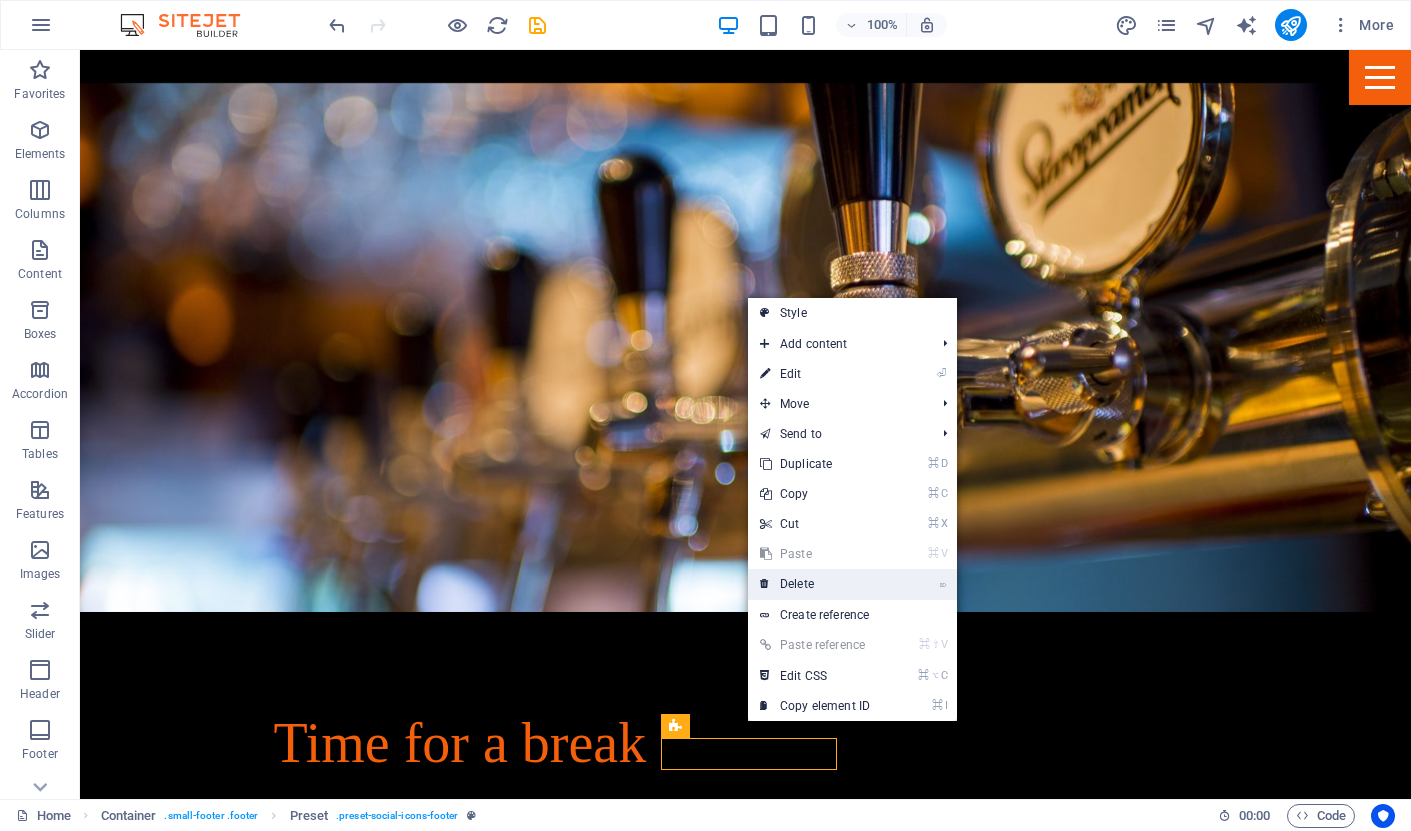 click on "⌦  Delete" at bounding box center (815, 584) 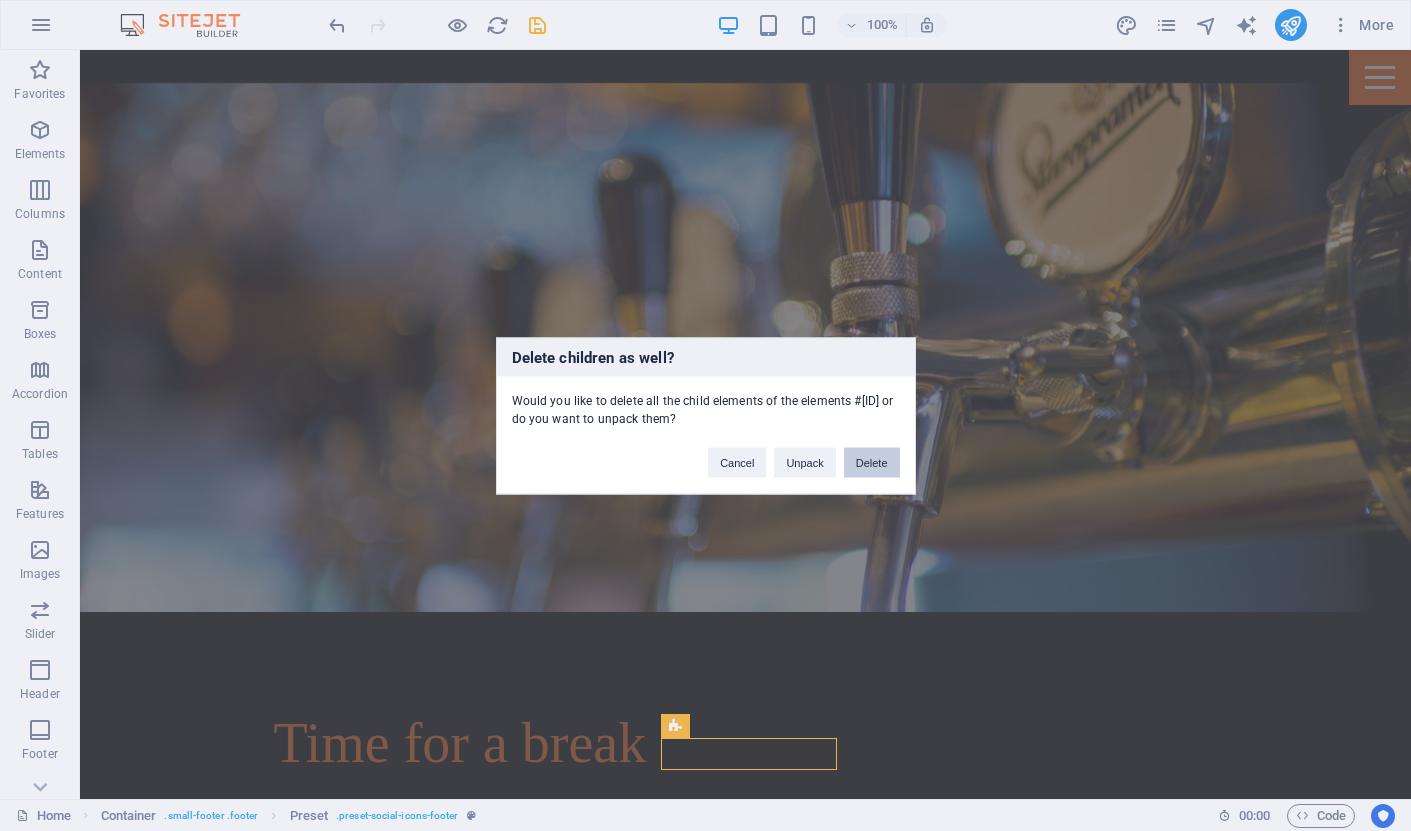 click on "Delete" at bounding box center [872, 462] 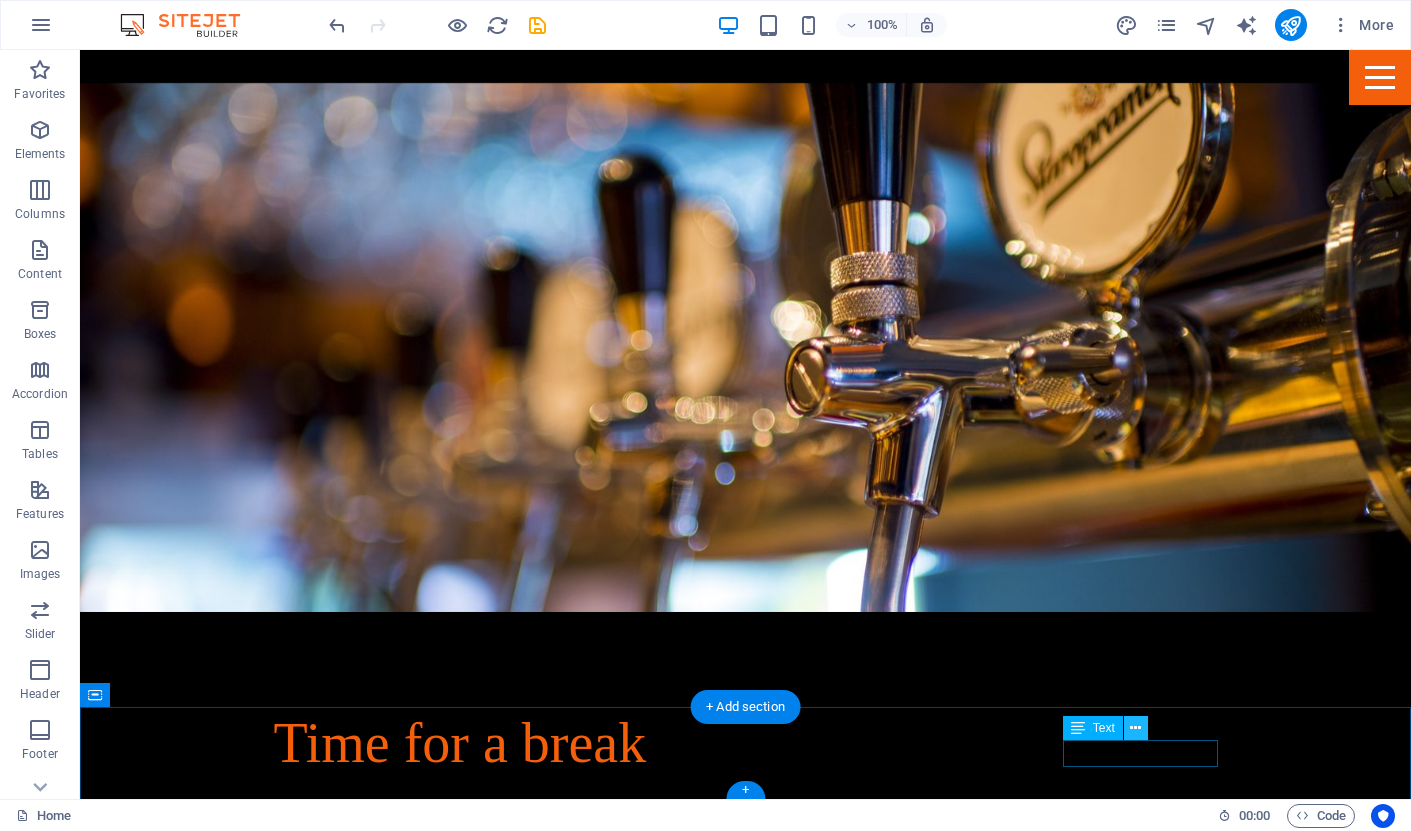 click at bounding box center [1135, 728] 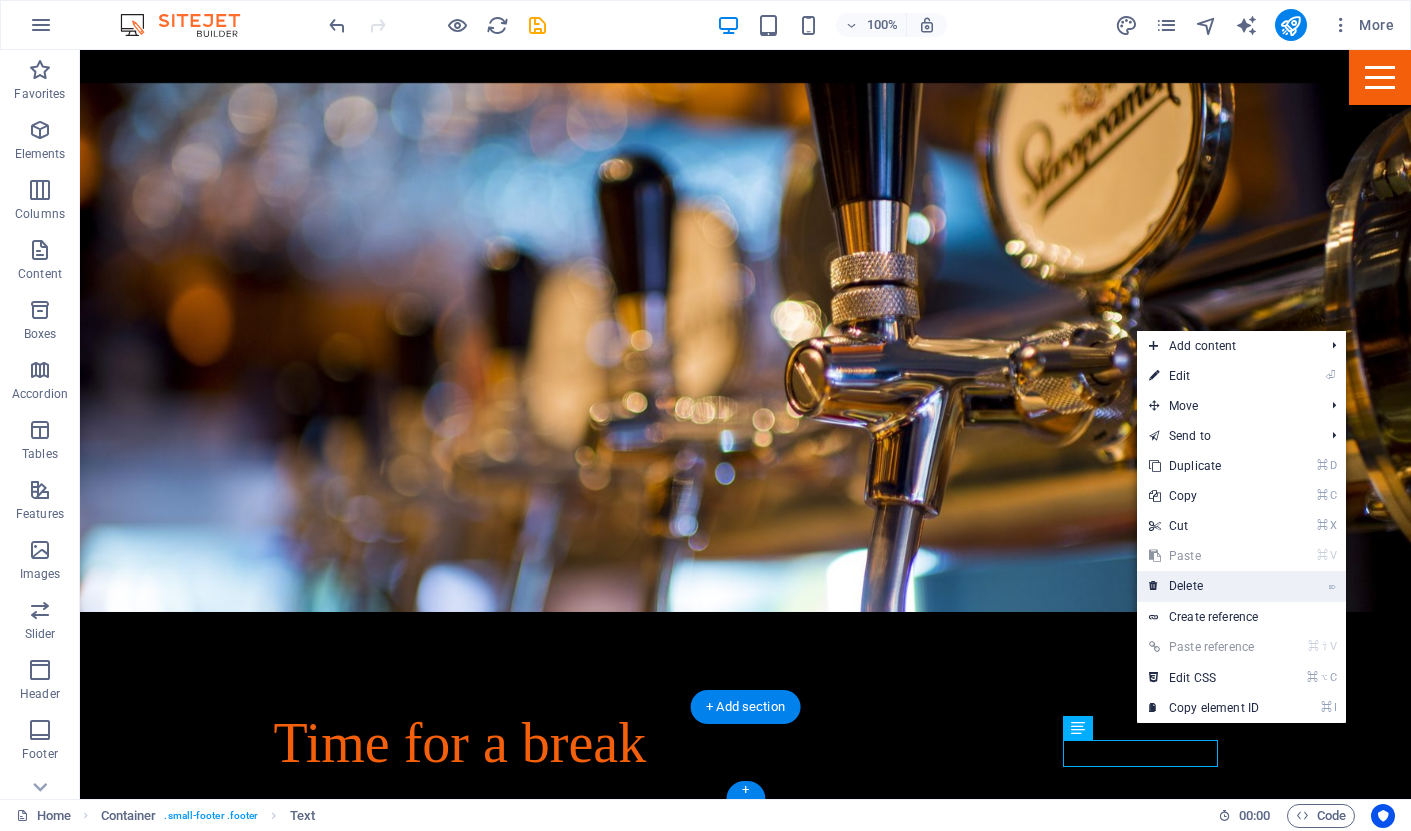 click on "⌦  Delete" at bounding box center (1204, 586) 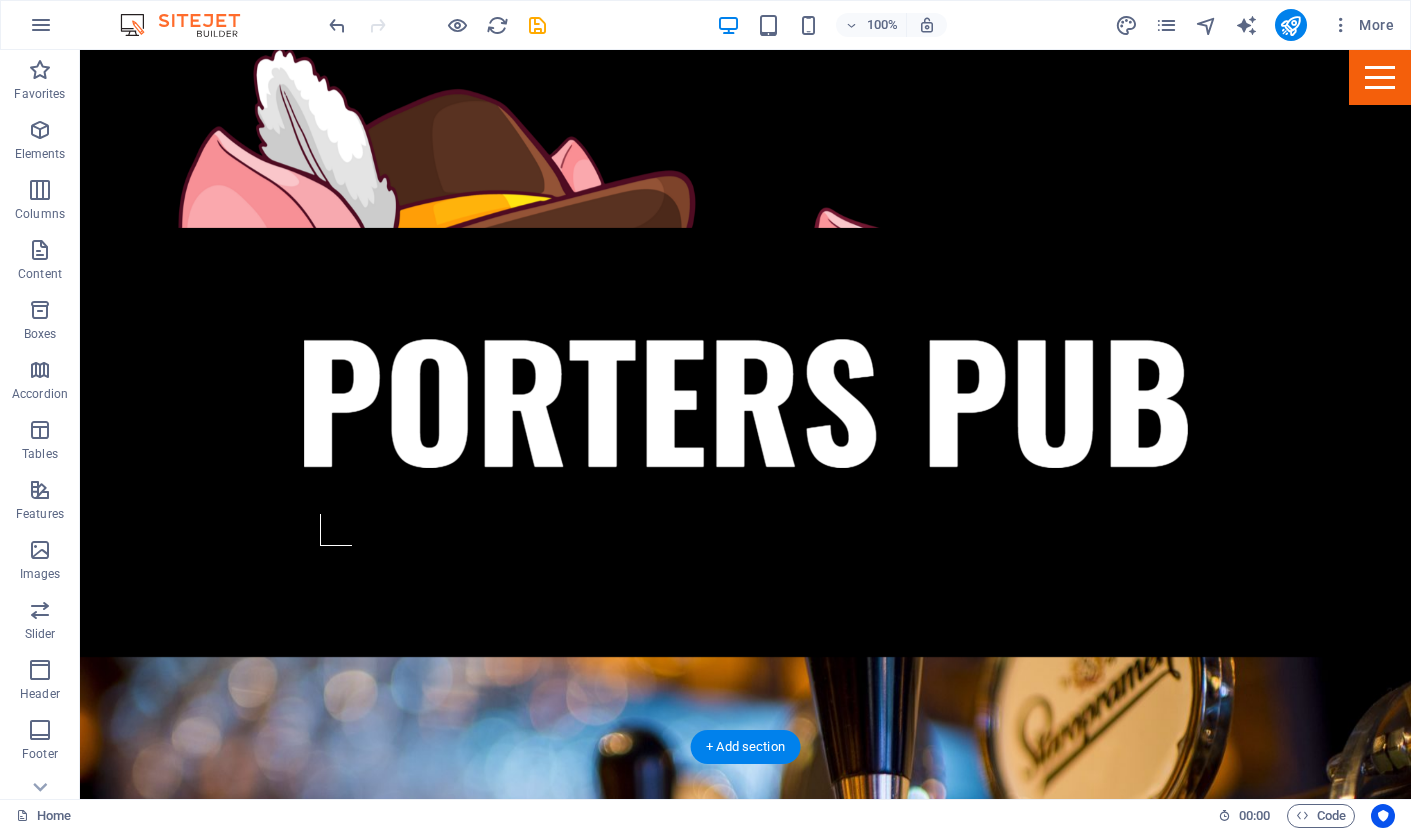 scroll, scrollTop: 629, scrollLeft: 0, axis: vertical 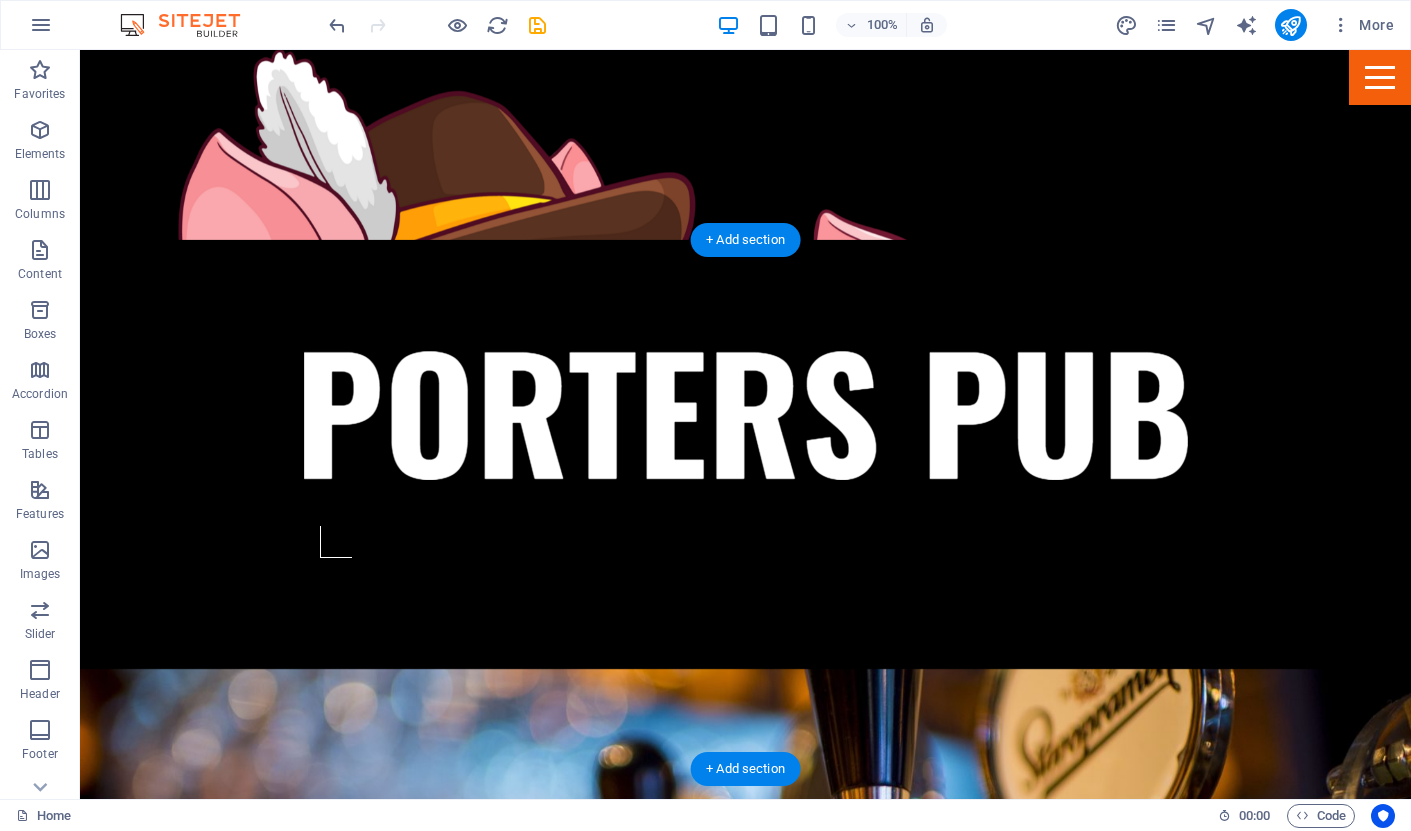 click at bounding box center (745, 933) 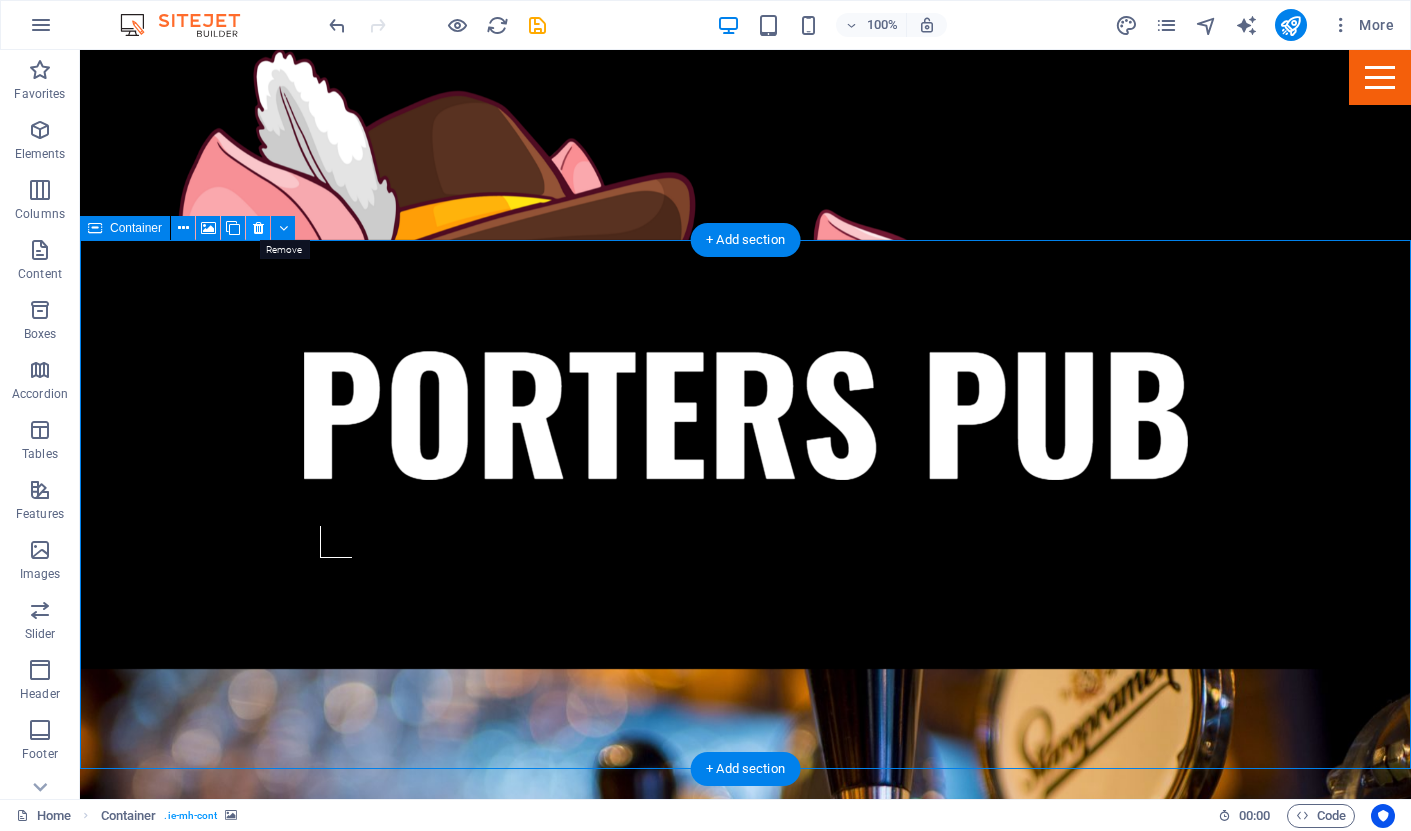 click at bounding box center [258, 228] 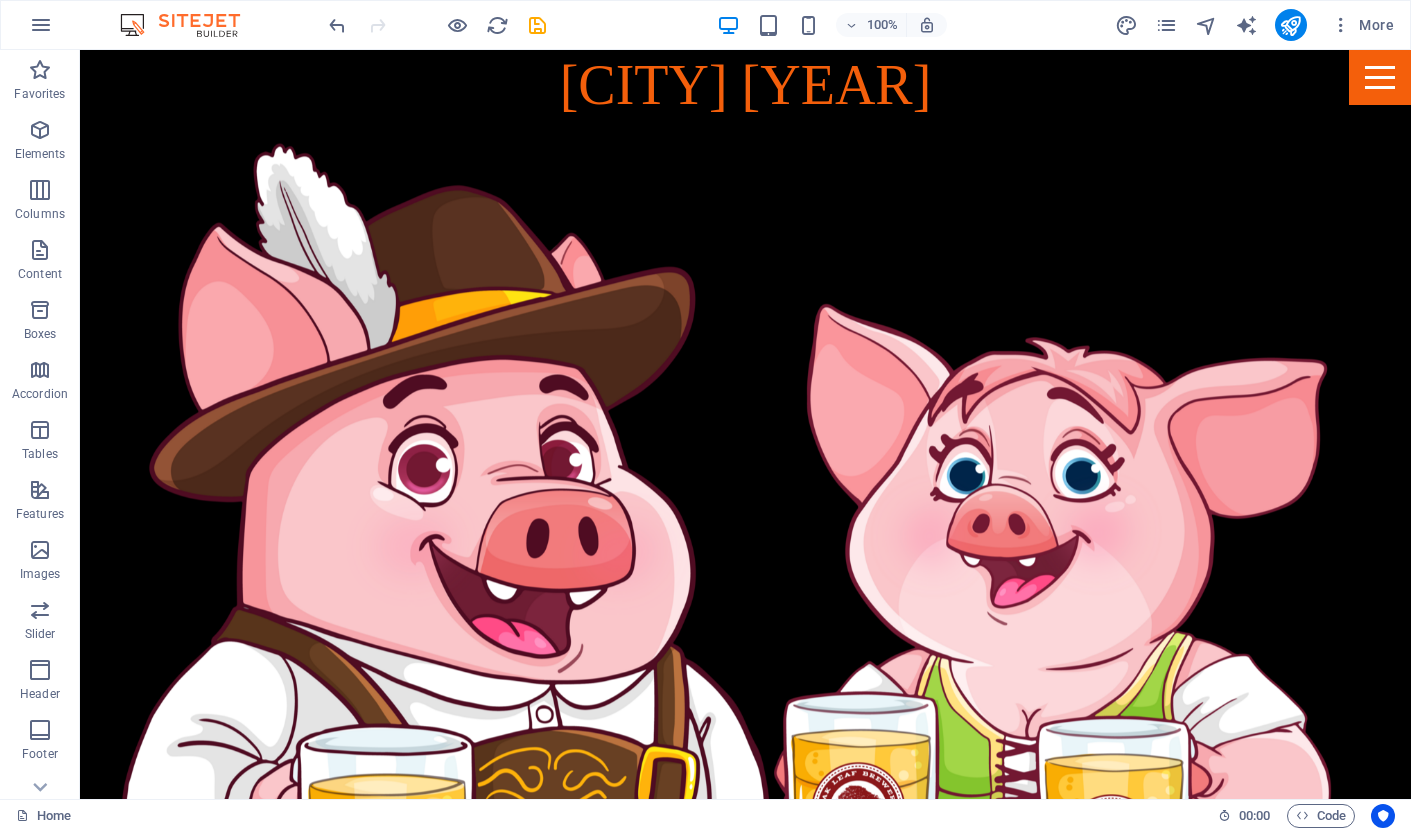 scroll, scrollTop: 0, scrollLeft: 0, axis: both 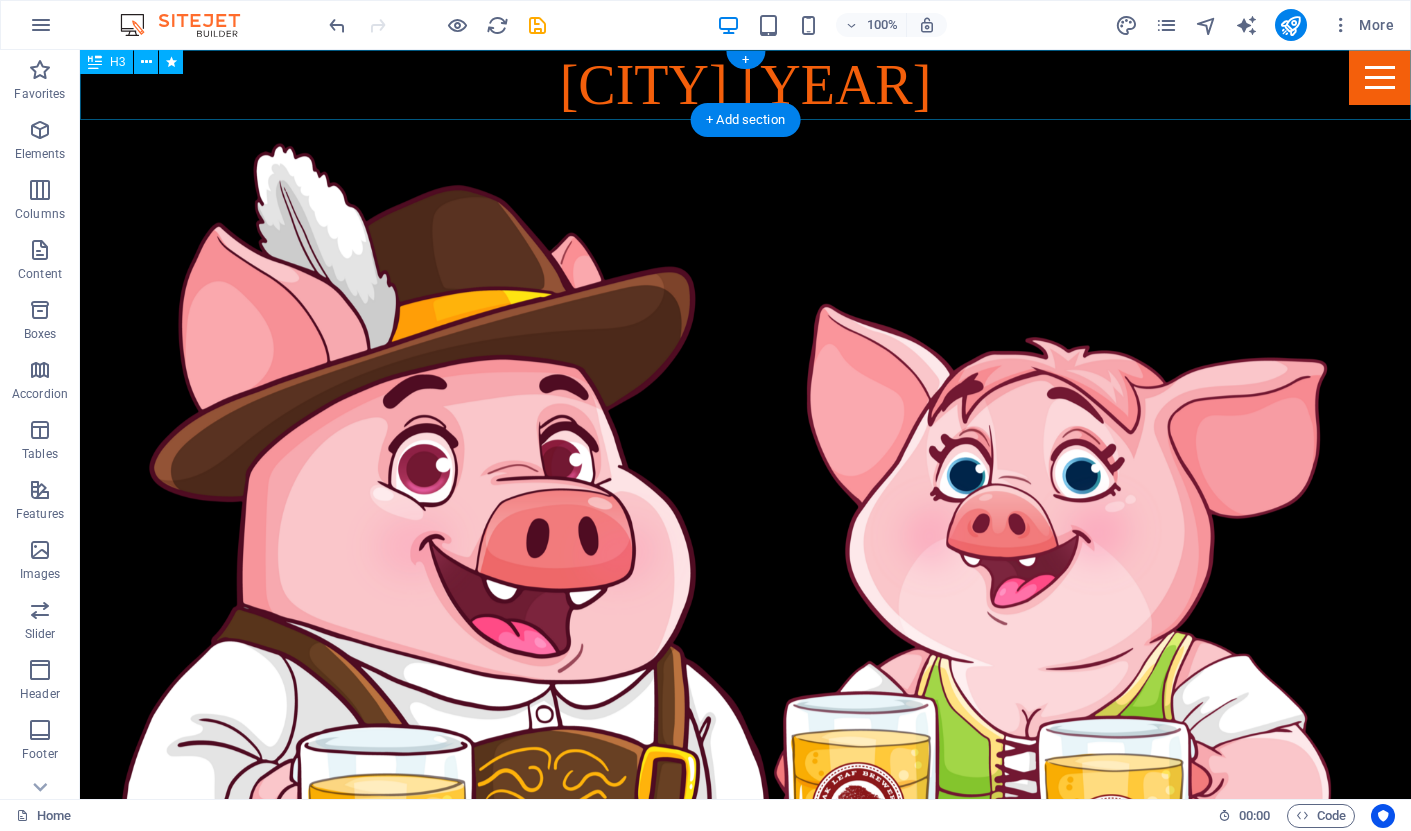 click on "[CITY] [YEAR]" at bounding box center (745, 85) 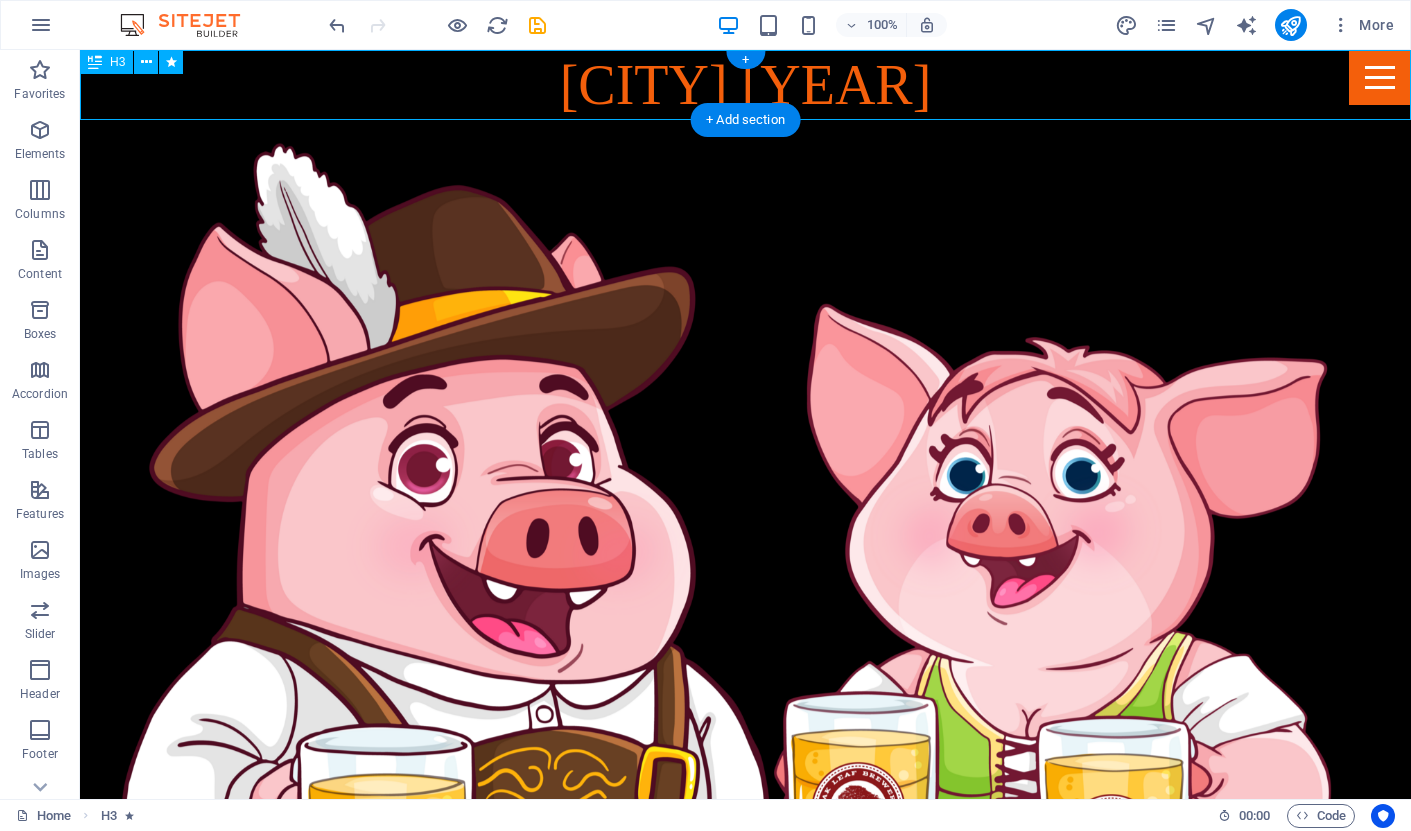 click on "H3" at bounding box center (117, 62) 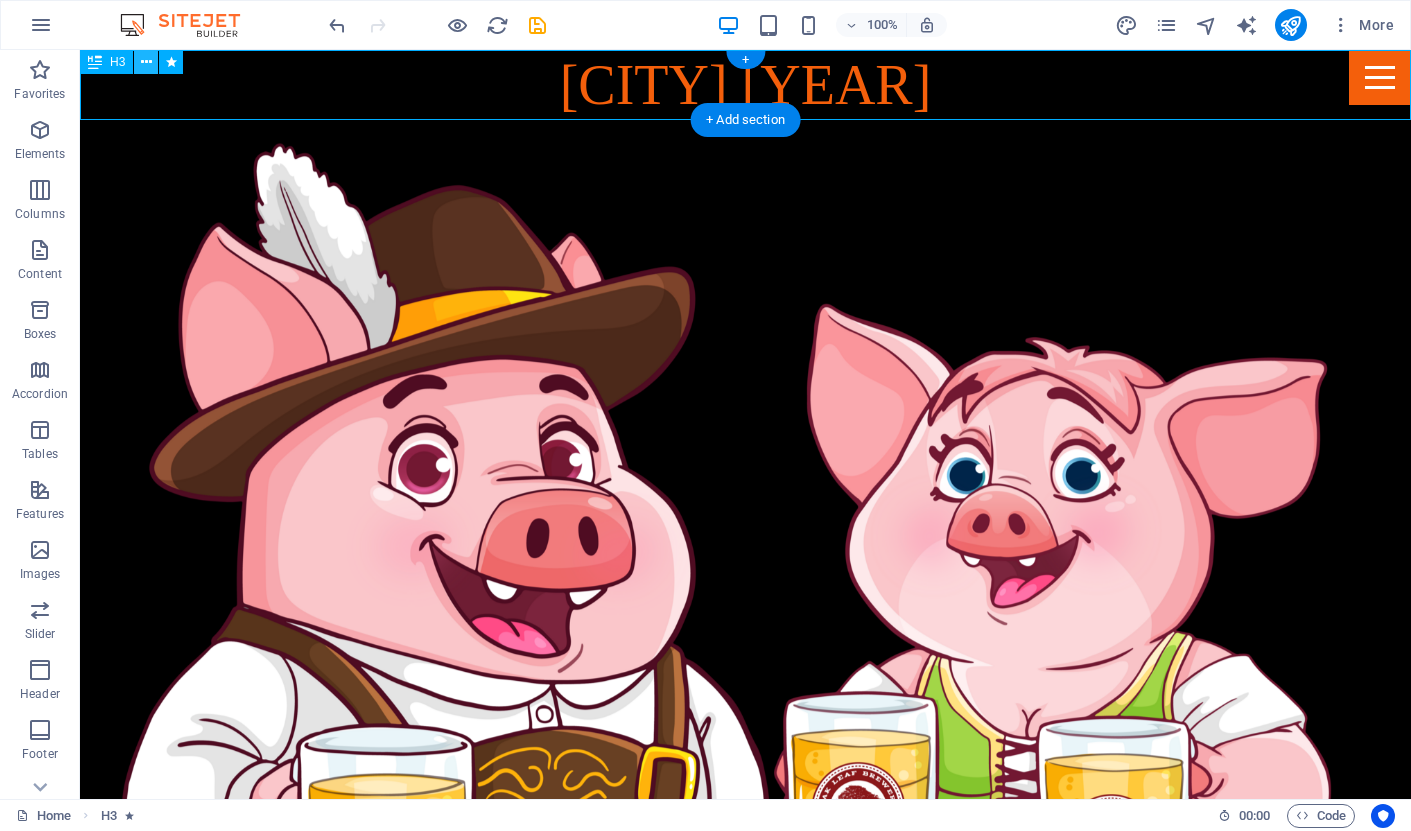 click at bounding box center (146, 62) 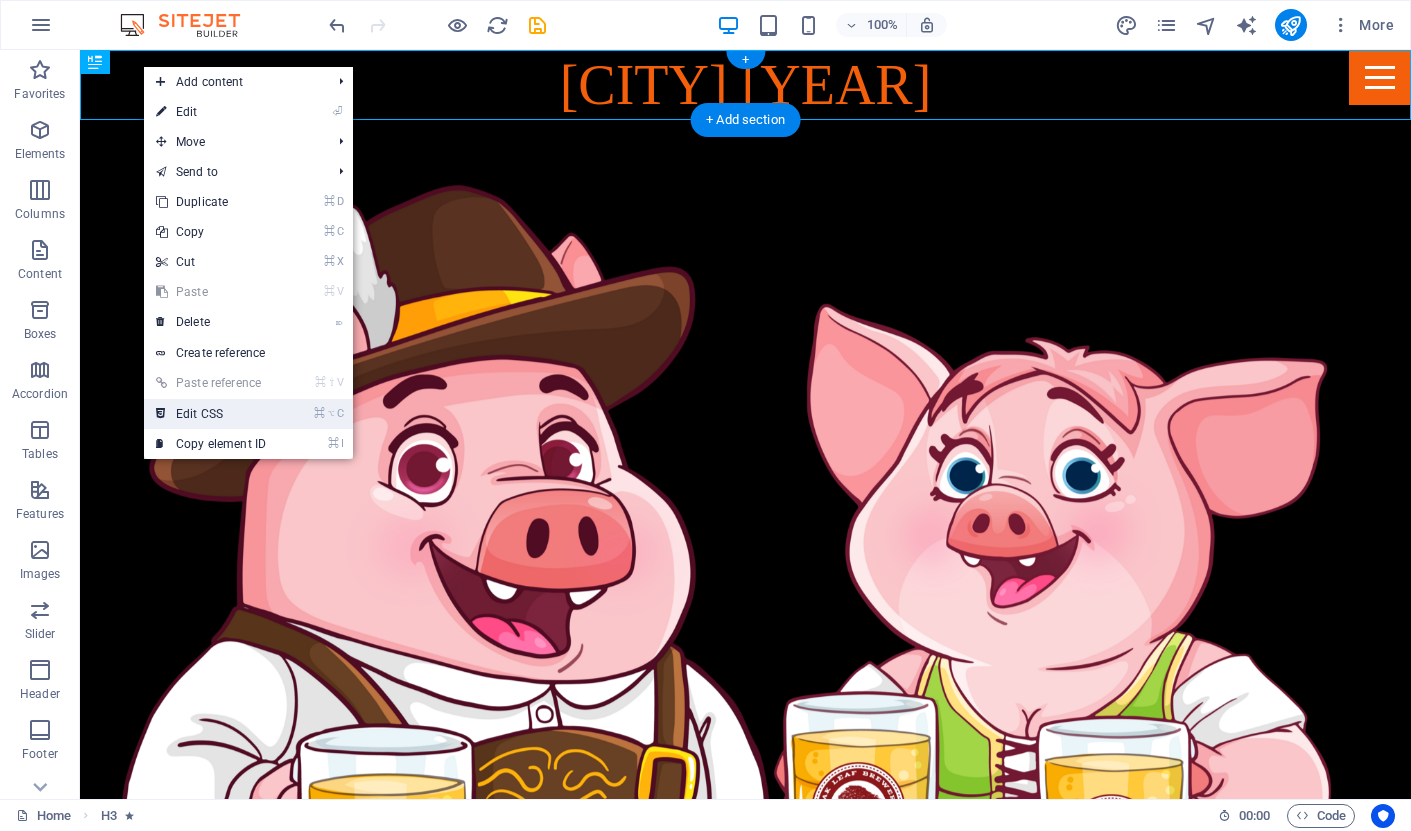 click on "⌘ ⌥ C  Edit CSS" at bounding box center (211, 414) 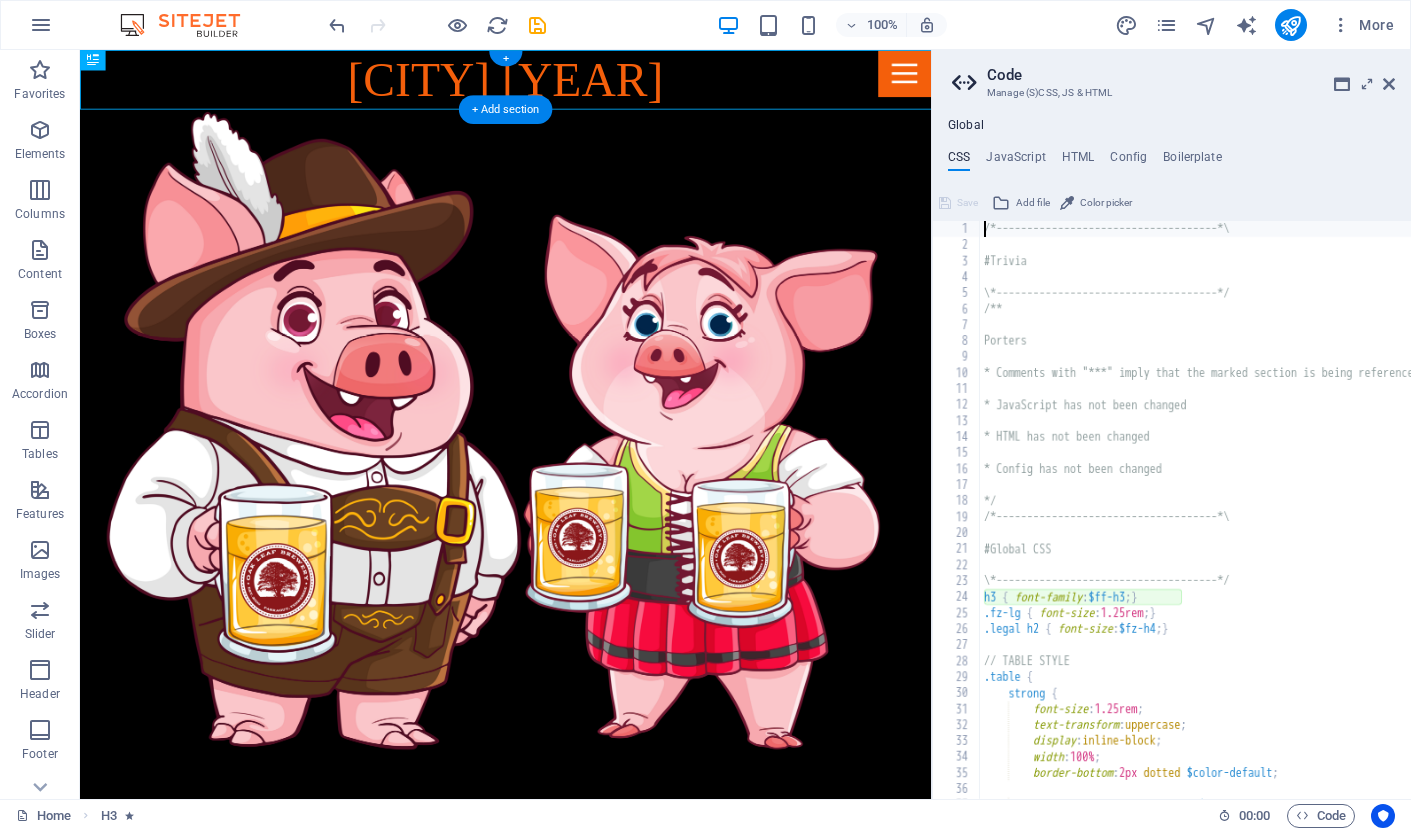 type on "h3 { font-family: $ff-h3; }" 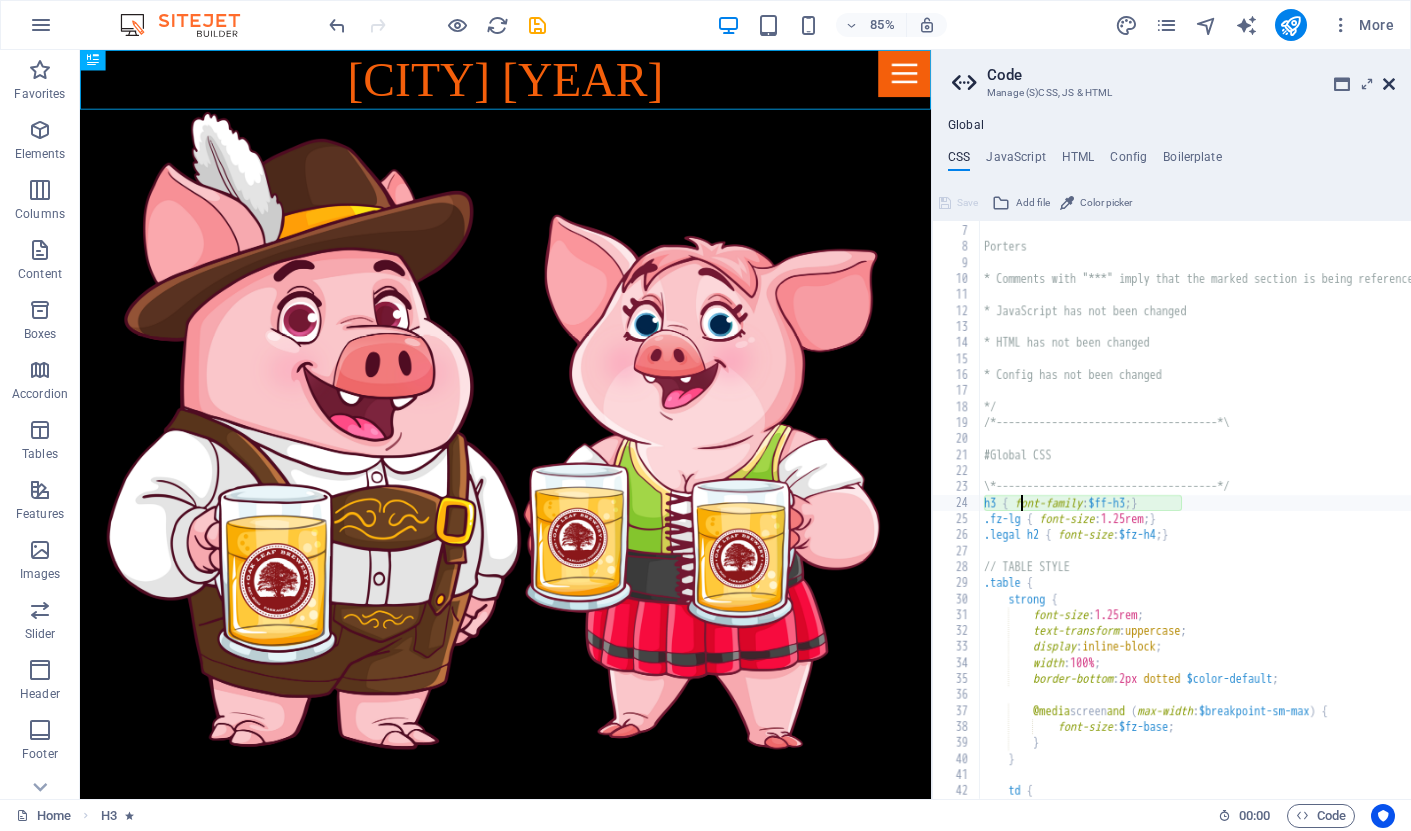 click at bounding box center [1389, 84] 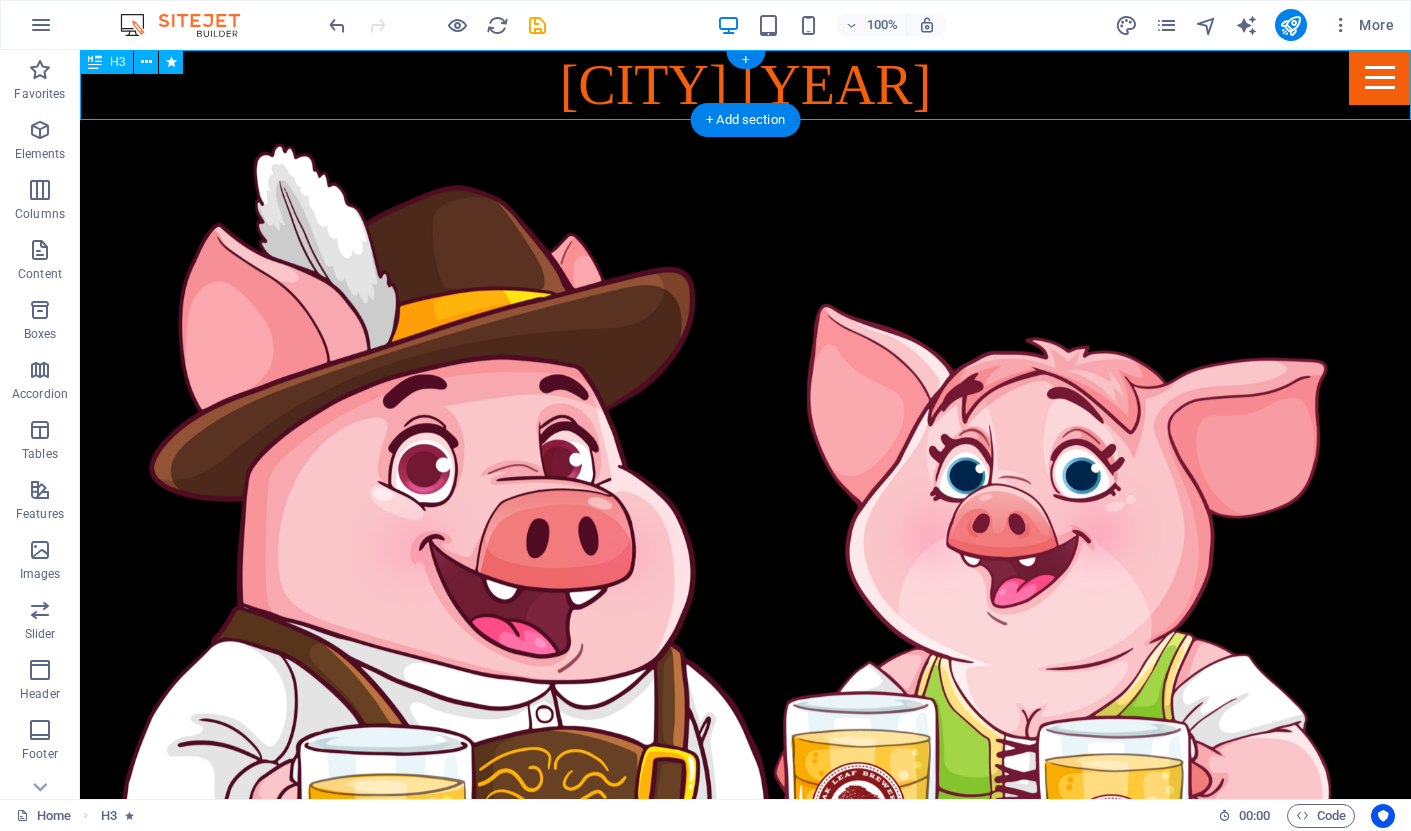 click on "H3" at bounding box center [117, 62] 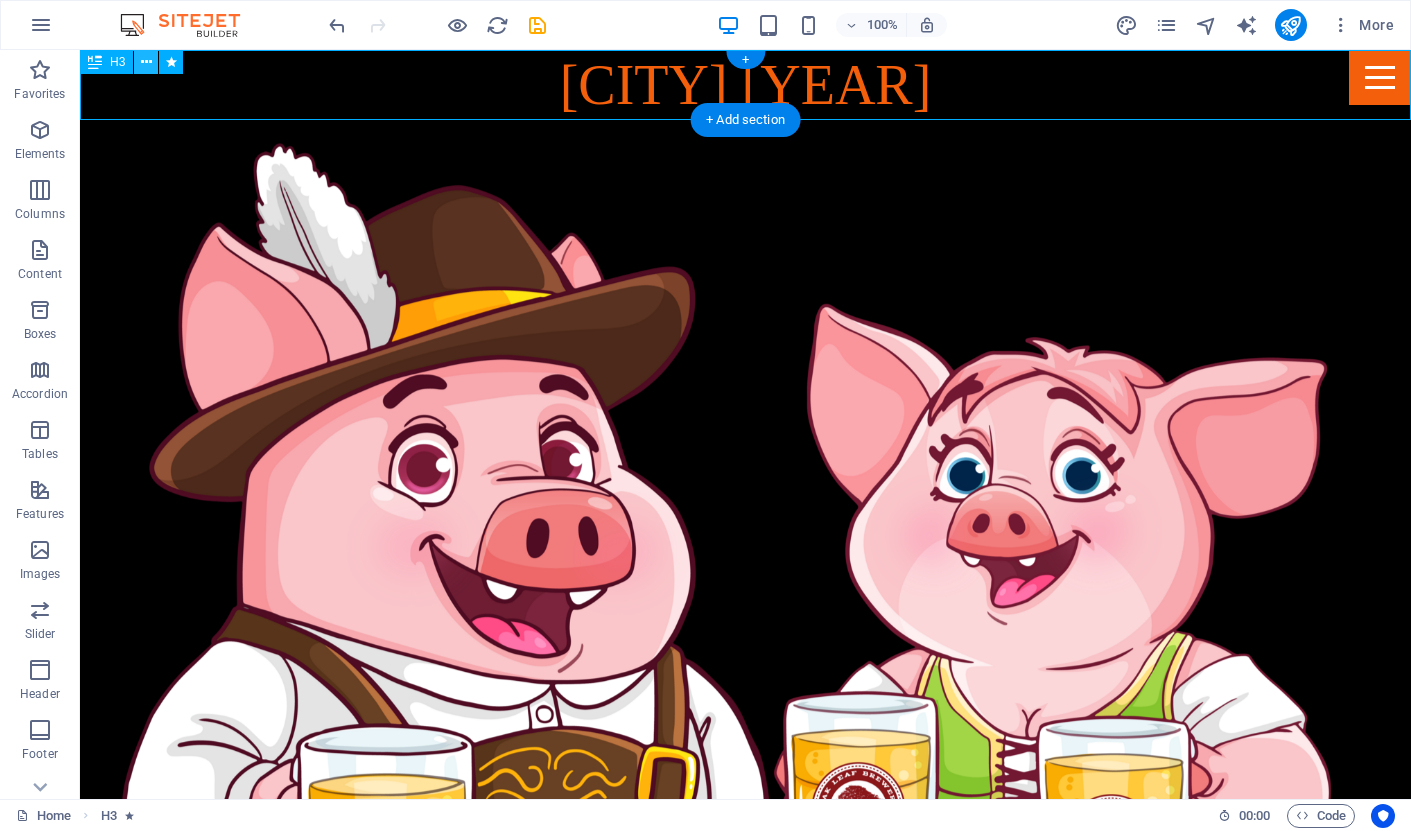 click at bounding box center [146, 62] 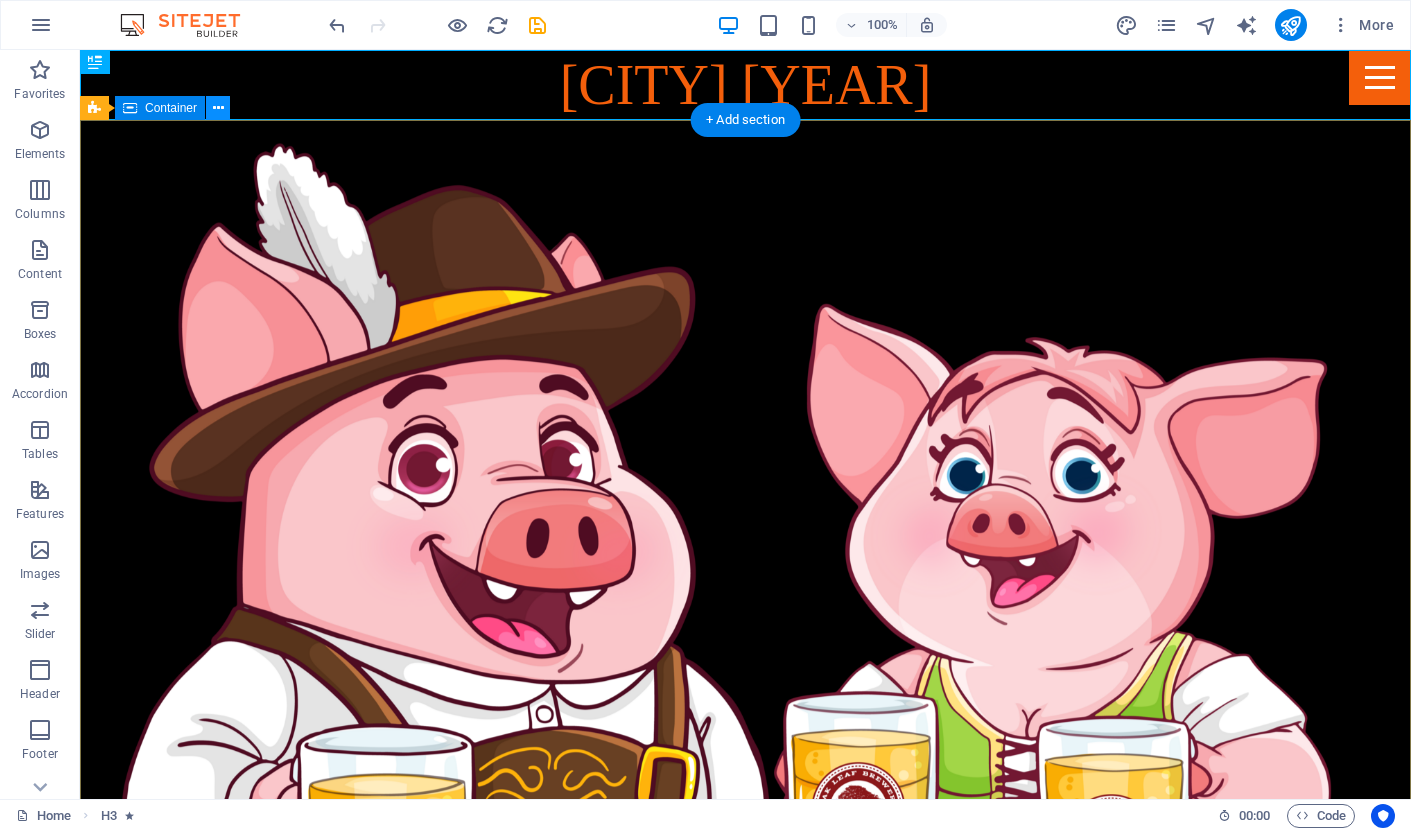 click at bounding box center [218, 108] 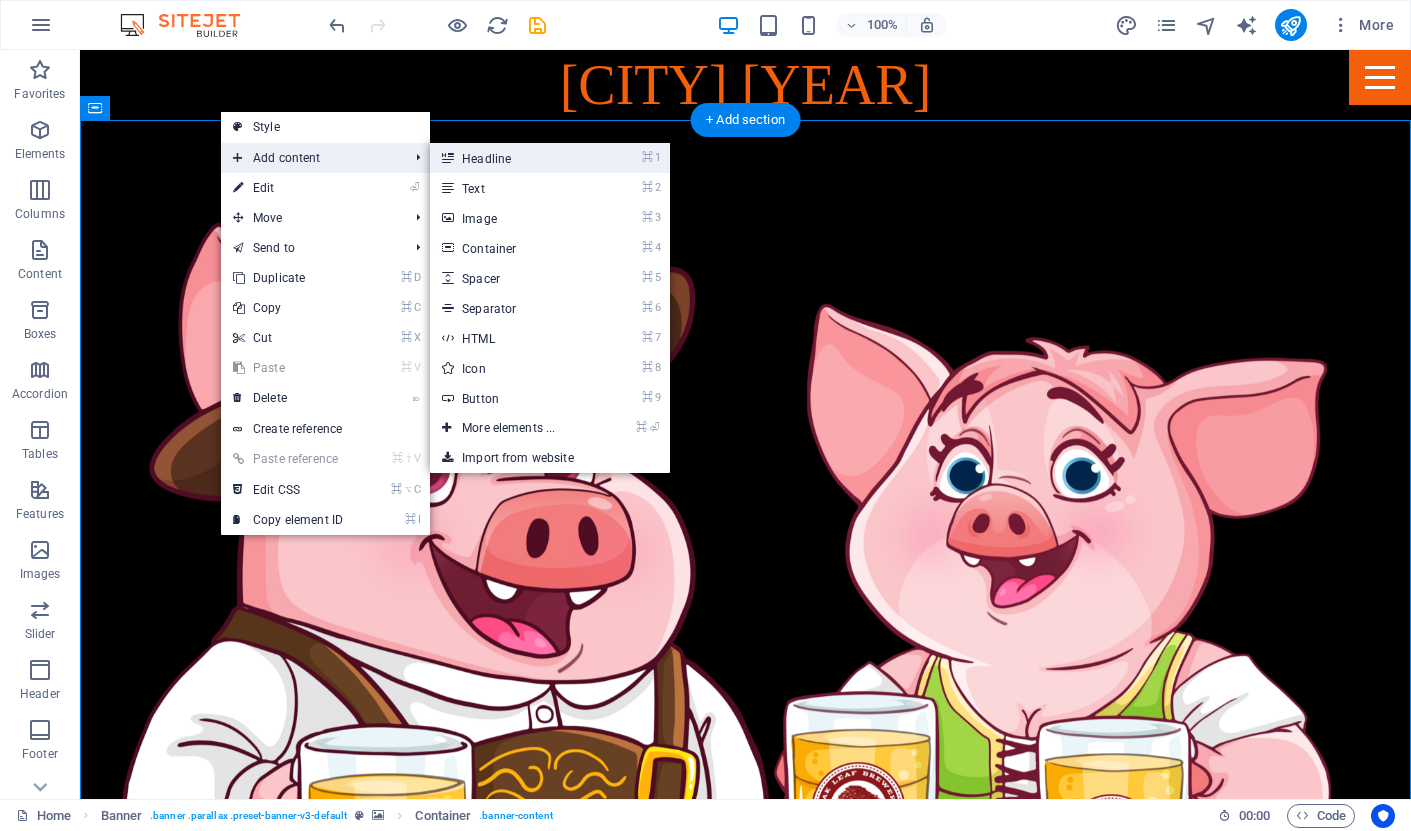 click on "⌘ 1  Headline" at bounding box center [512, 158] 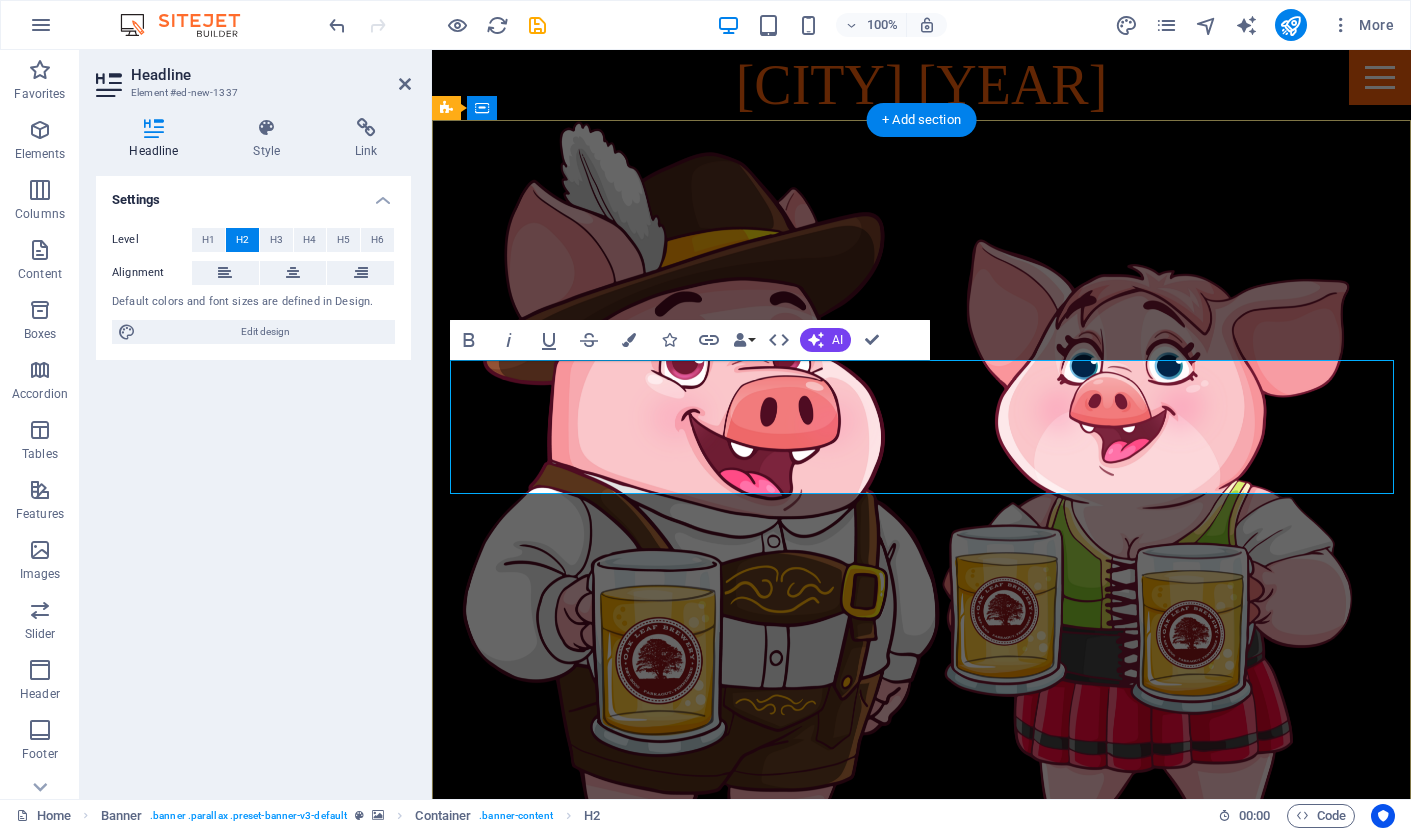 type 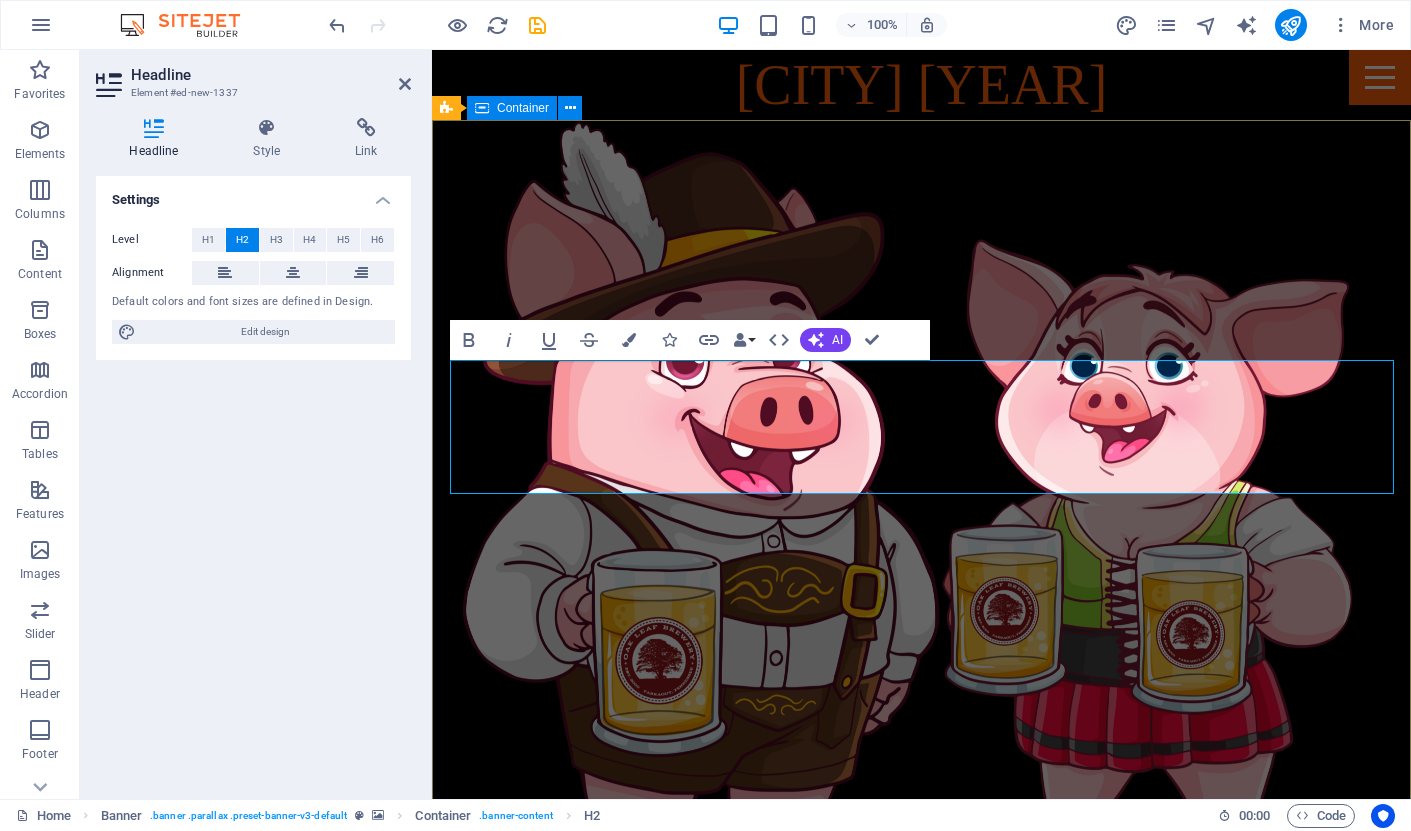 click on "[CITY] [YEAR]" at bounding box center (921, 1150) 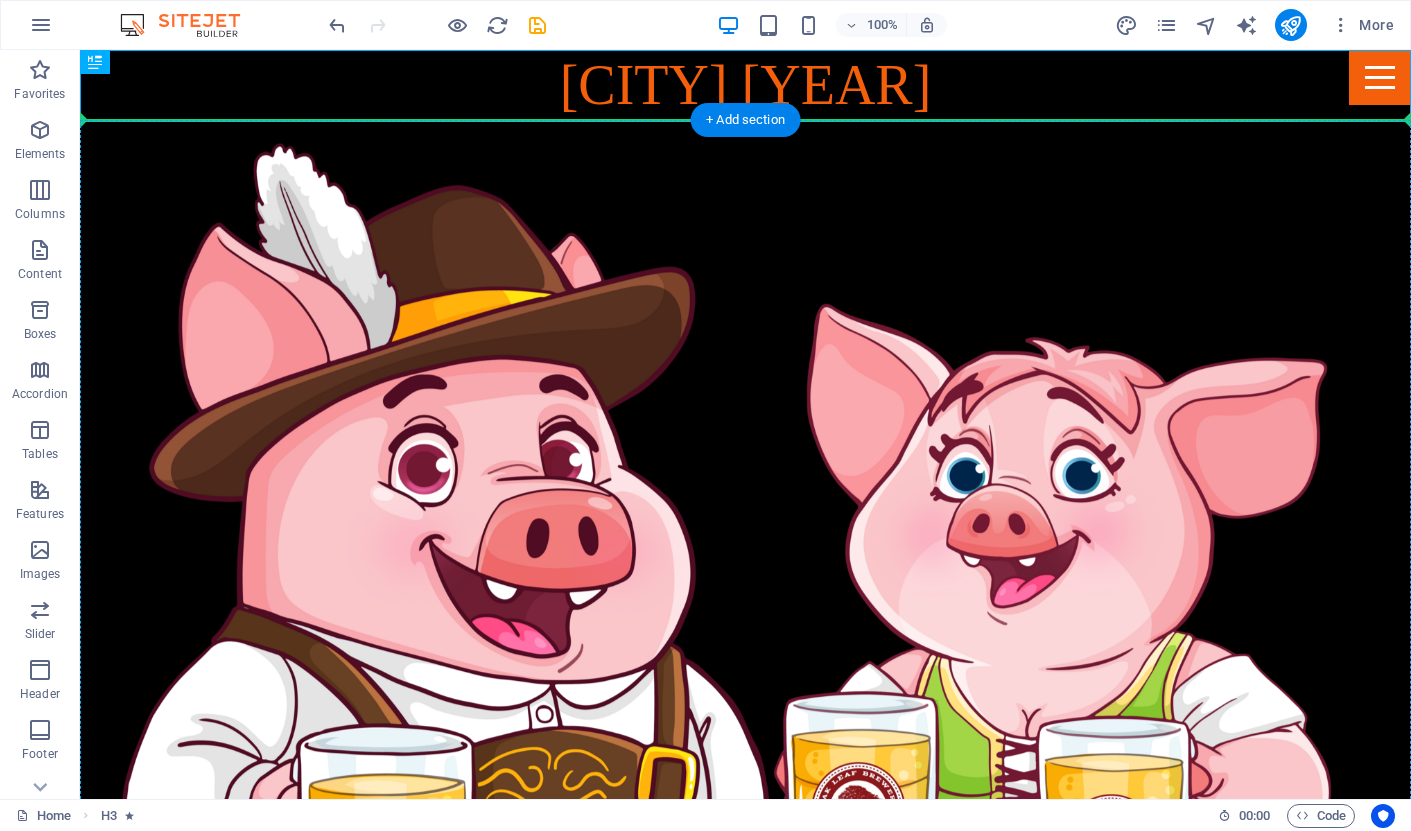 drag, startPoint x: 181, startPoint y: 107, endPoint x: 109, endPoint y: 239, distance: 150.35957 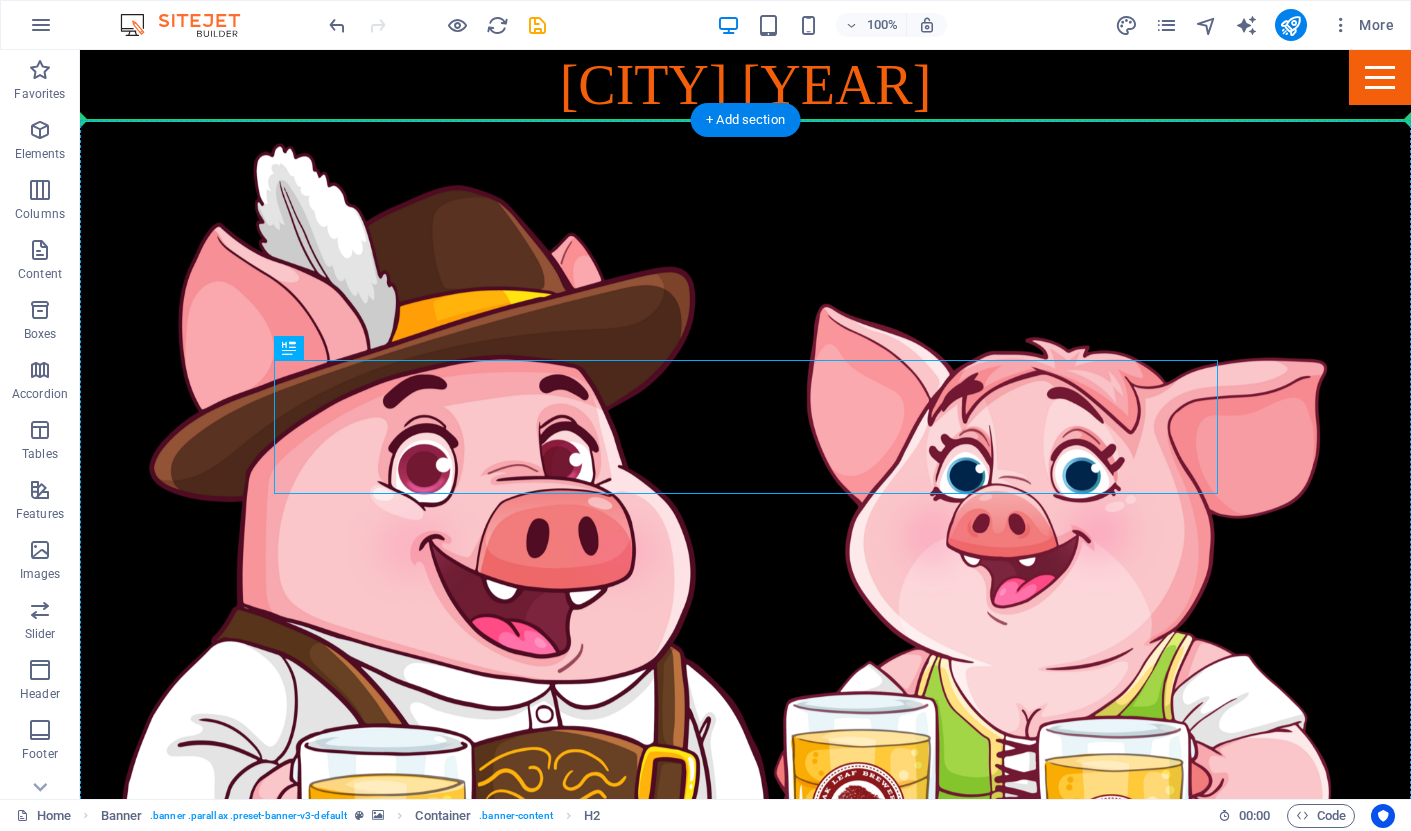 drag, startPoint x: 367, startPoint y: 393, endPoint x: 298, endPoint y: 217, distance: 189.04233 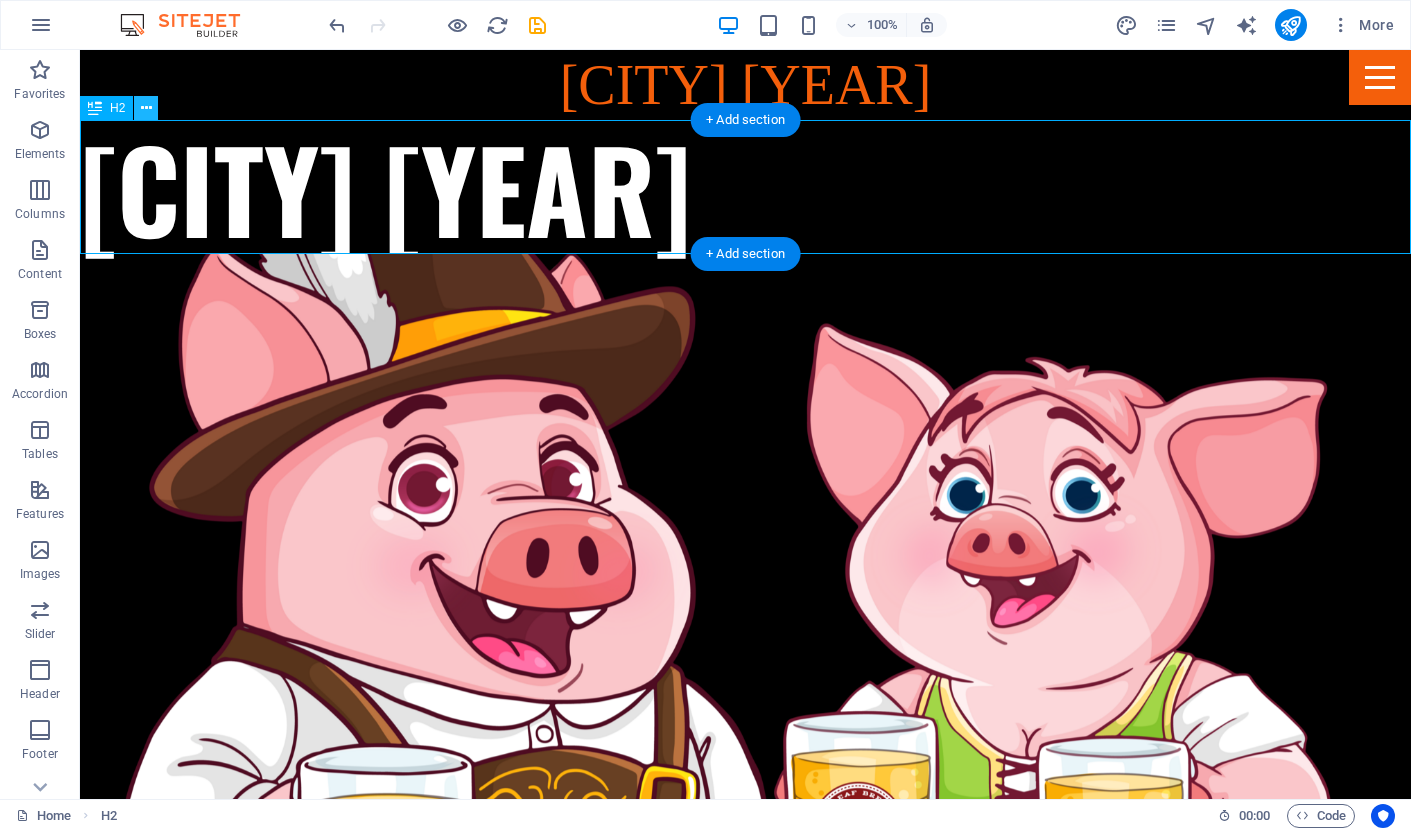 click at bounding box center [146, 108] 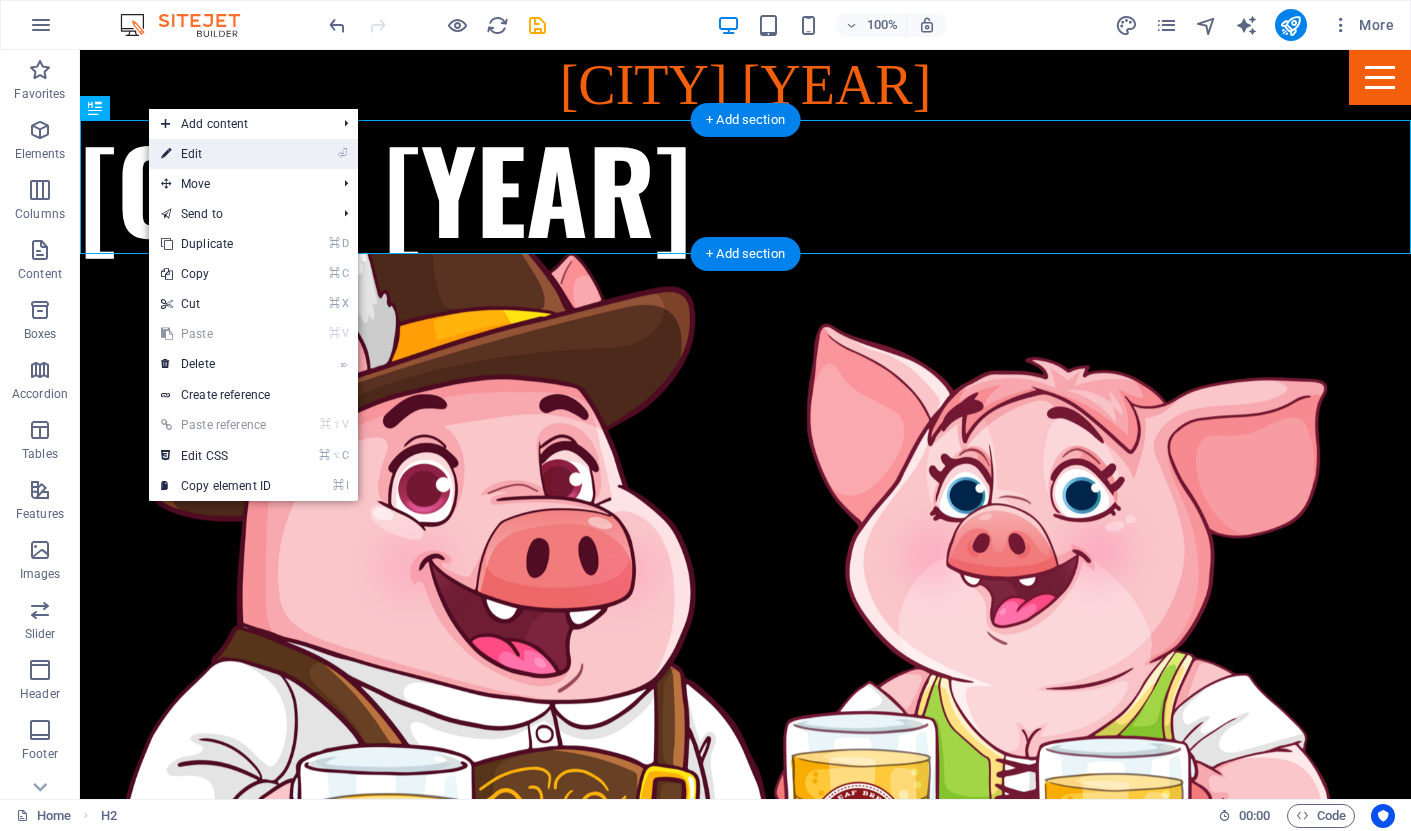 click on "⏎  Edit" at bounding box center (216, 154) 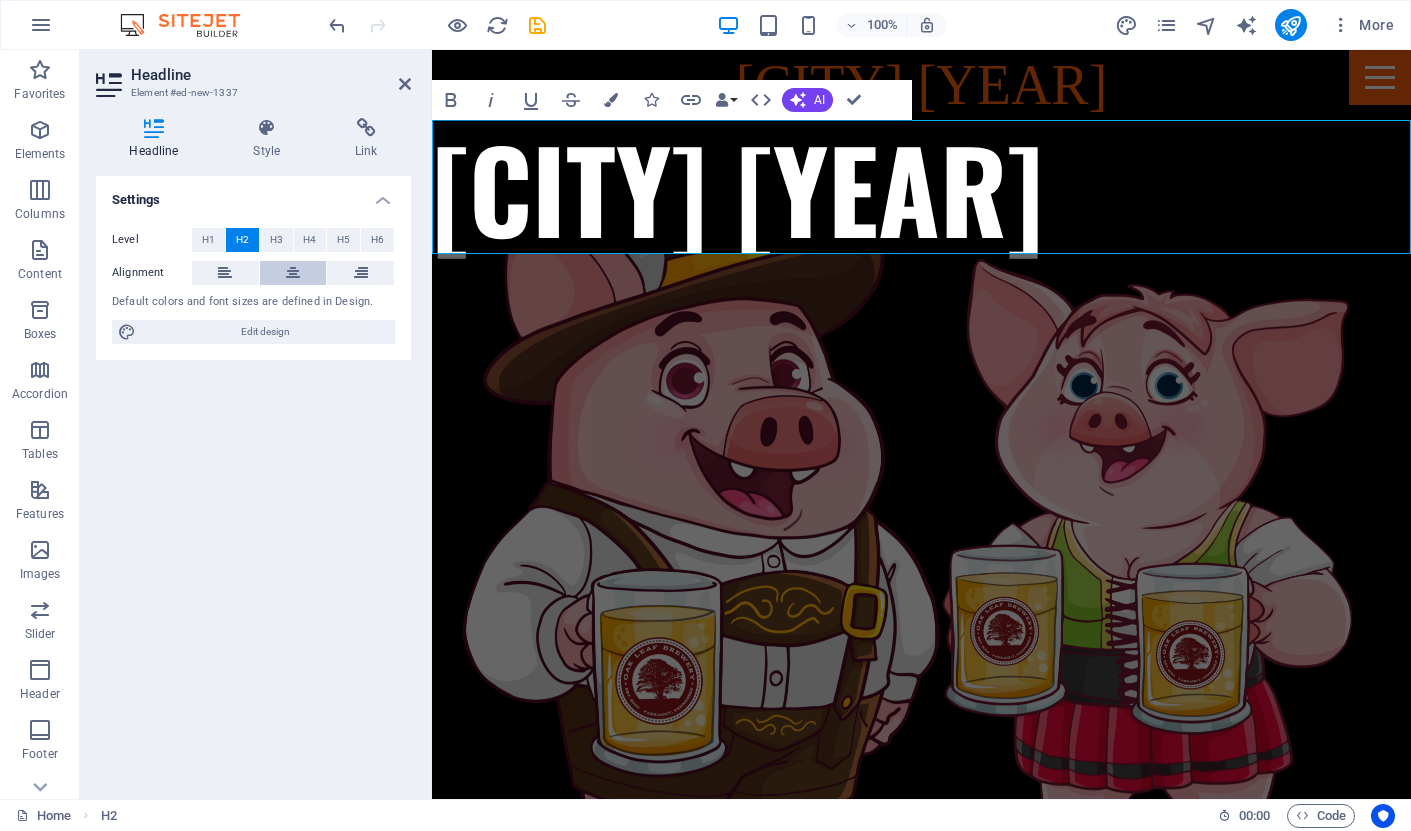 click at bounding box center [293, 273] 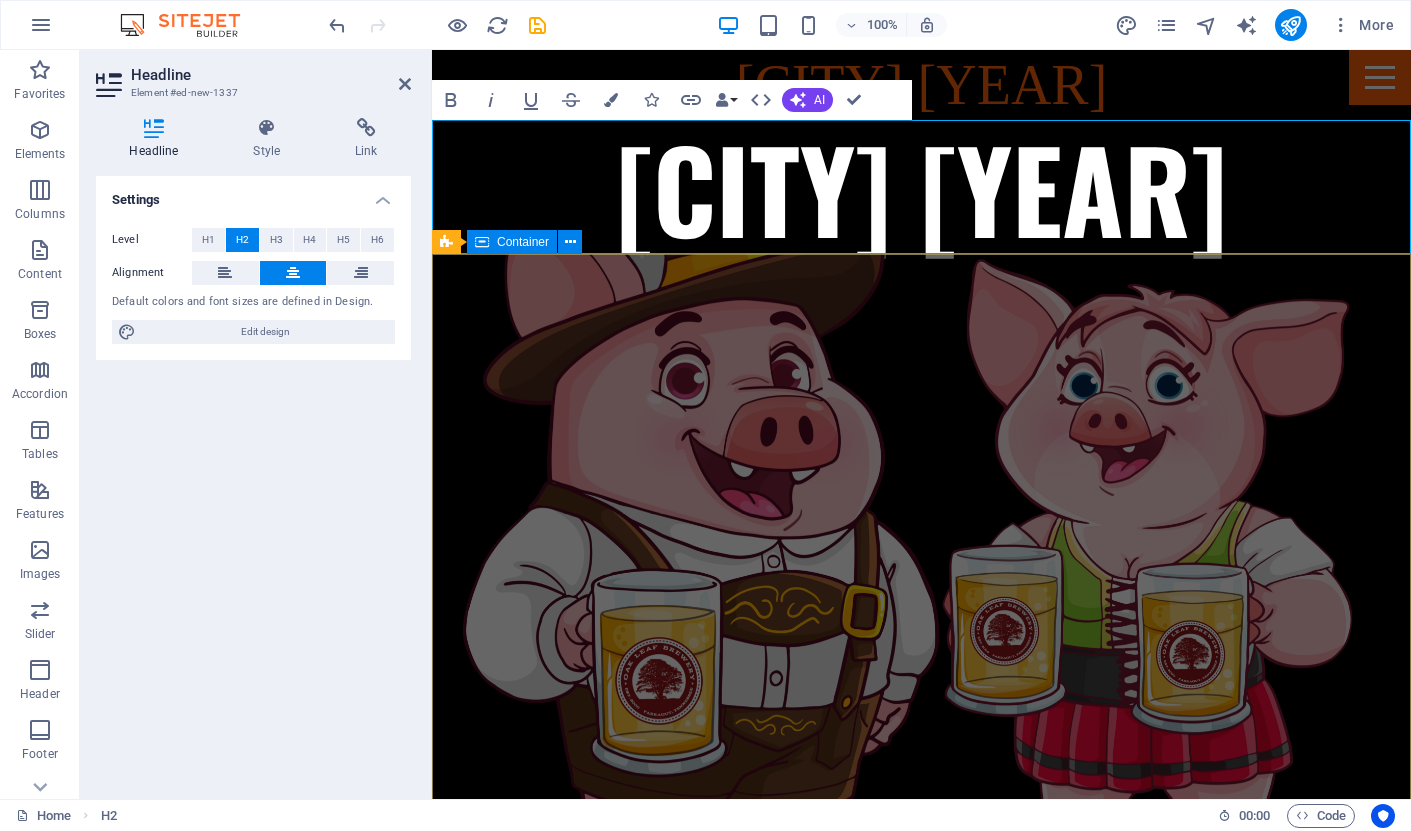 click at bounding box center (921, 1217) 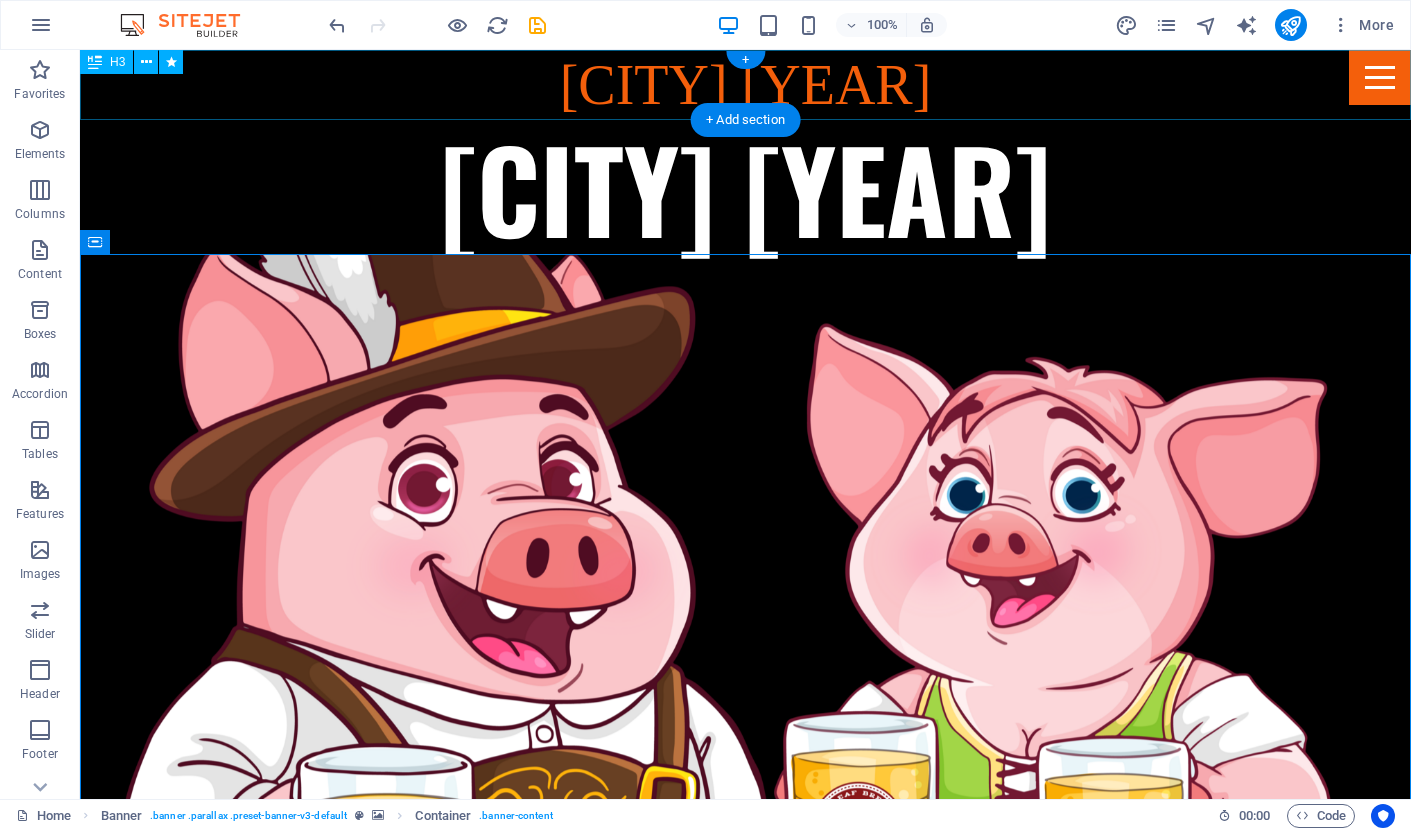 click on "[CITY] [YEAR]" at bounding box center (745, 85) 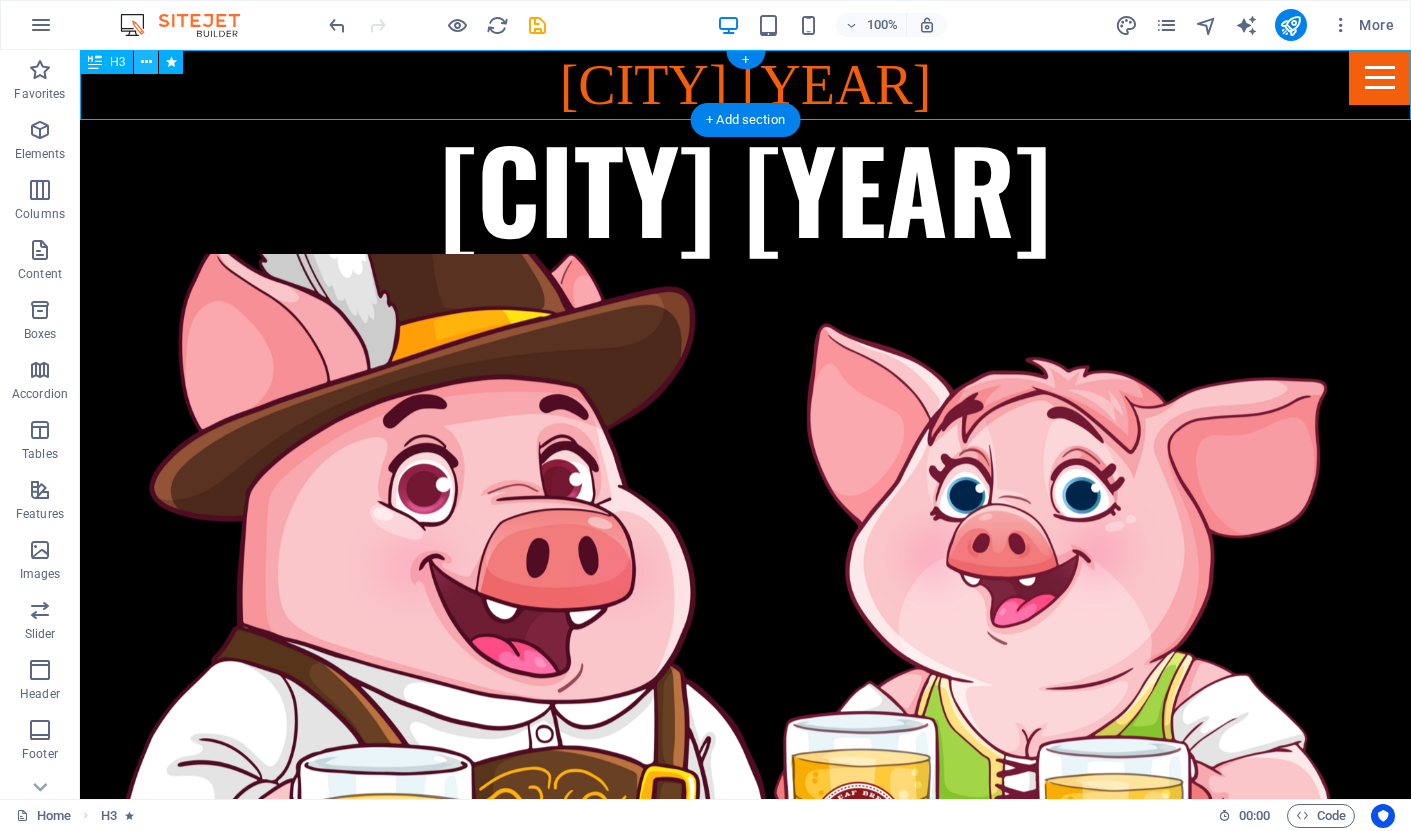 click at bounding box center (146, 62) 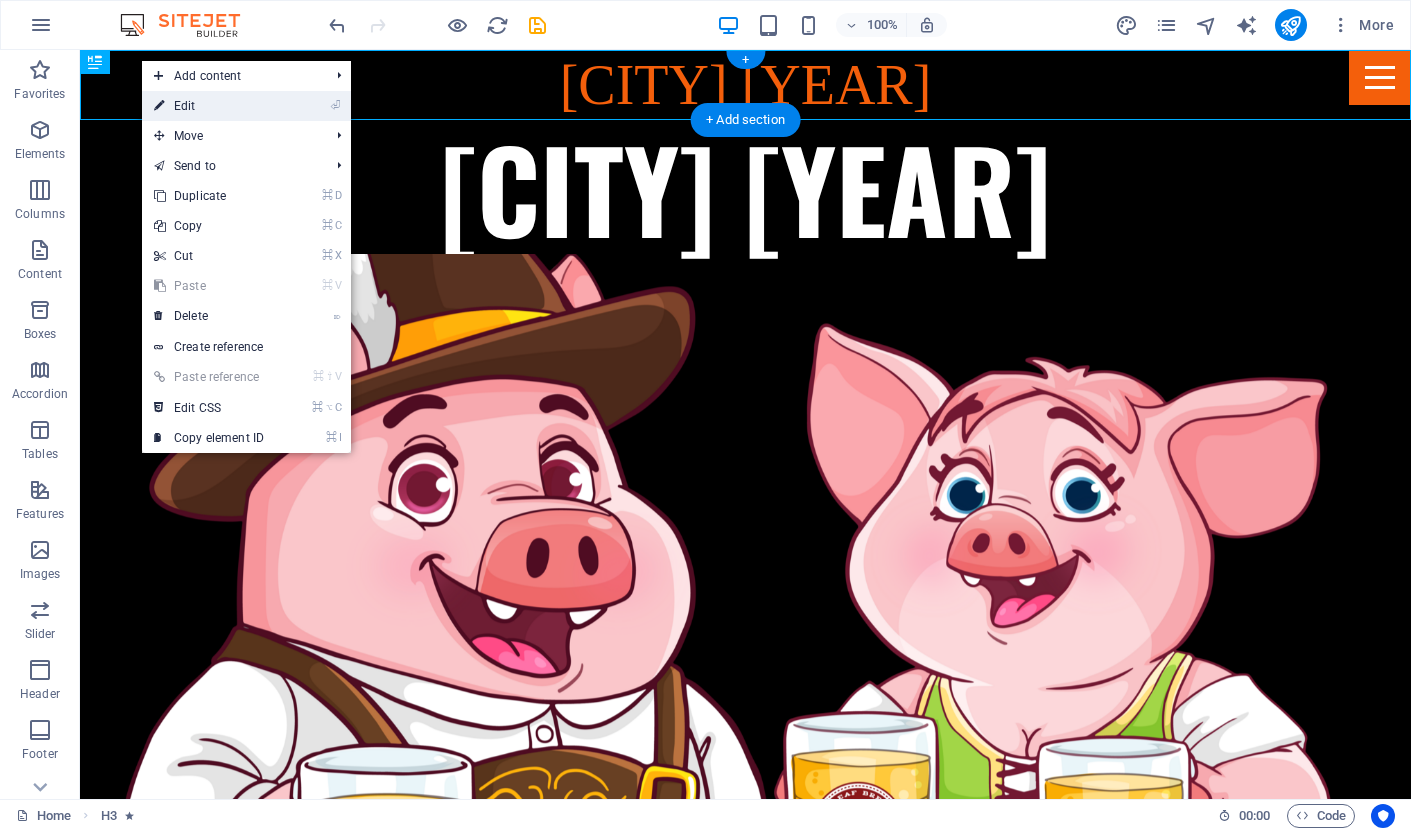 click on "⏎  Edit" at bounding box center [209, 106] 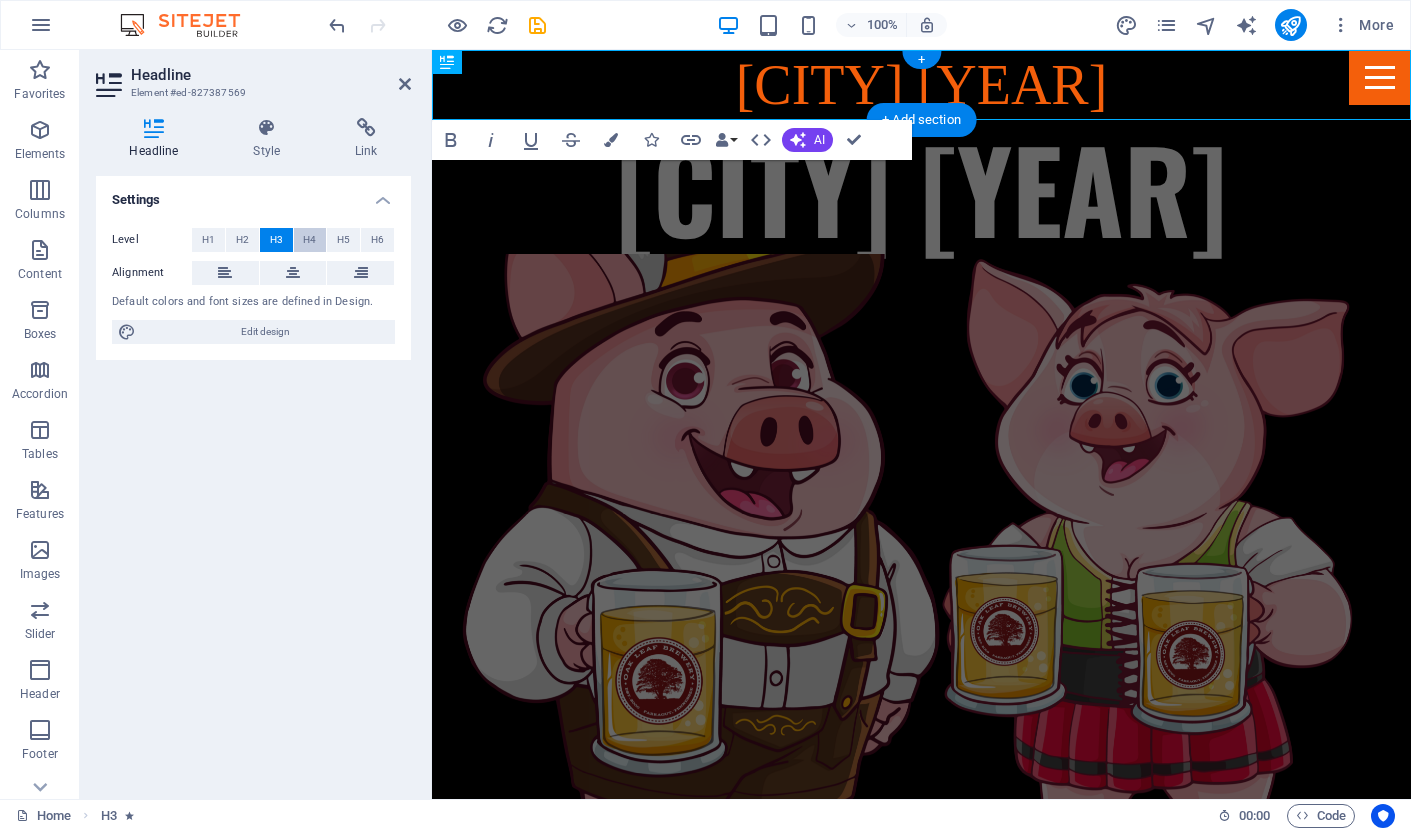 click on "H4" at bounding box center (309, 240) 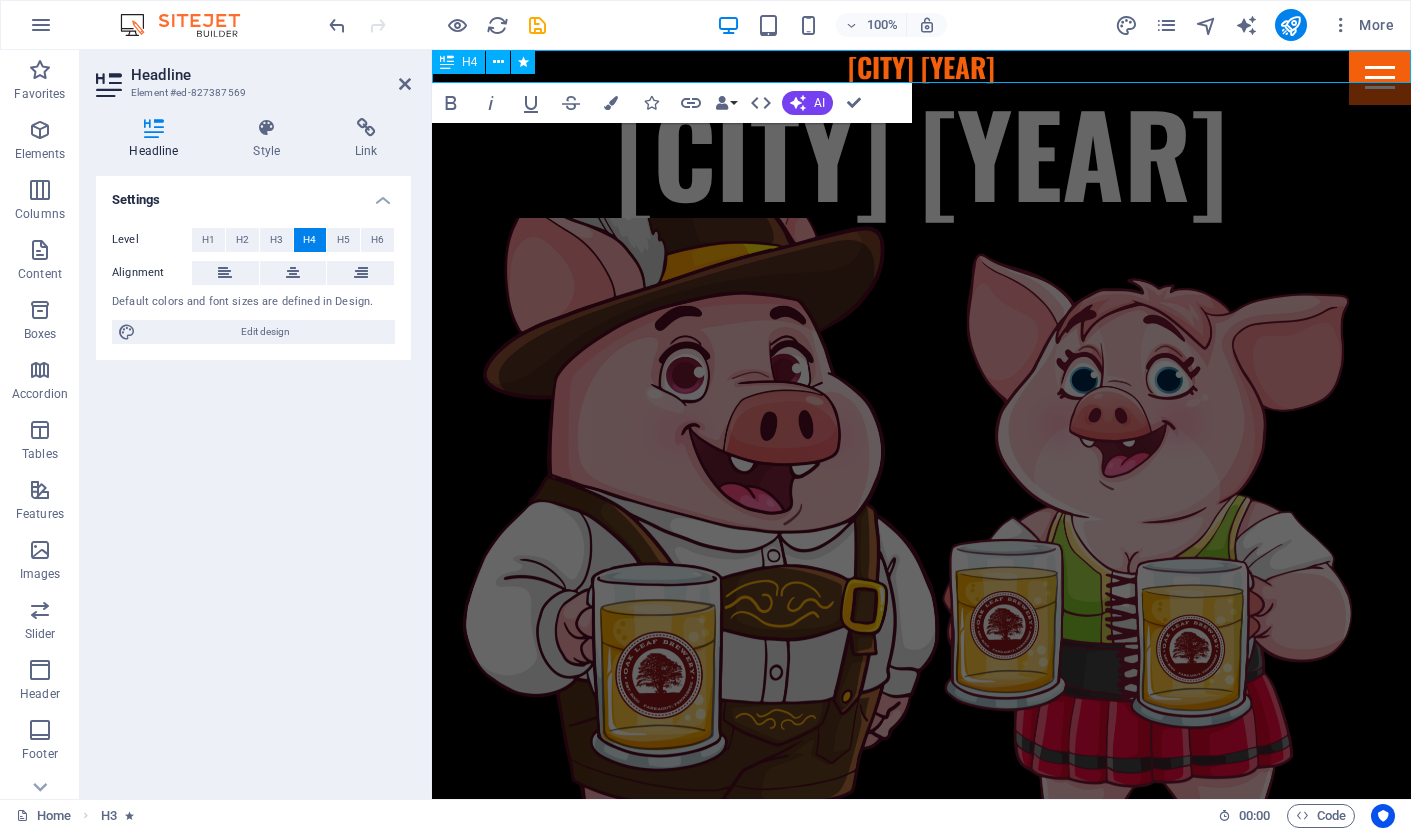 click on "[CITY] [YEAR]" at bounding box center [921, 67] 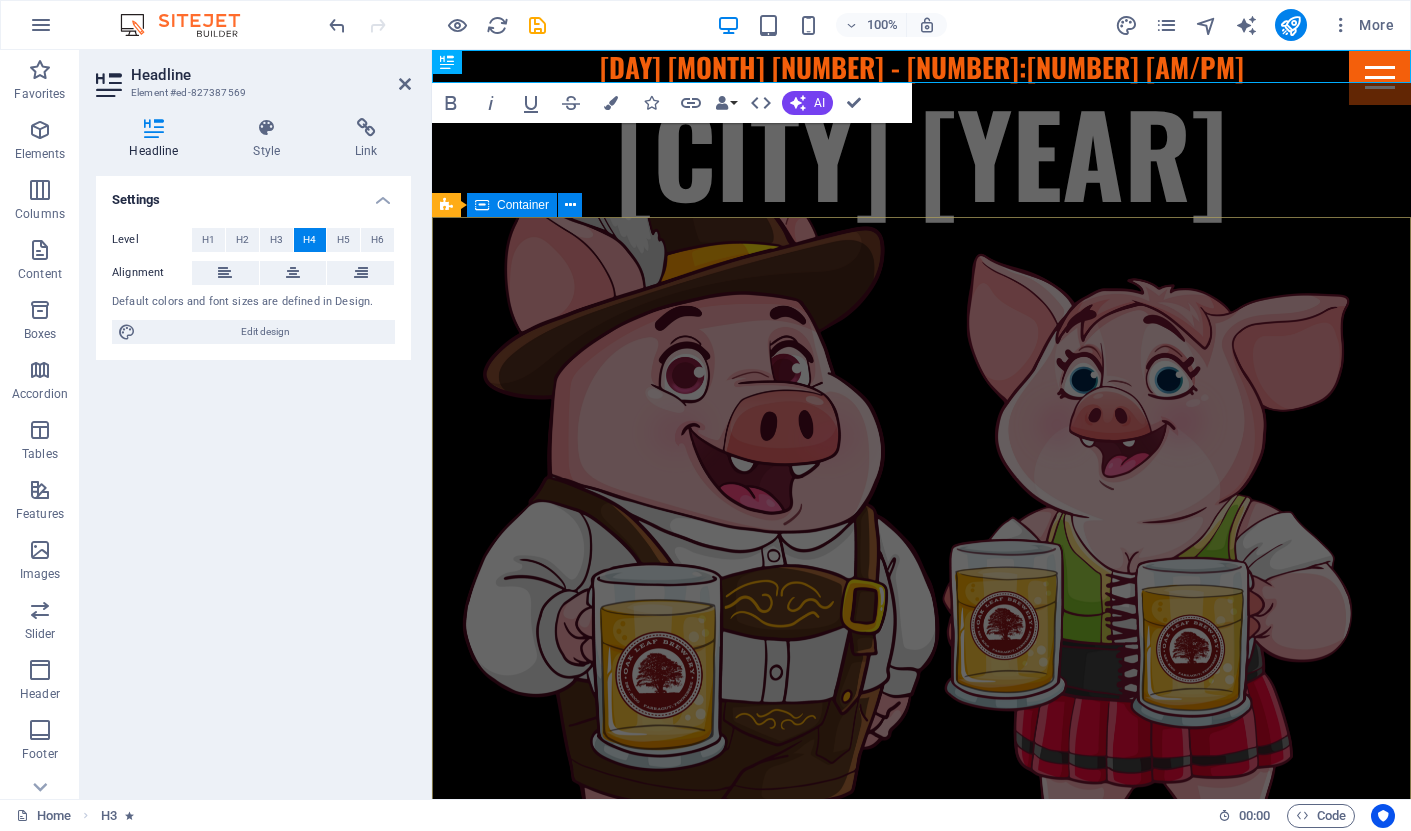 click at bounding box center [921, 1181] 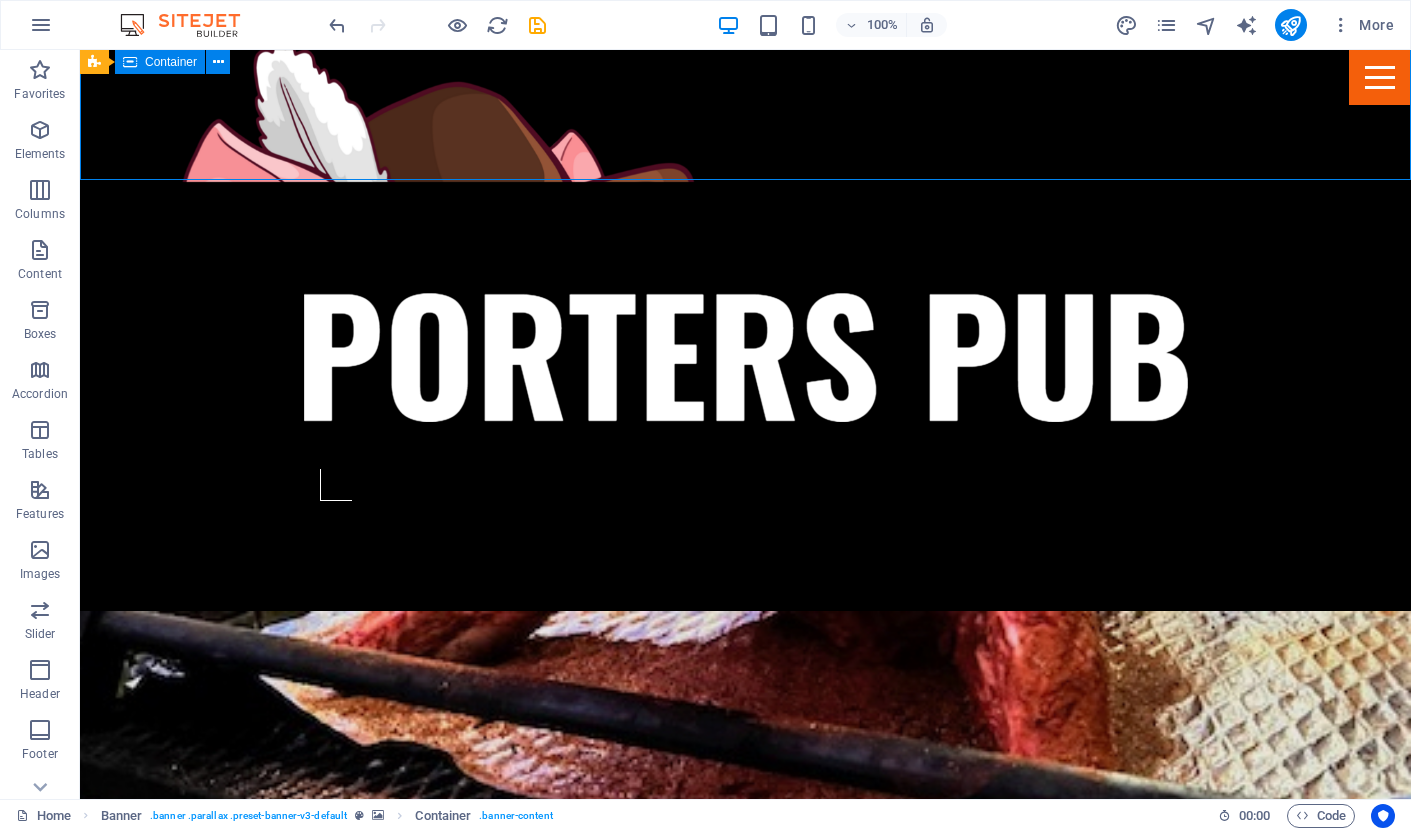 scroll, scrollTop: 784, scrollLeft: 0, axis: vertical 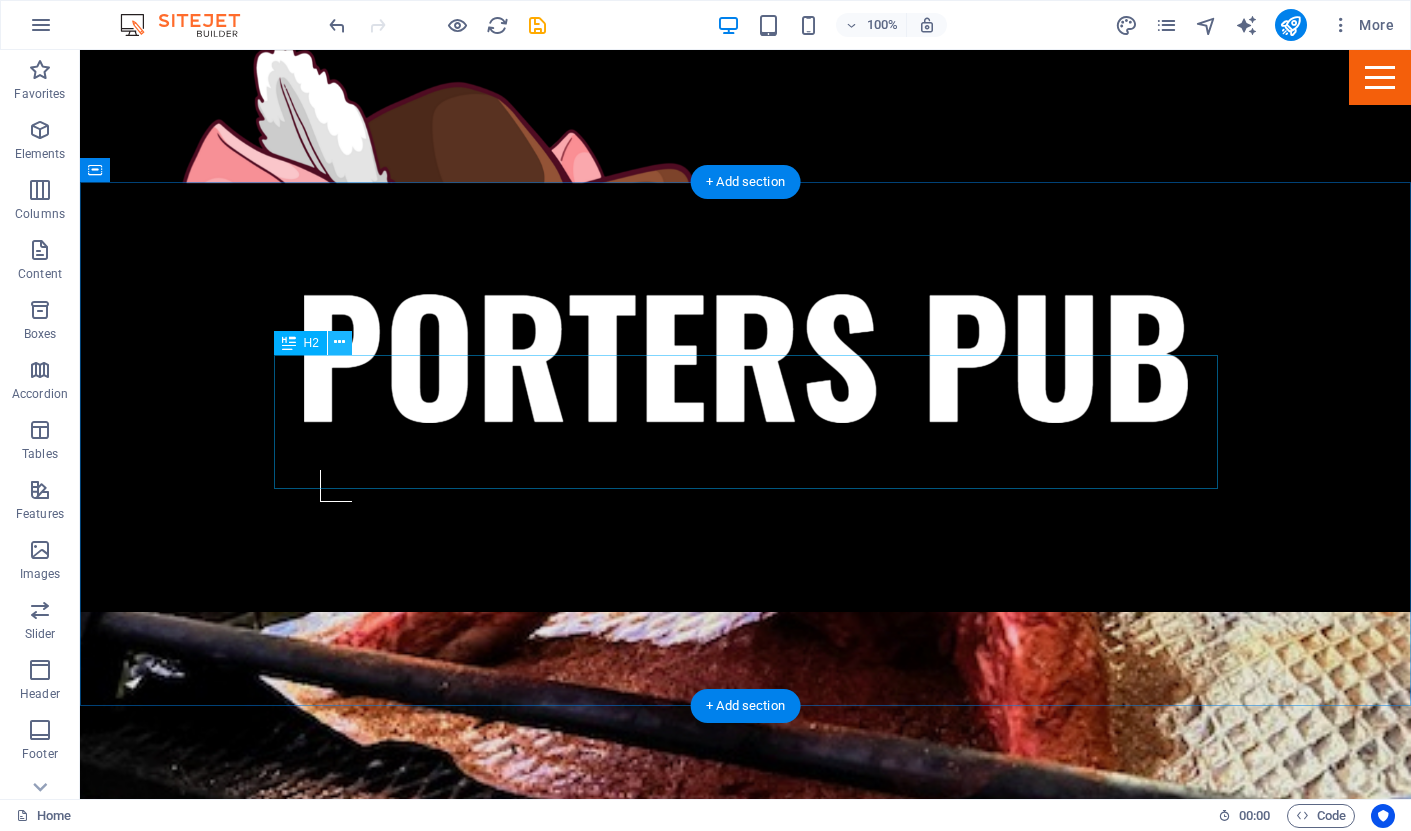 click at bounding box center [339, 342] 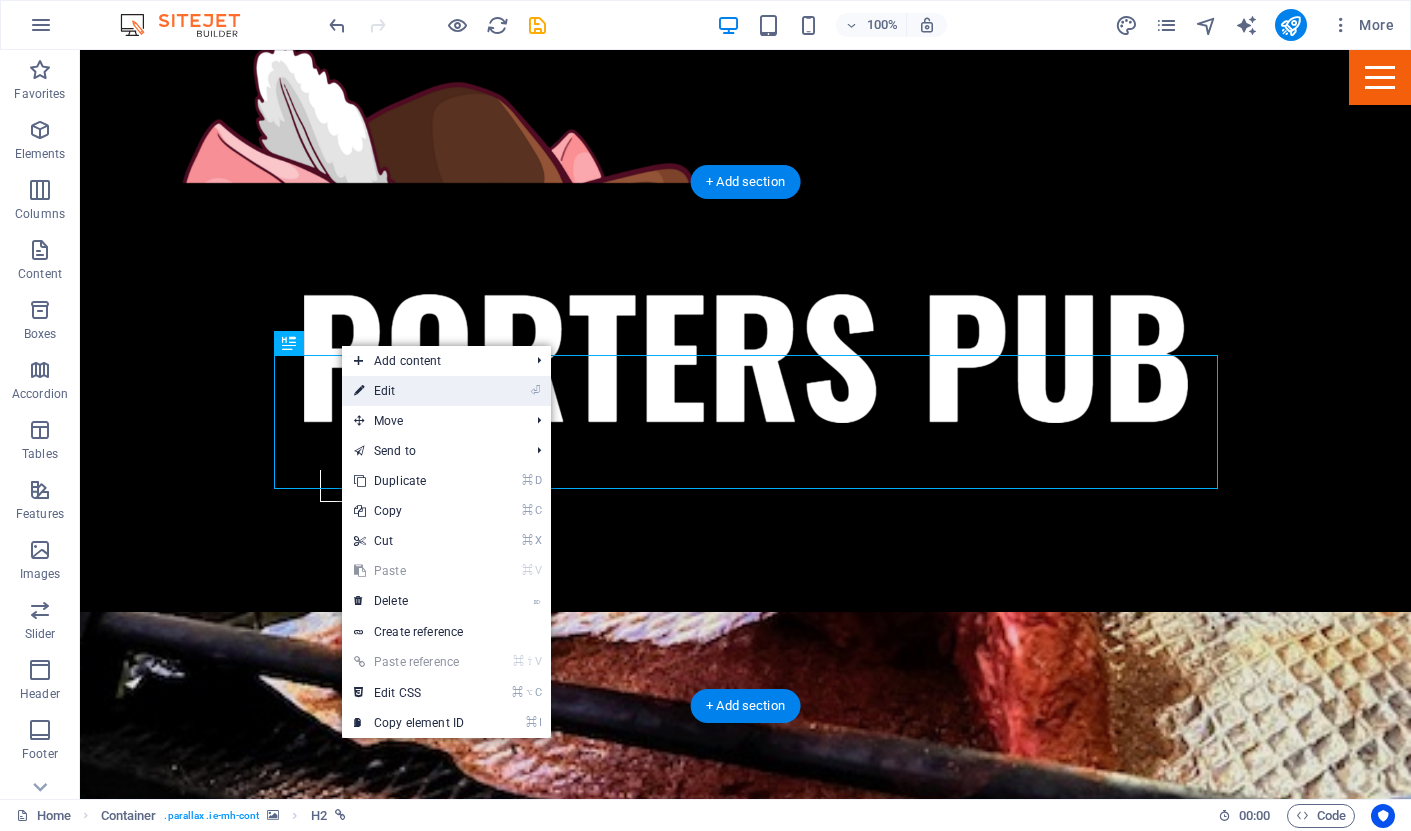 click at bounding box center [359, 391] 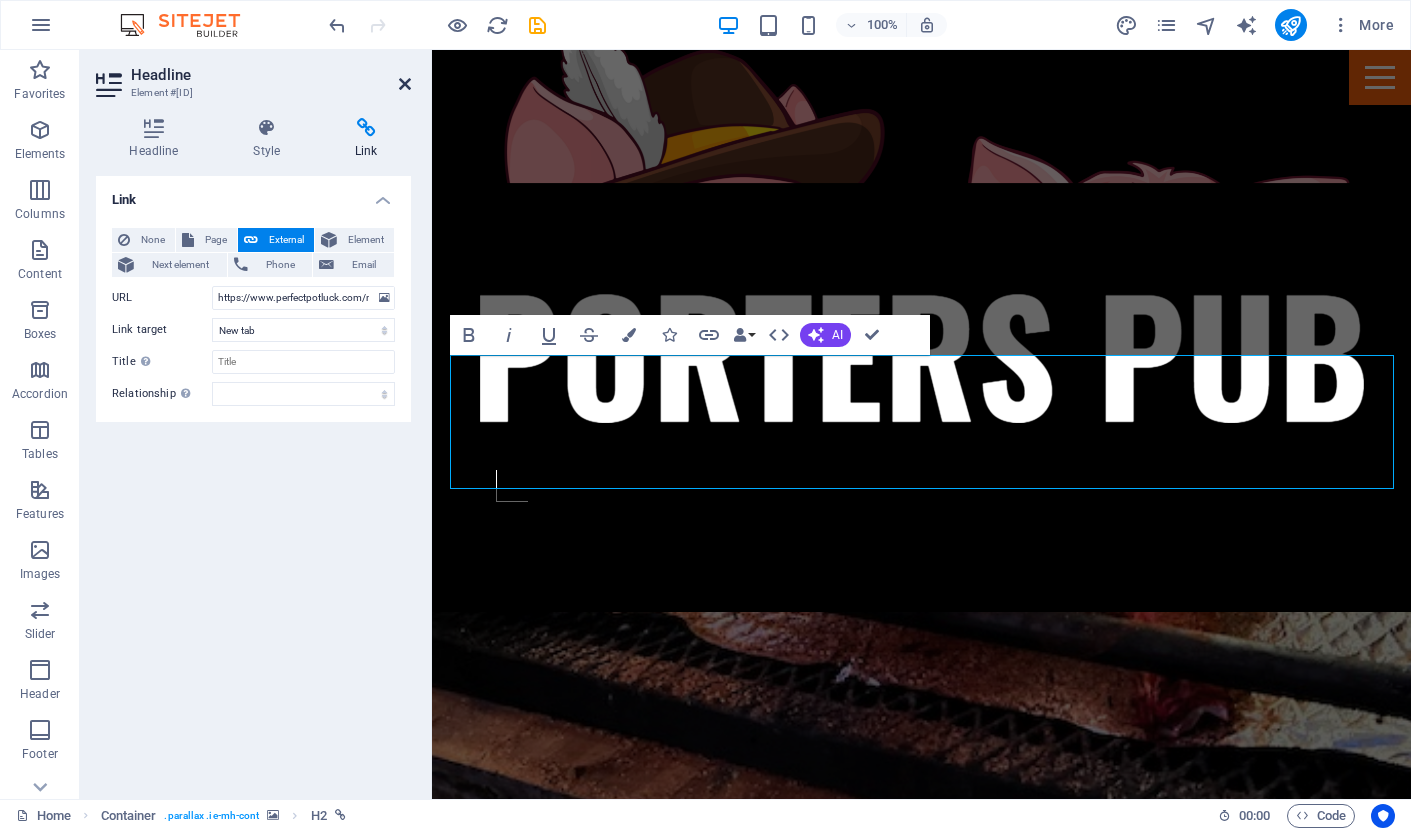 click at bounding box center [405, 84] 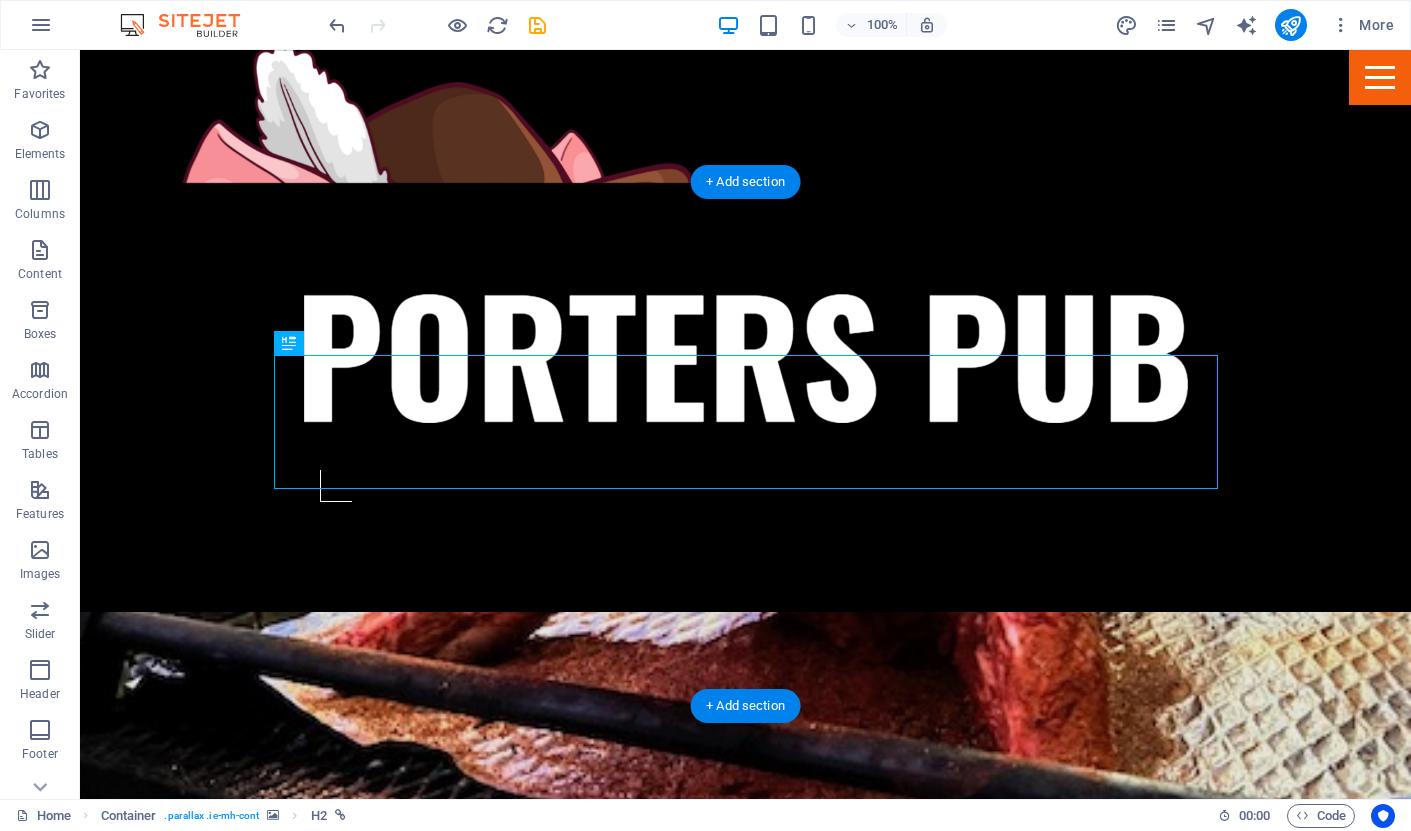 click at bounding box center (745, 986) 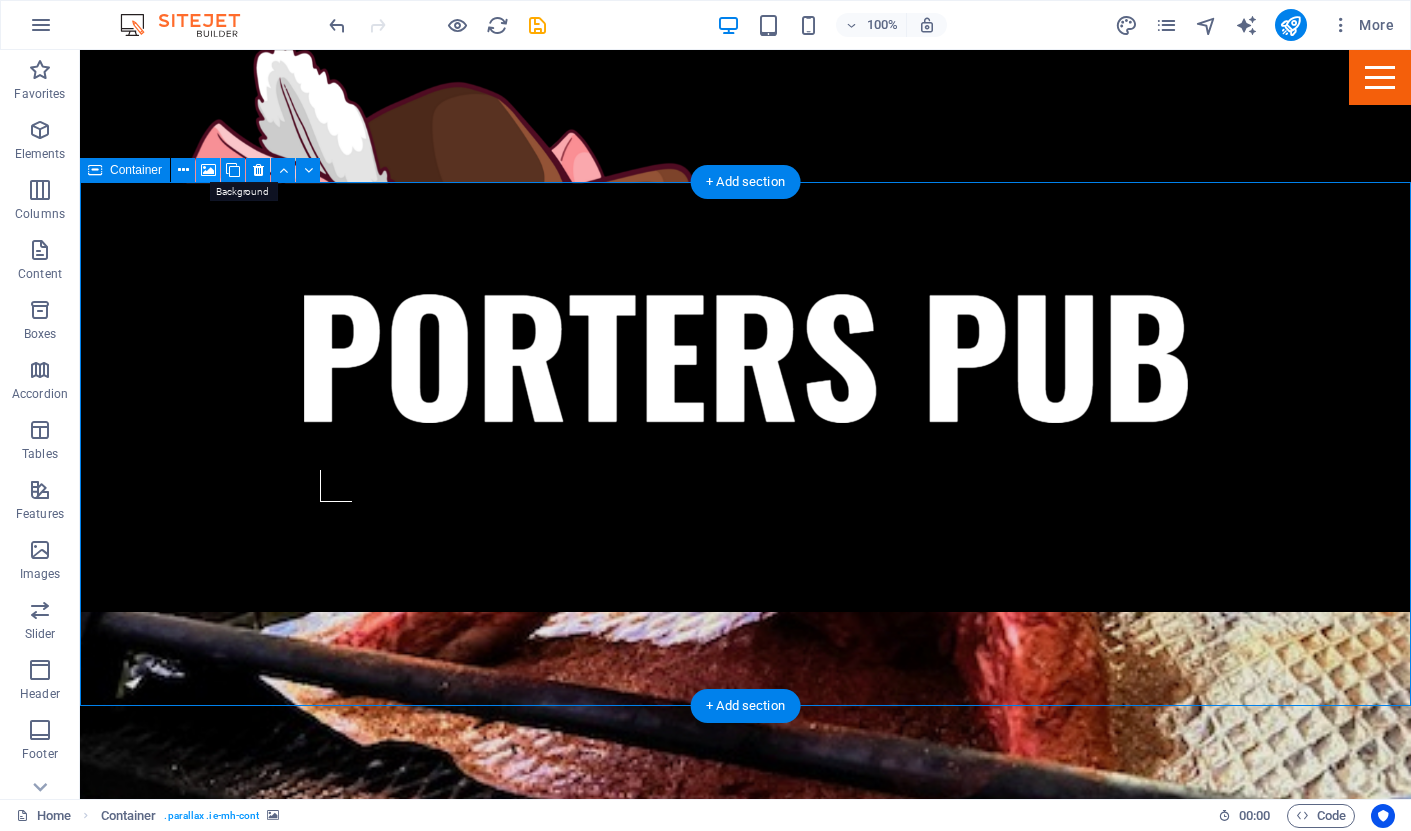 click at bounding box center (208, 170) 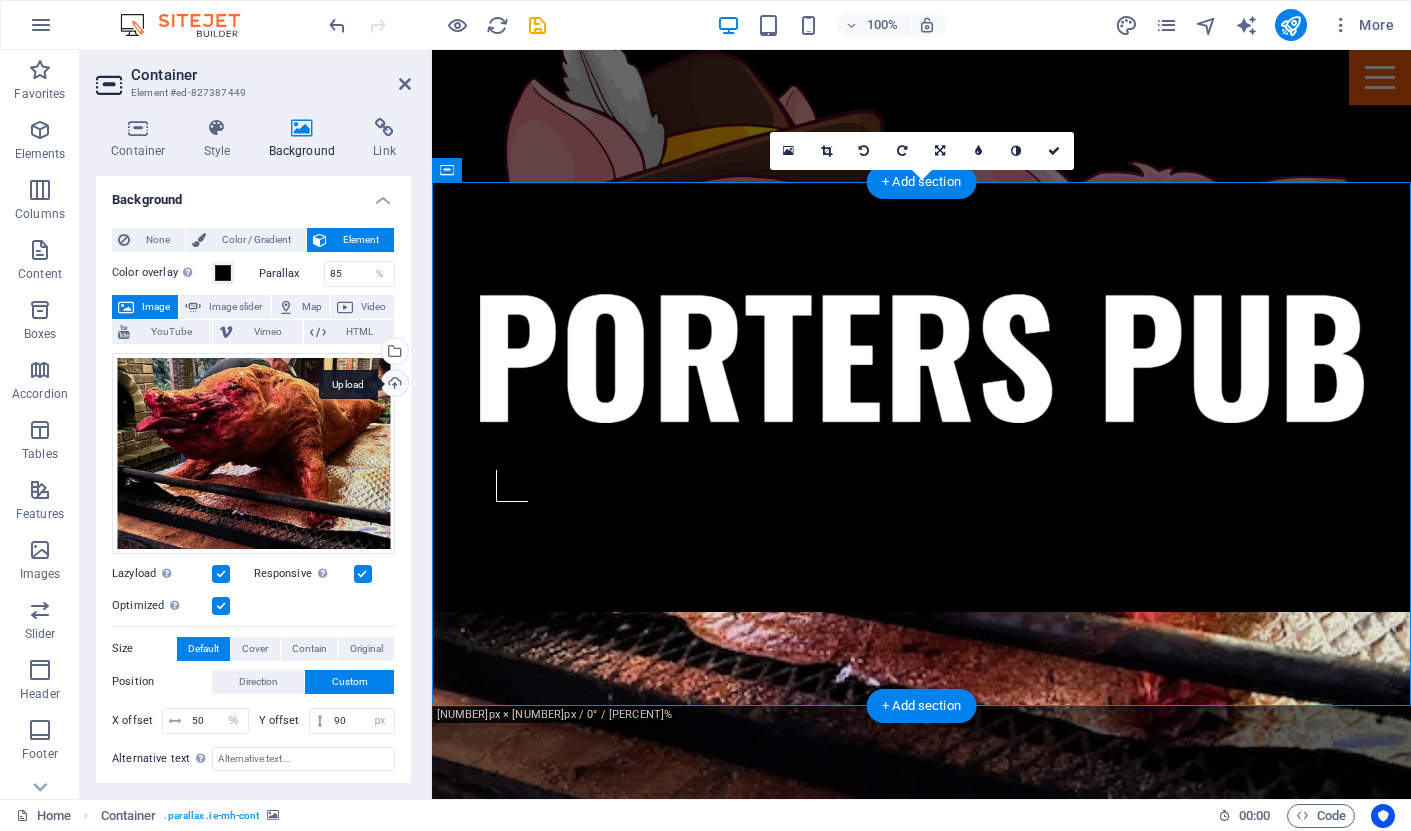 click on "Upload" at bounding box center [393, 385] 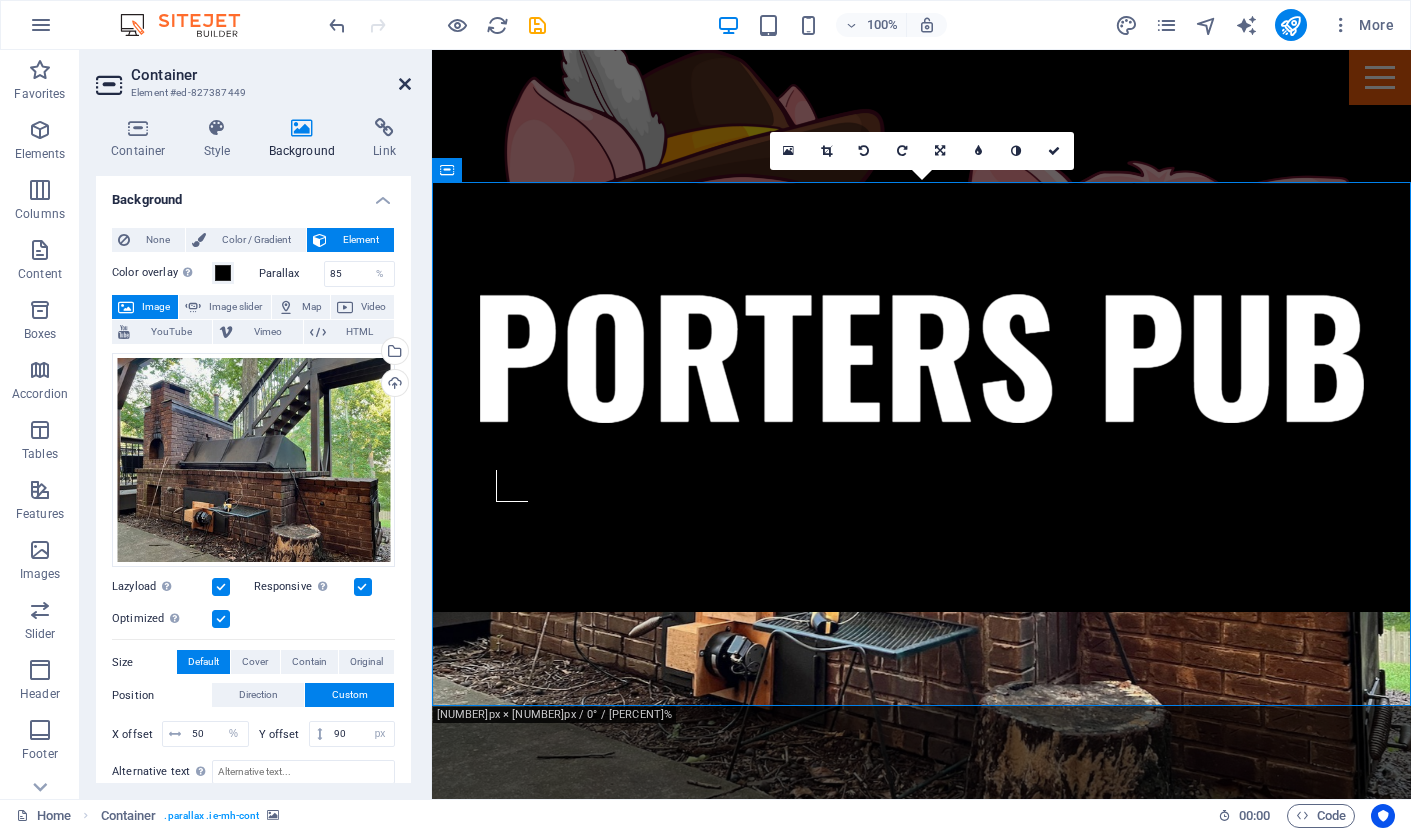 click at bounding box center (405, 84) 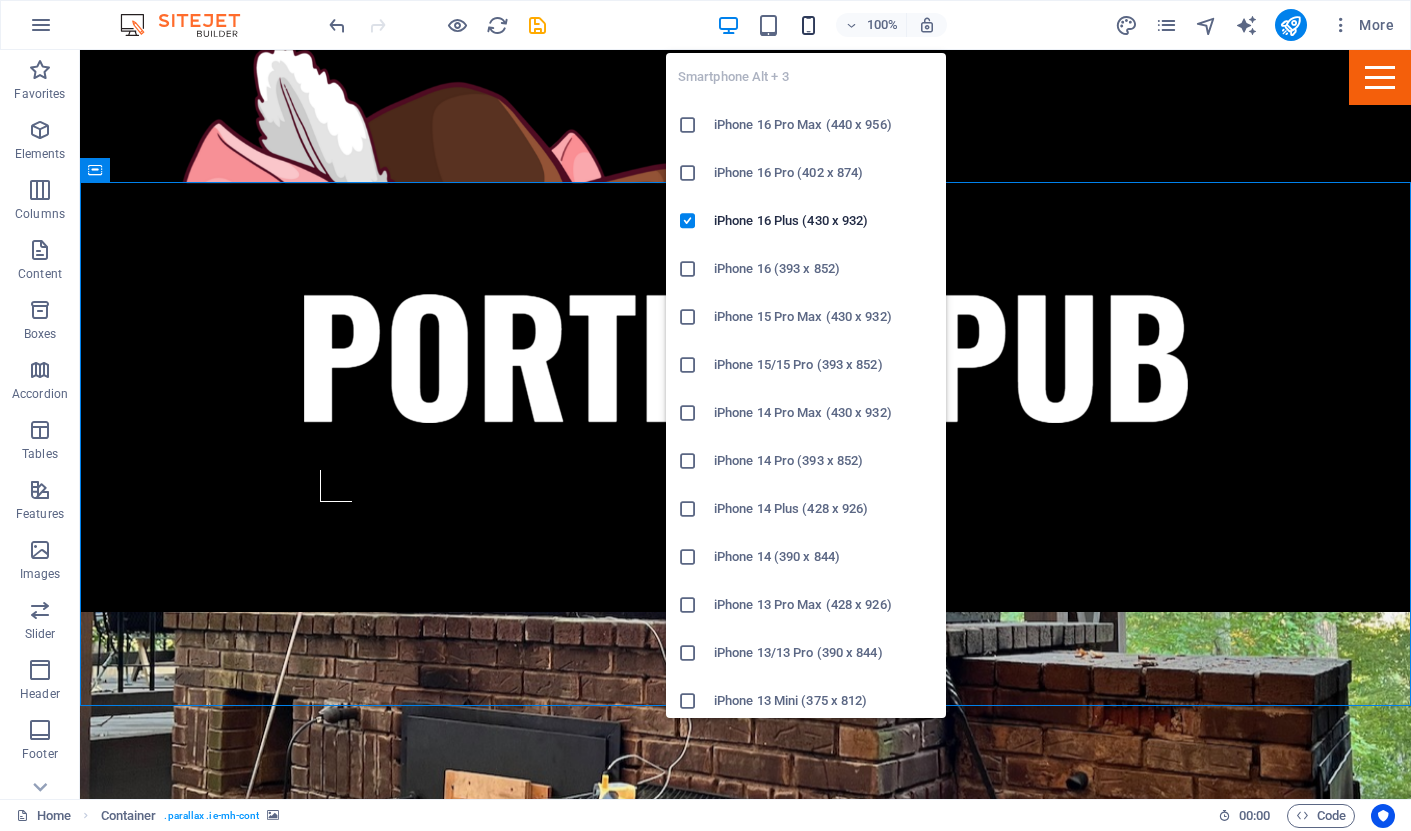 click at bounding box center [808, 25] 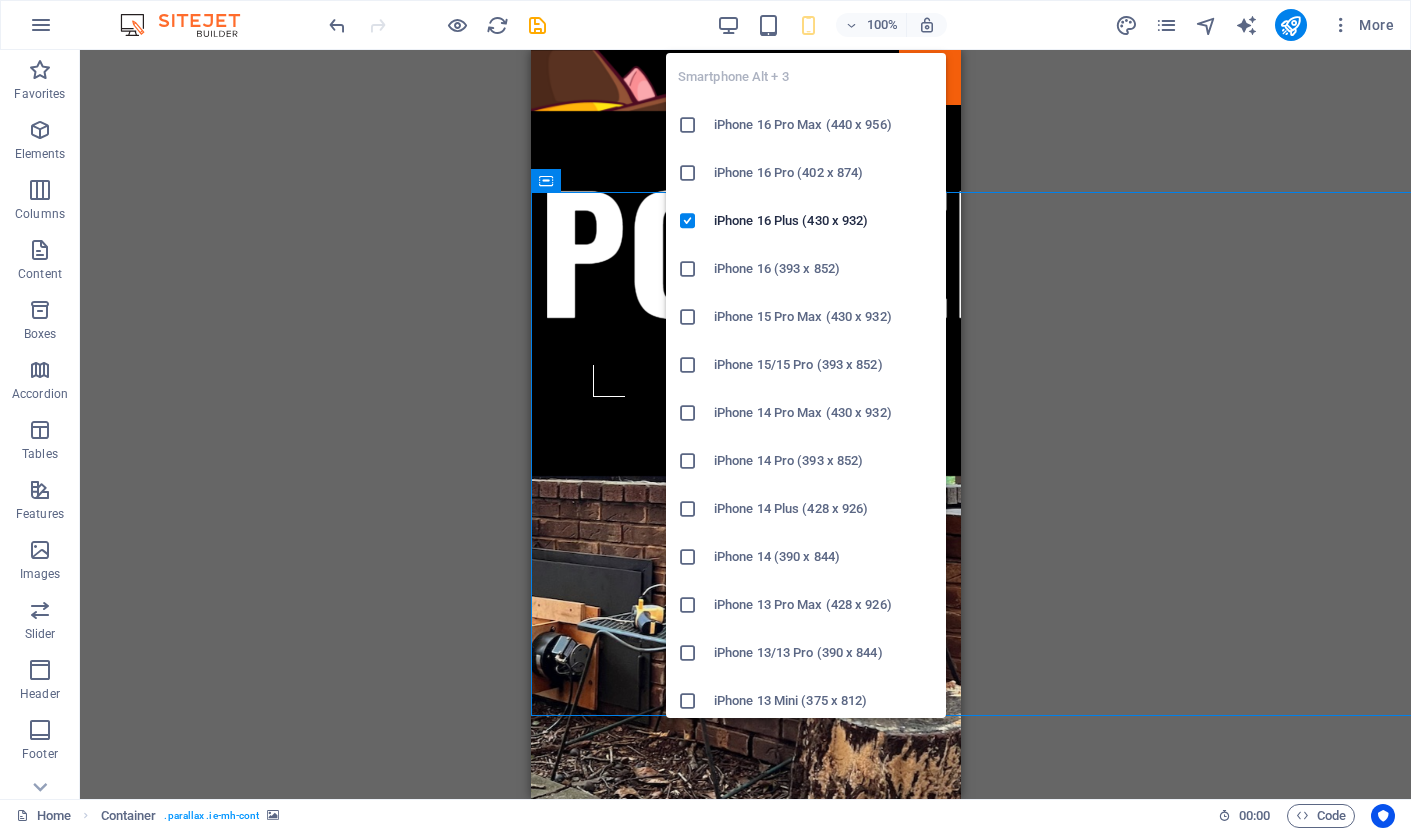 scroll, scrollTop: 774, scrollLeft: 0, axis: vertical 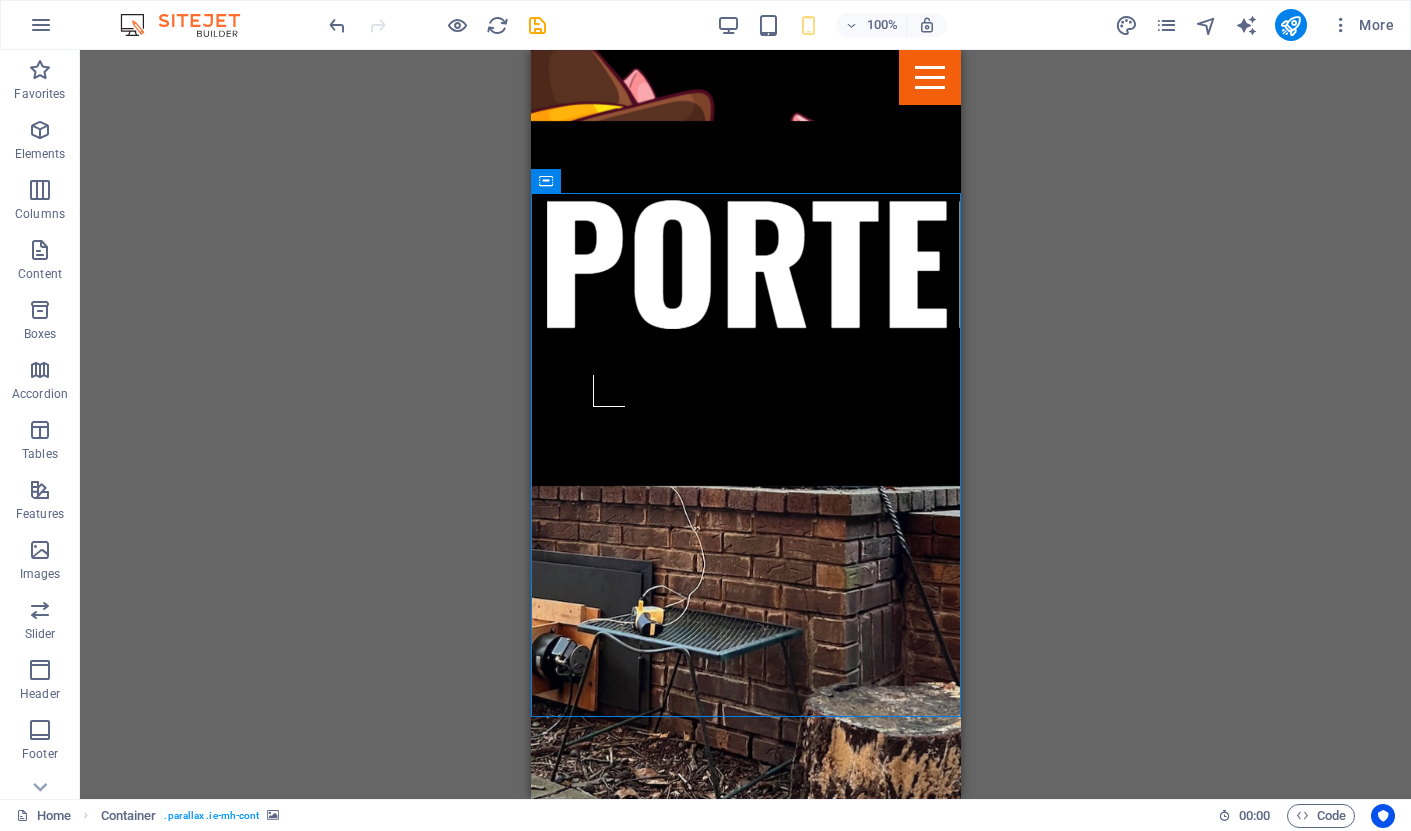 click on "Drag here to replace the existing content. Press “Ctrl” if you want to create a new element.
H4   Banner   Banner   Container   Scroll indicator   Logo   Spacer   H2   Container   Text   Spacer   H3   Spacer   Spacer   Container   Button   Spacer   Container   Text   H2   H3   H3   Container   H2   H2   Container   H2   H3   Button   Spacer   Text   Spacer   Container   Container   H4   Icon   Preset   Icon   Icon   Icon   Button   Text   Text   Spacer   HTML   Menu Bar   Container   H2" at bounding box center (745, 424) 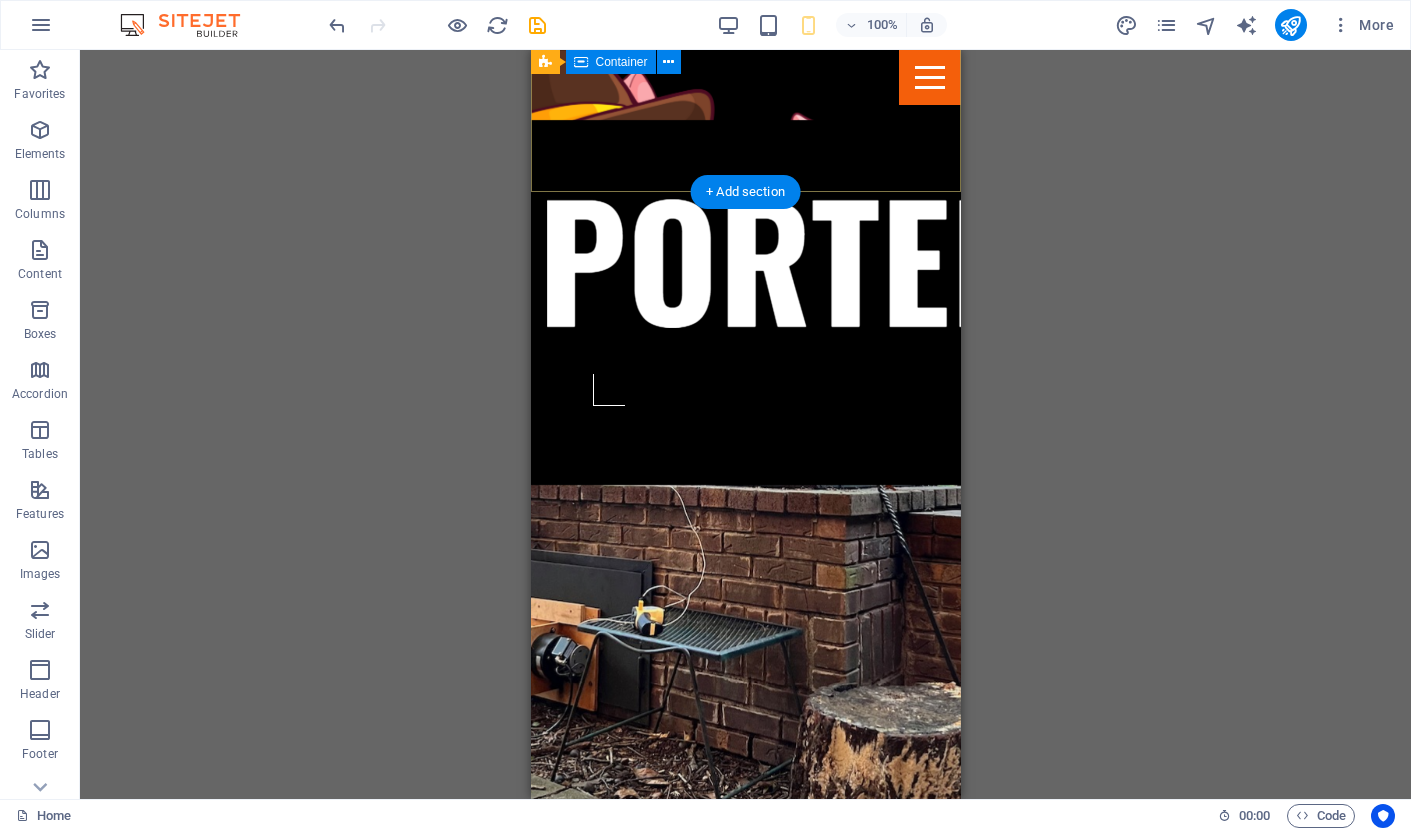 scroll, scrollTop: 774, scrollLeft: 0, axis: vertical 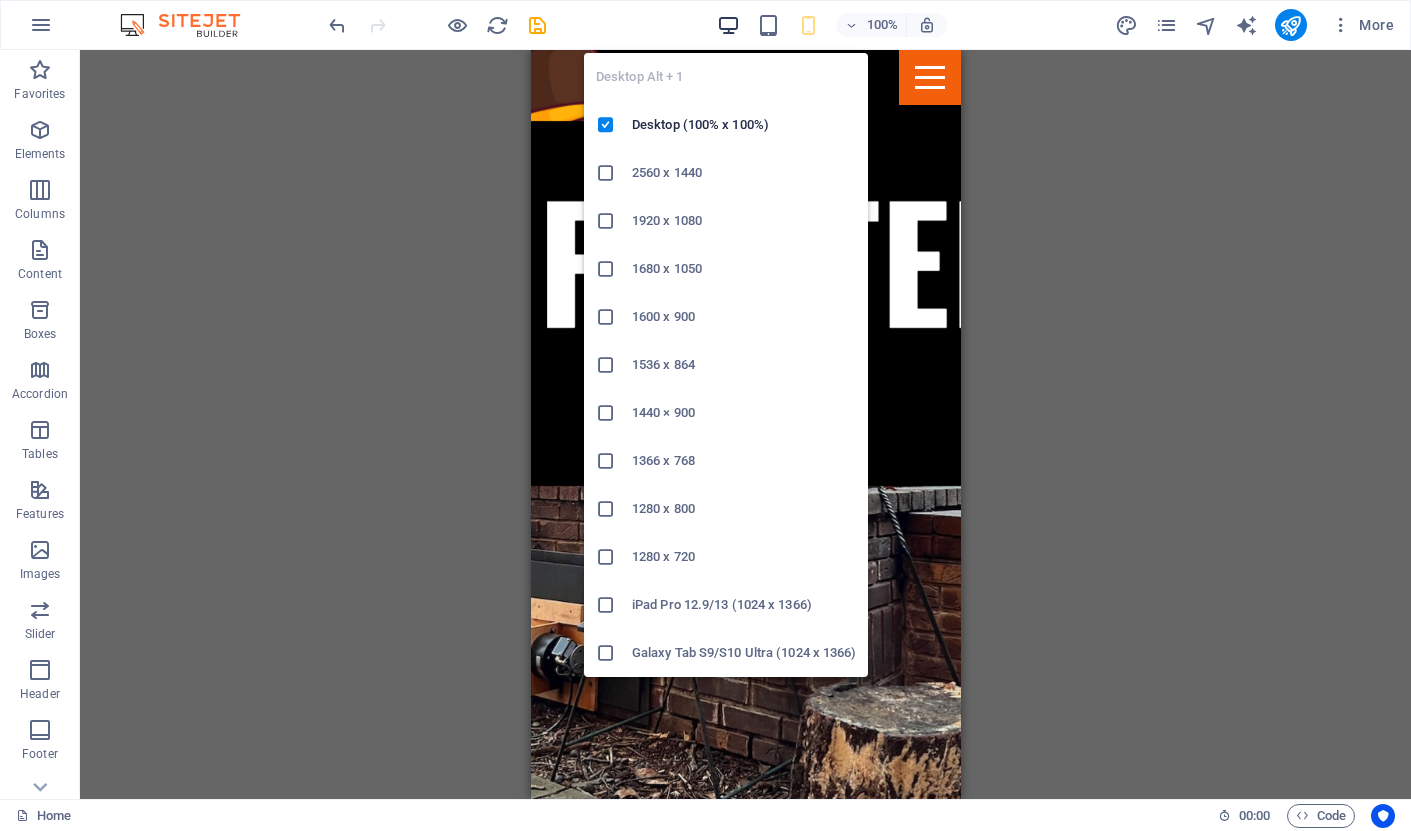 click at bounding box center [728, 25] 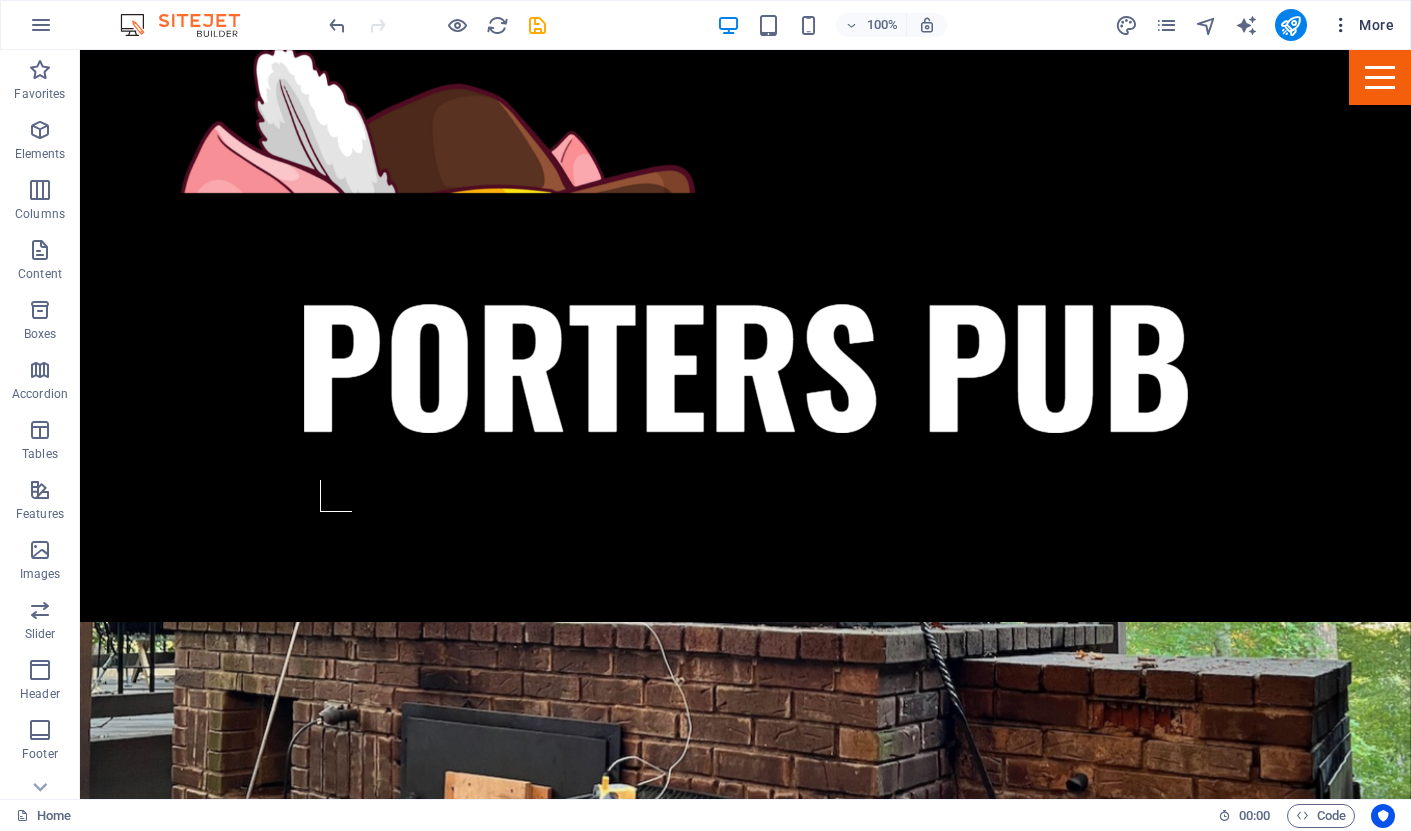 click on "More" at bounding box center (1362, 25) 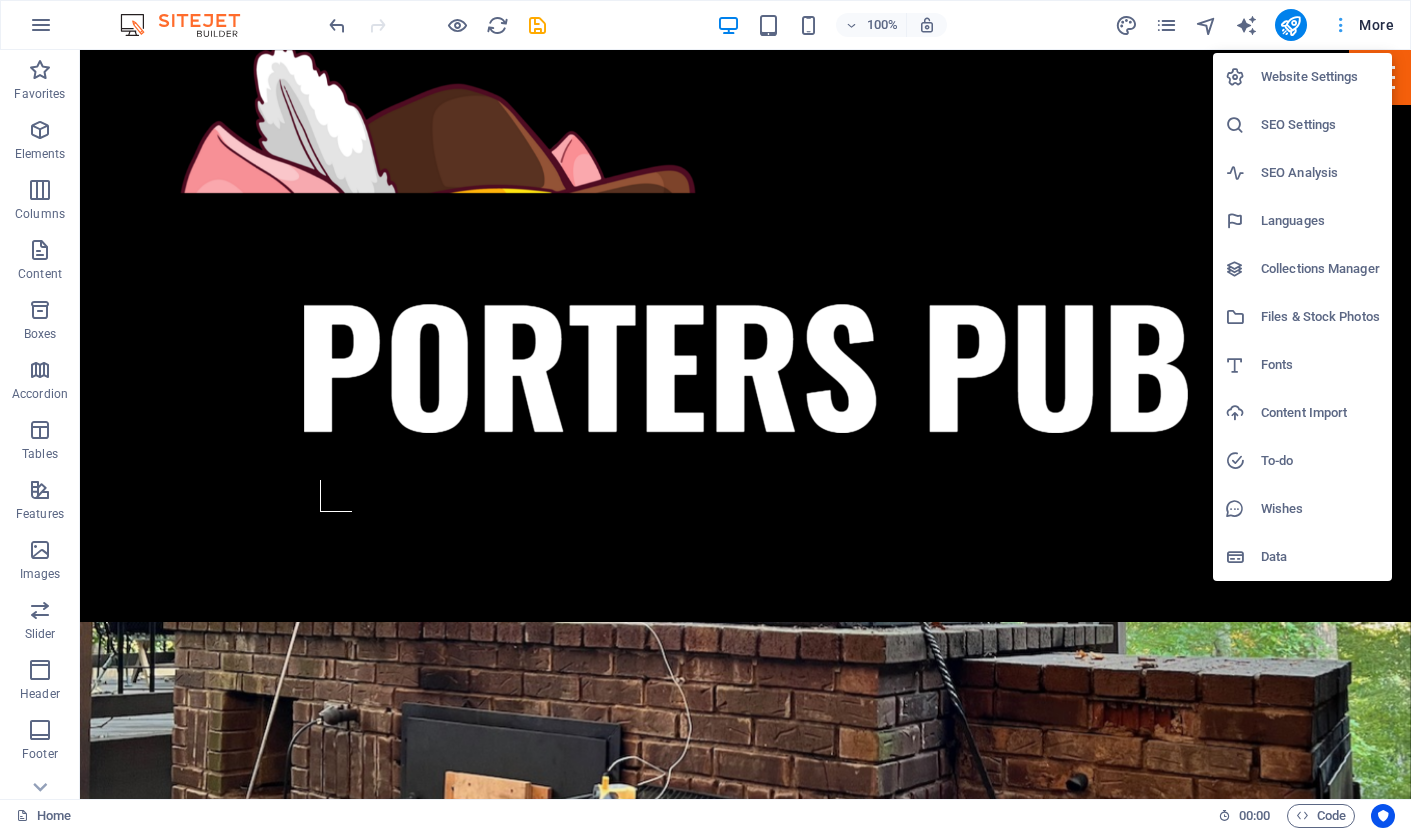 click at bounding box center (705, 415) 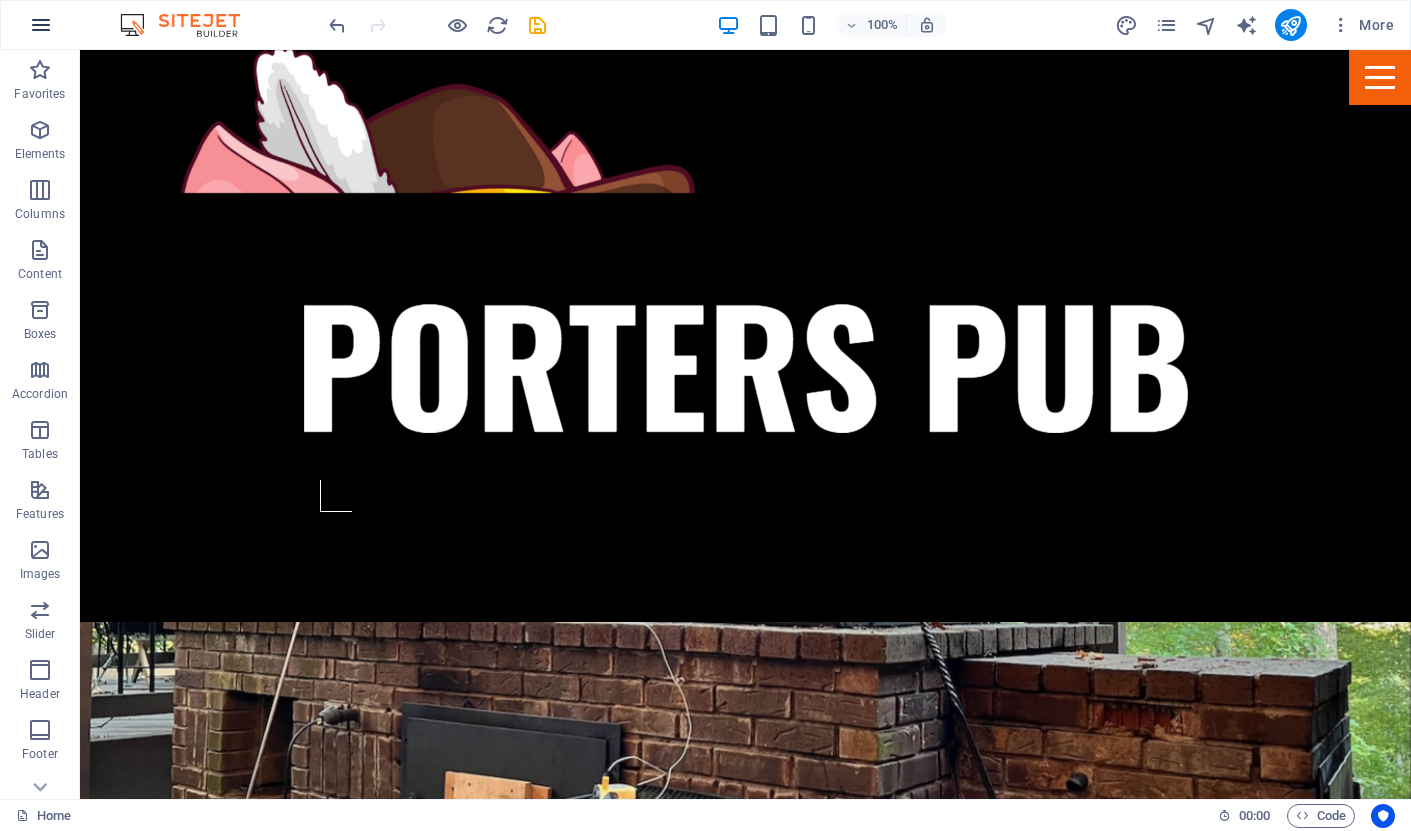 click at bounding box center [41, 25] 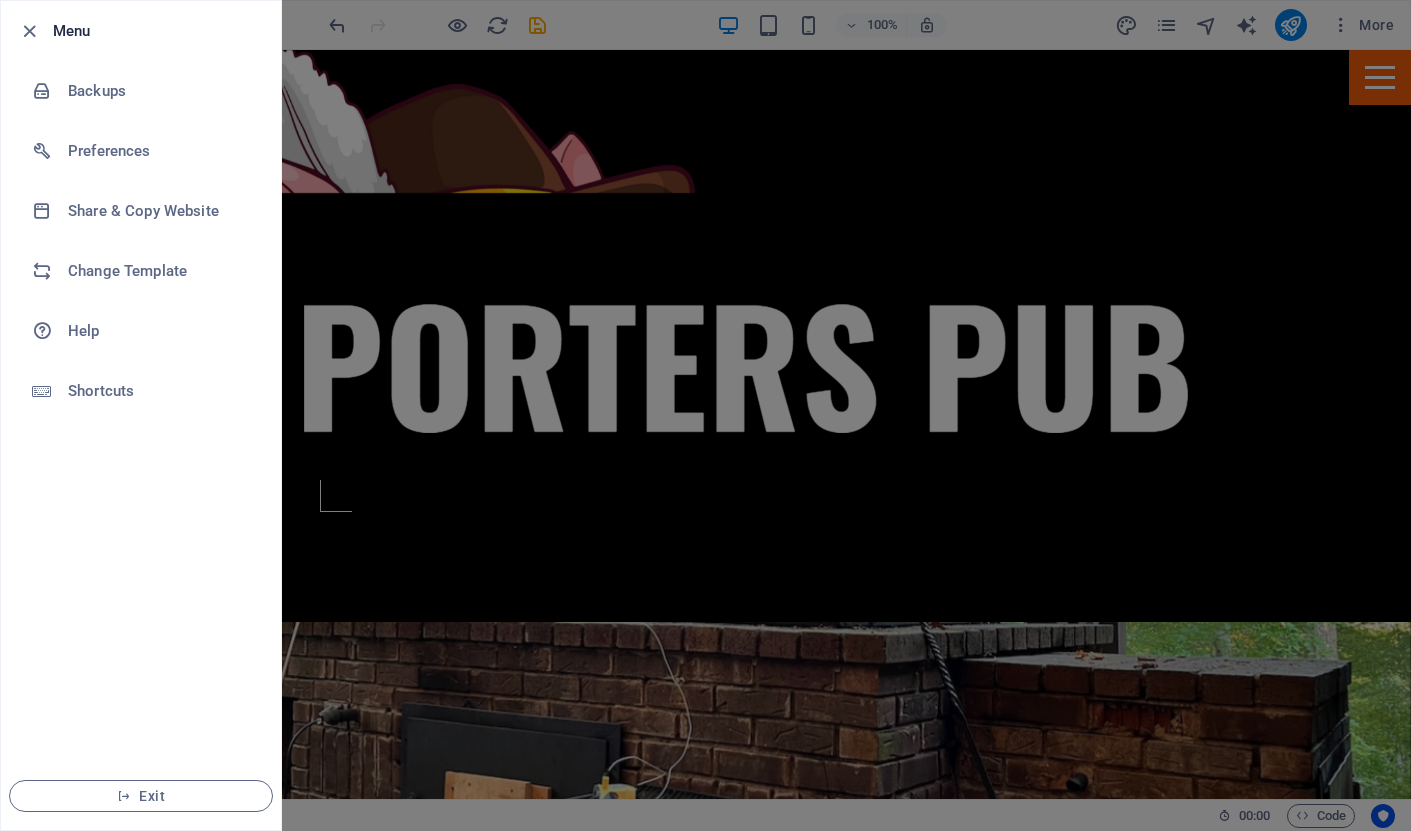 click at bounding box center (35, 31) 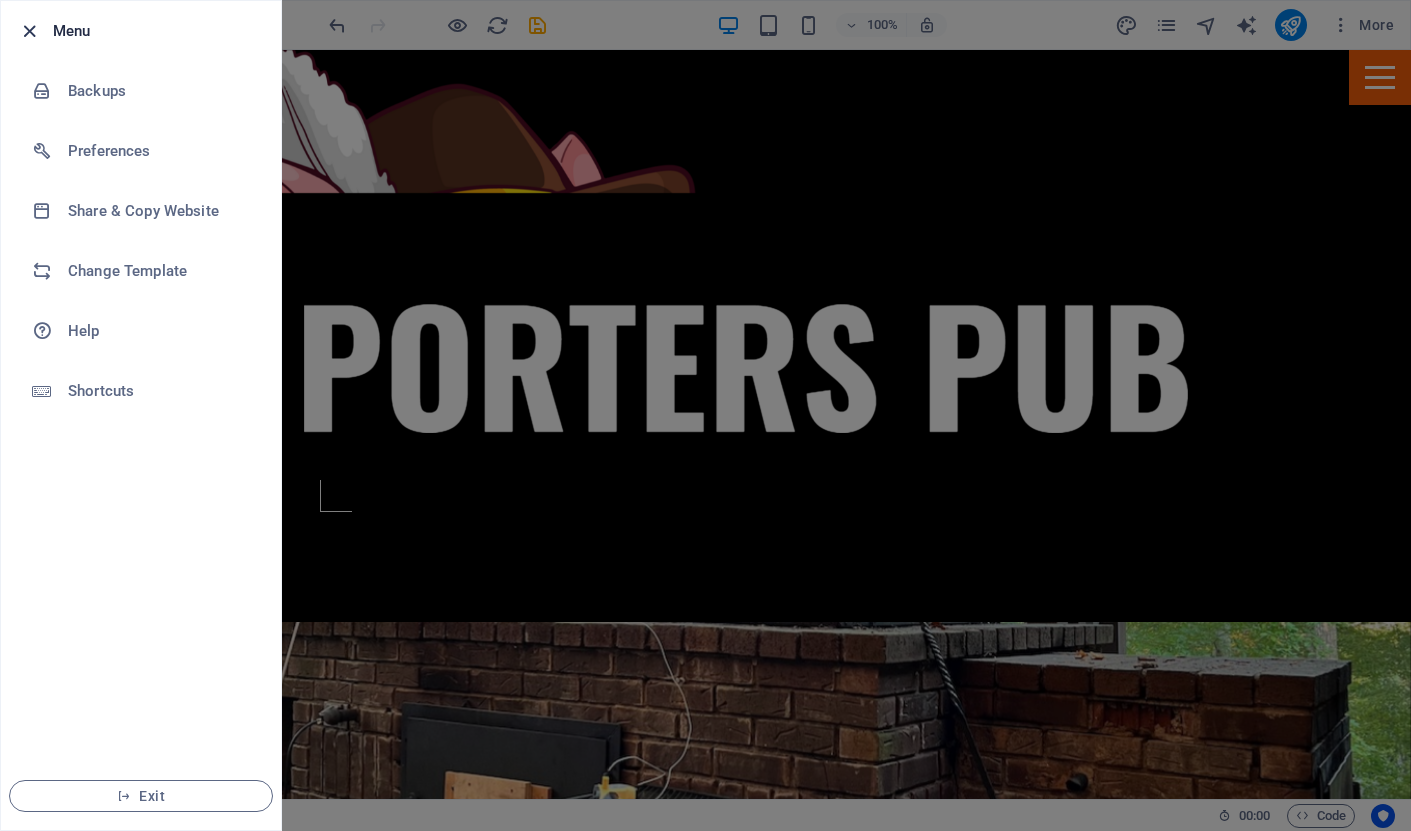 click at bounding box center [29, 31] 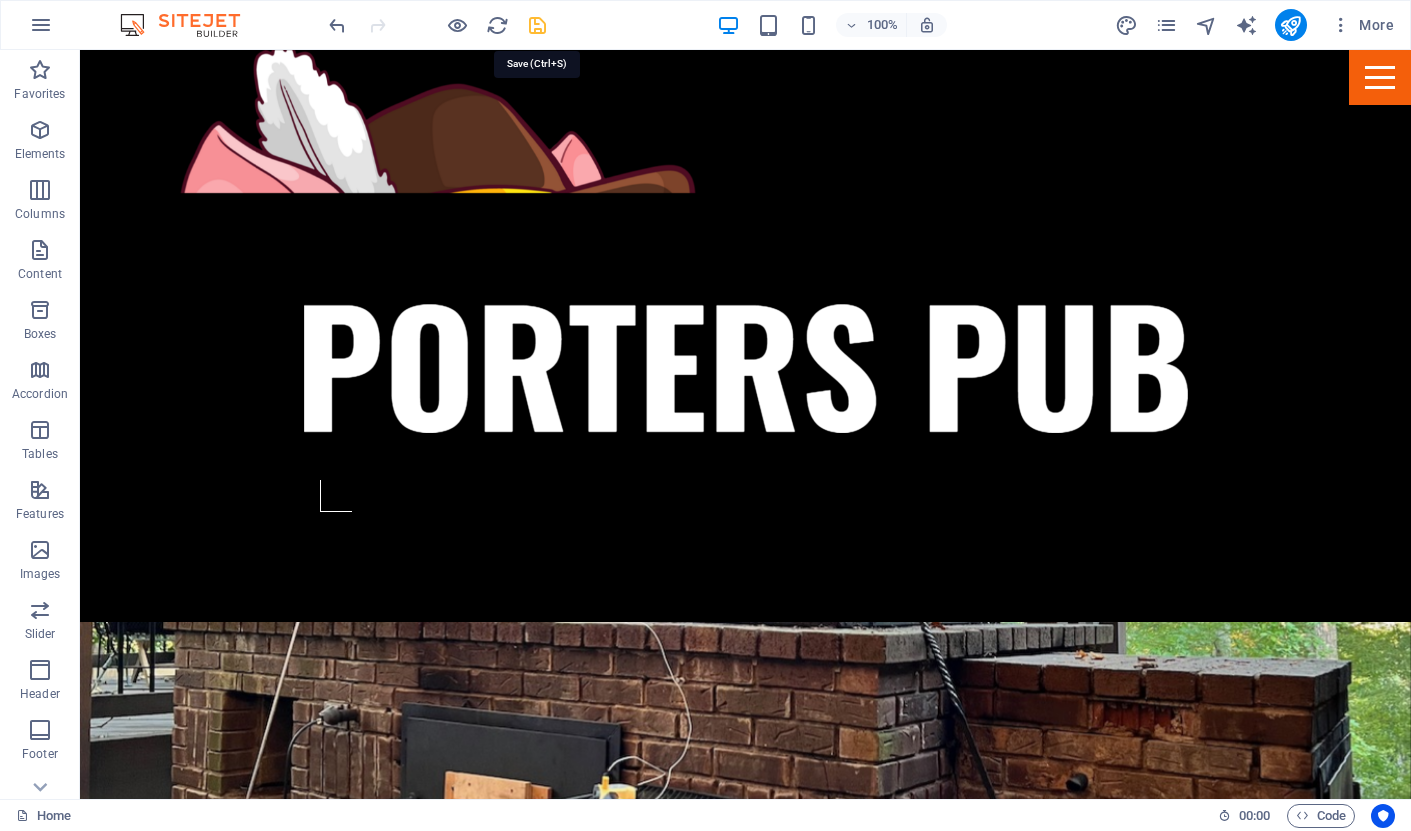 click at bounding box center (537, 25) 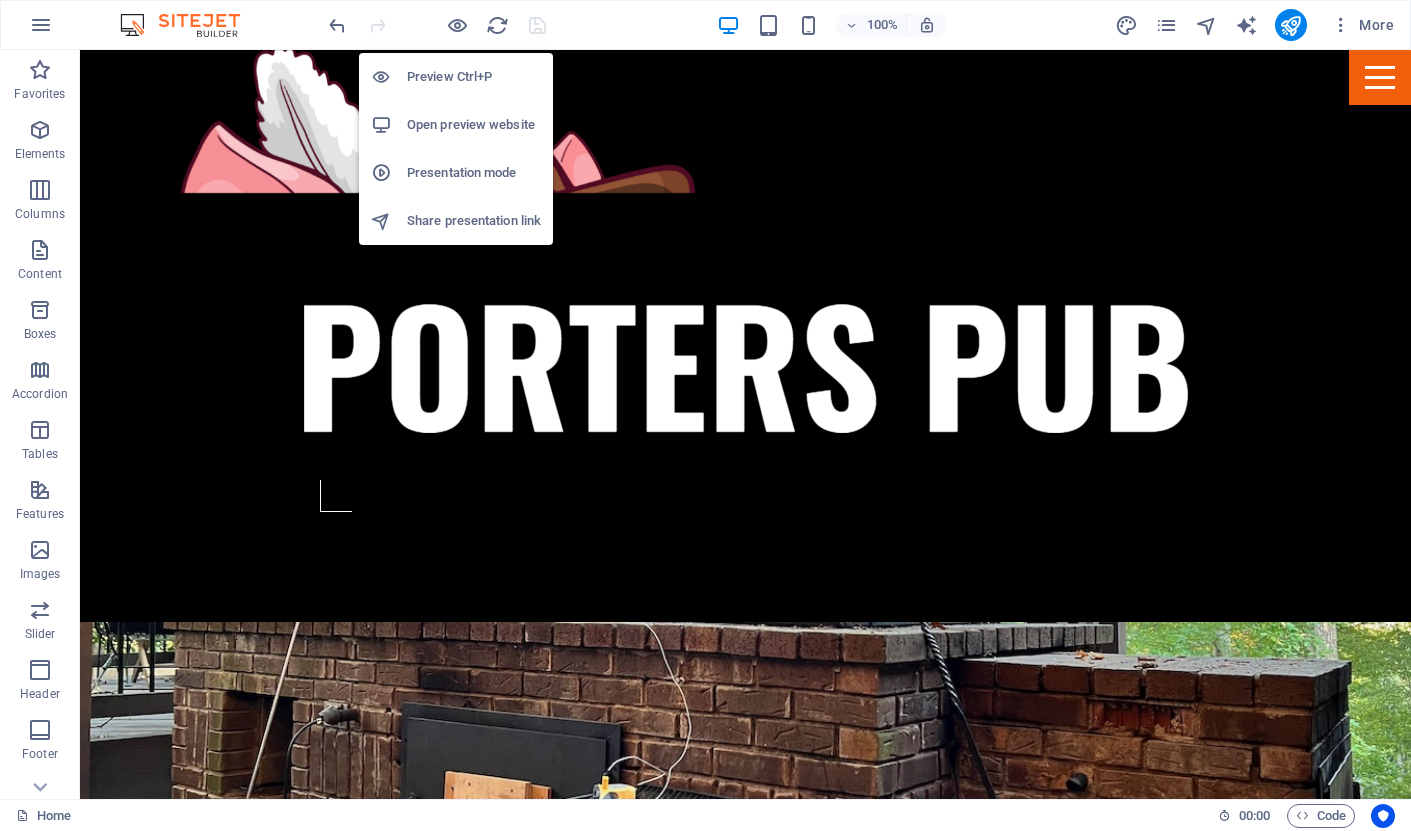 click on "Open preview website" at bounding box center [474, 125] 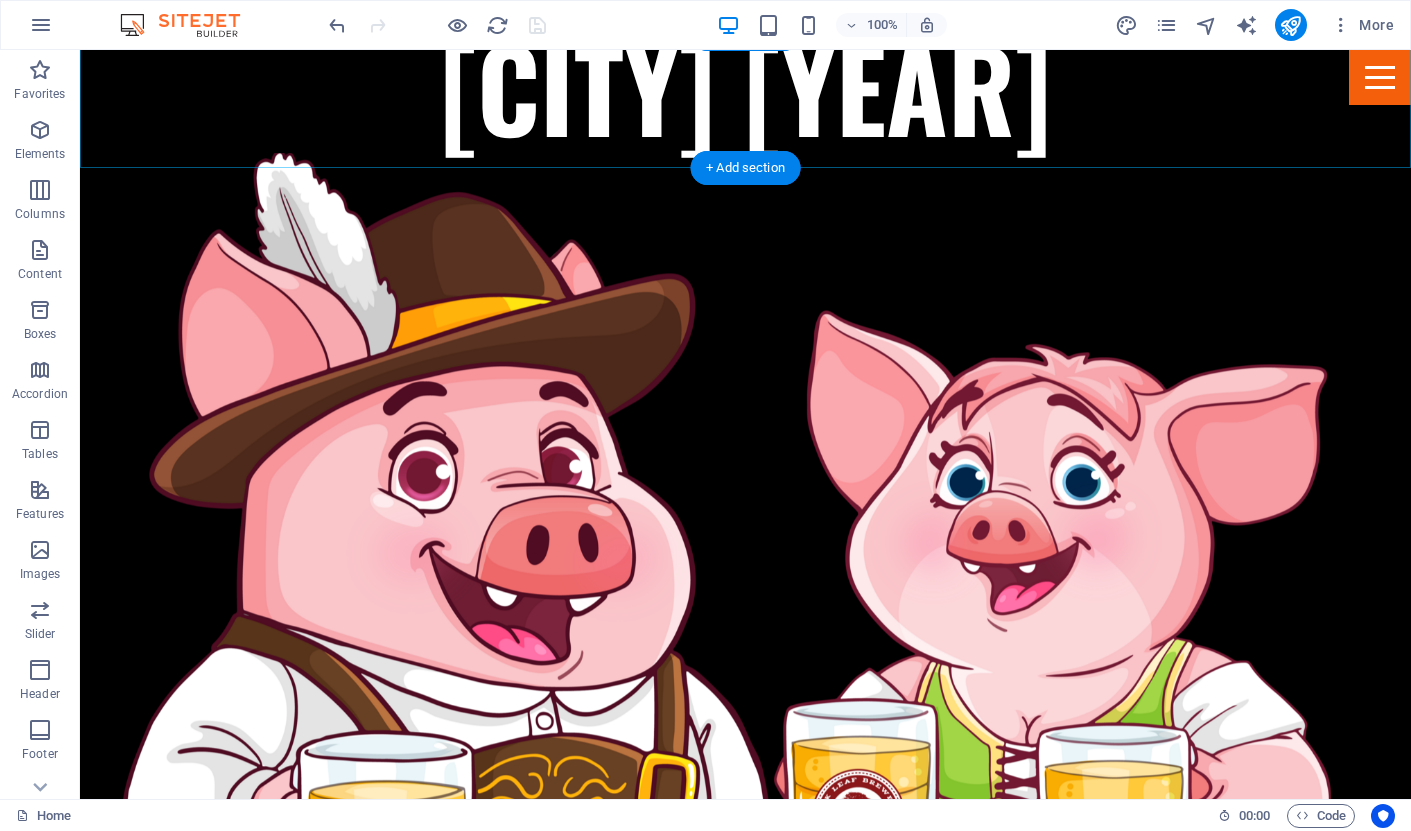 scroll, scrollTop: 70, scrollLeft: 0, axis: vertical 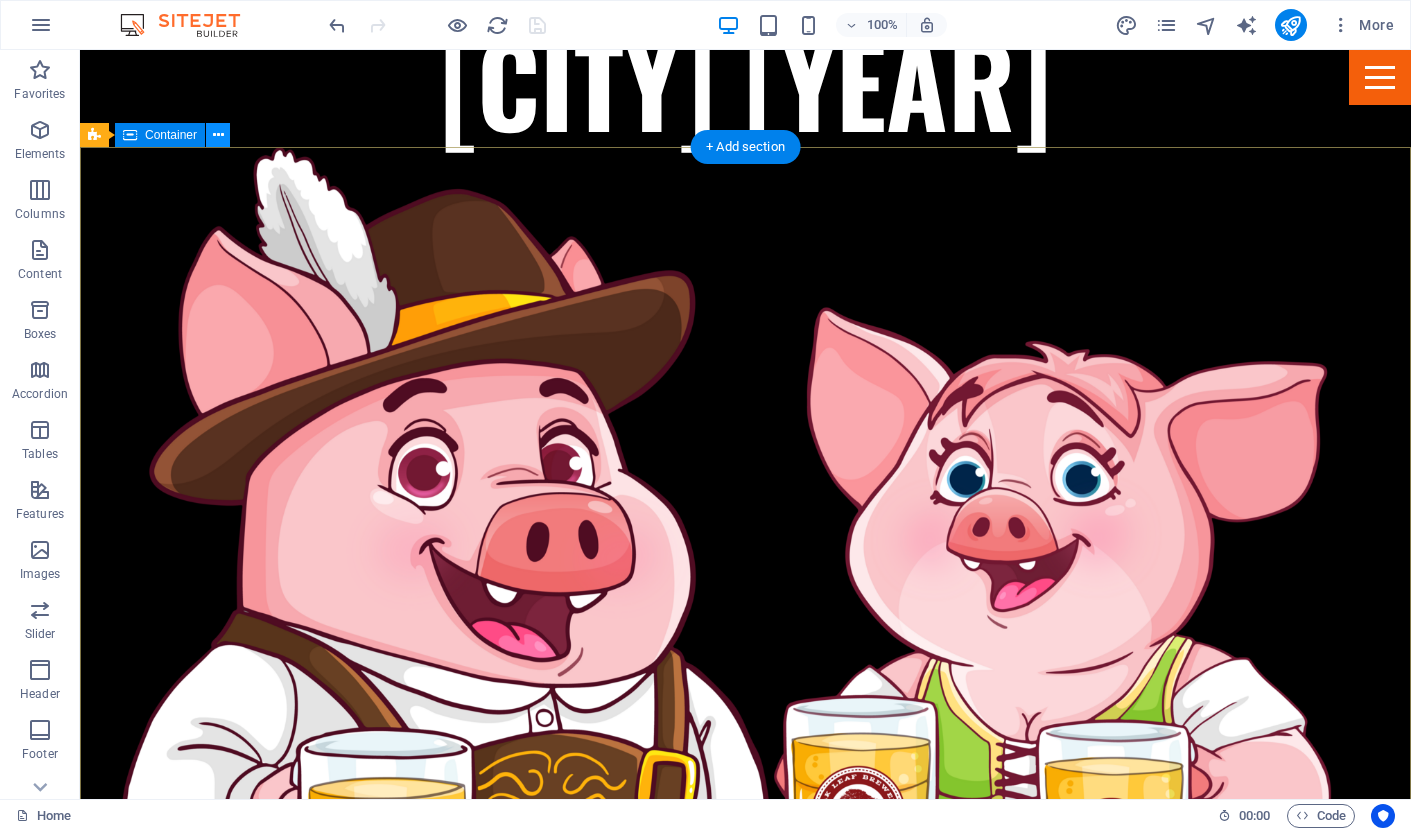 click at bounding box center (218, 135) 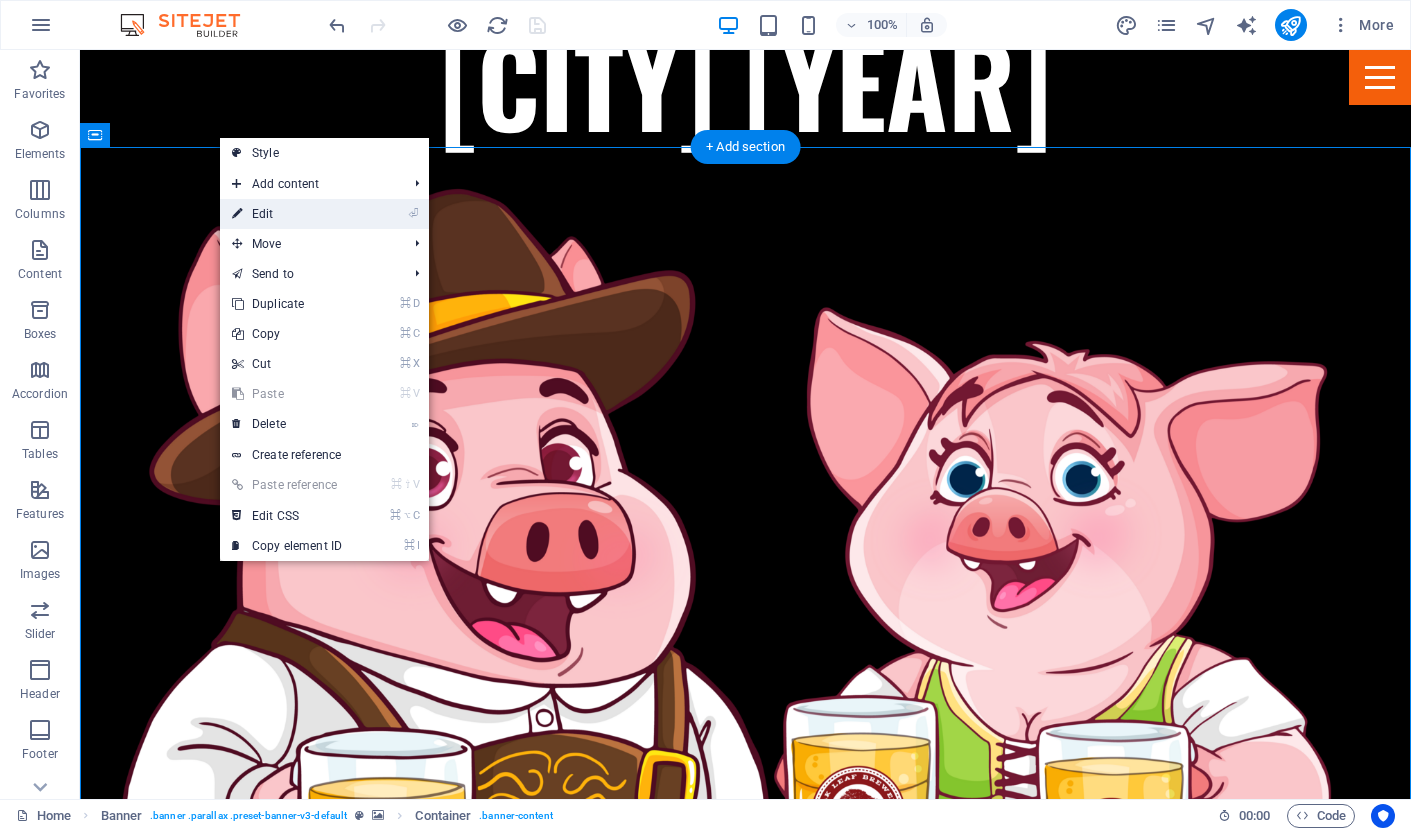 click on "⏎  Edit" at bounding box center (287, 214) 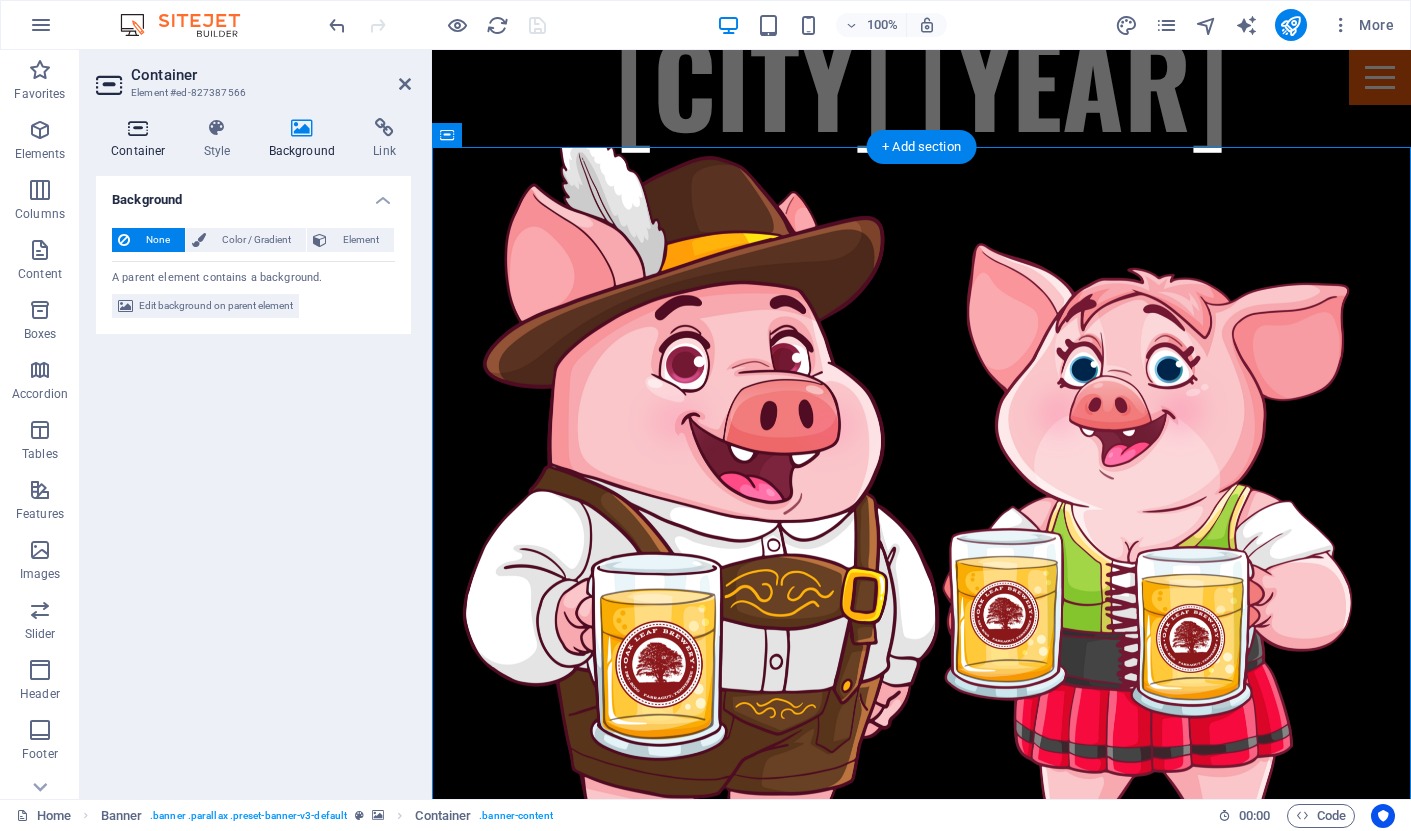 click at bounding box center [138, 128] 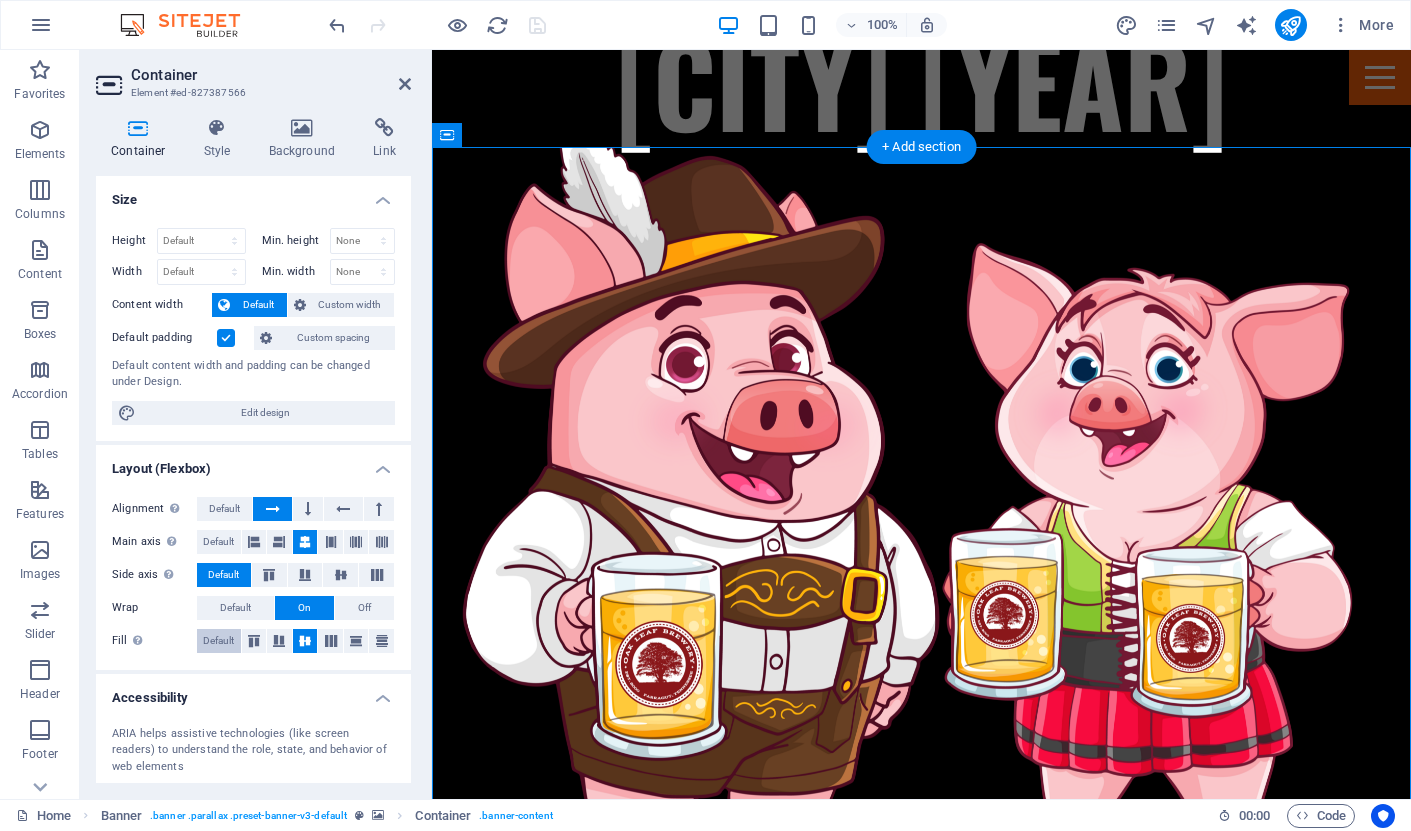 scroll, scrollTop: 0, scrollLeft: 0, axis: both 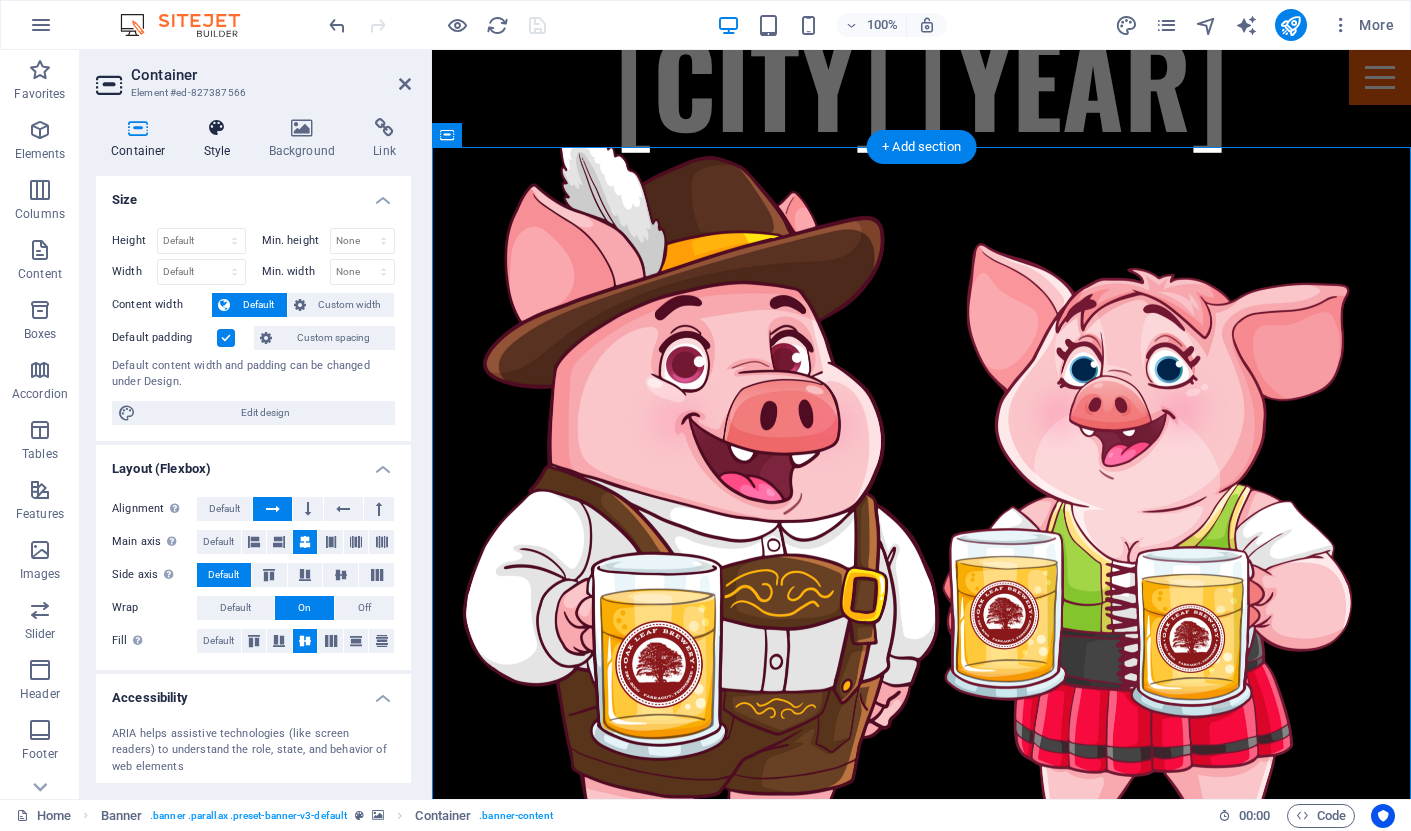 click at bounding box center (217, 128) 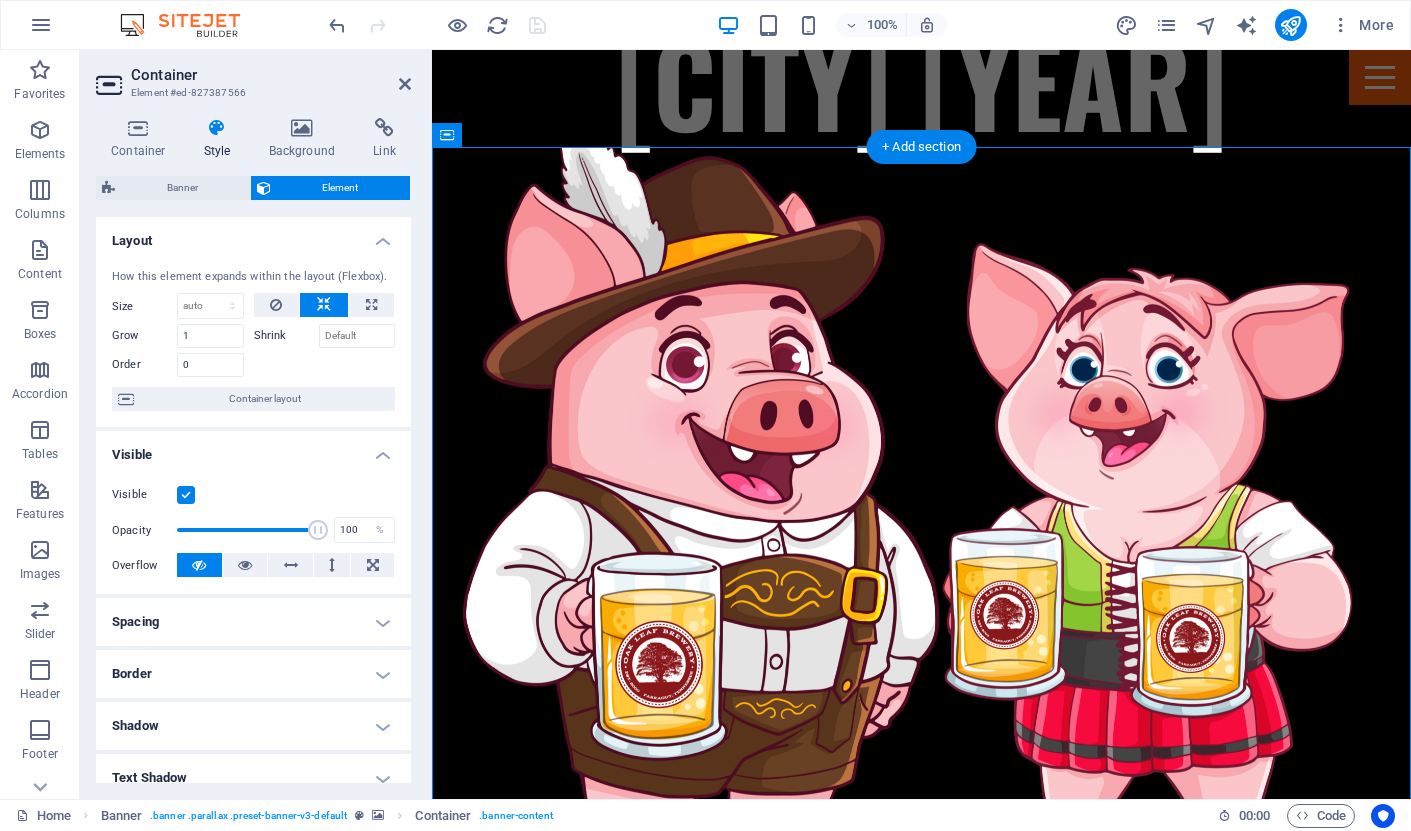 scroll, scrollTop: 0, scrollLeft: 0, axis: both 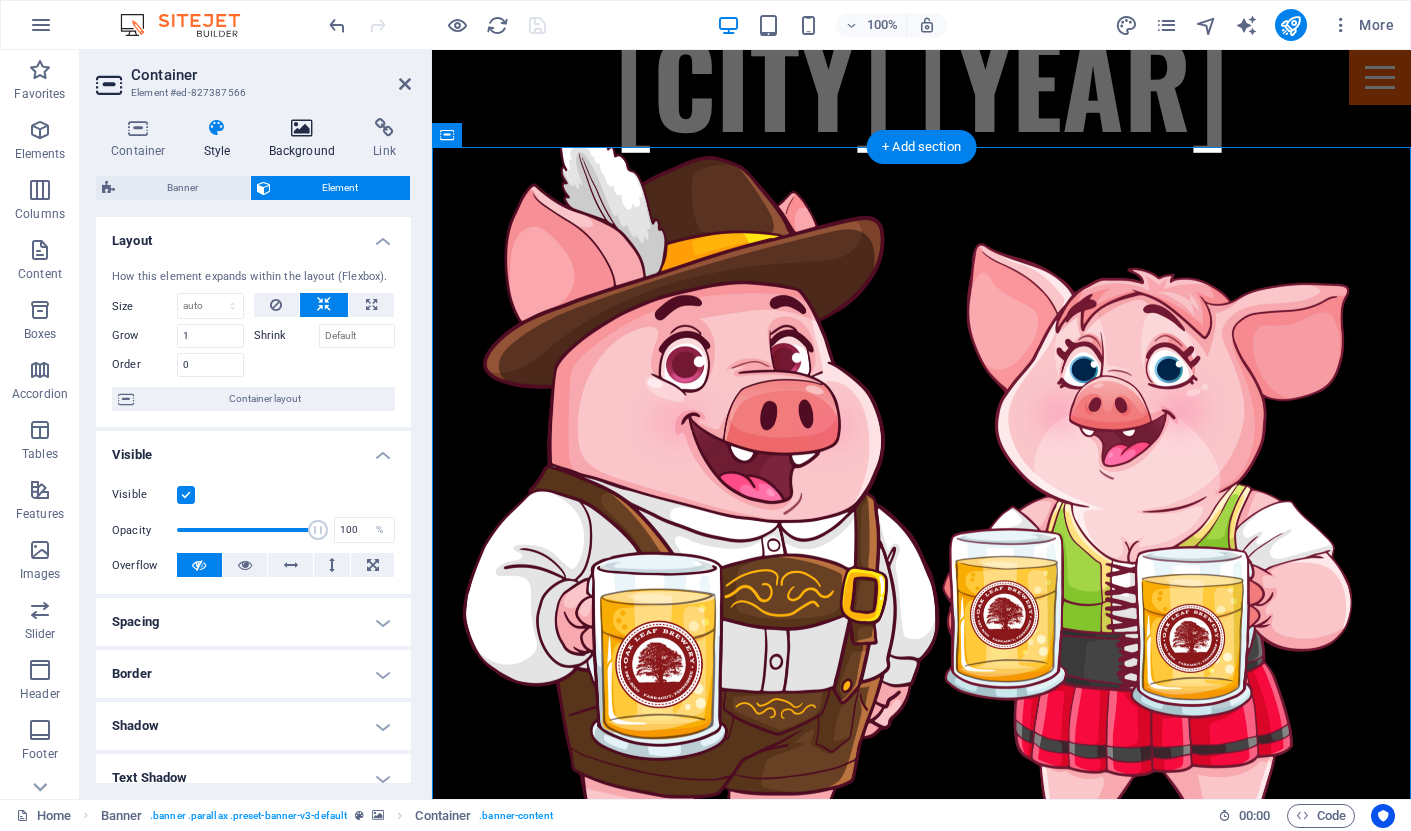 click at bounding box center [302, 128] 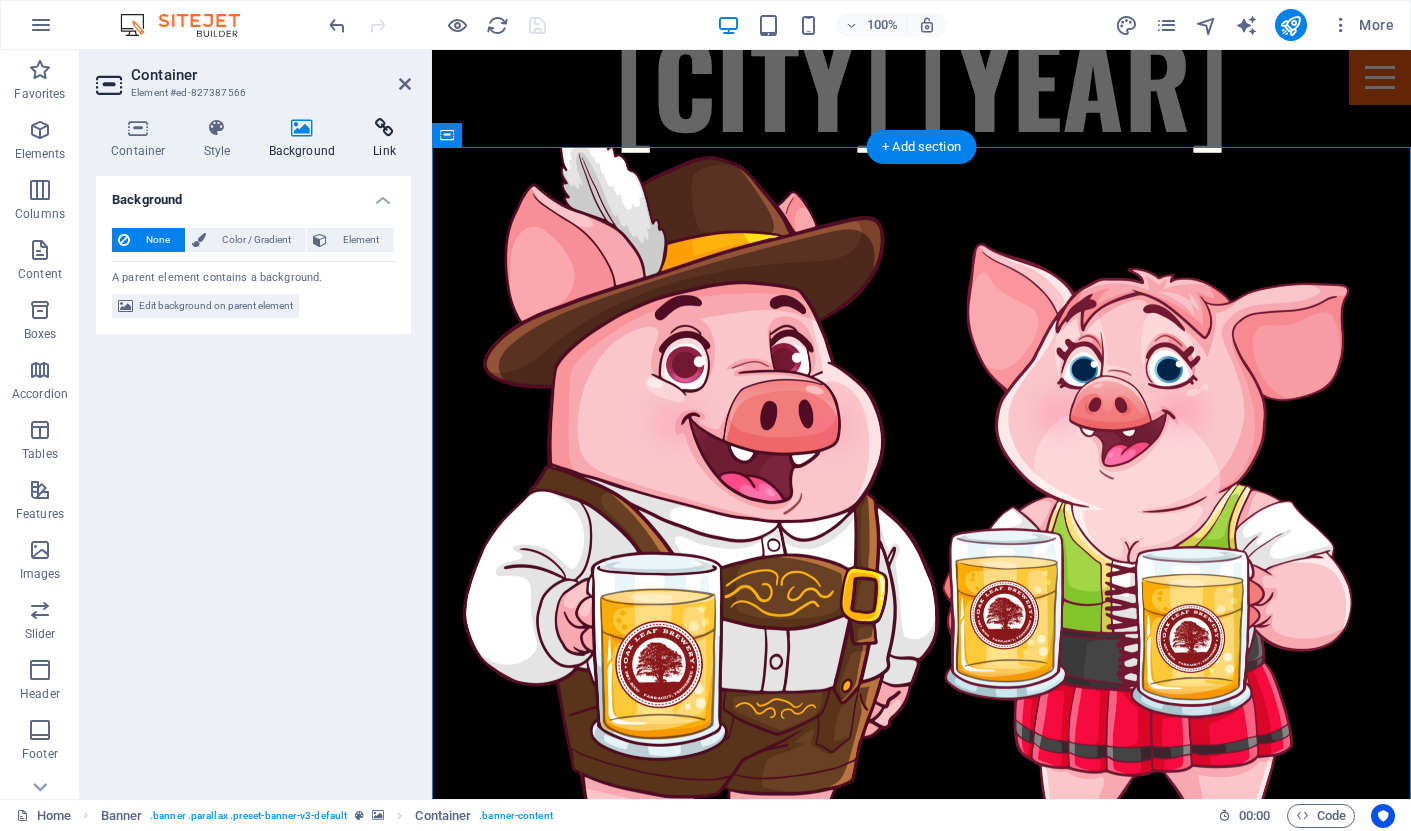 click at bounding box center (384, 128) 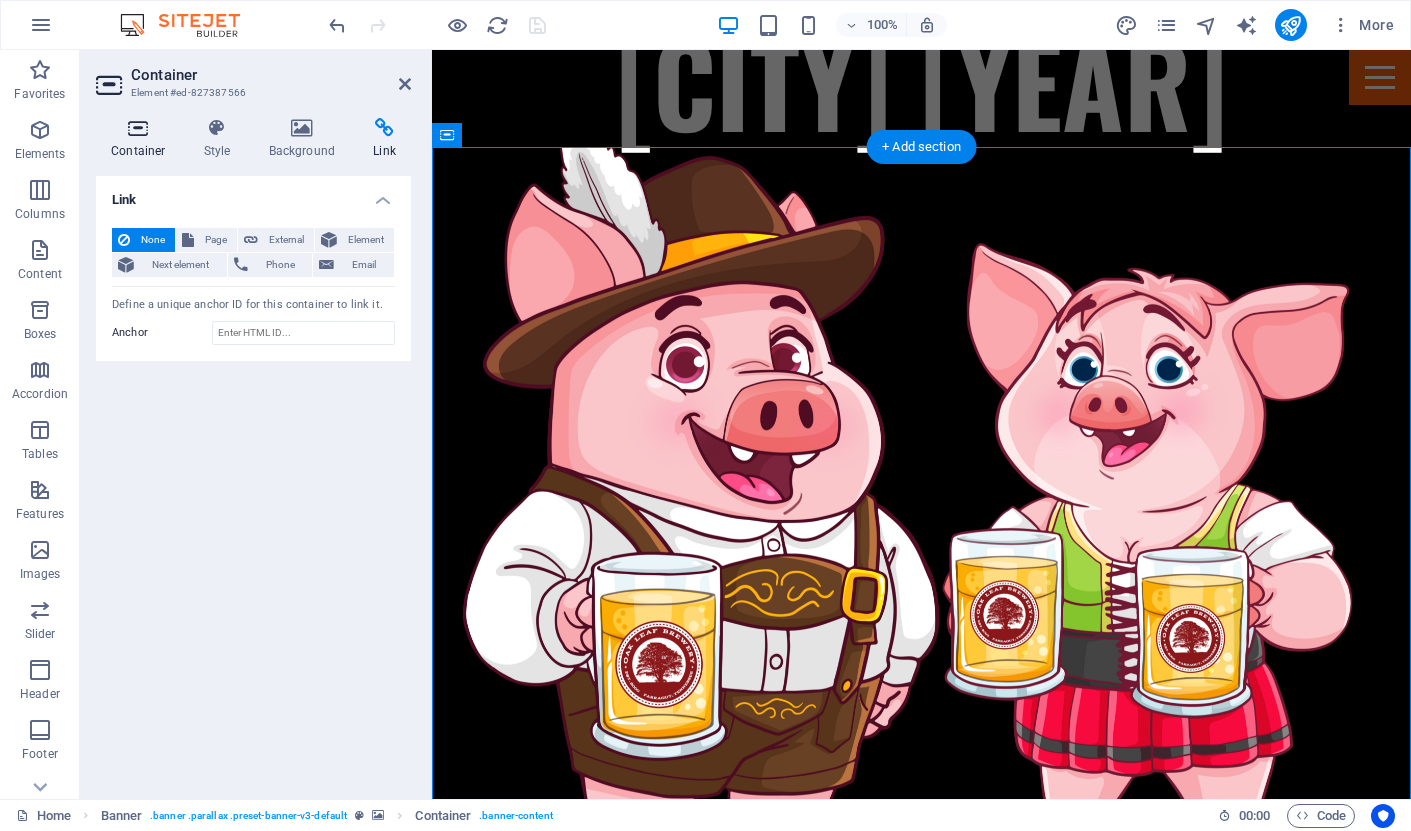 click at bounding box center (138, 128) 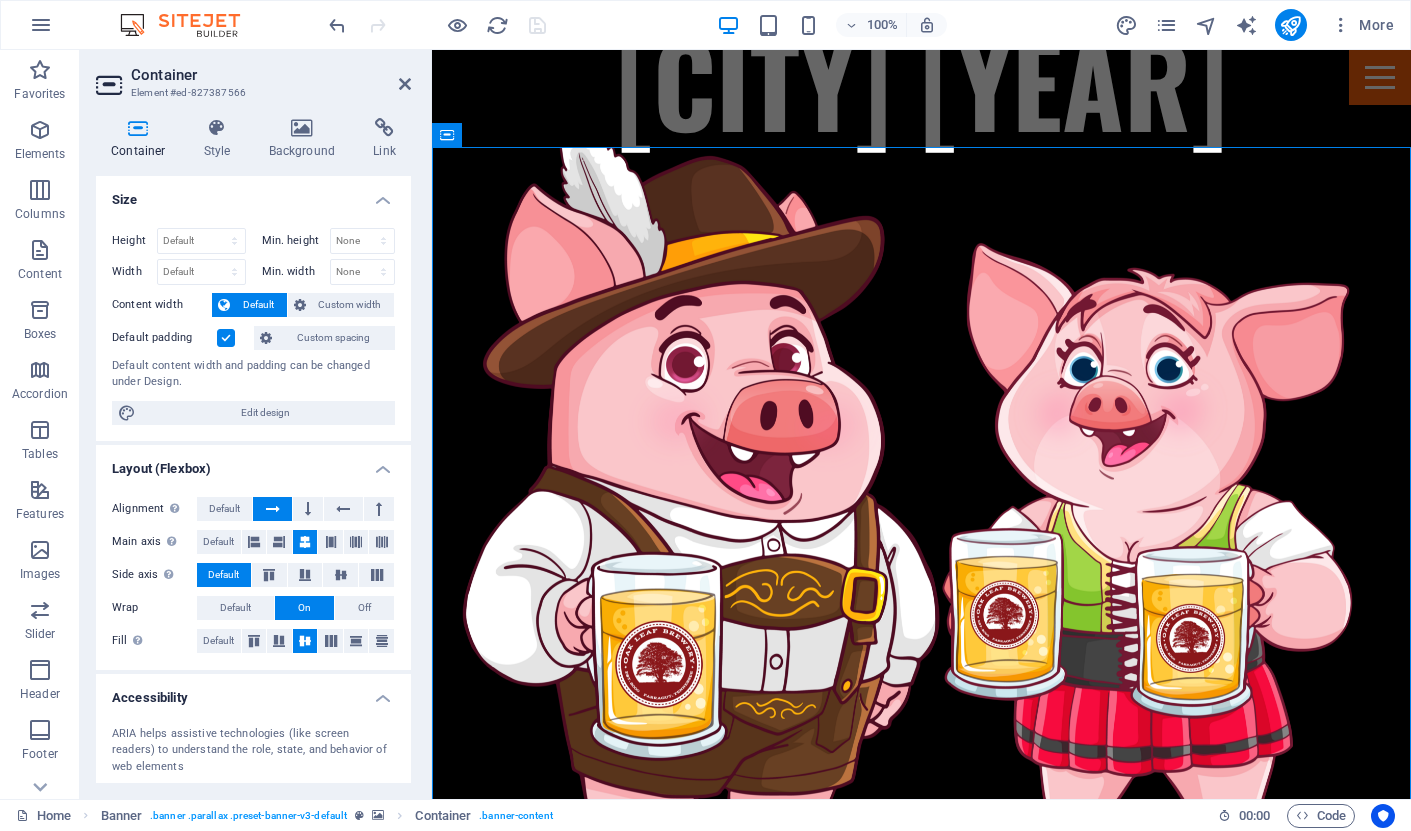 scroll, scrollTop: 0, scrollLeft: 0, axis: both 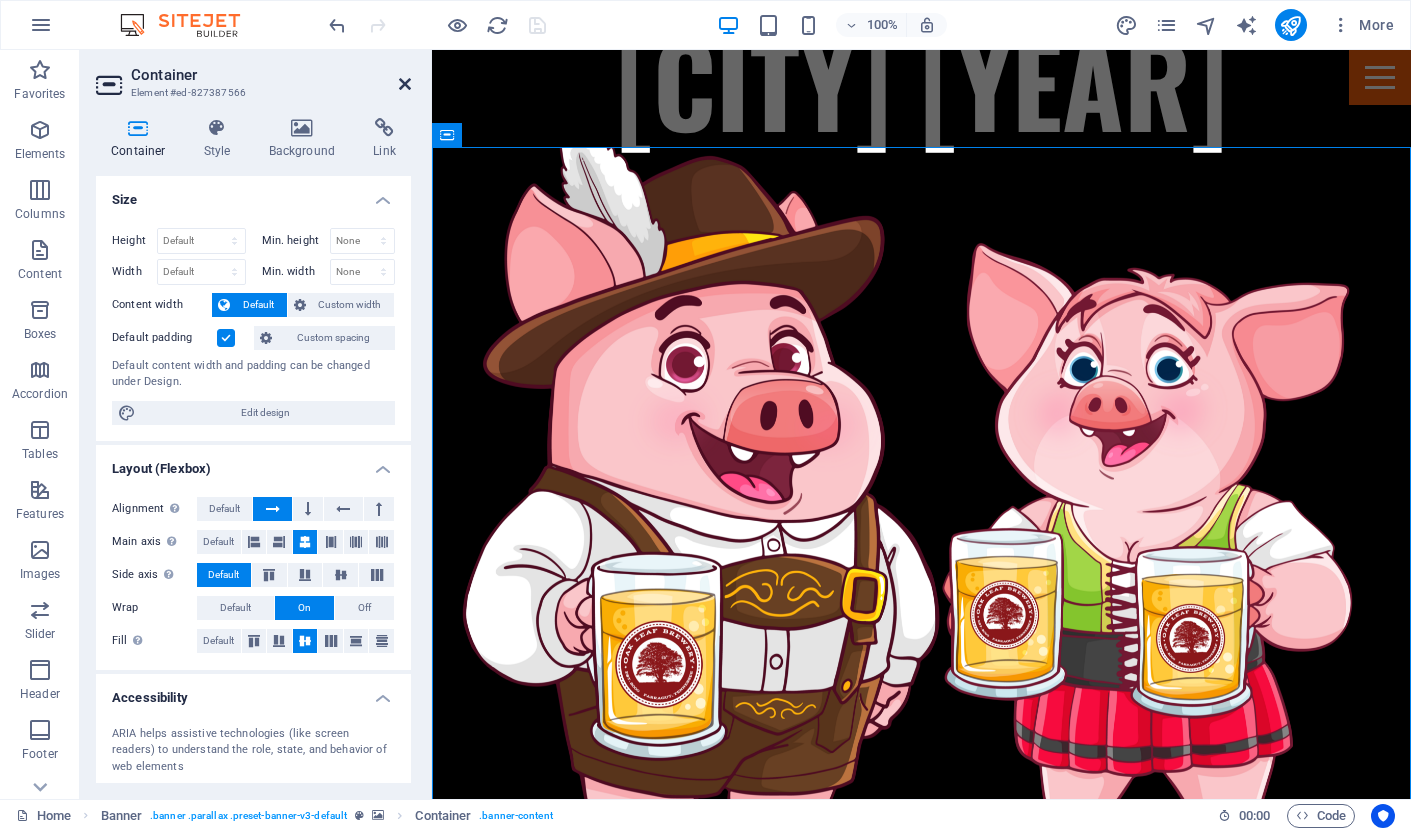 click at bounding box center [405, 84] 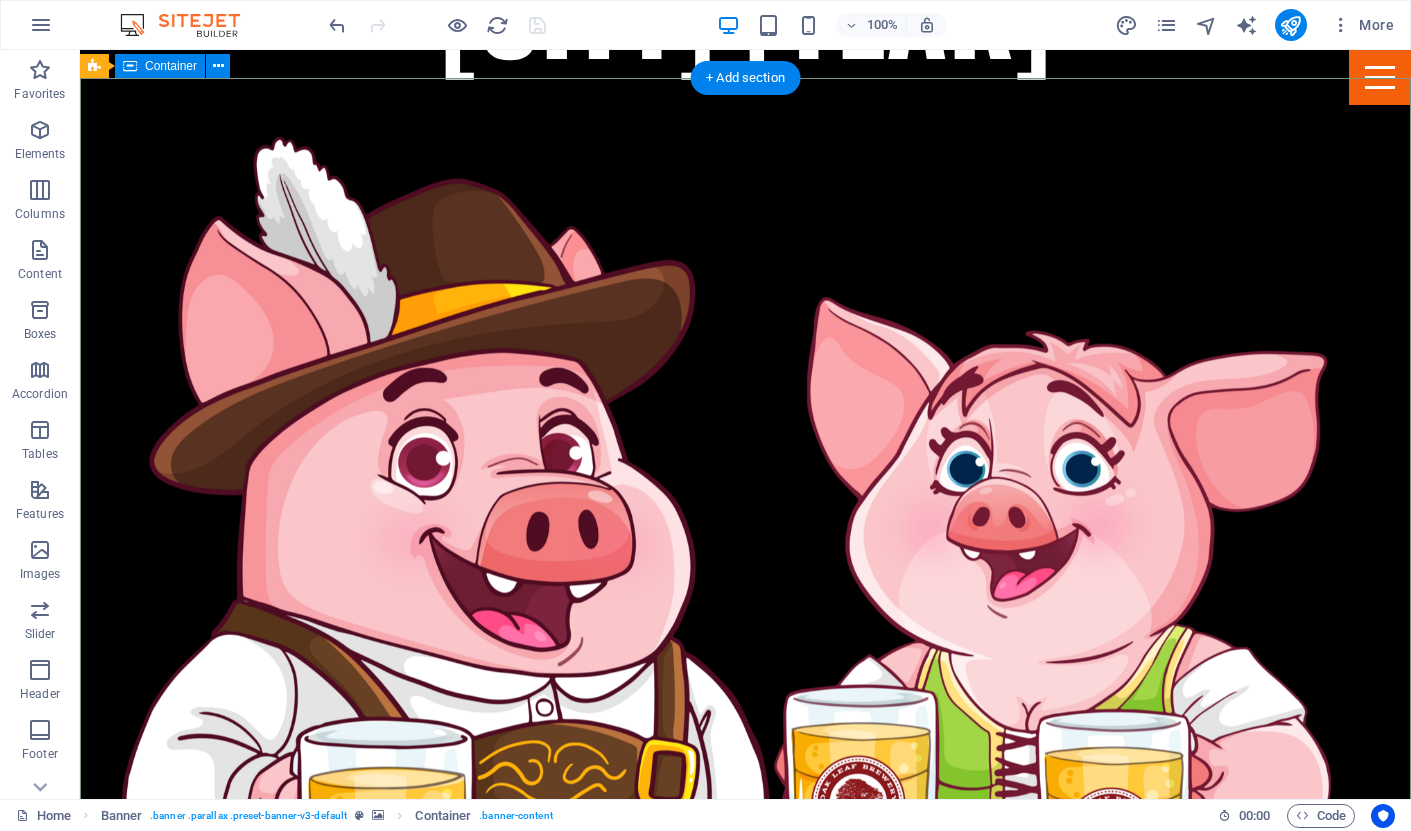scroll, scrollTop: 135, scrollLeft: 0, axis: vertical 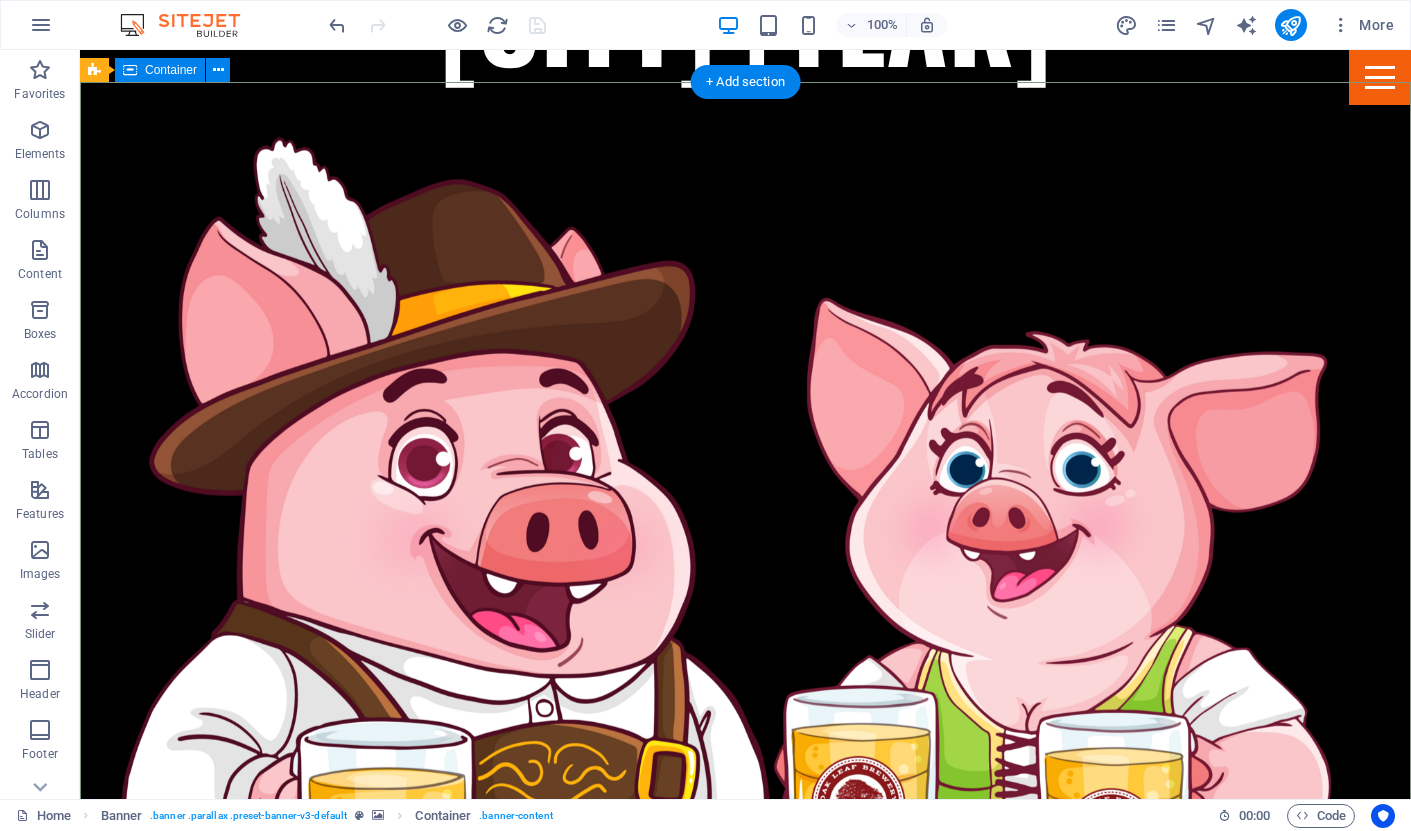 click at bounding box center [745, 1046] 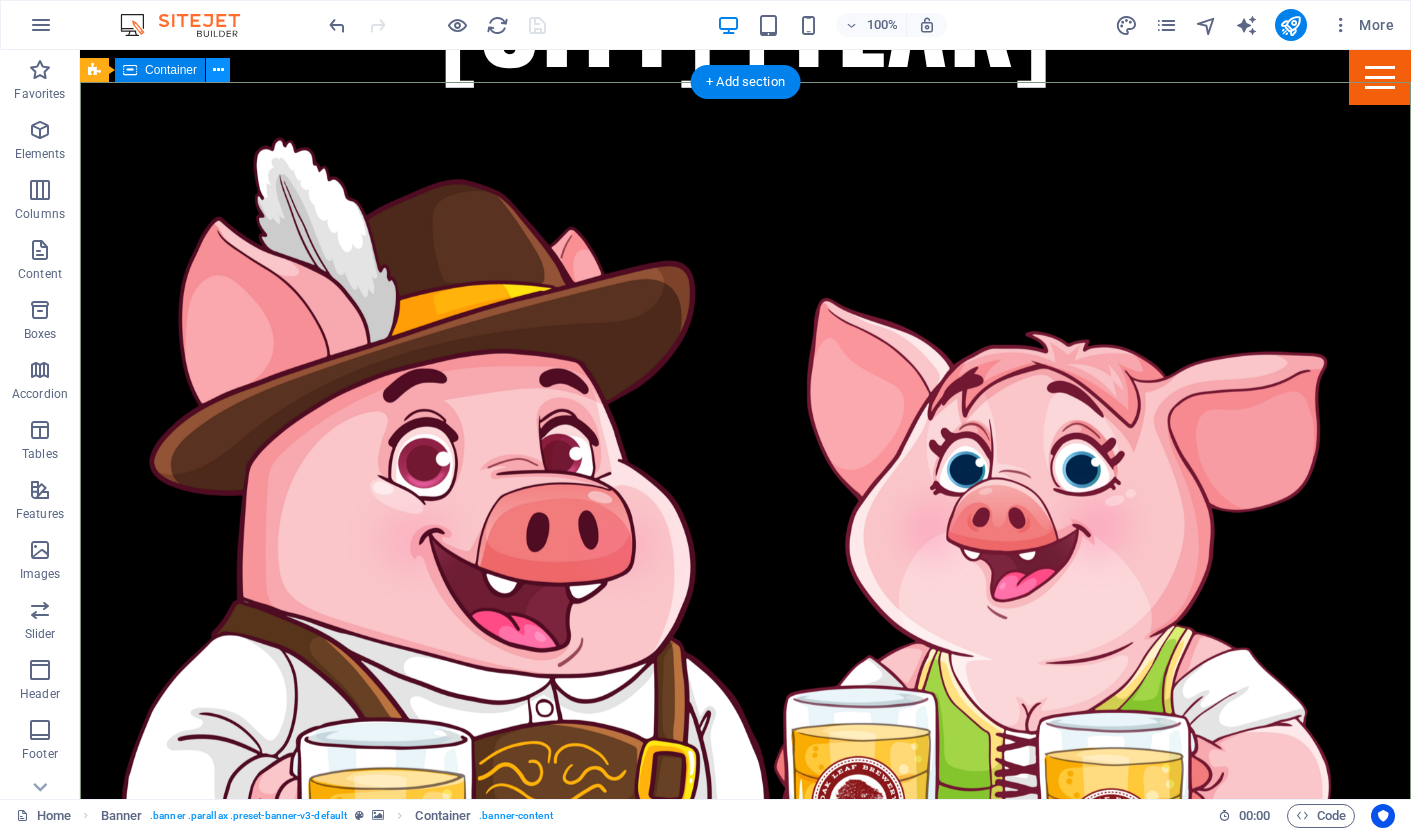 click at bounding box center [218, 70] 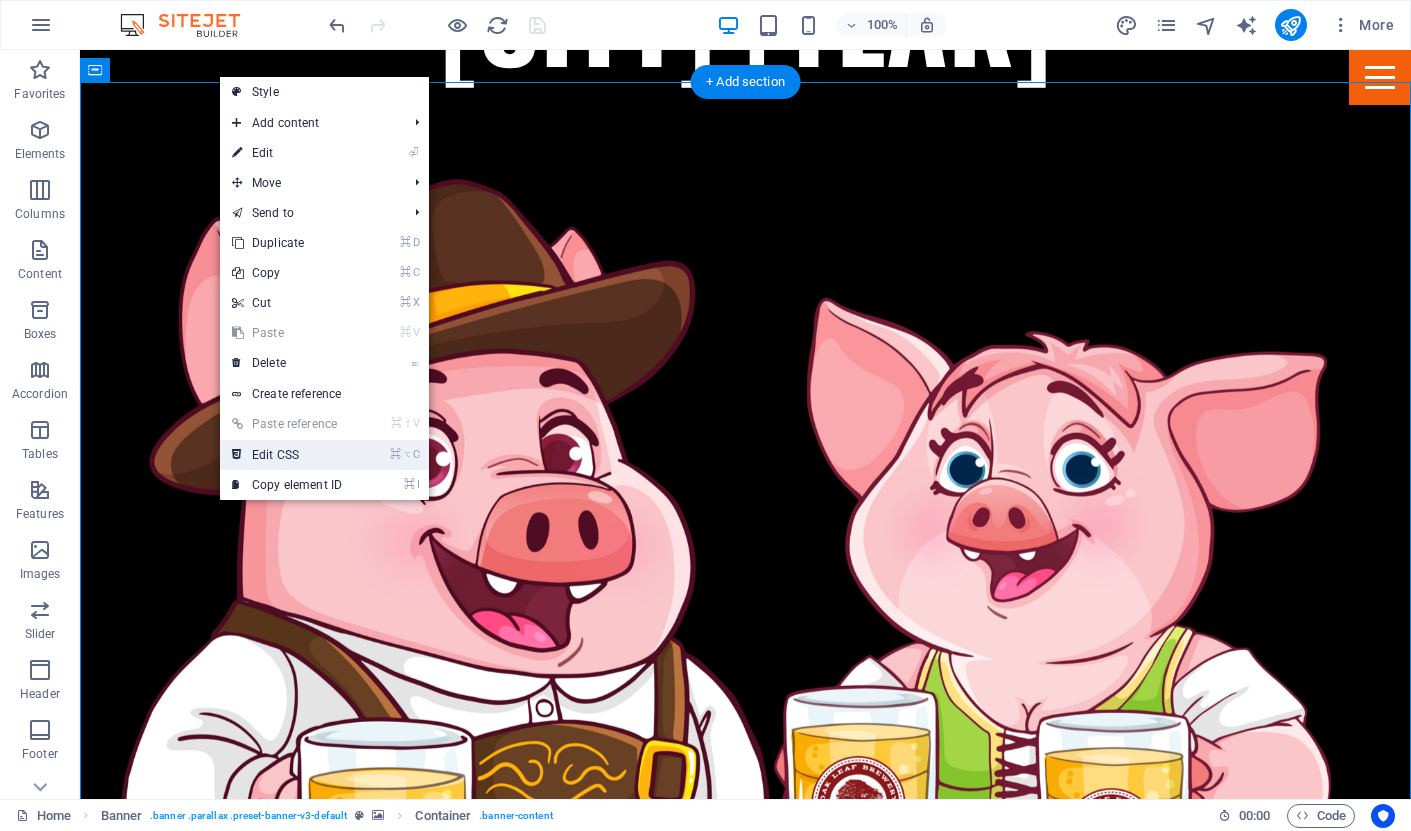click on "⌘ ⌥ C  Edit CSS" at bounding box center [287, 455] 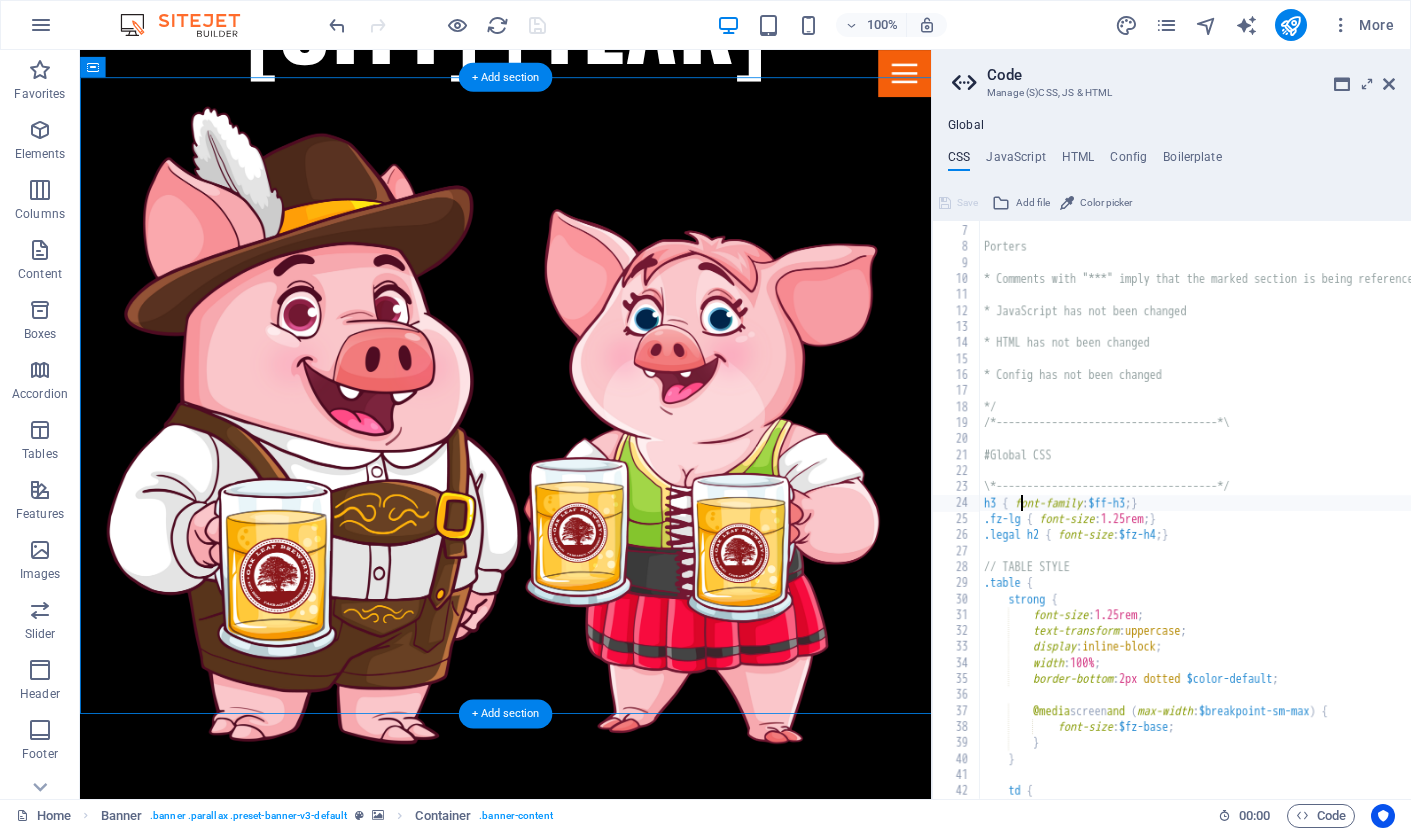 type on "@include scroll-down-v3($color: $color-secondary);" 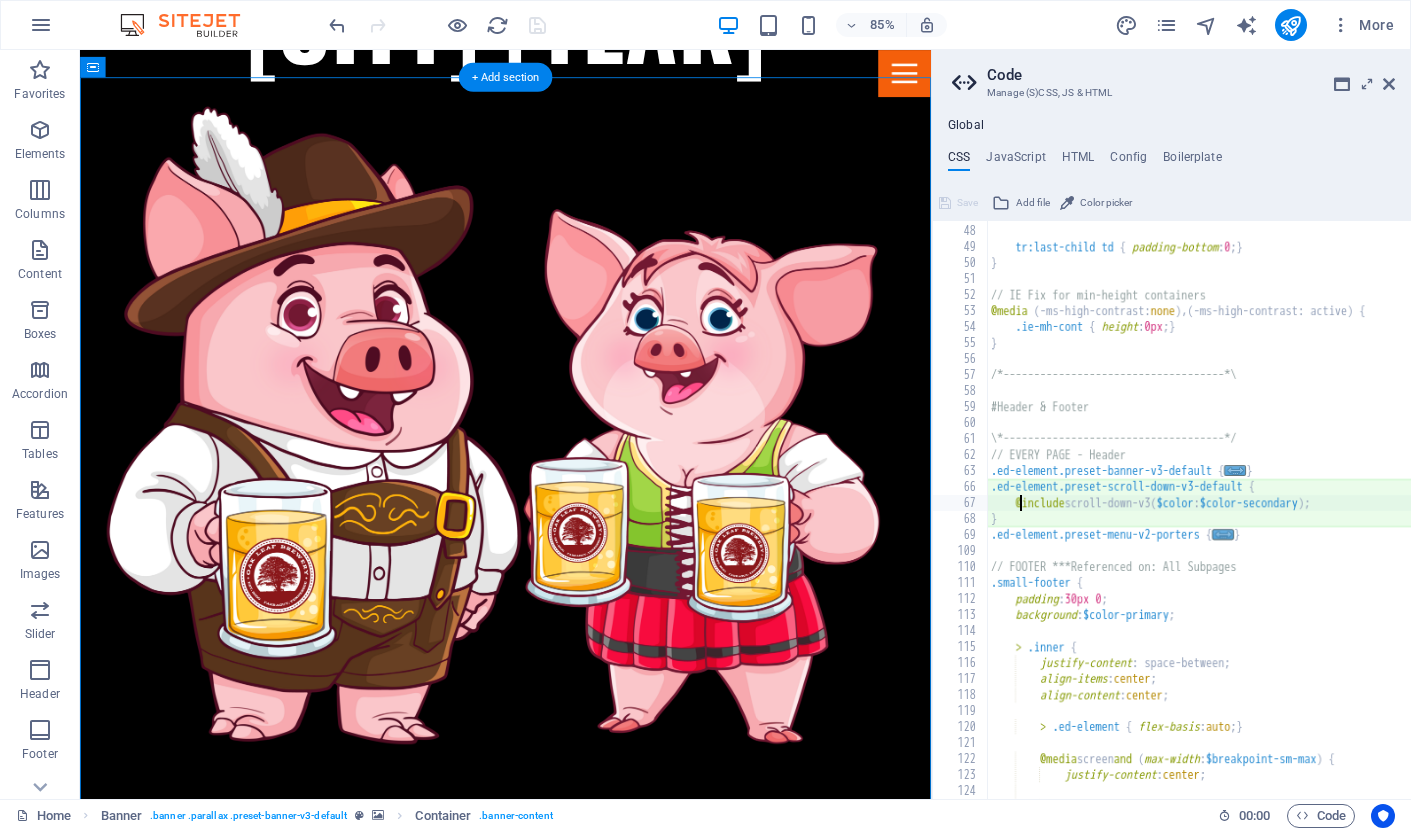 scroll, scrollTop: 750, scrollLeft: 0, axis: vertical 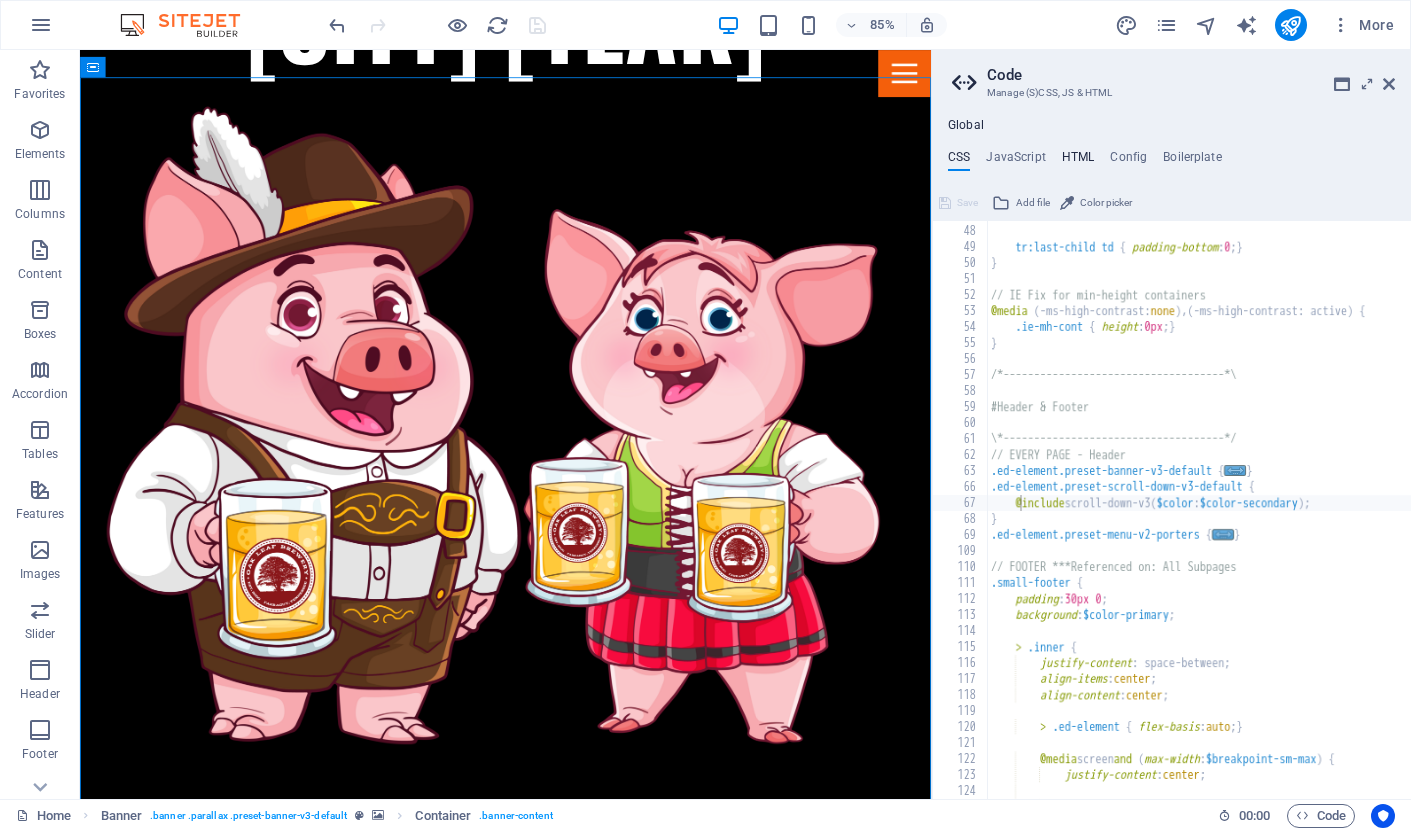 click on "HTML" at bounding box center (1078, 161) 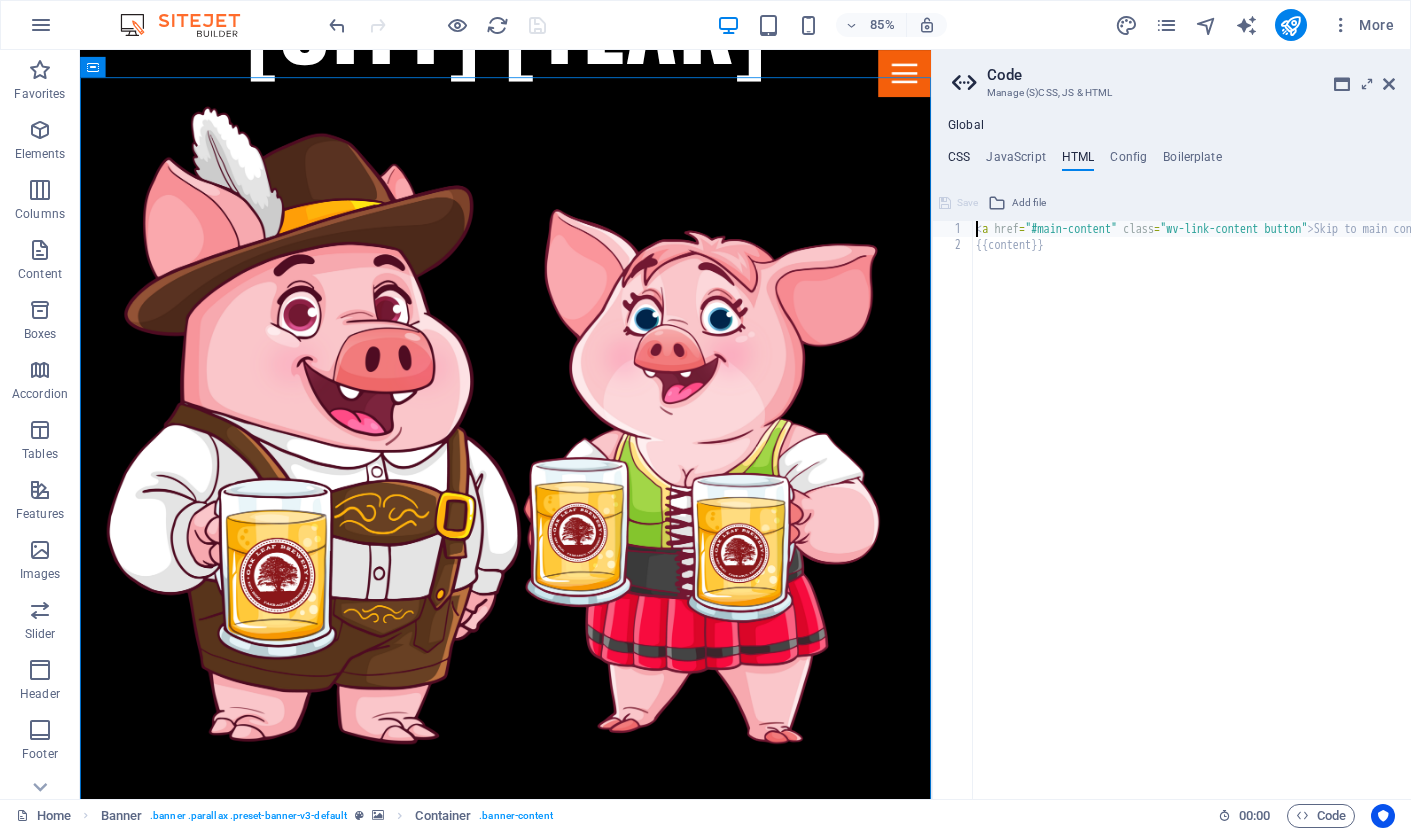click on "CSS" at bounding box center [959, 161] 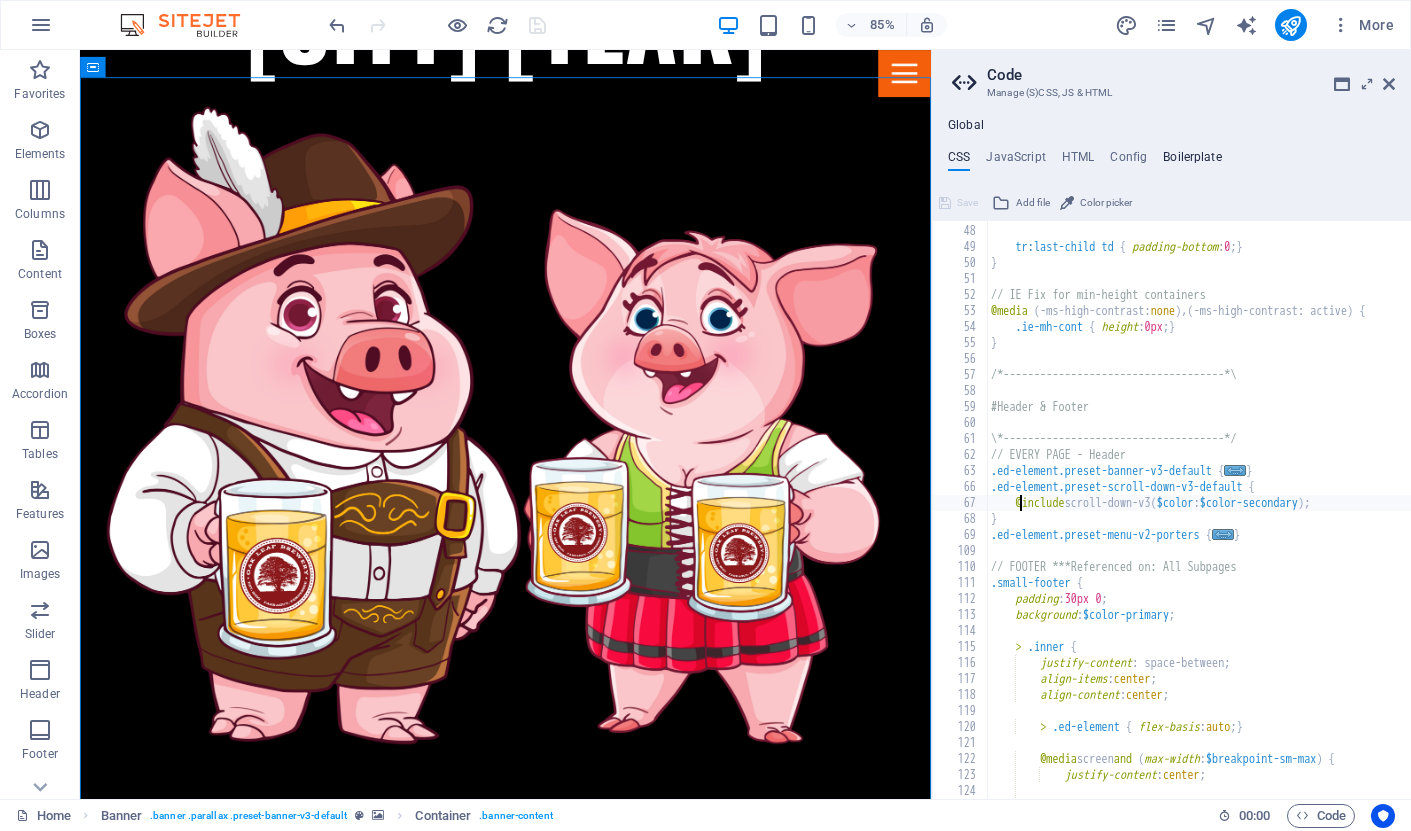 click on "Boilerplate" at bounding box center [1192, 161] 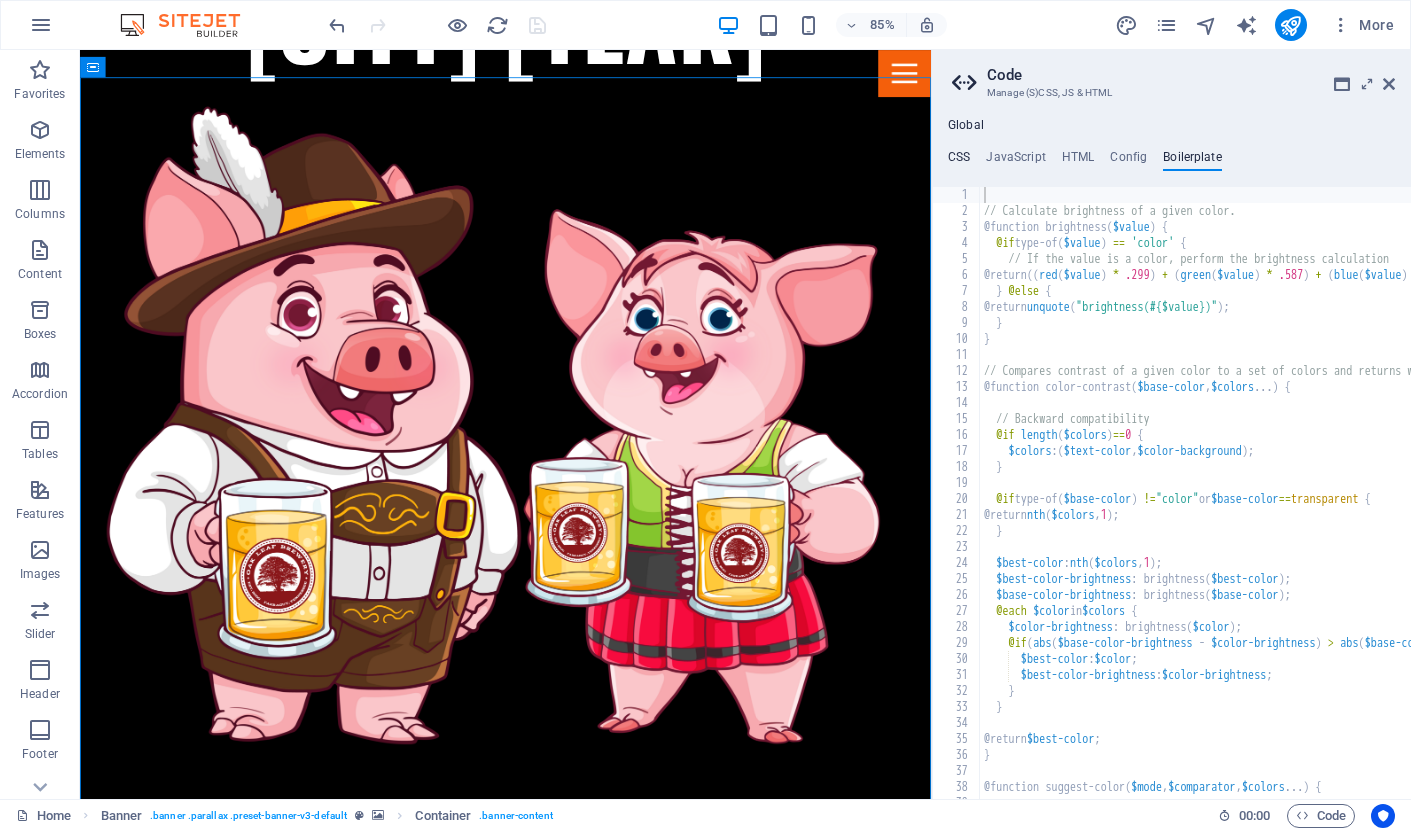 click on "CSS" at bounding box center [959, 161] 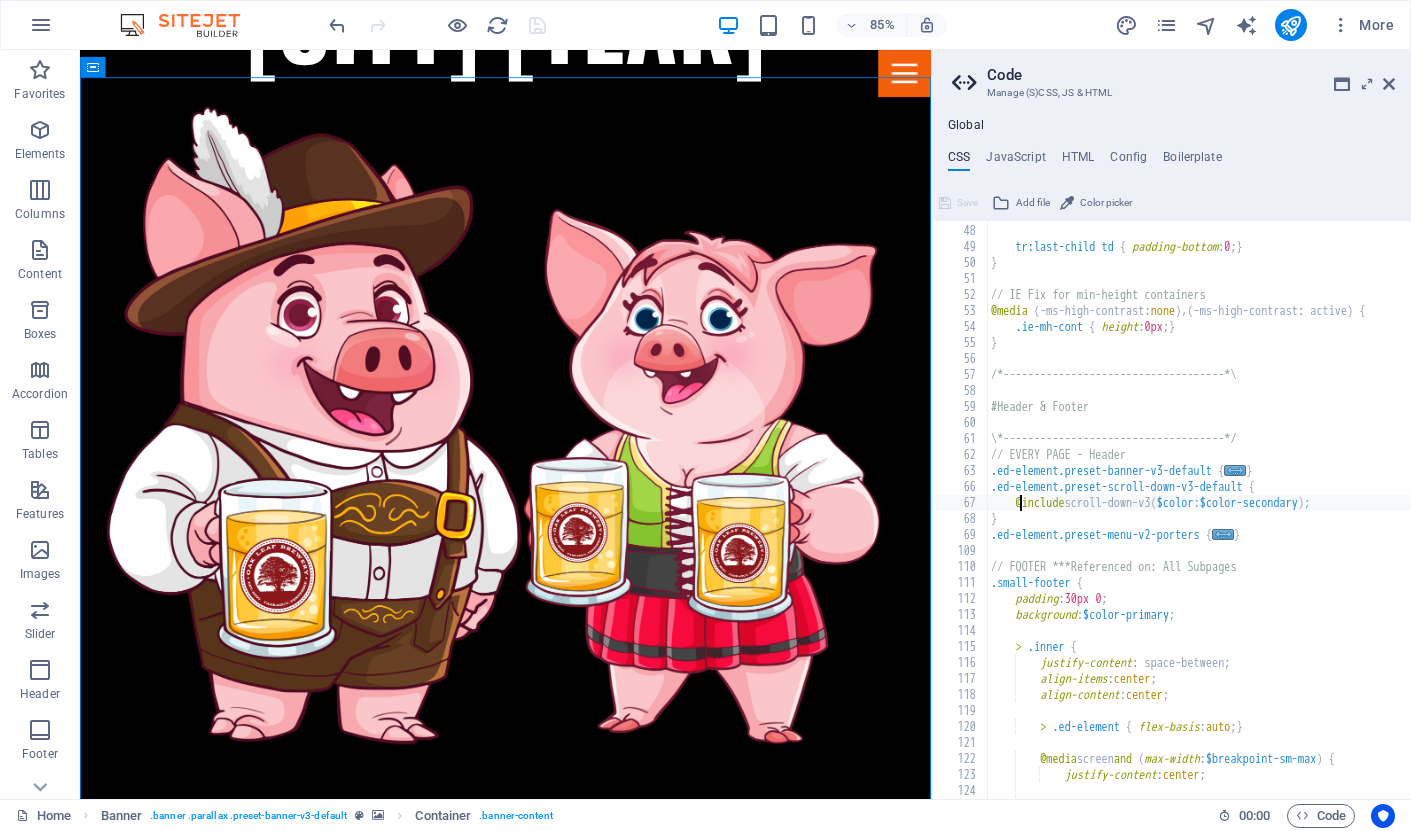 scroll, scrollTop: 860, scrollLeft: 0, axis: vertical 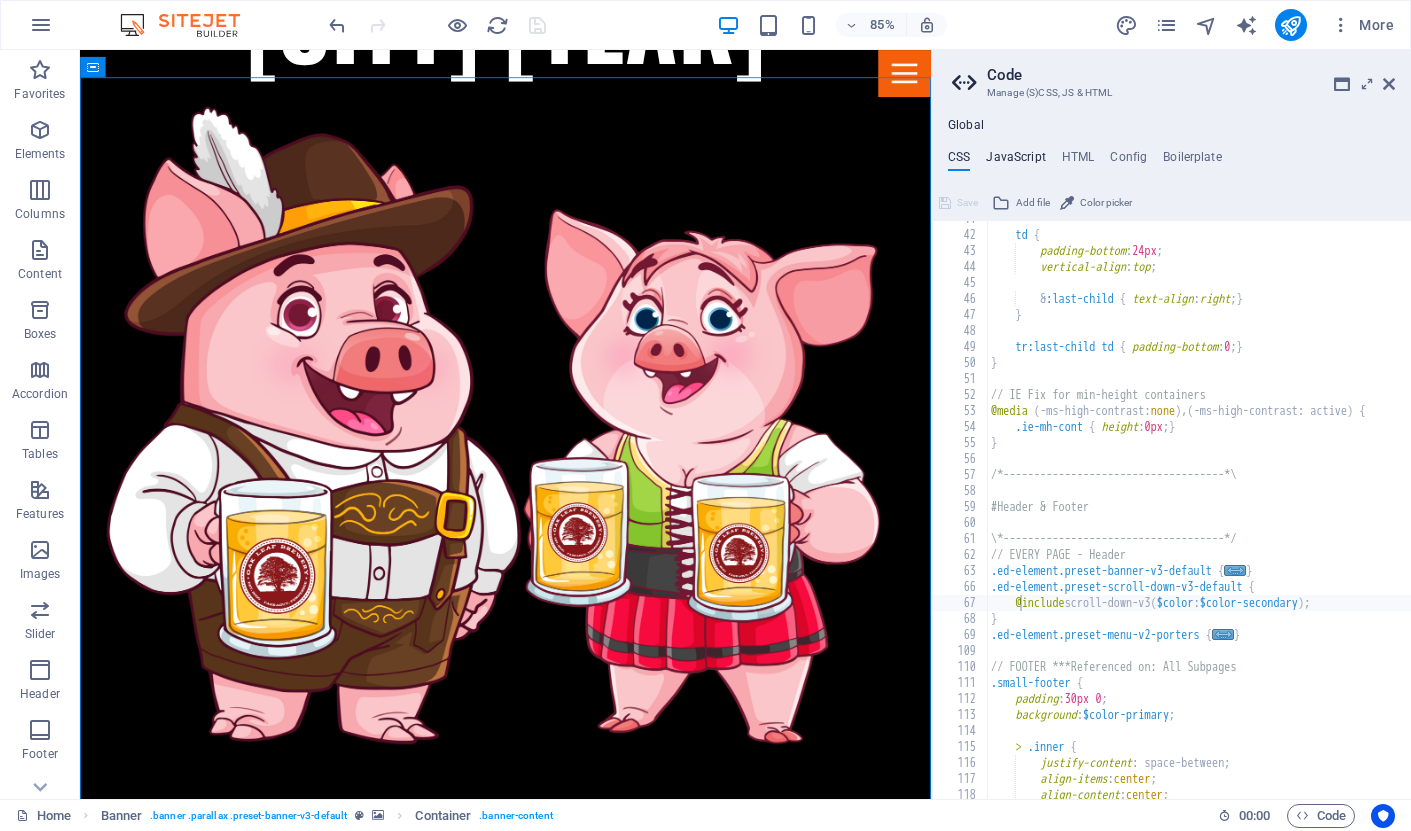 click on "JavaScript" at bounding box center (1015, 161) 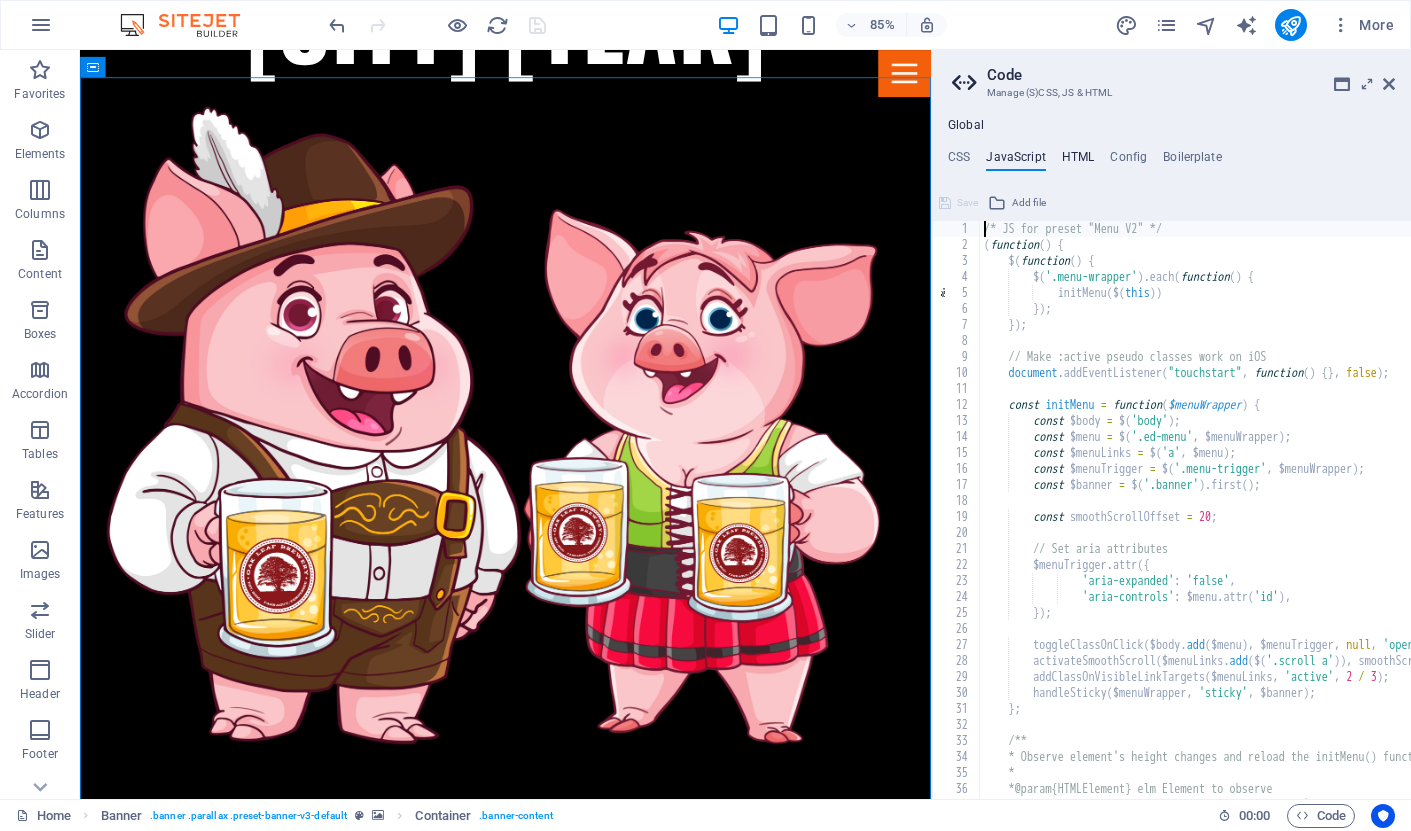 click on "HTML" at bounding box center [1078, 161] 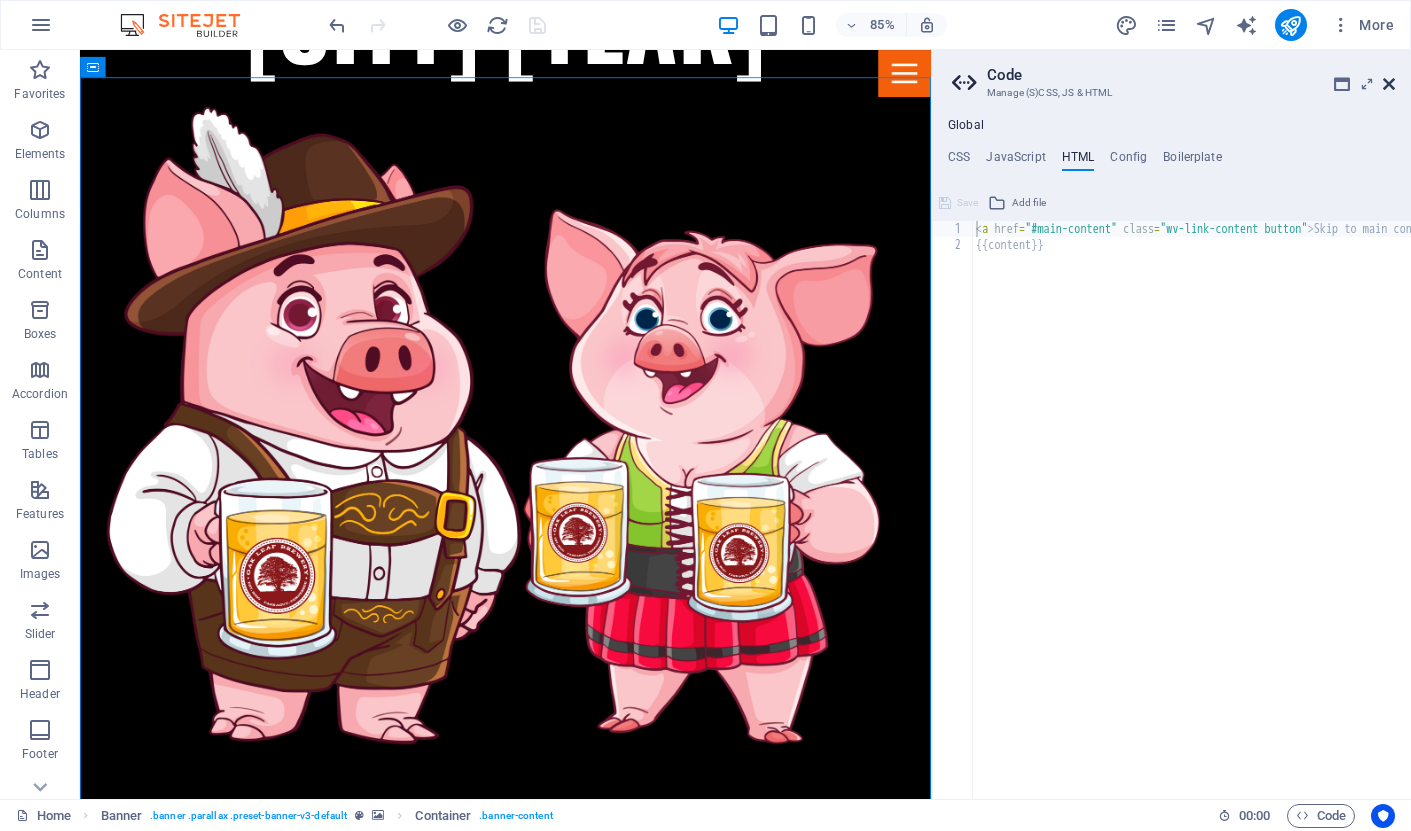 click at bounding box center [1389, 84] 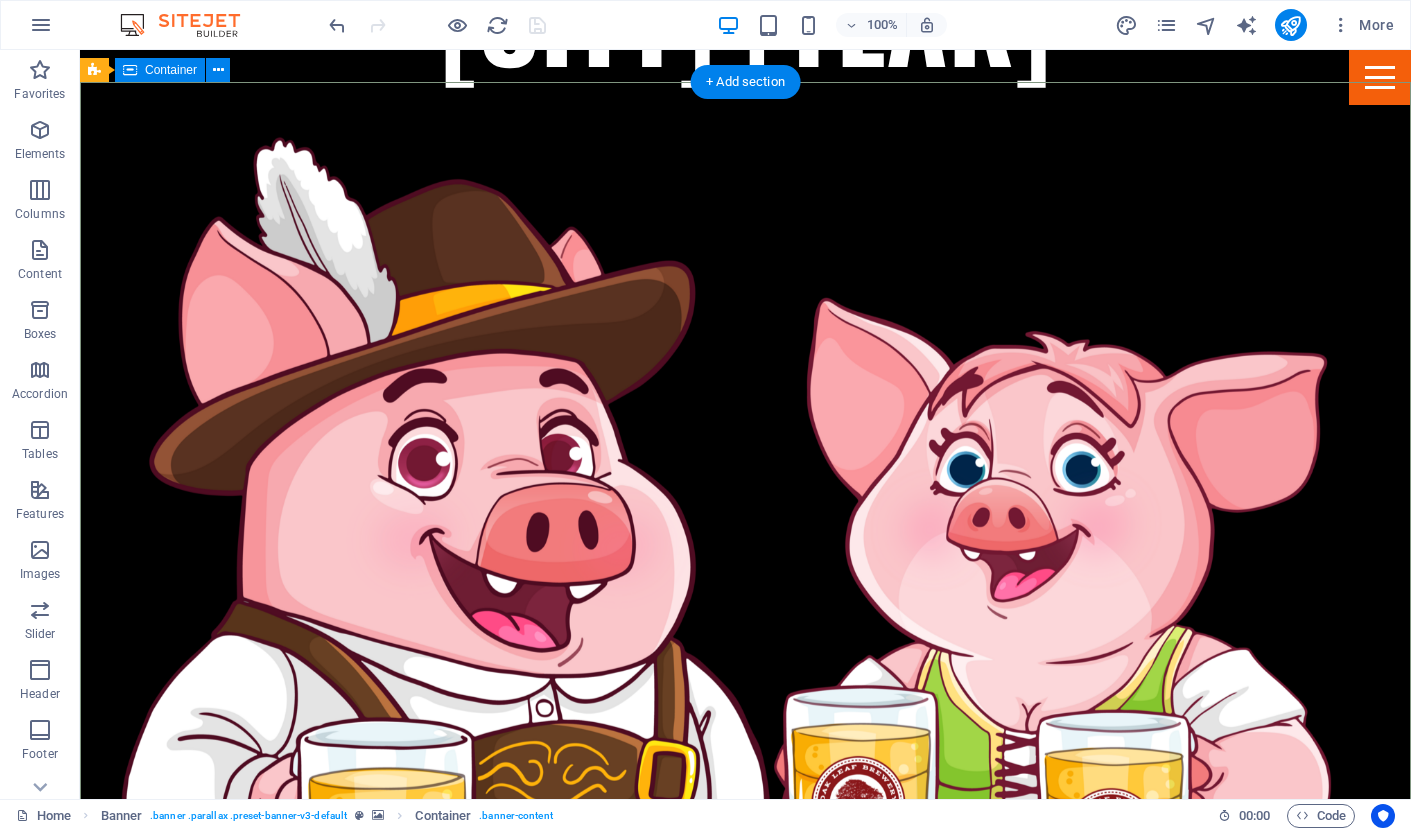 click at bounding box center (745, 1046) 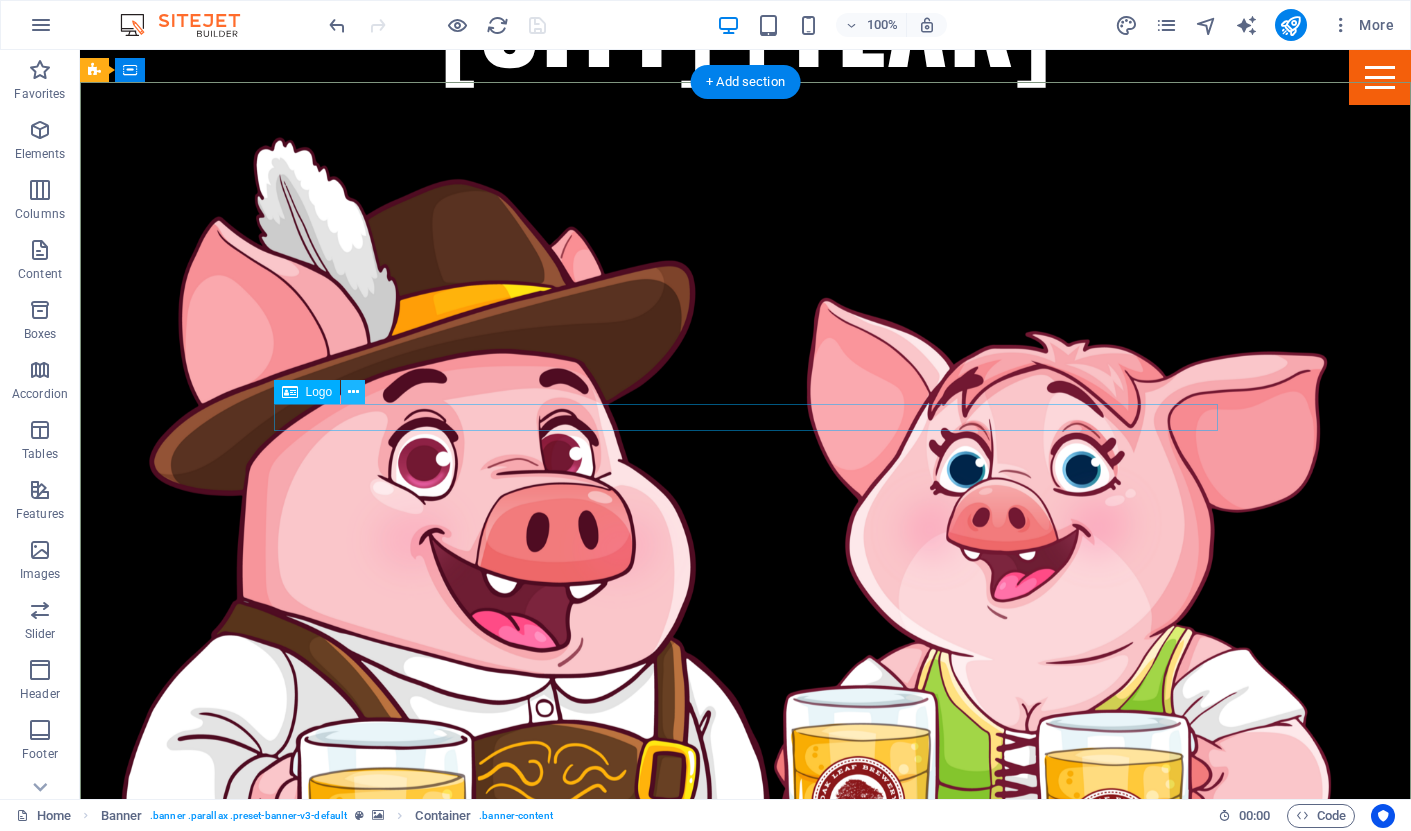 click at bounding box center (353, 392) 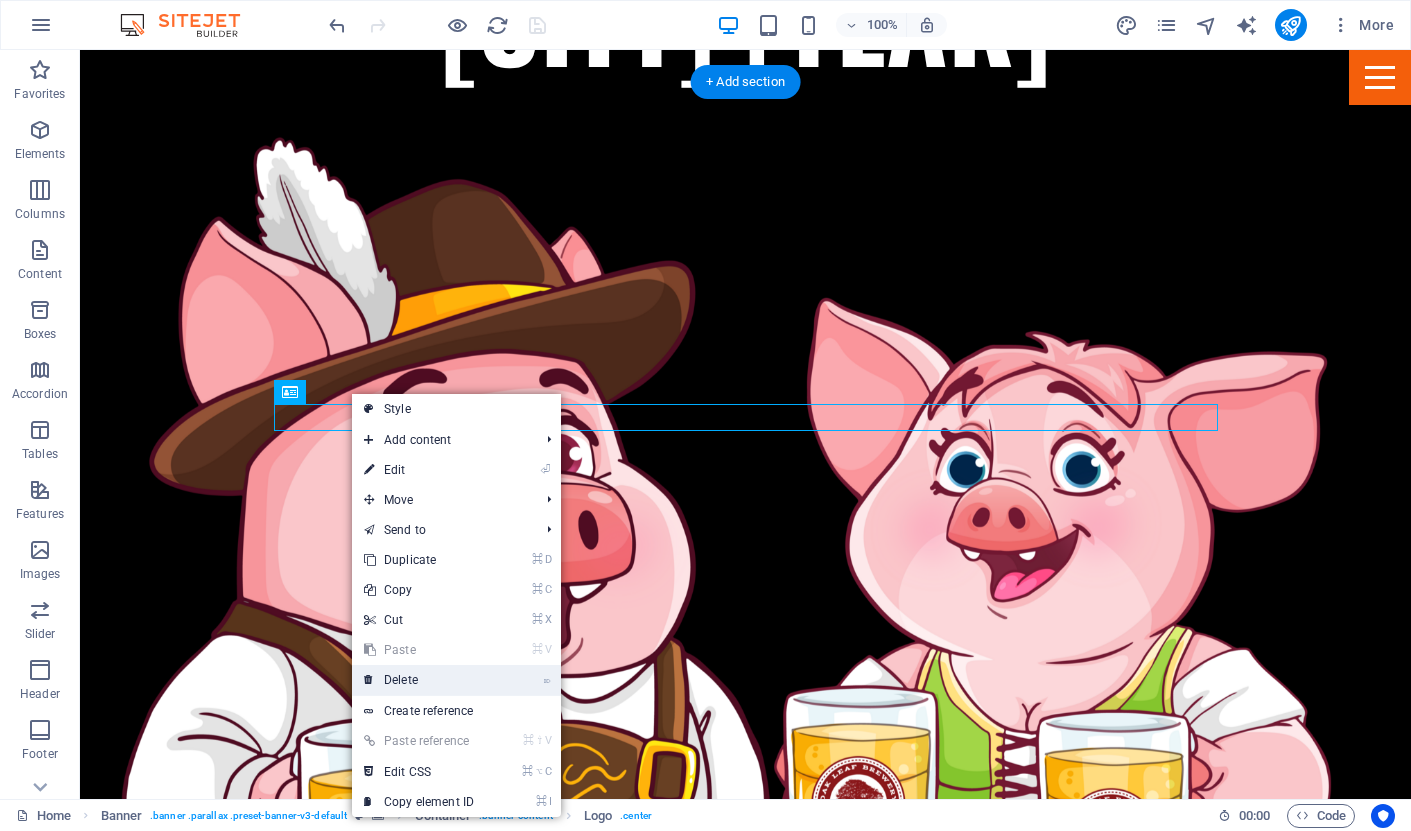 click on "⌦  Delete" at bounding box center [419, 680] 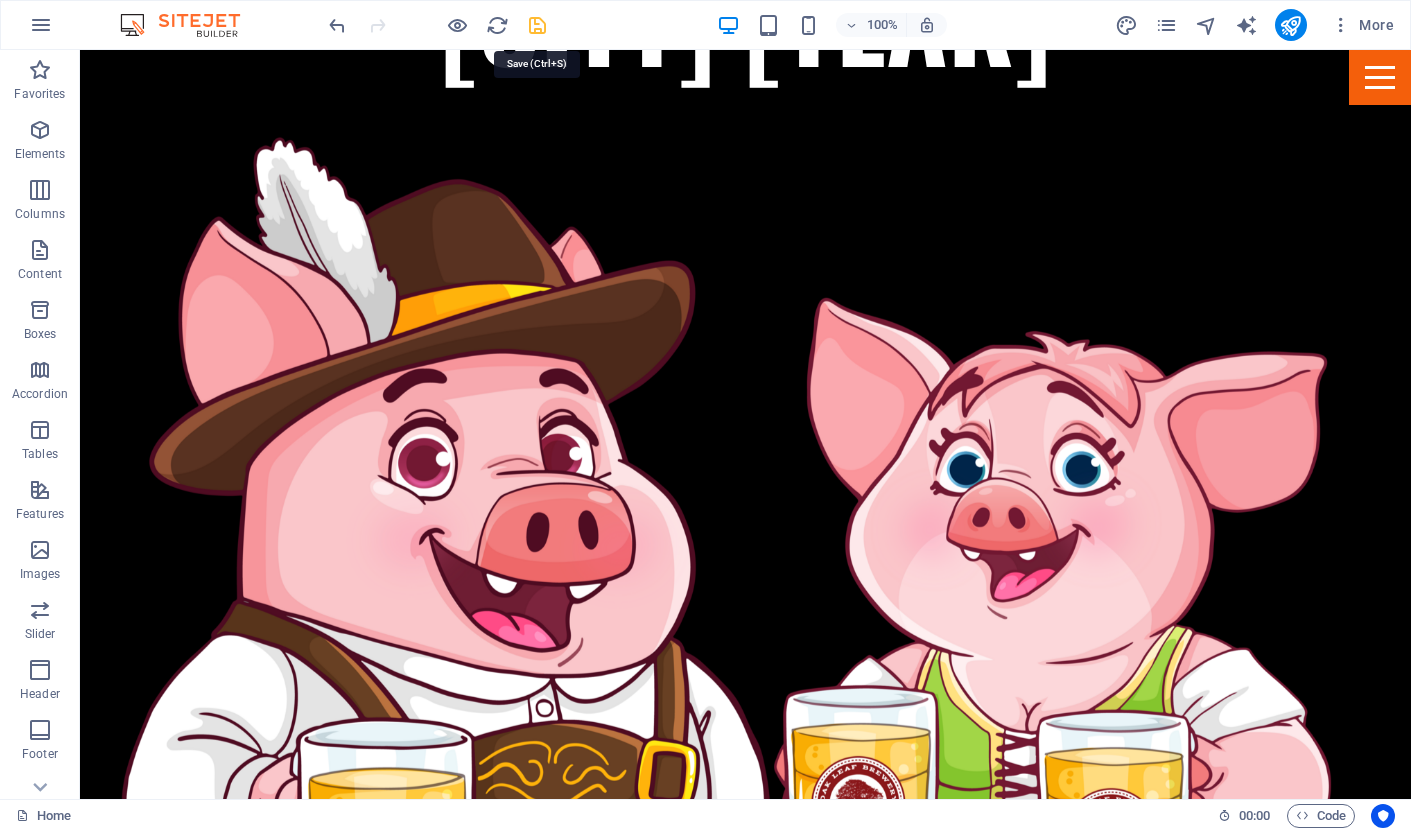 click at bounding box center (537, 25) 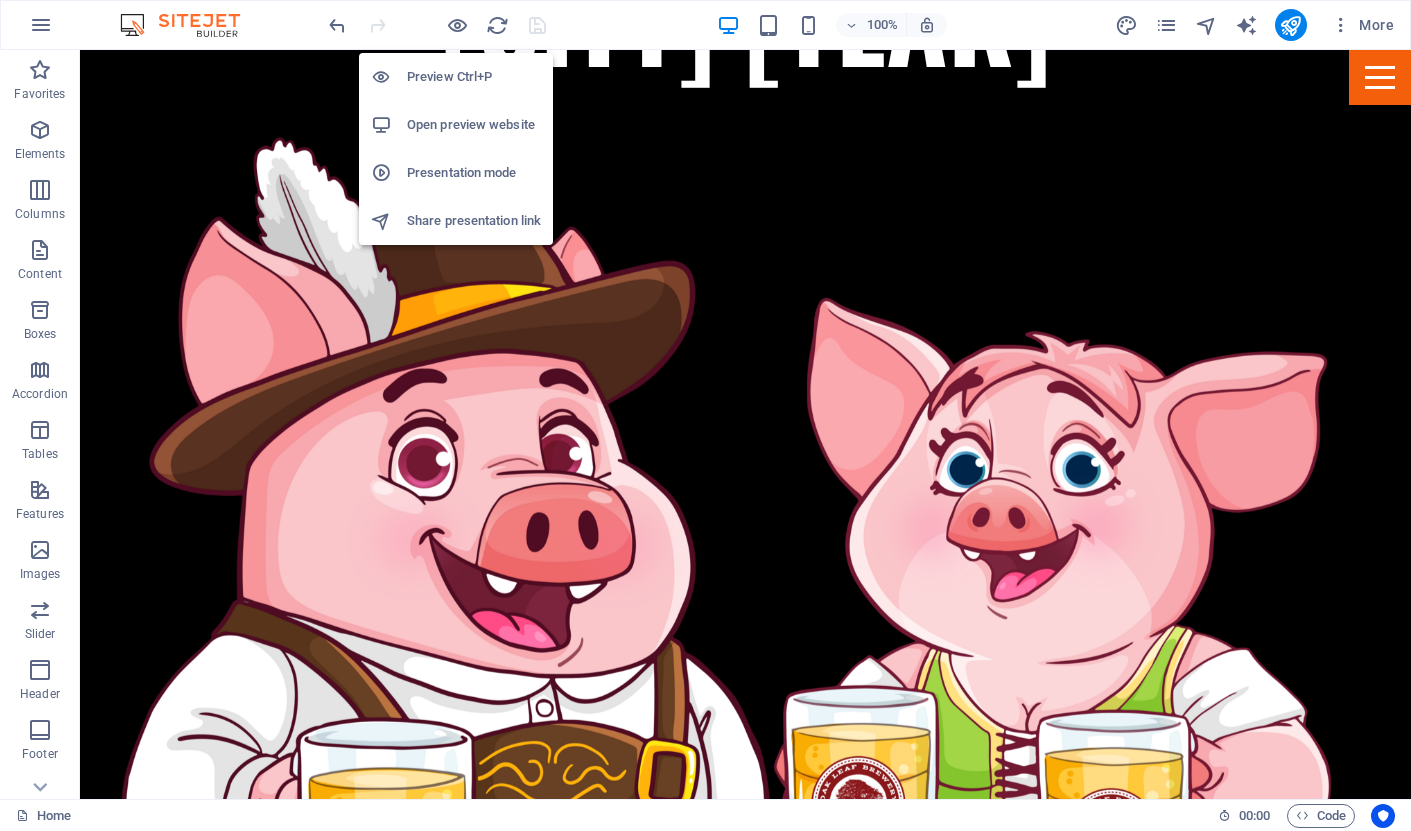 click on "Open preview website" at bounding box center [474, 125] 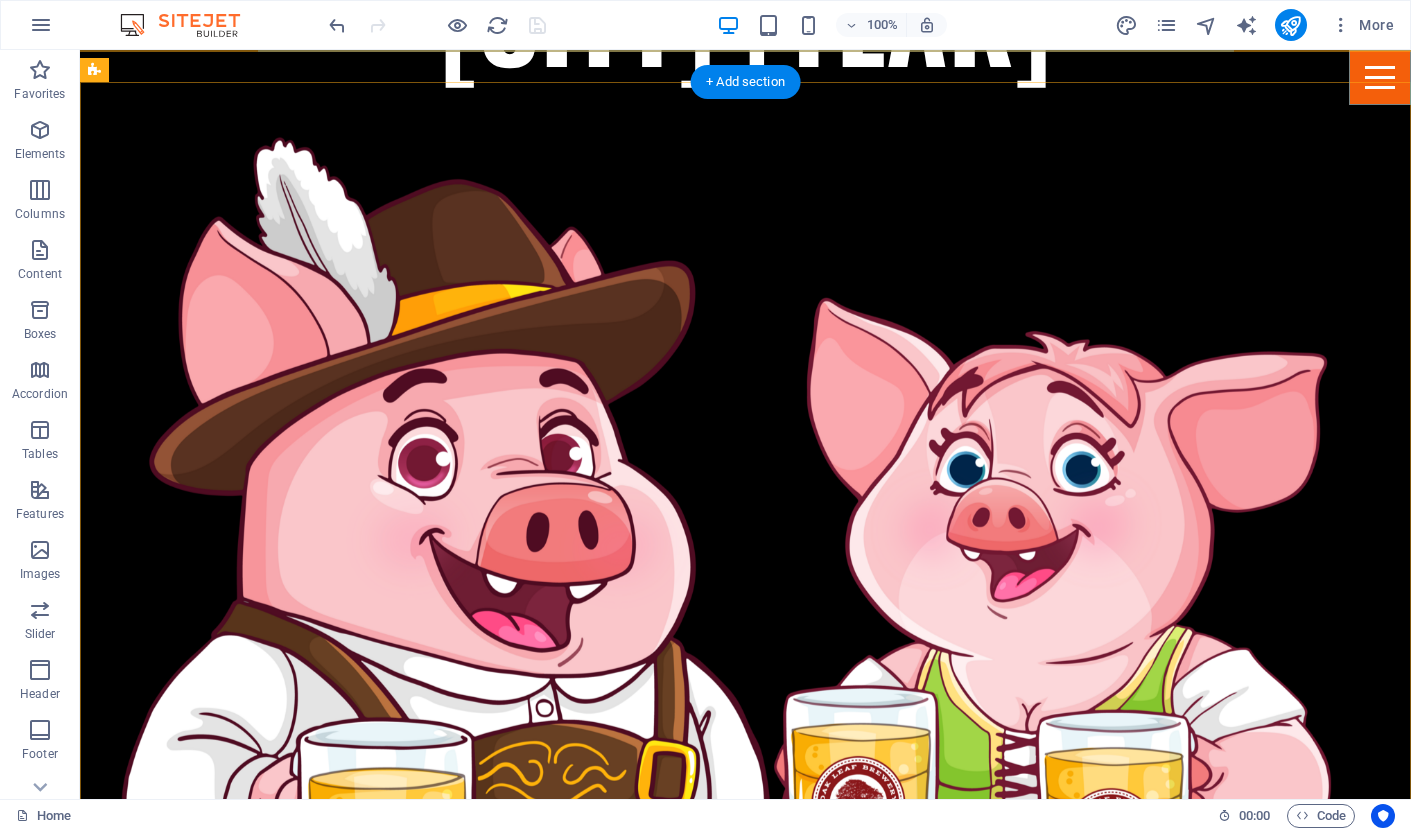 click at bounding box center [1380, 77] 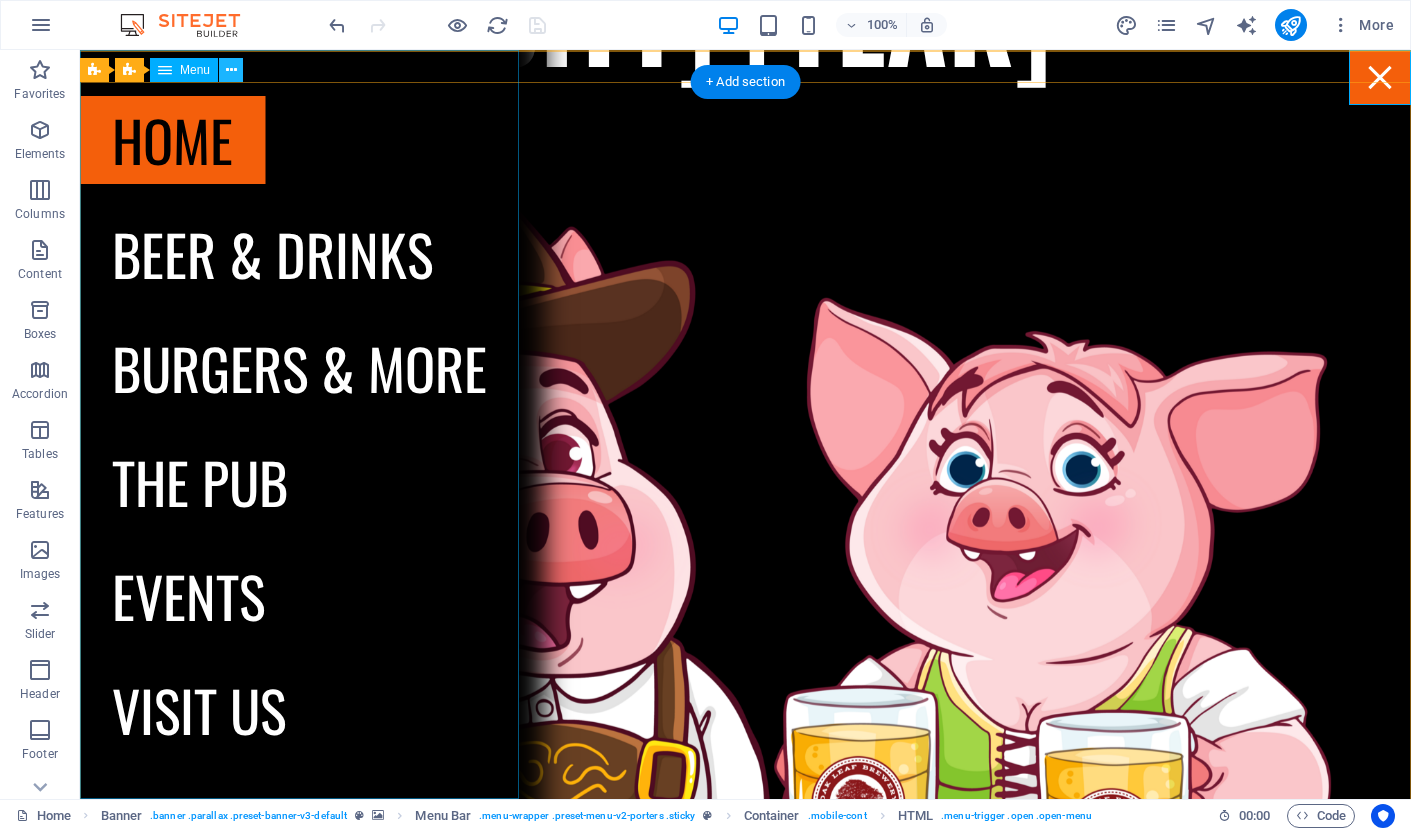 click at bounding box center [231, 70] 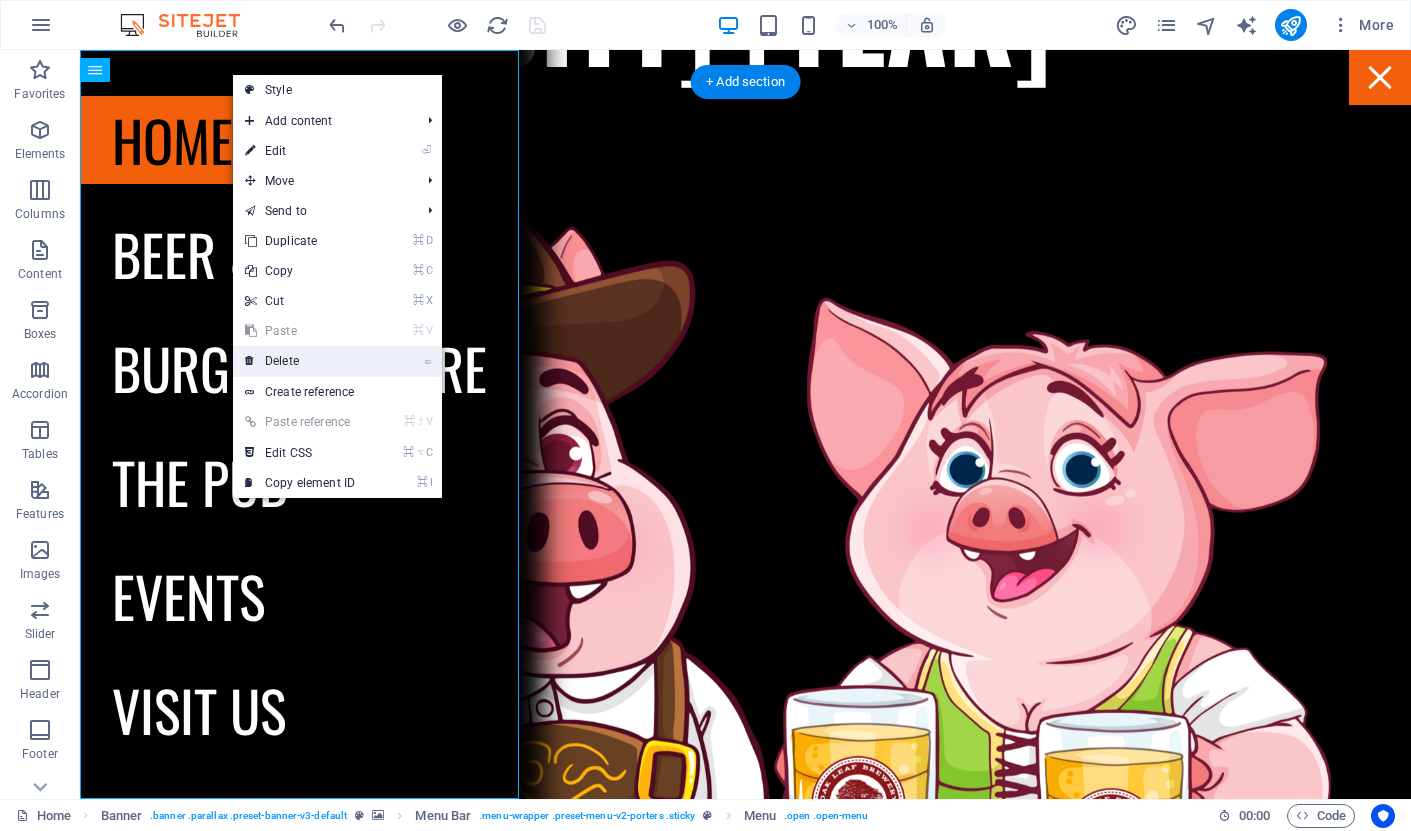 click on "⌦  Delete" at bounding box center (300, 361) 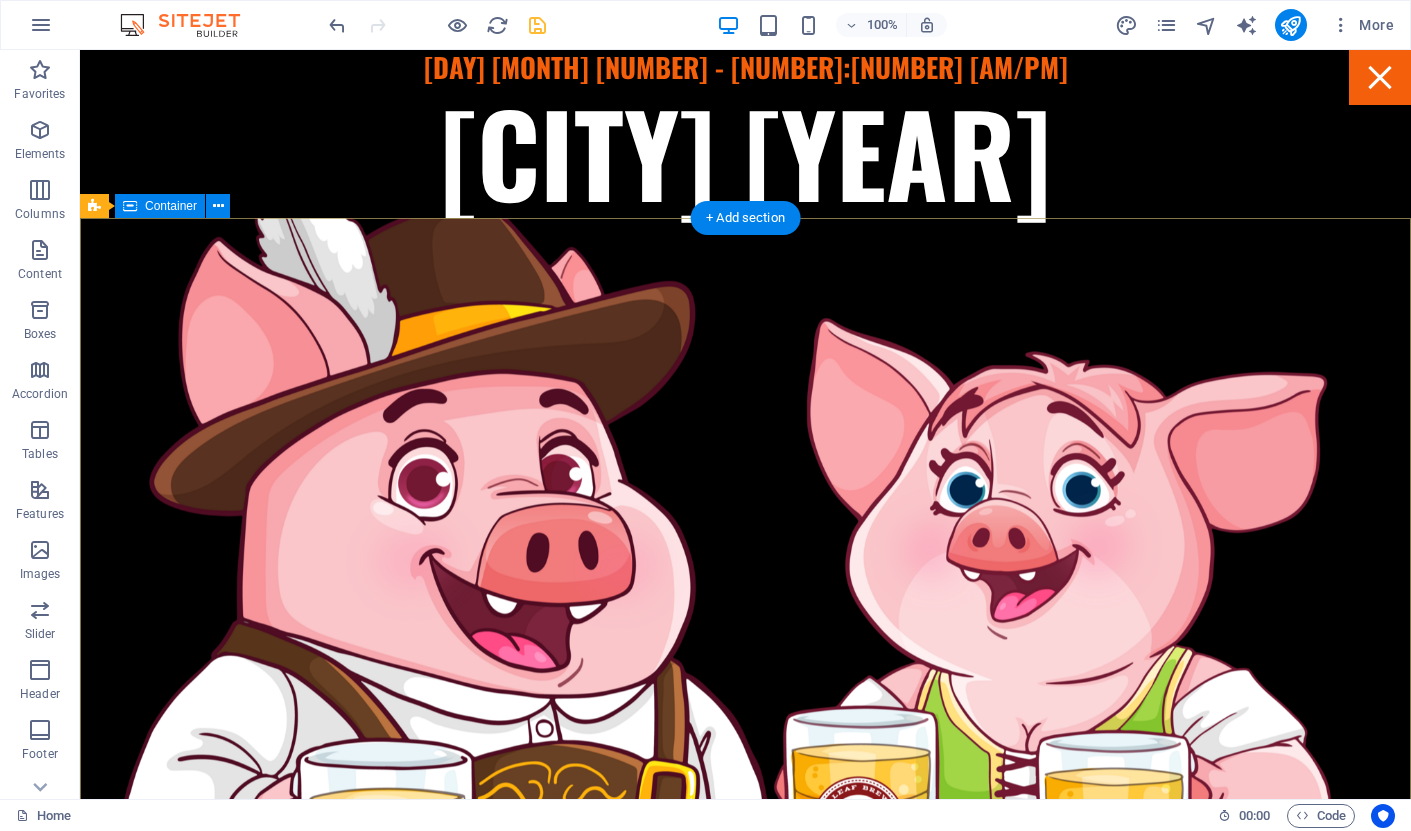 scroll, scrollTop: 0, scrollLeft: 0, axis: both 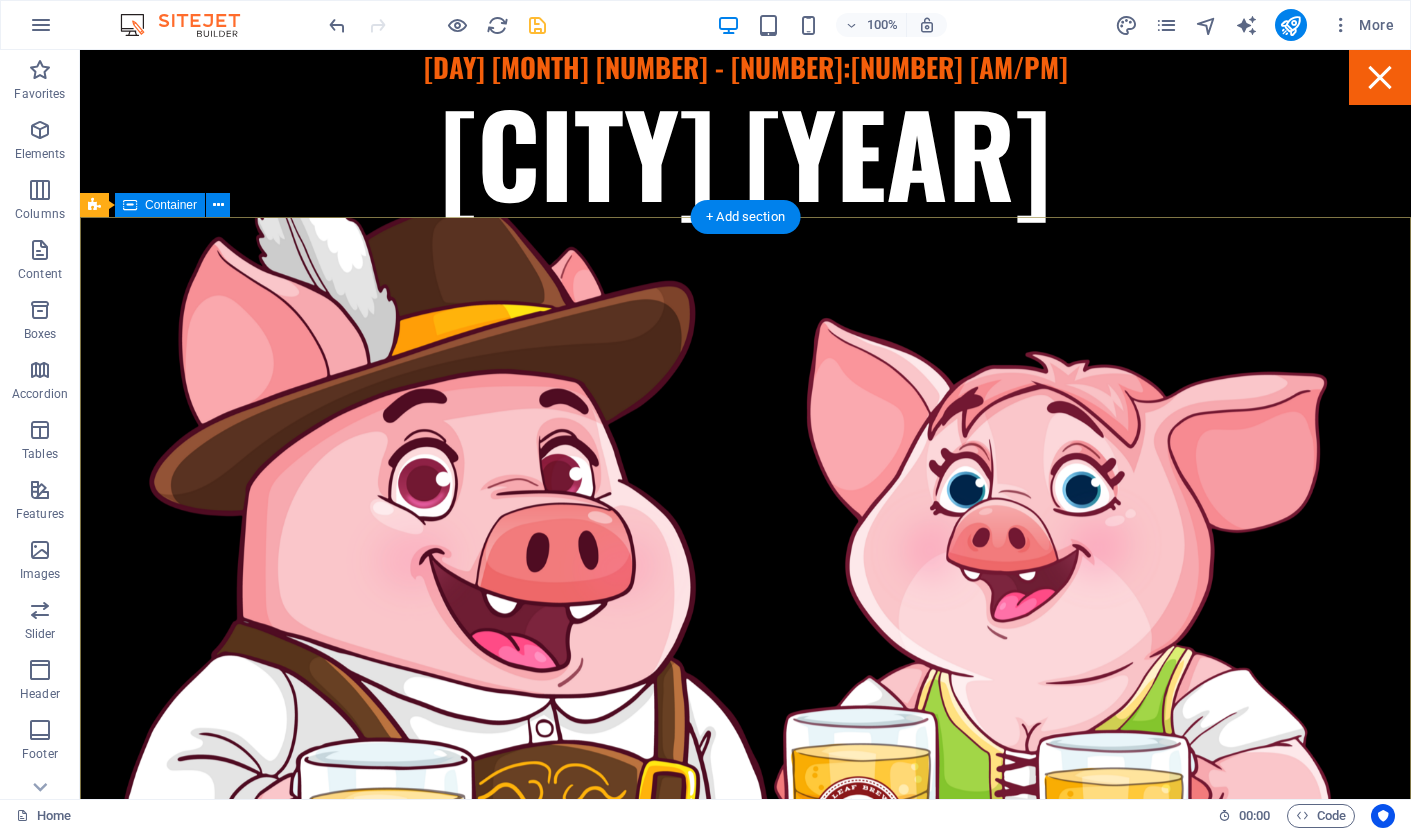 click at bounding box center [745, 1117] 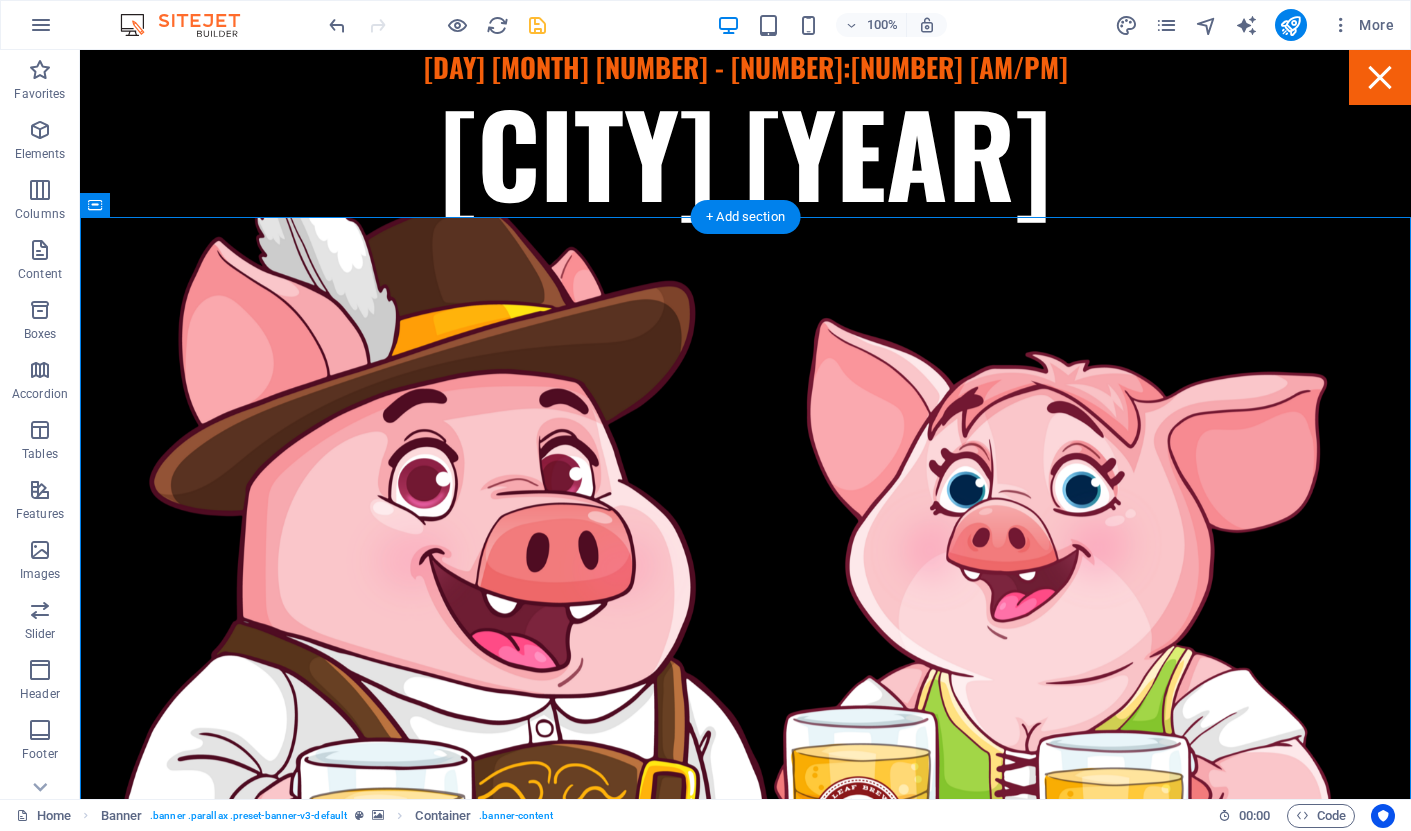 click at bounding box center [1380, 77] 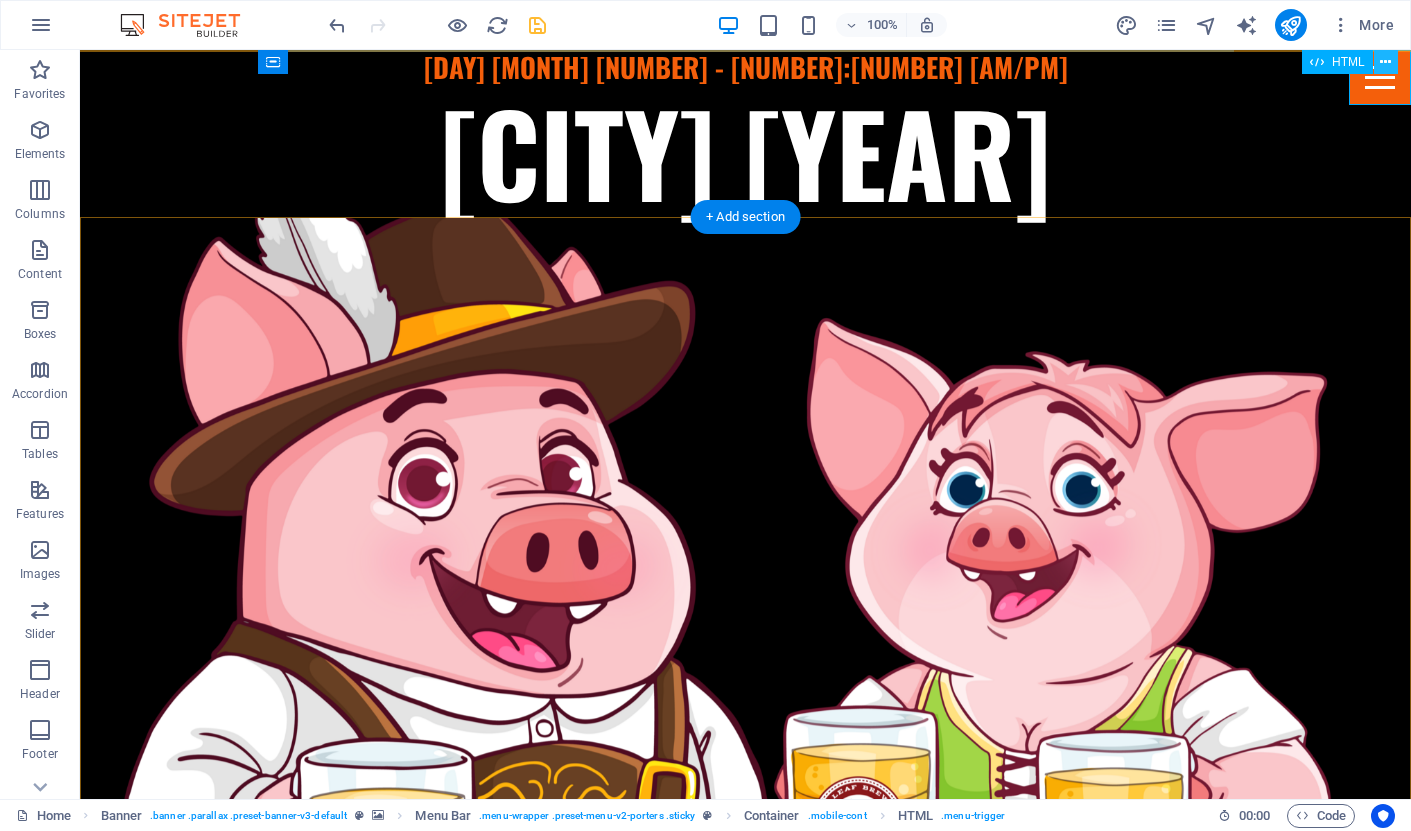click at bounding box center [1385, 62] 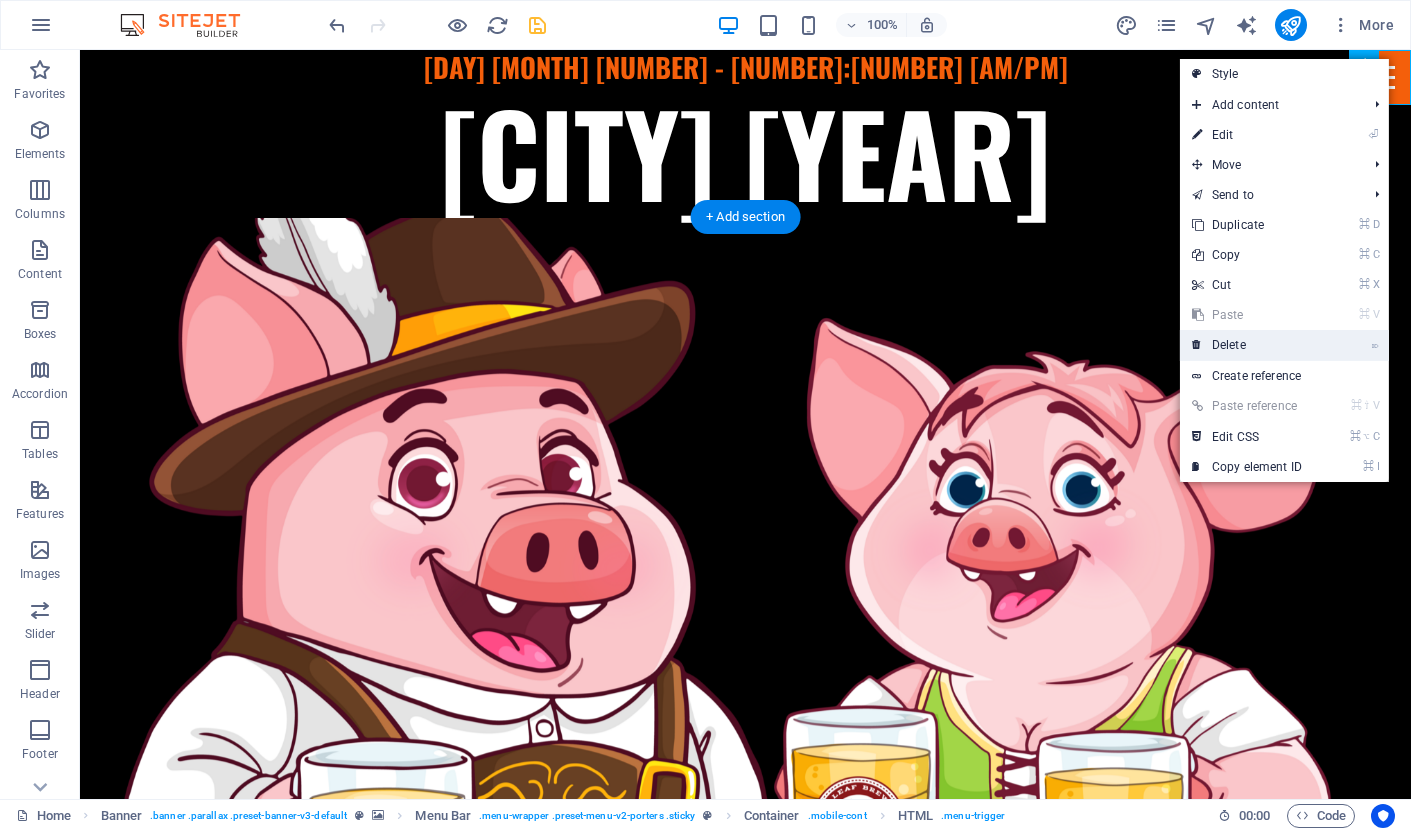 click on "⌦  Delete" at bounding box center (1247, 345) 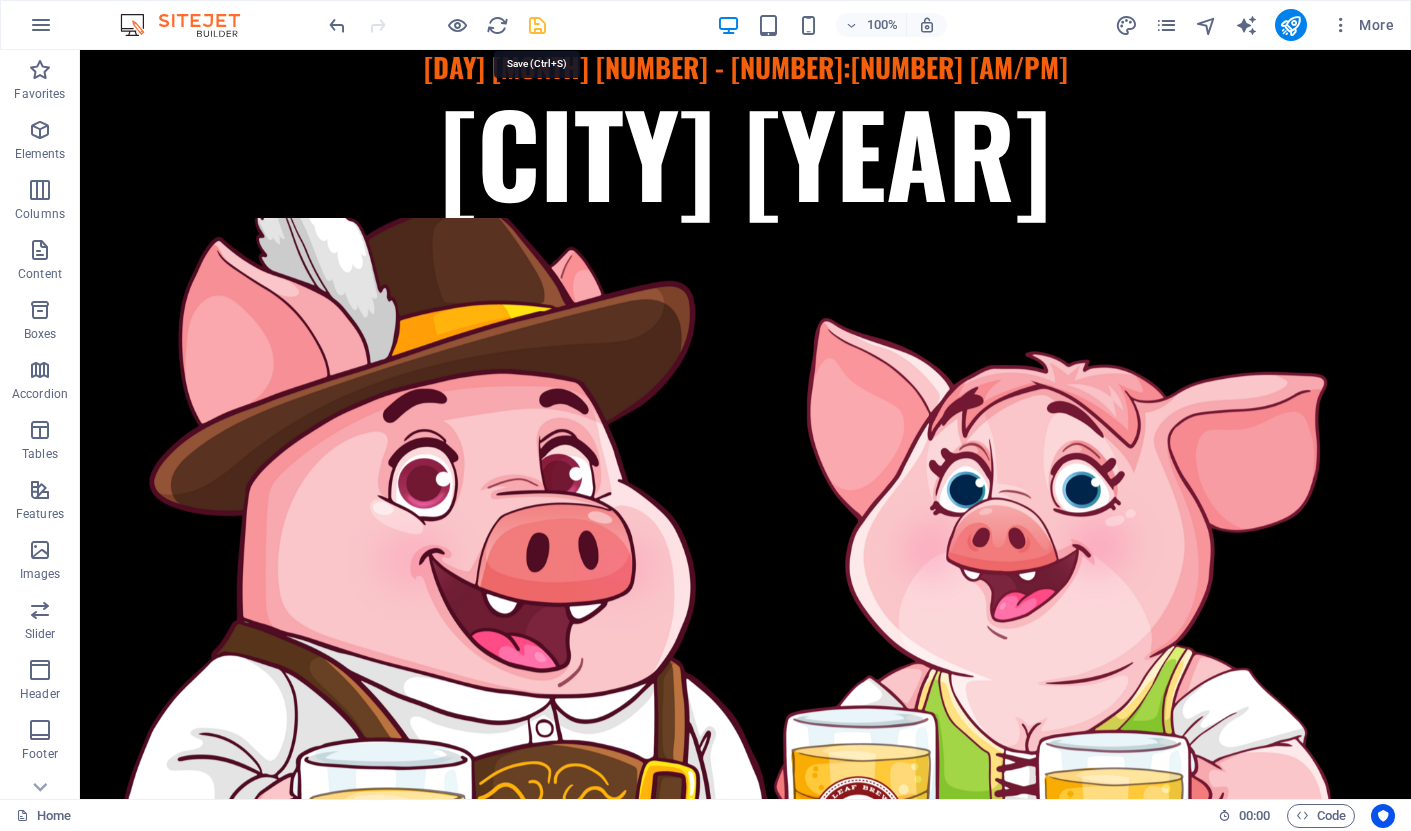 click at bounding box center [537, 25] 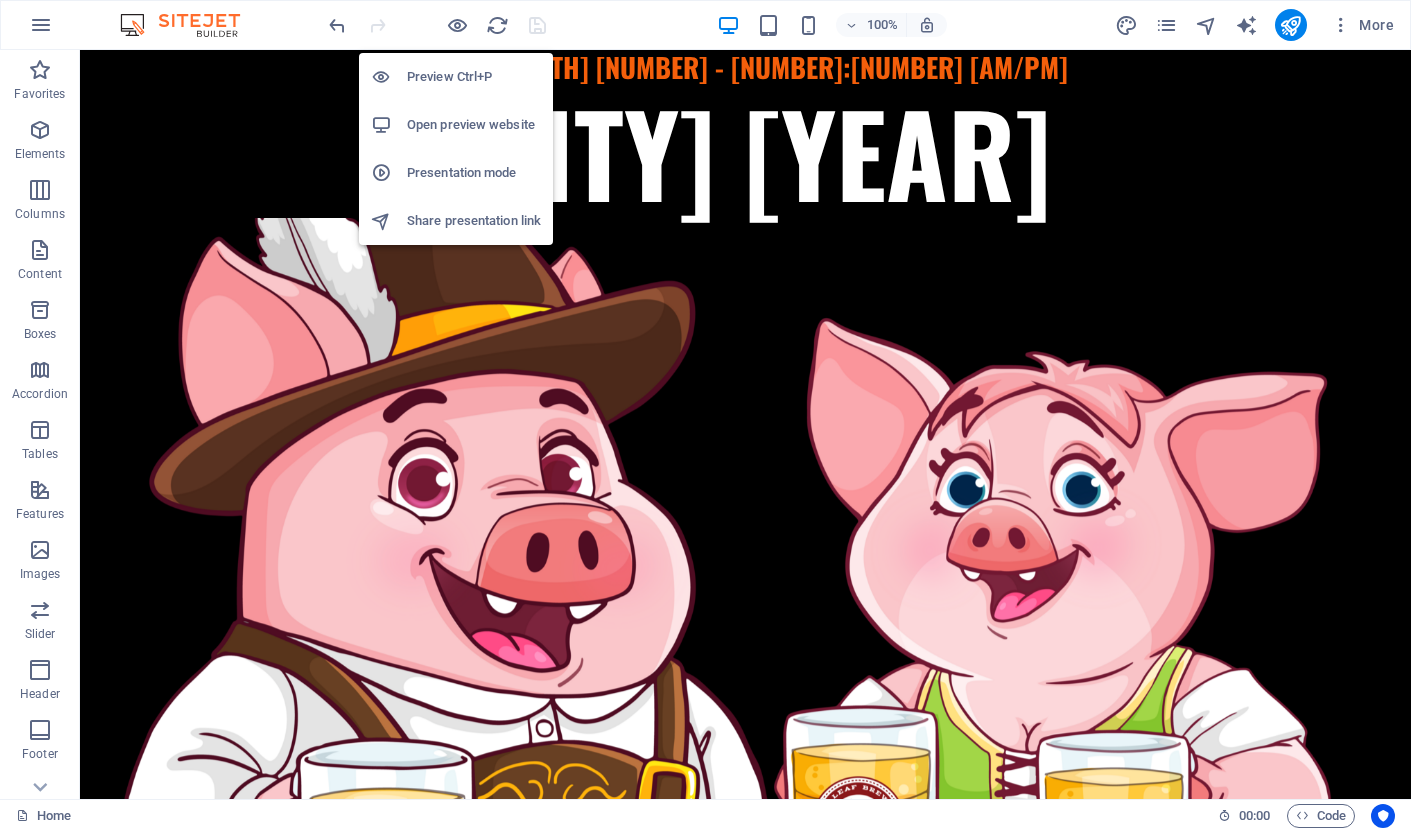 click on "Open preview website" at bounding box center (474, 125) 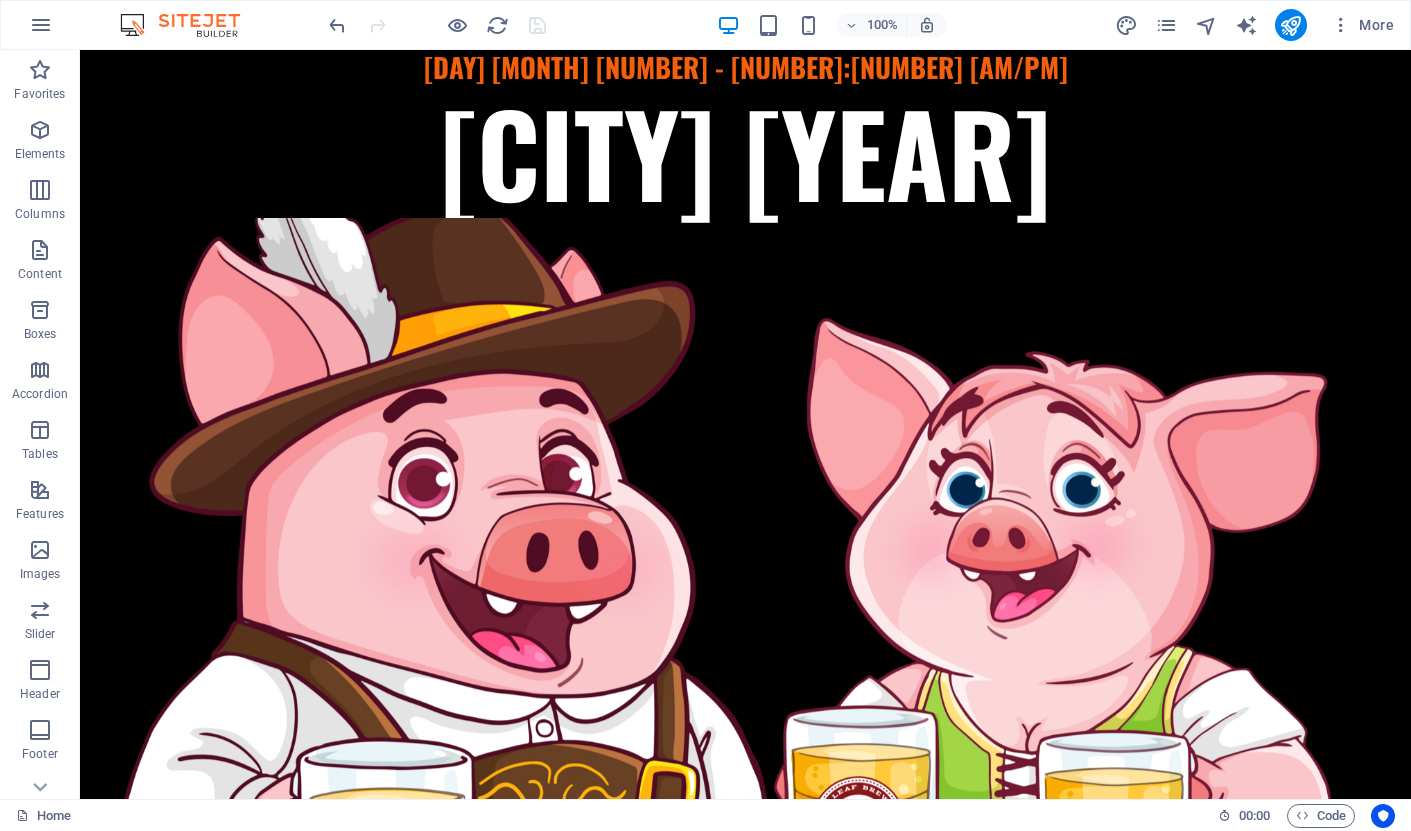 click at bounding box center [437, 25] 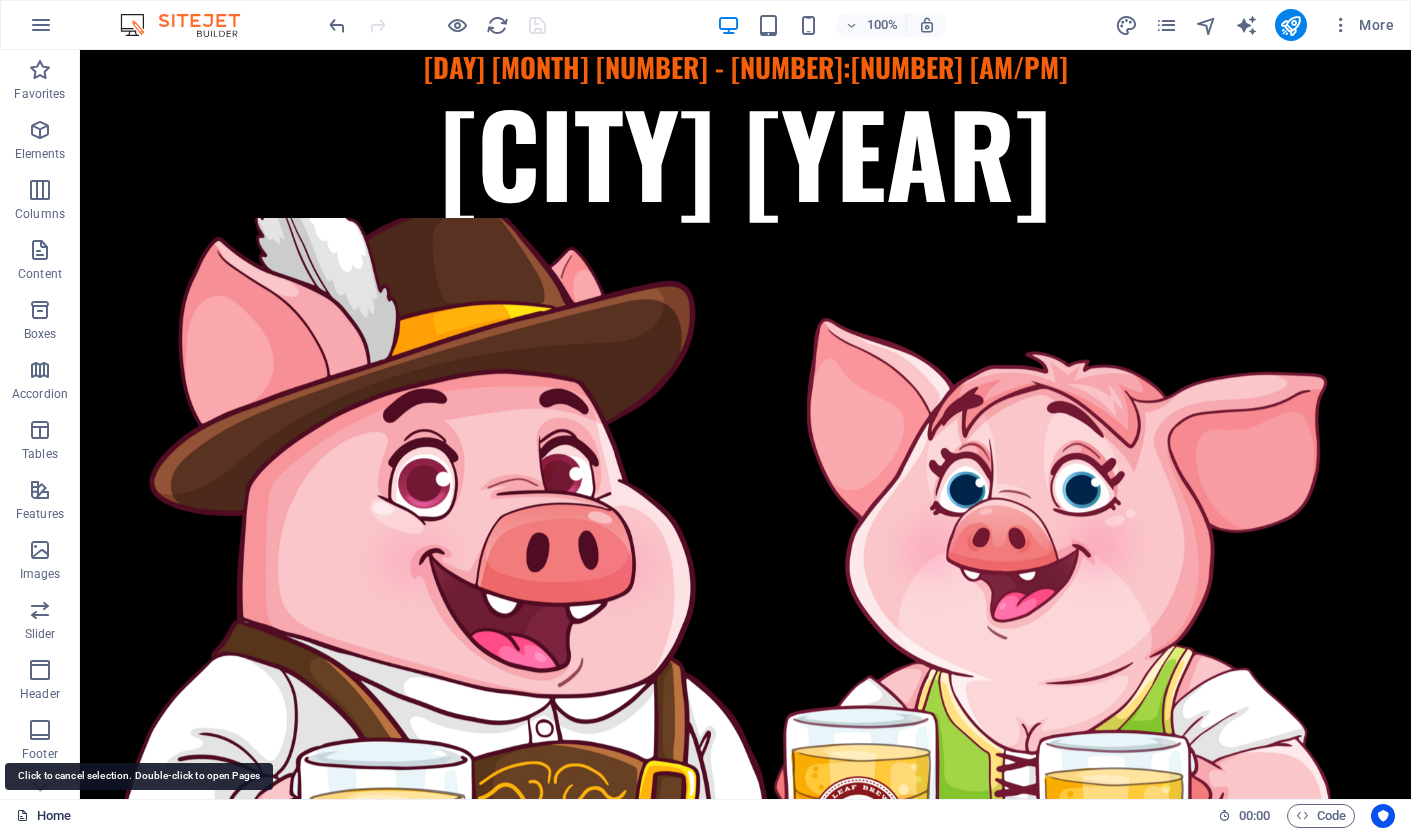 click on "Home" at bounding box center [43, 816] 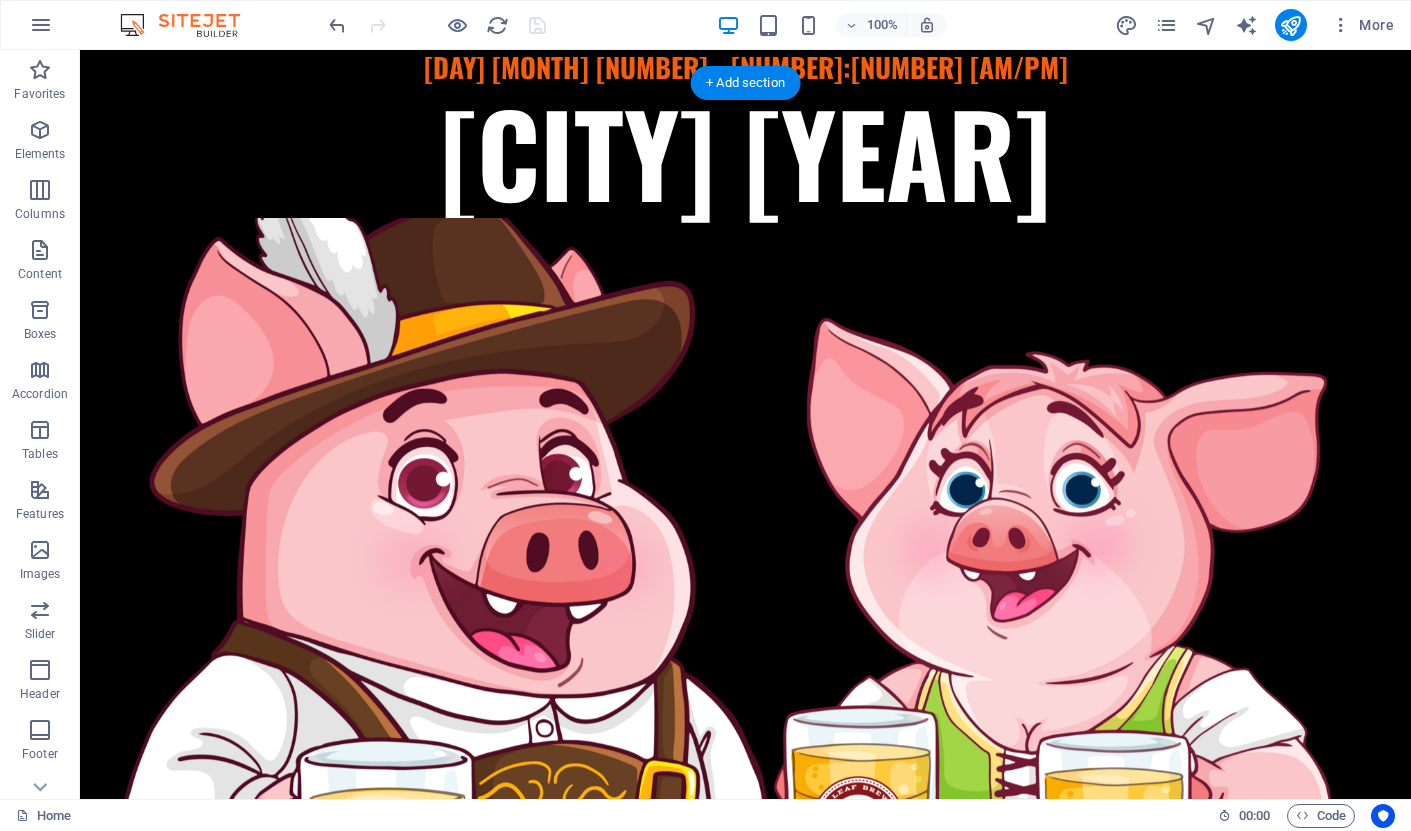 click at bounding box center (190, 25) 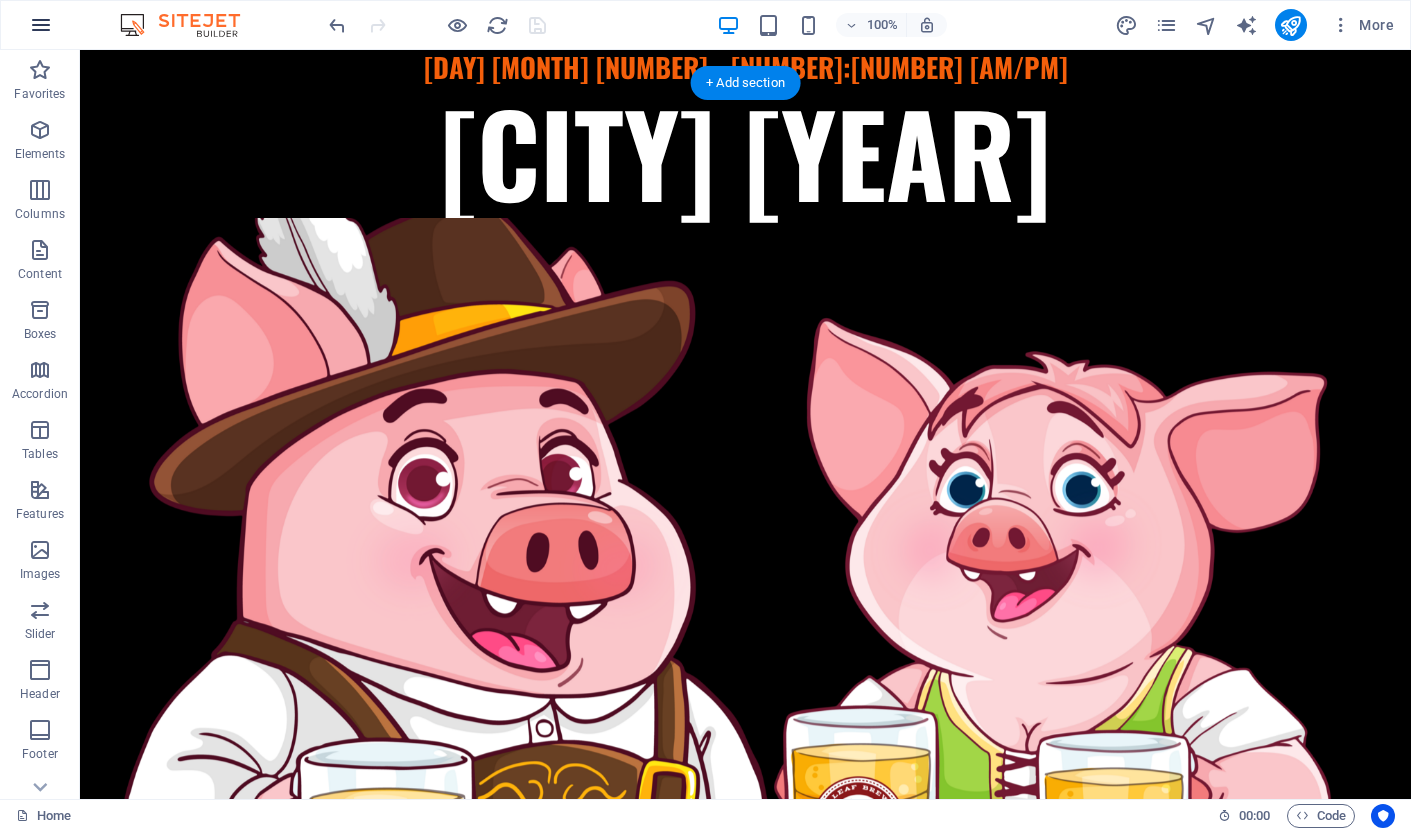 click at bounding box center [41, 25] 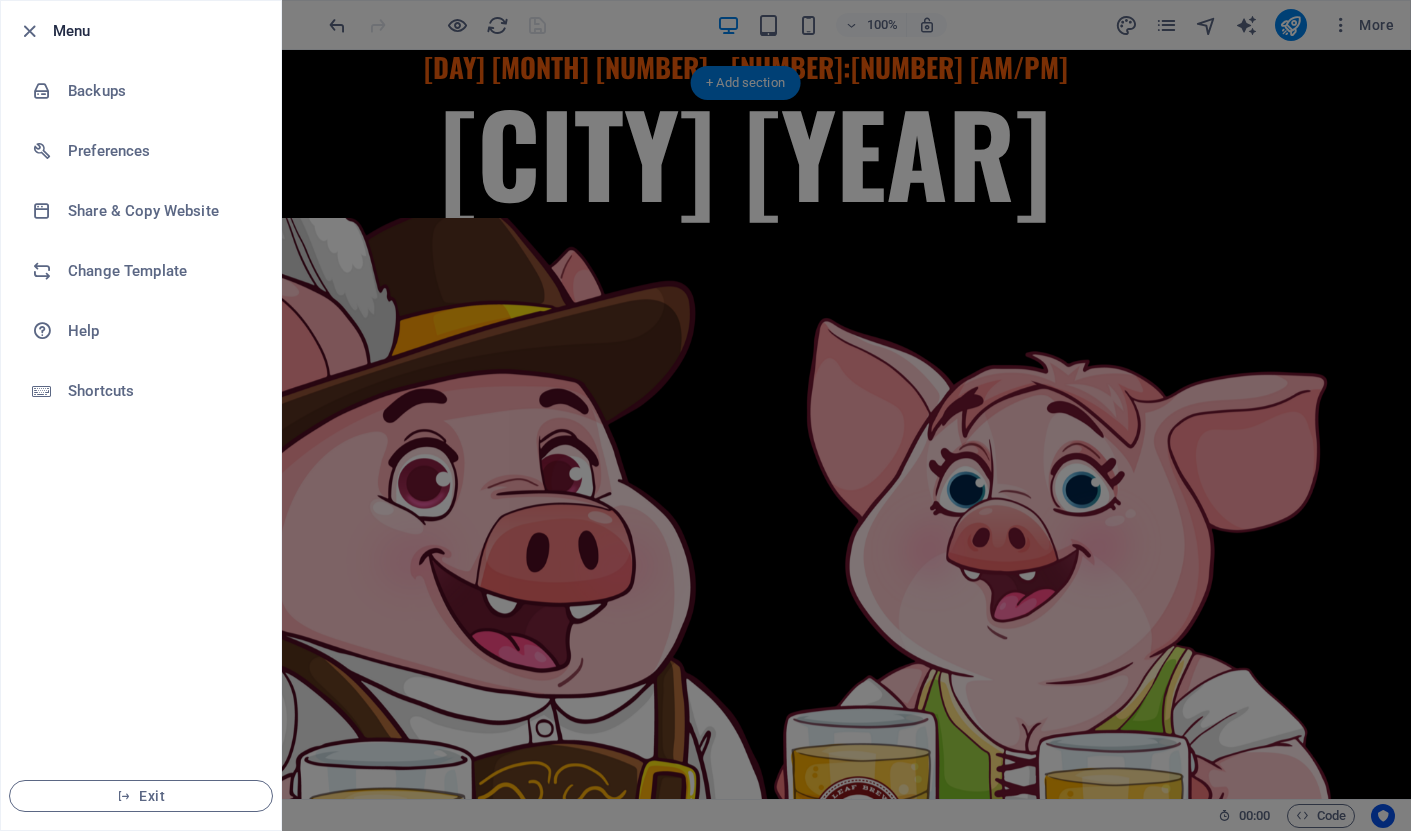click at bounding box center (29, 31) 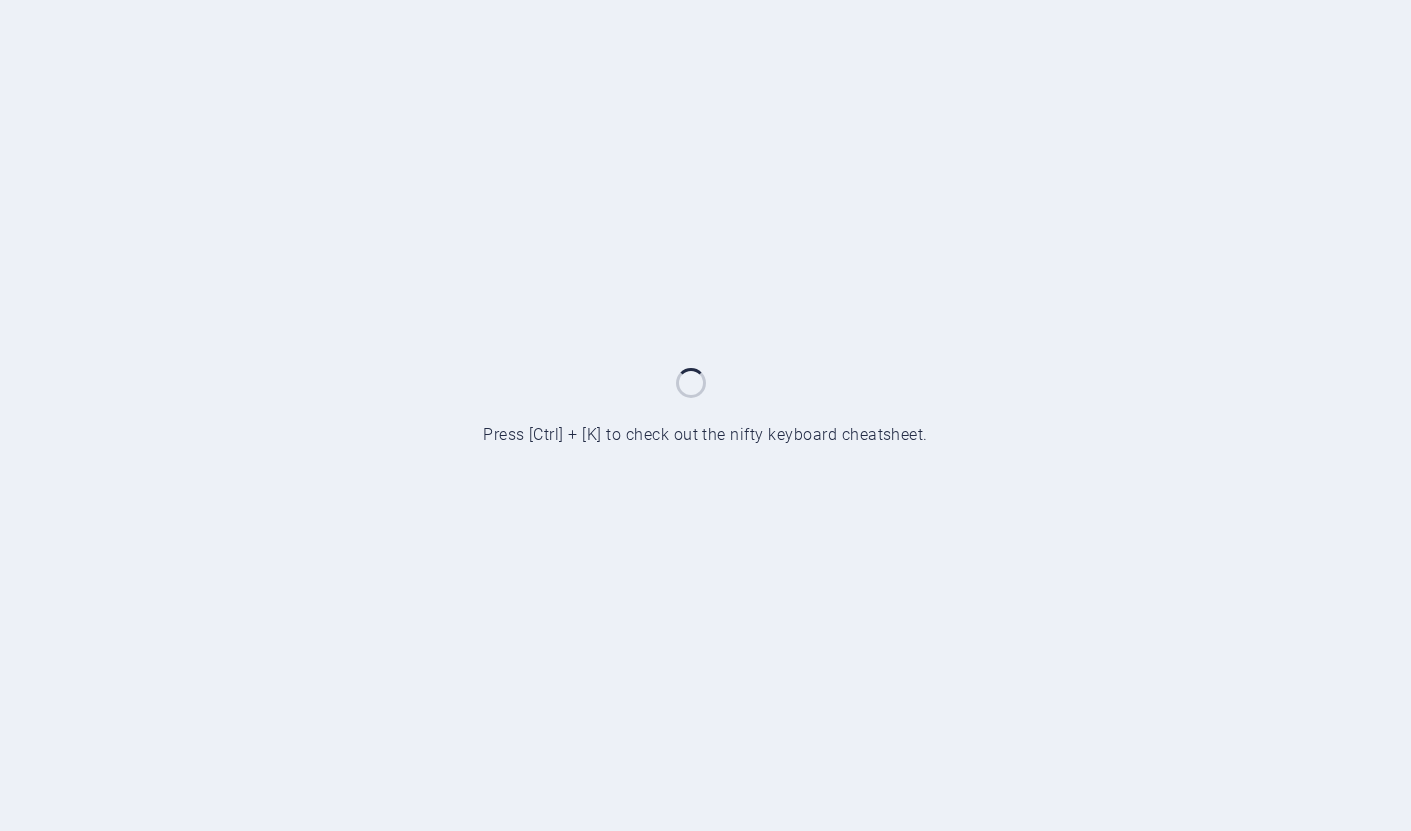 scroll, scrollTop: 0, scrollLeft: 0, axis: both 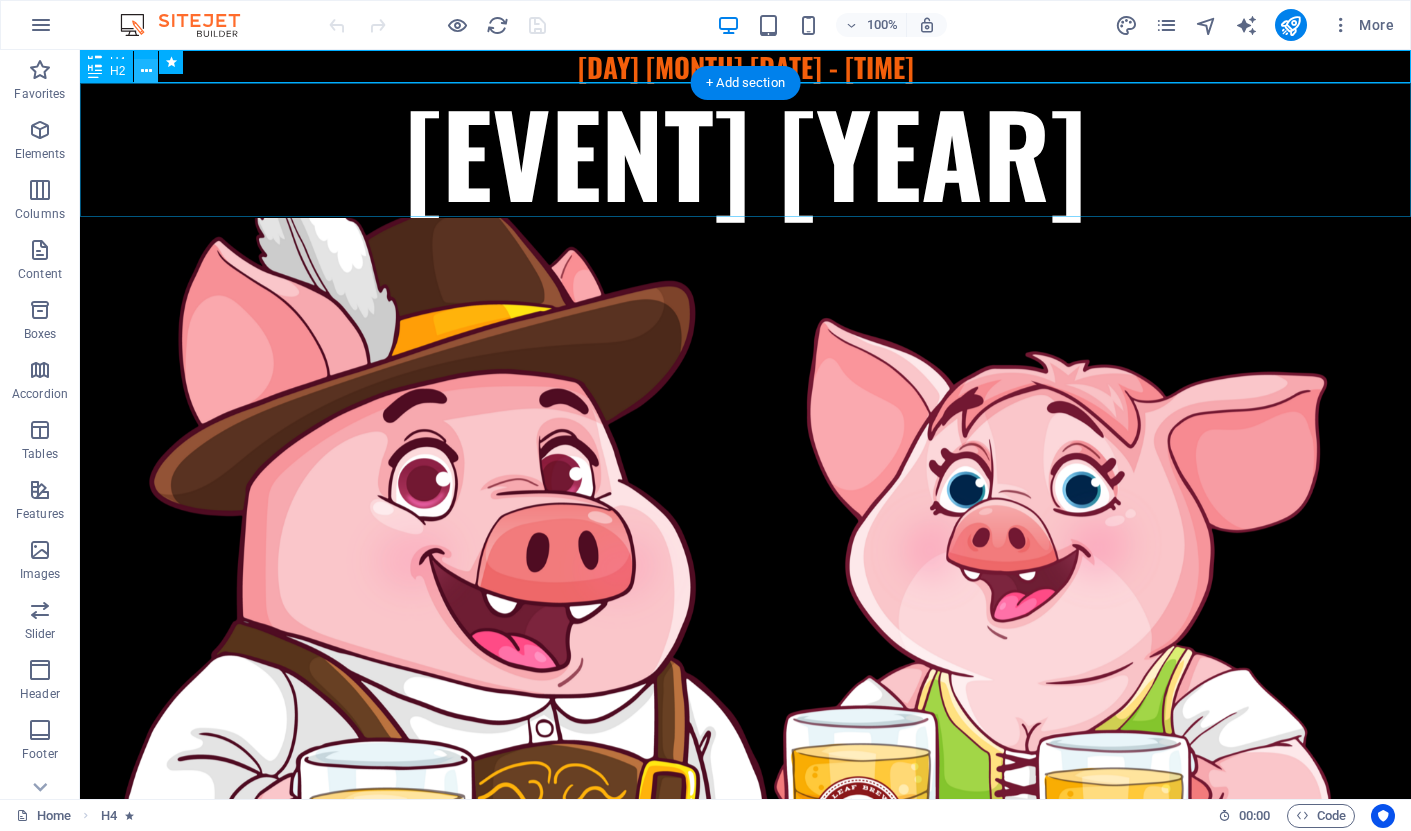 click at bounding box center [146, 71] 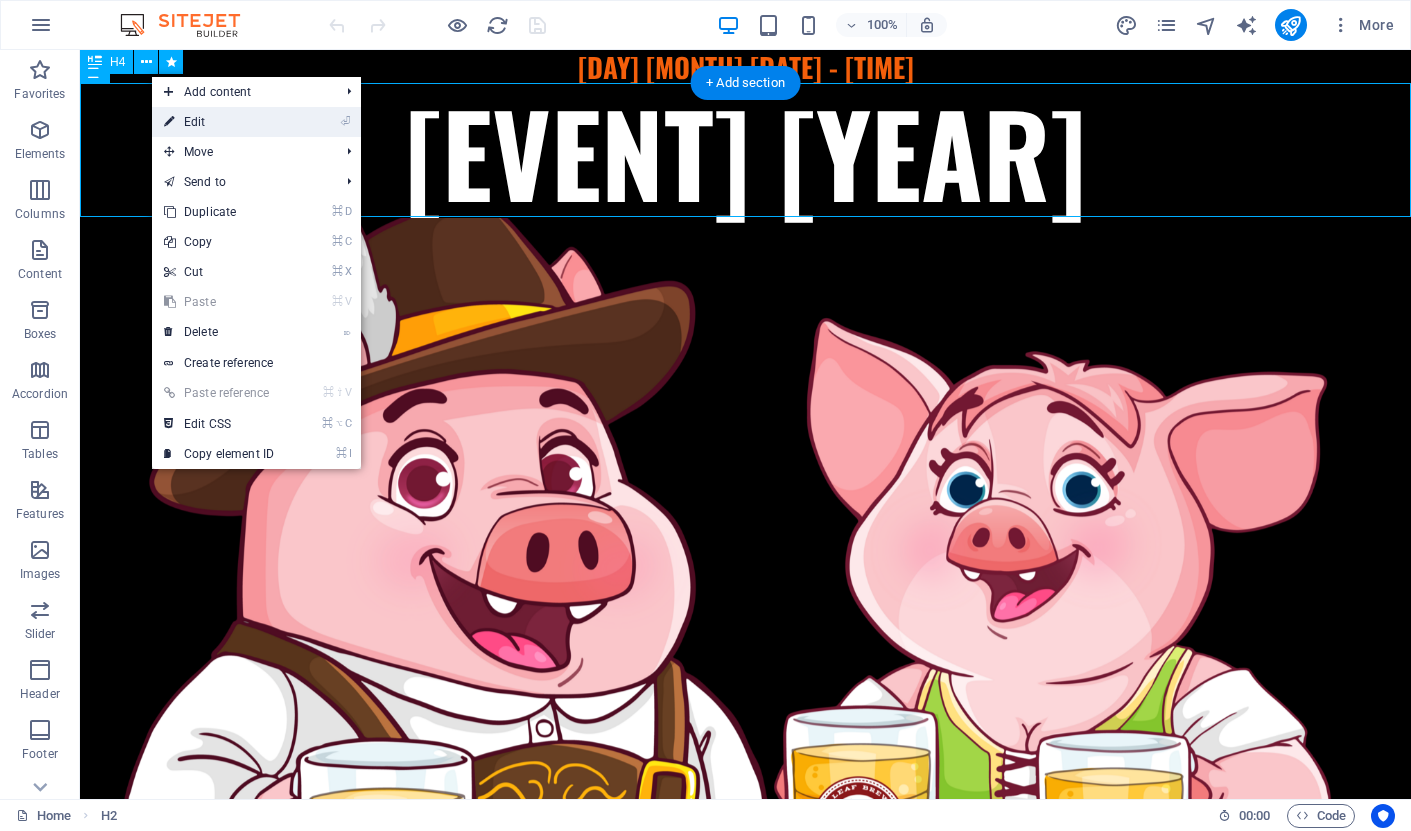 click on "⏎  Edit" at bounding box center [219, 122] 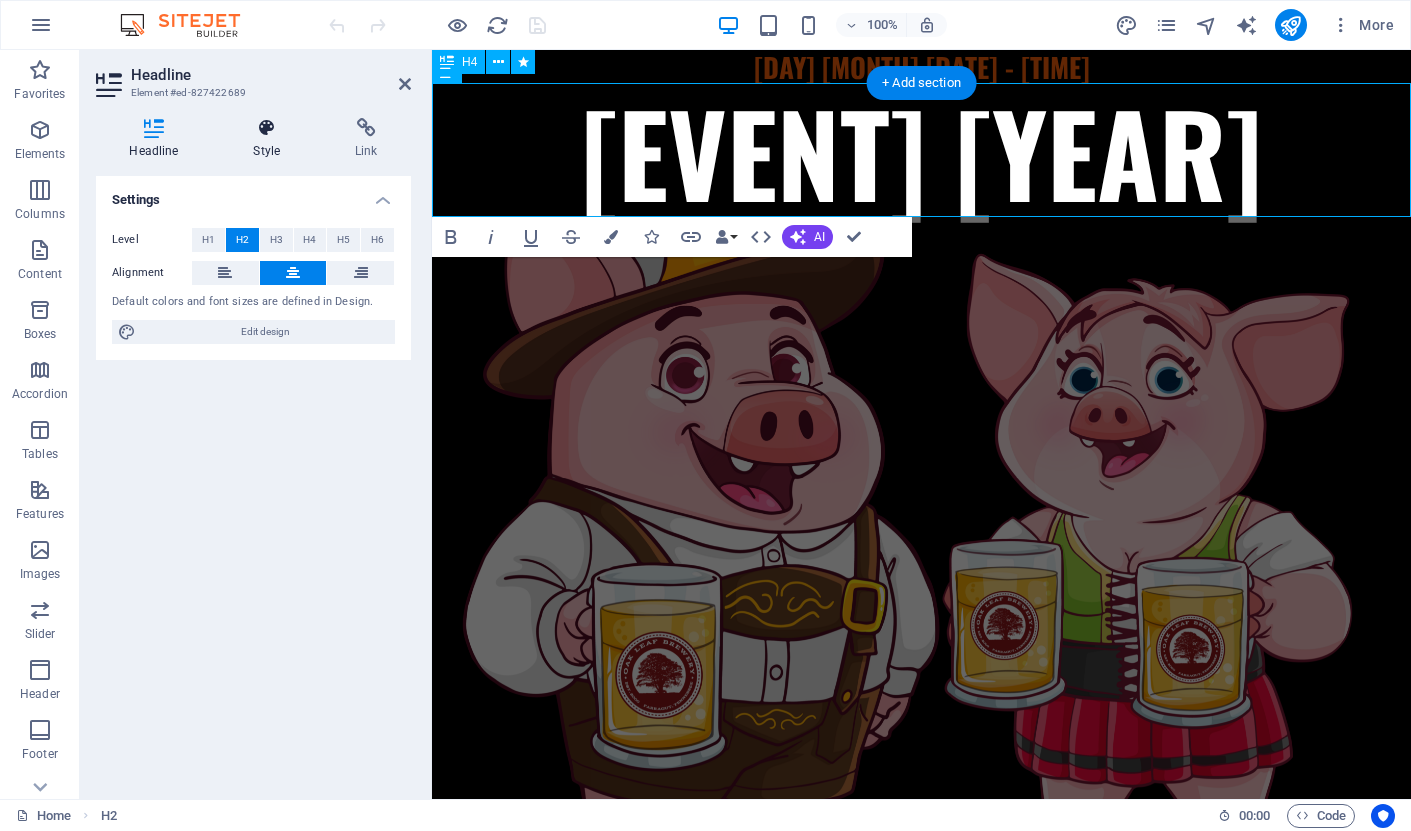 click at bounding box center [267, 128] 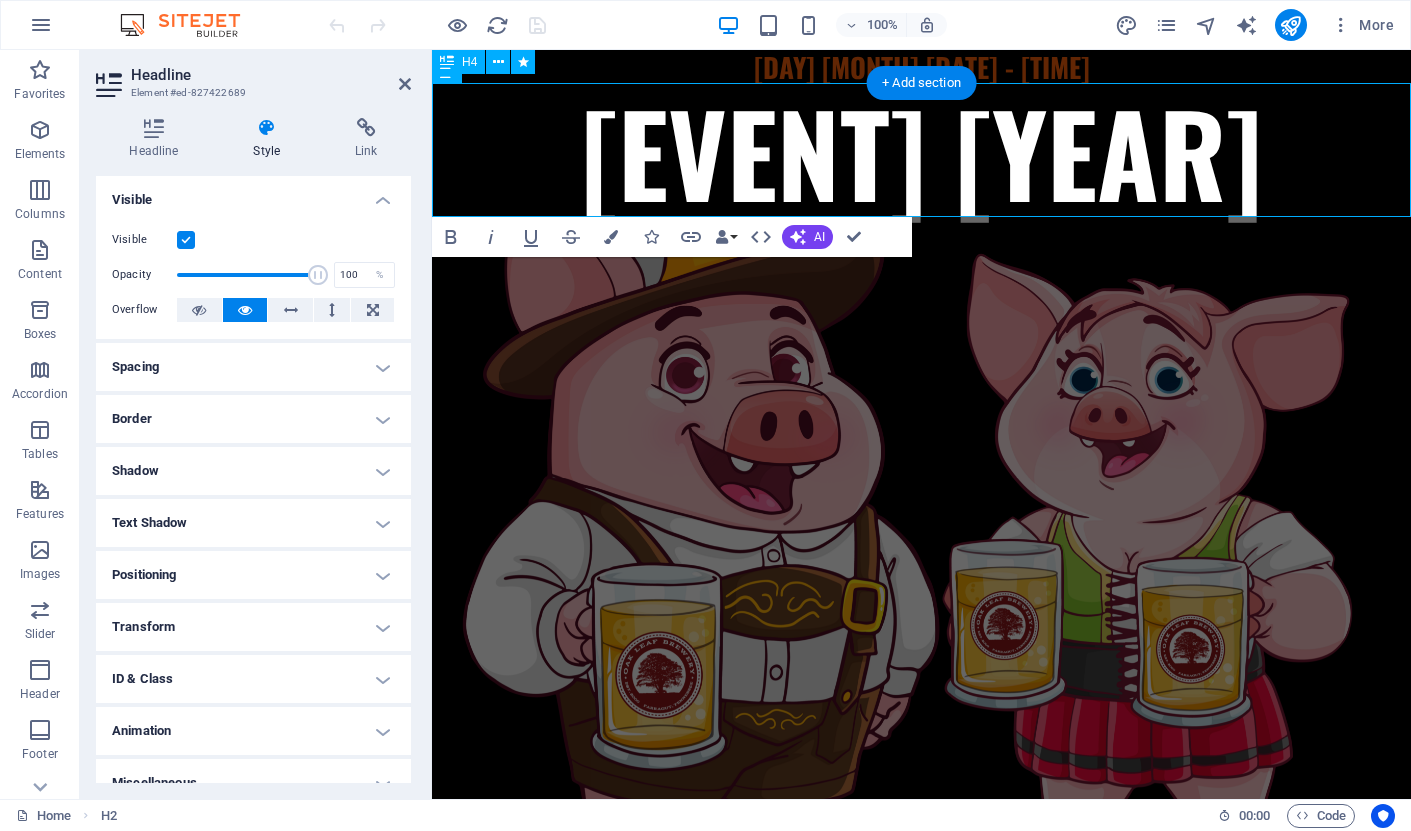 scroll, scrollTop: 0, scrollLeft: 0, axis: both 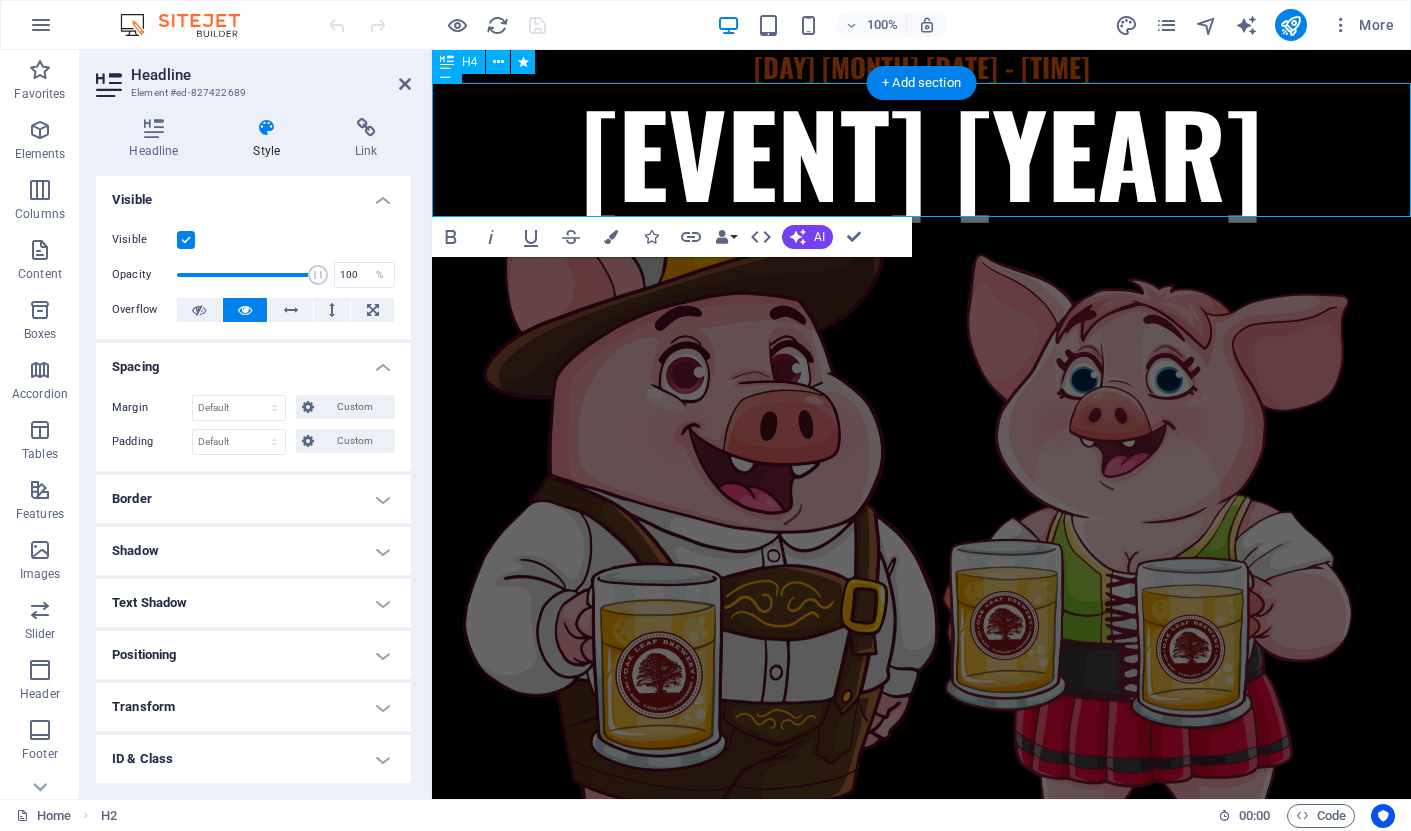 click on "Spacing" at bounding box center [253, 361] 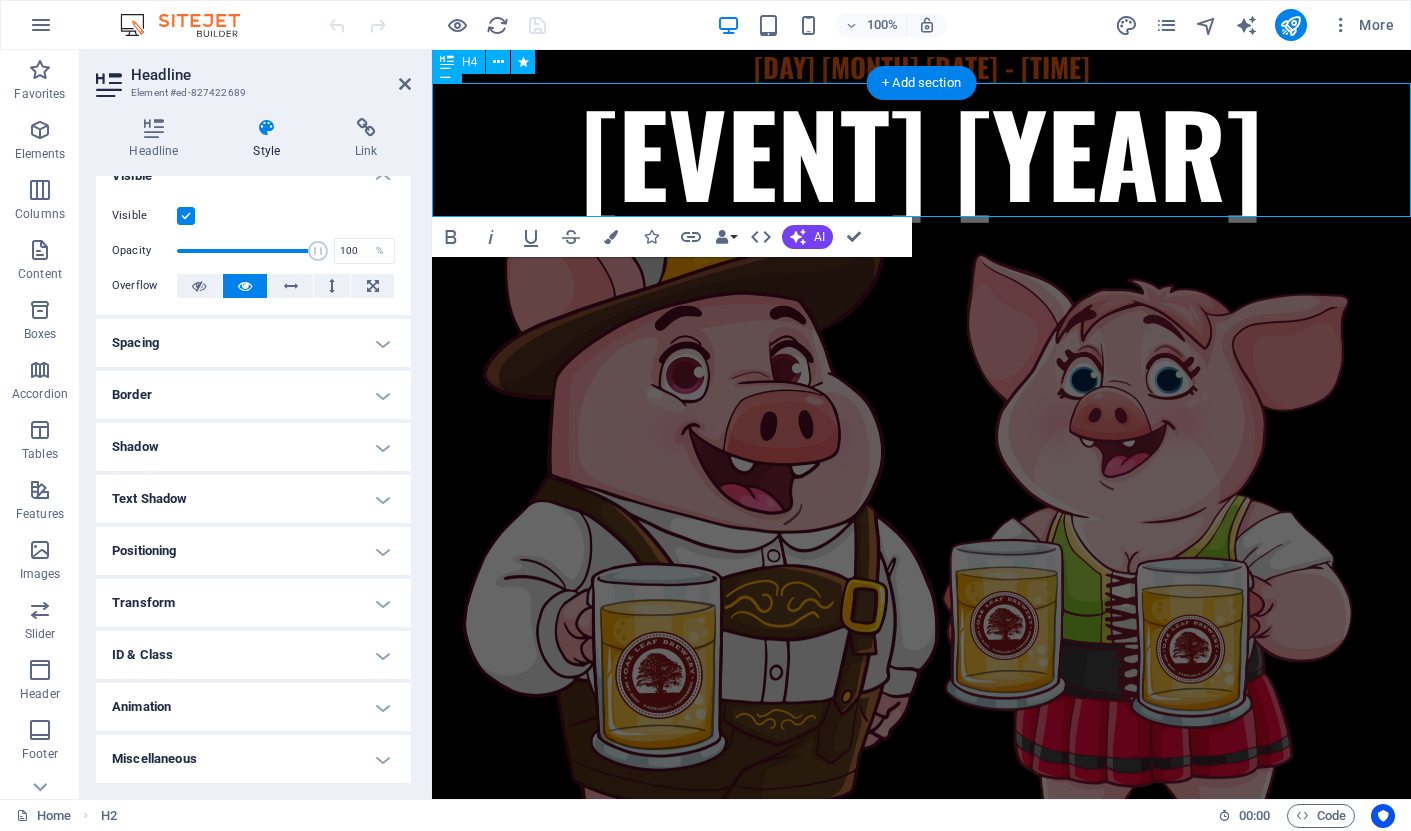 scroll, scrollTop: 23, scrollLeft: 0, axis: vertical 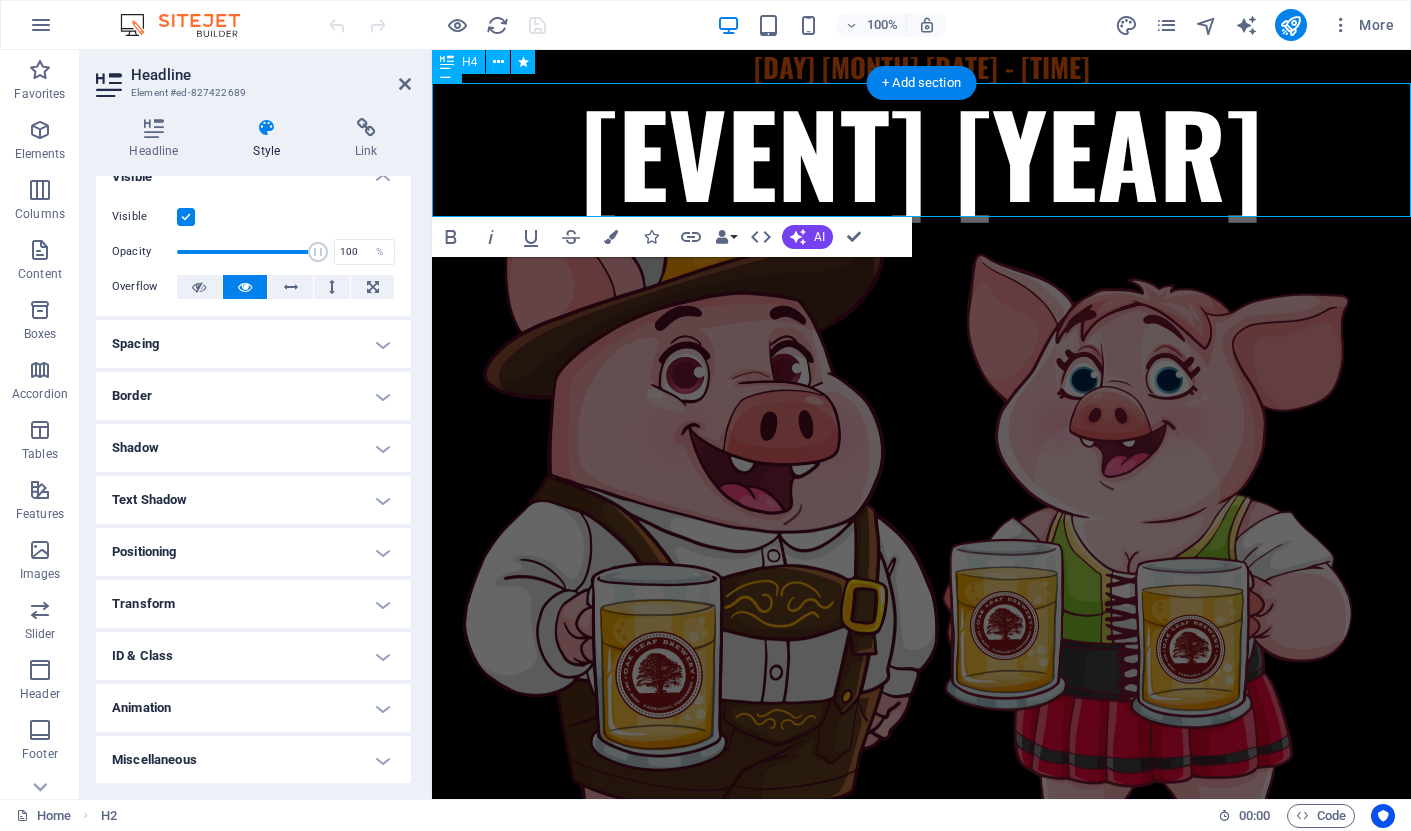 click on "ID & Class" at bounding box center (253, 656) 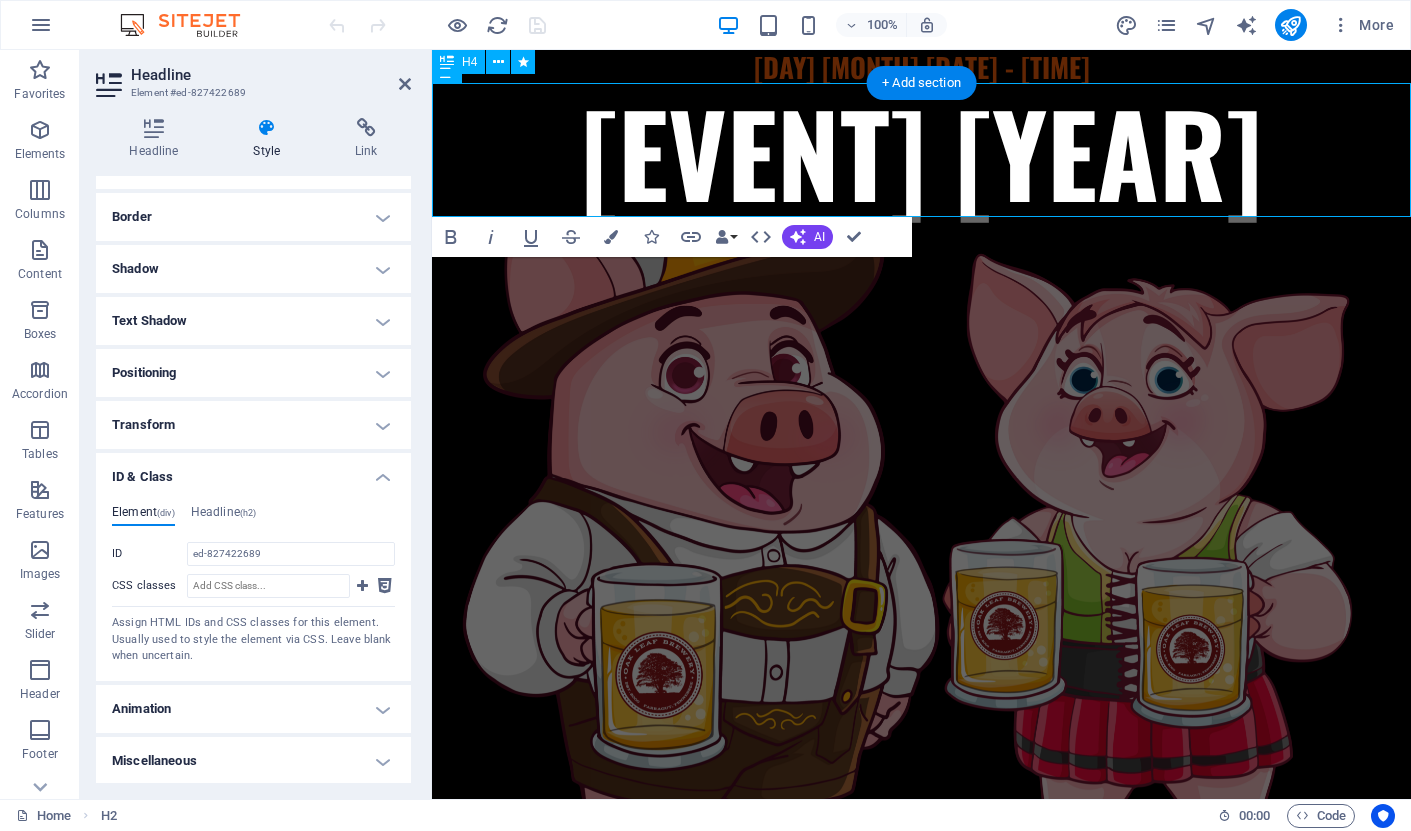 scroll, scrollTop: 201, scrollLeft: 0, axis: vertical 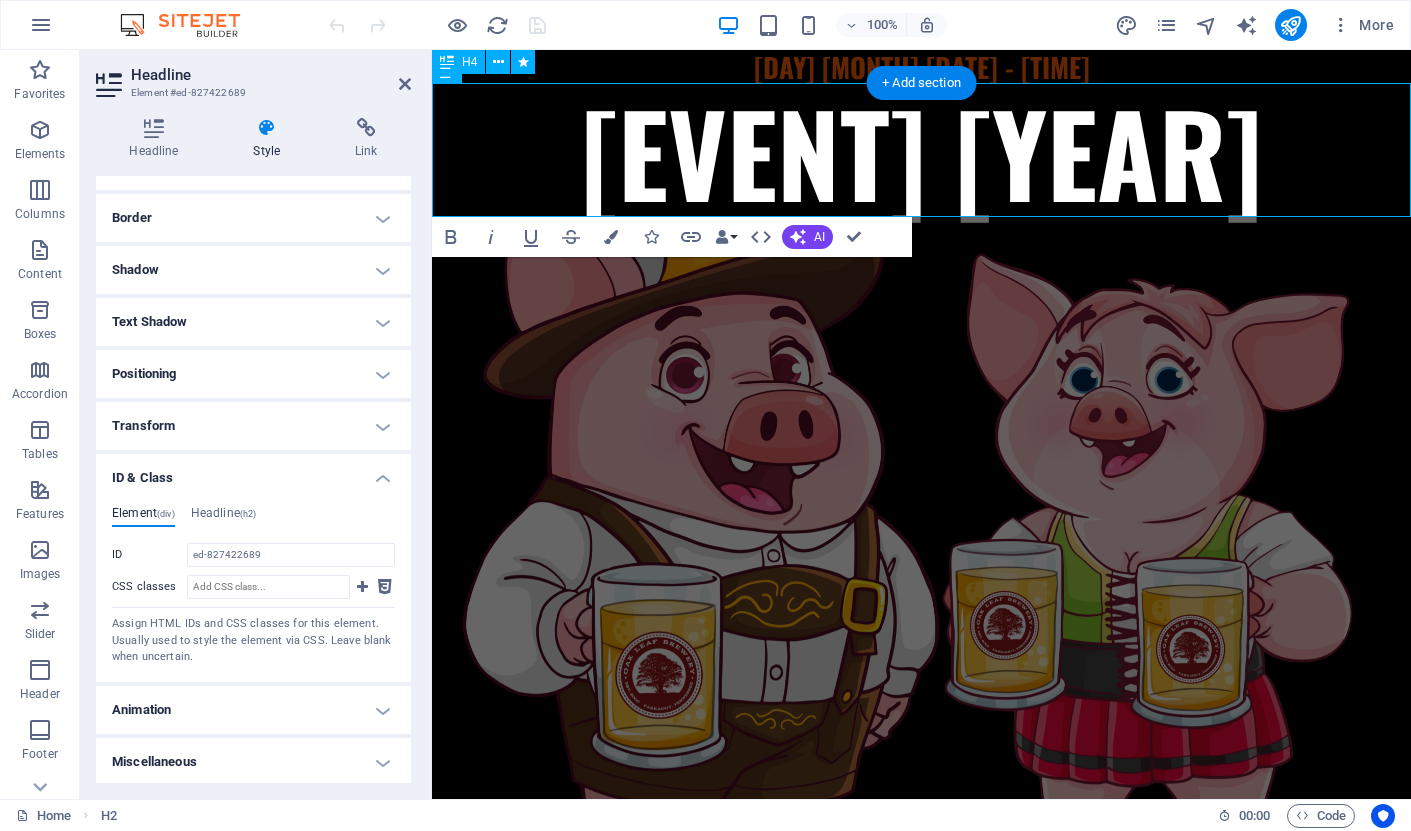 click on "ID & Class" at bounding box center (253, 472) 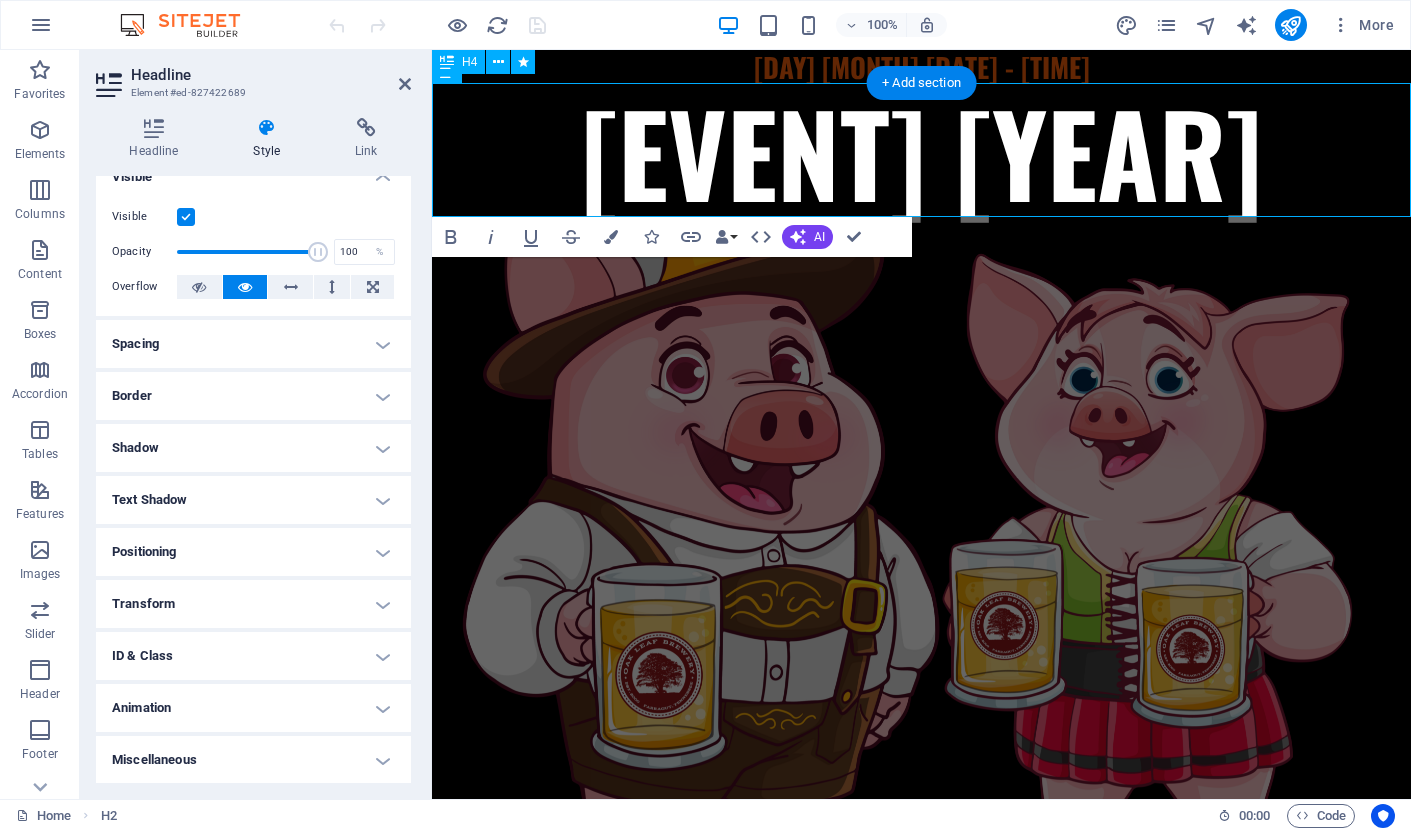 click on "Miscellaneous" at bounding box center (253, 760) 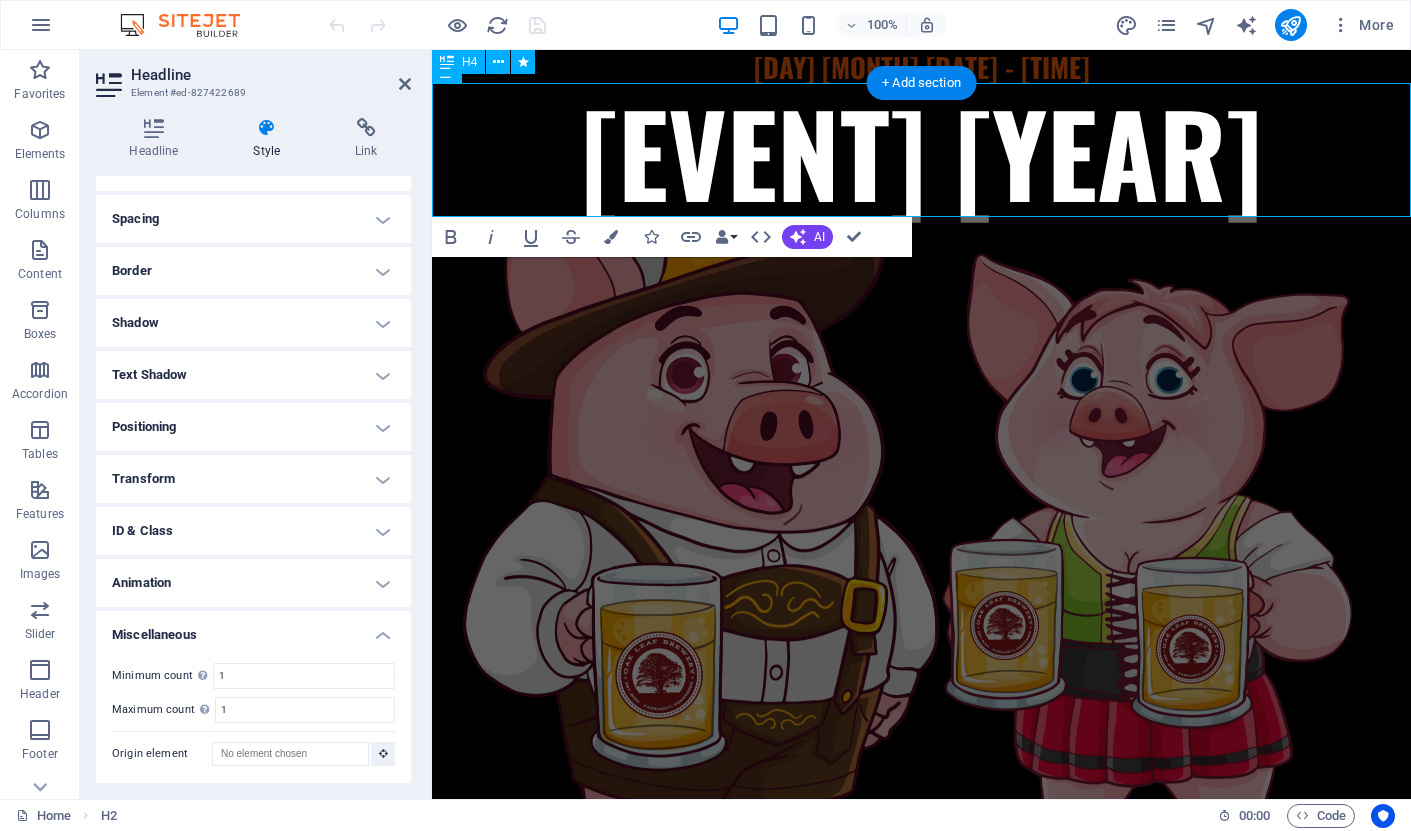 scroll, scrollTop: 147, scrollLeft: 0, axis: vertical 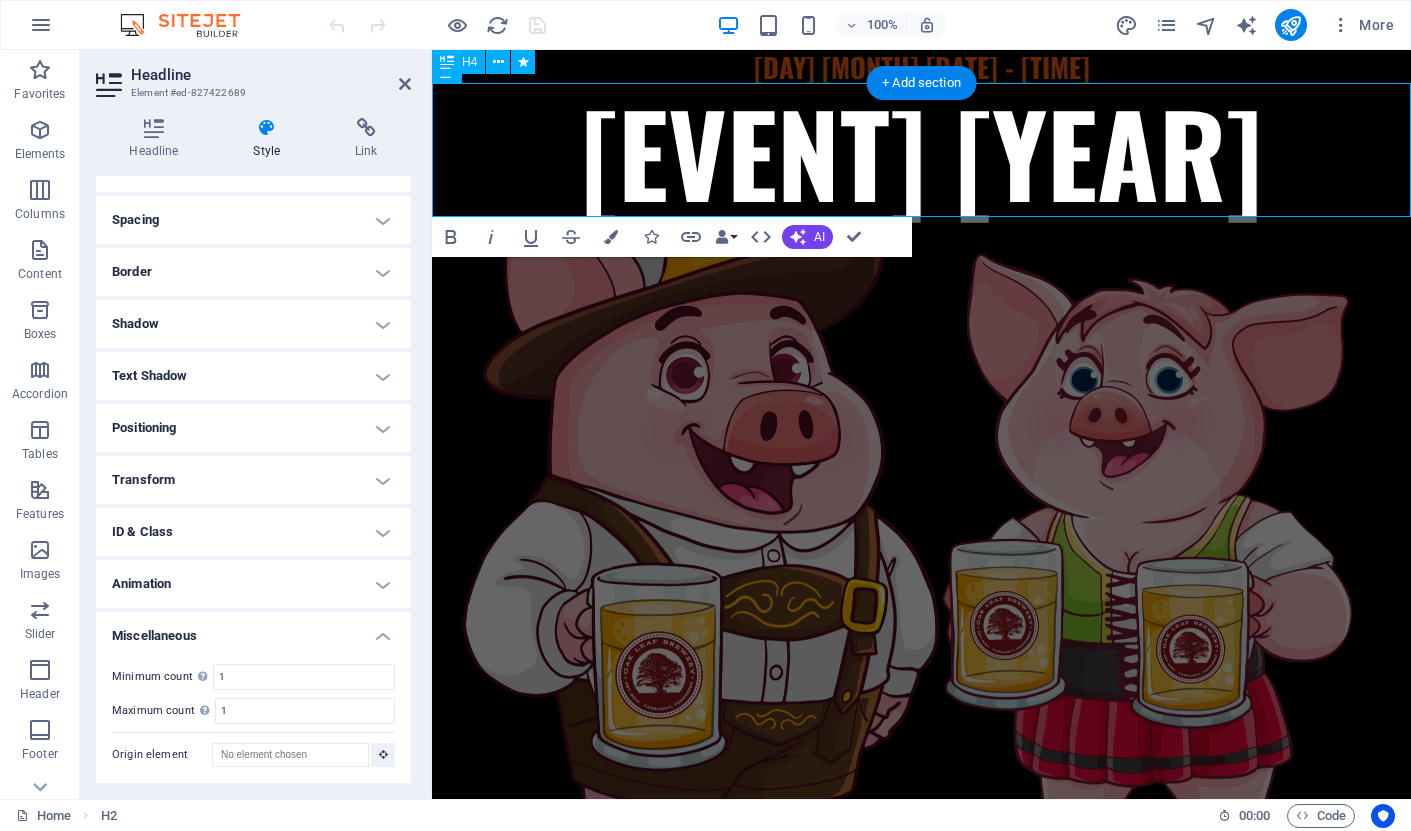 click on "Miscellaneous" at bounding box center (253, 630) 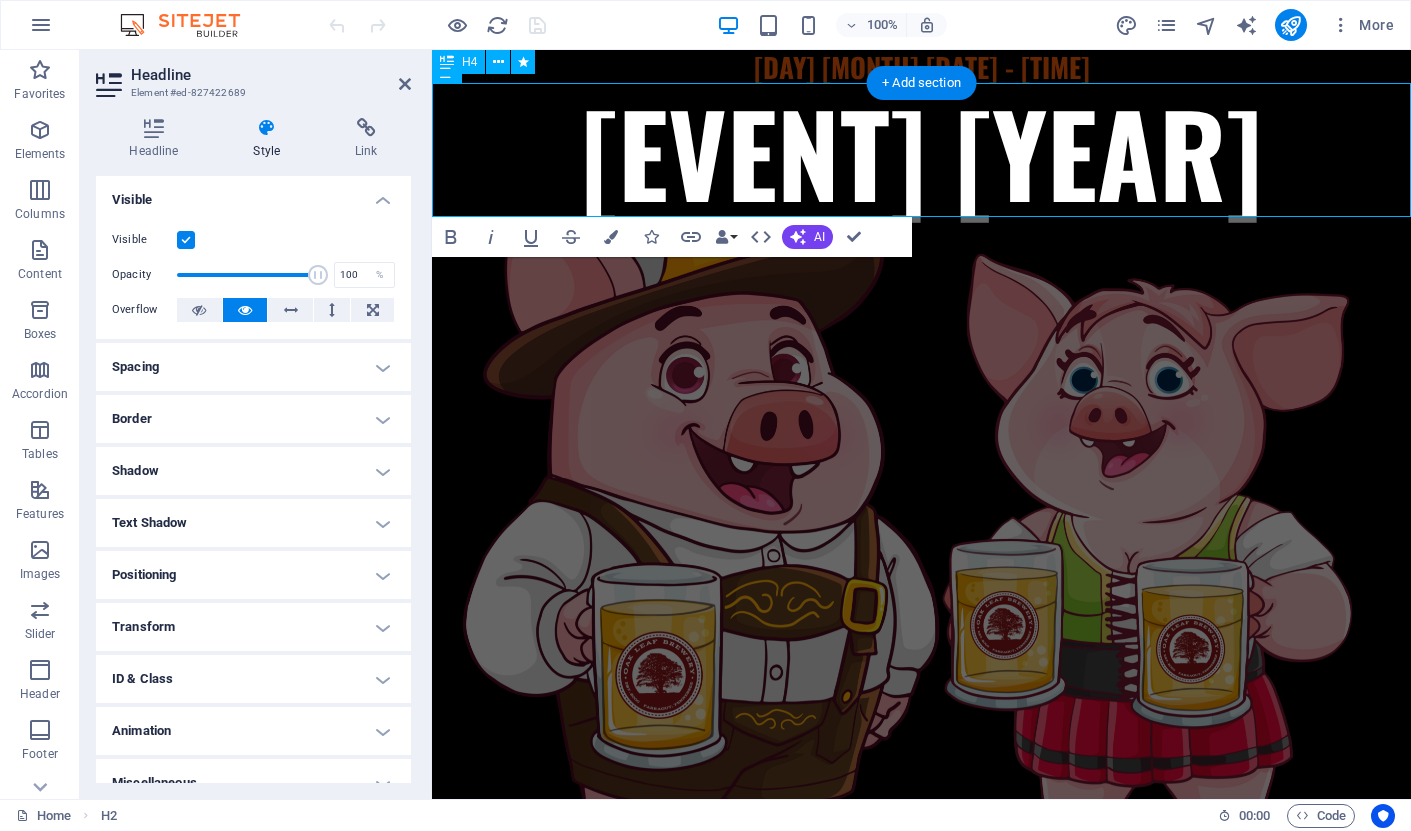scroll, scrollTop: 0, scrollLeft: 0, axis: both 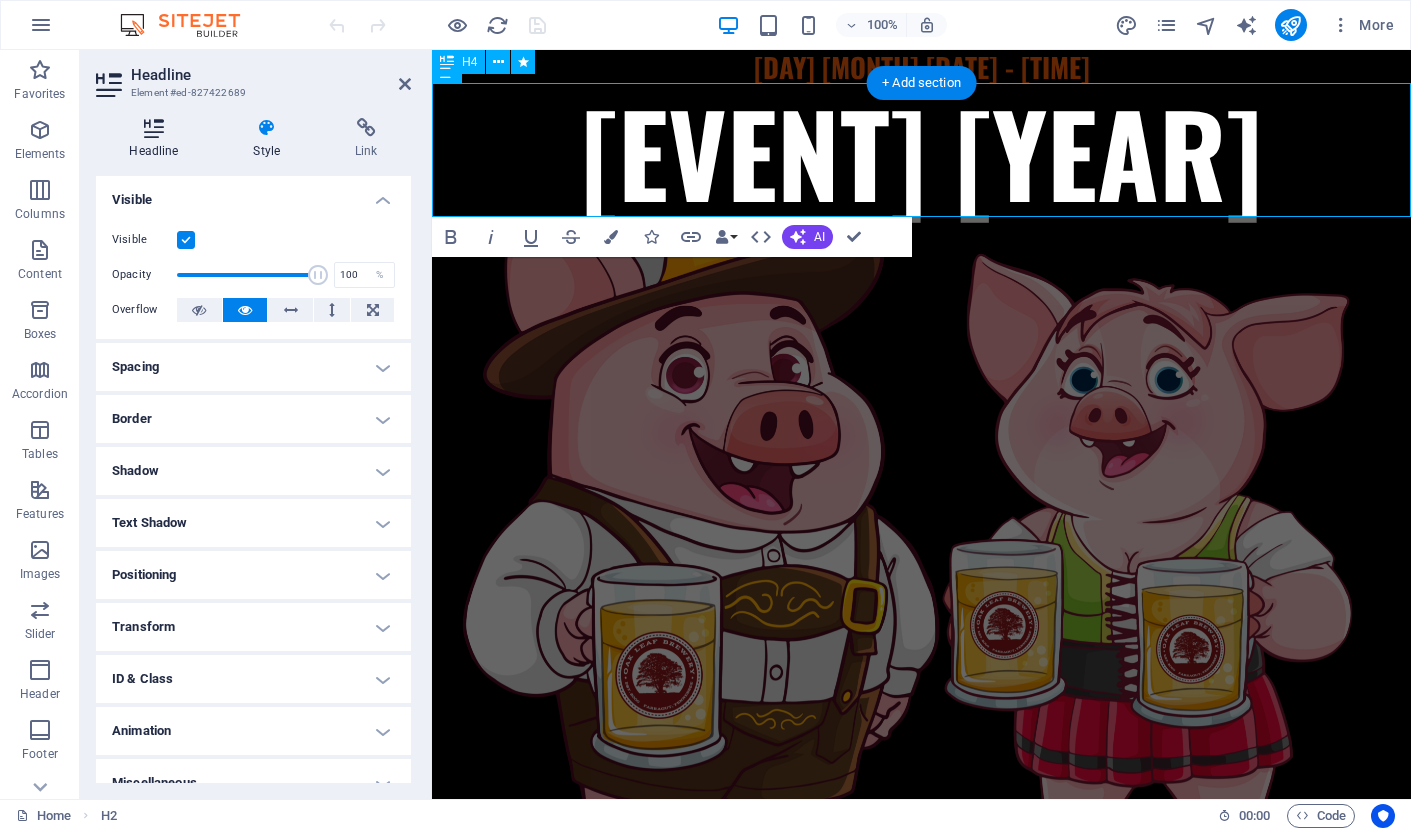 click at bounding box center (154, 128) 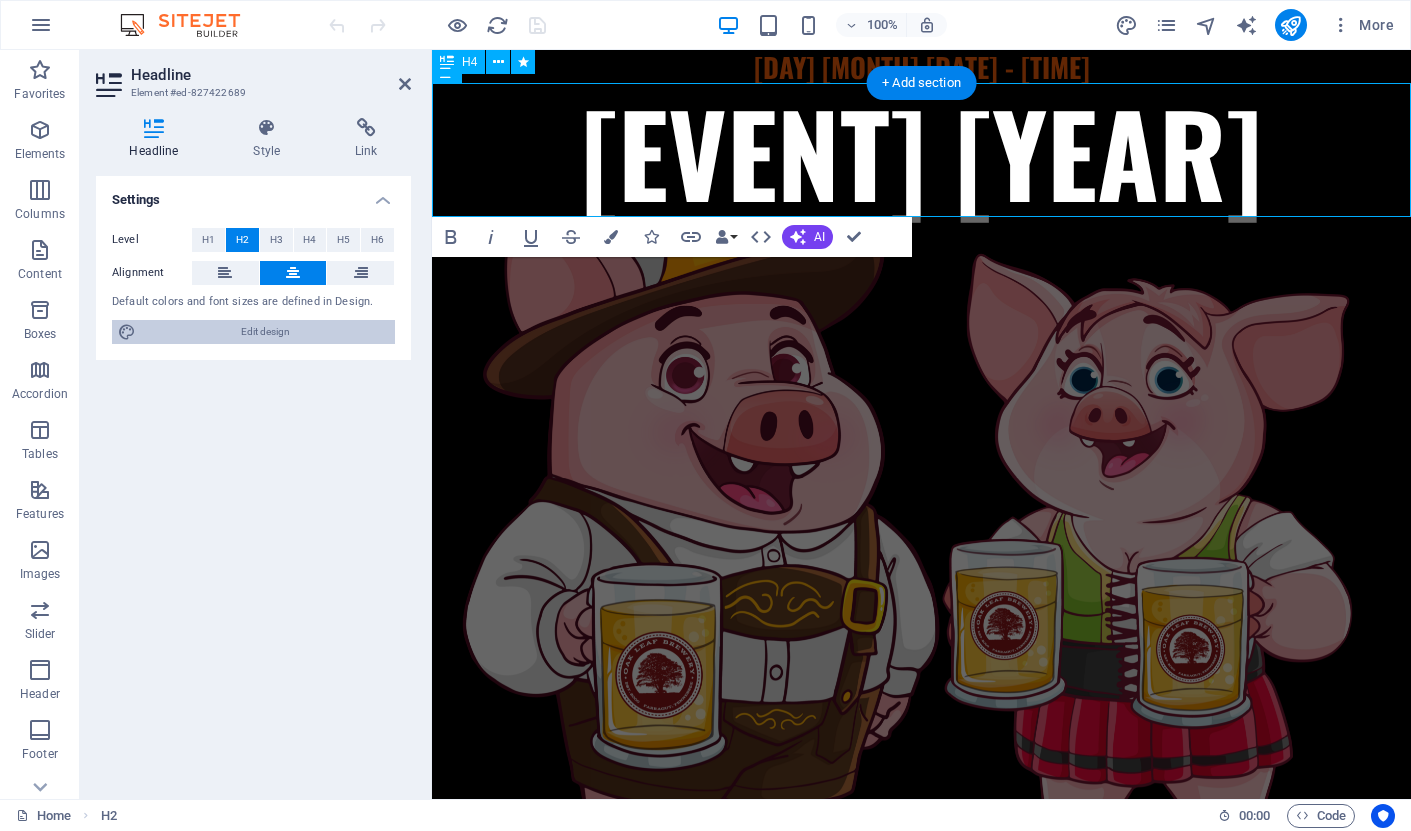 click on "Edit design" at bounding box center (265, 332) 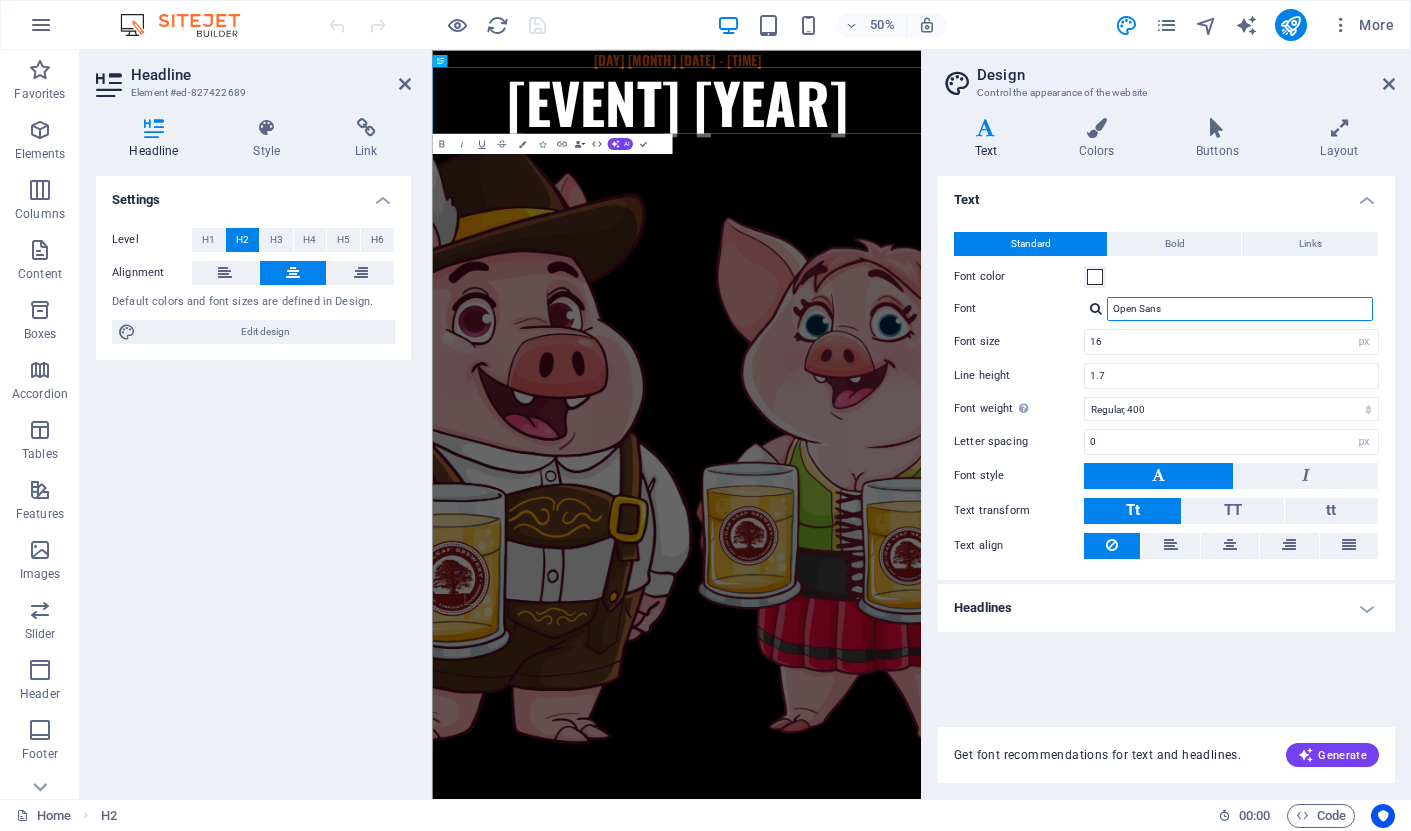 click on "Open Sans" at bounding box center (1240, 309) 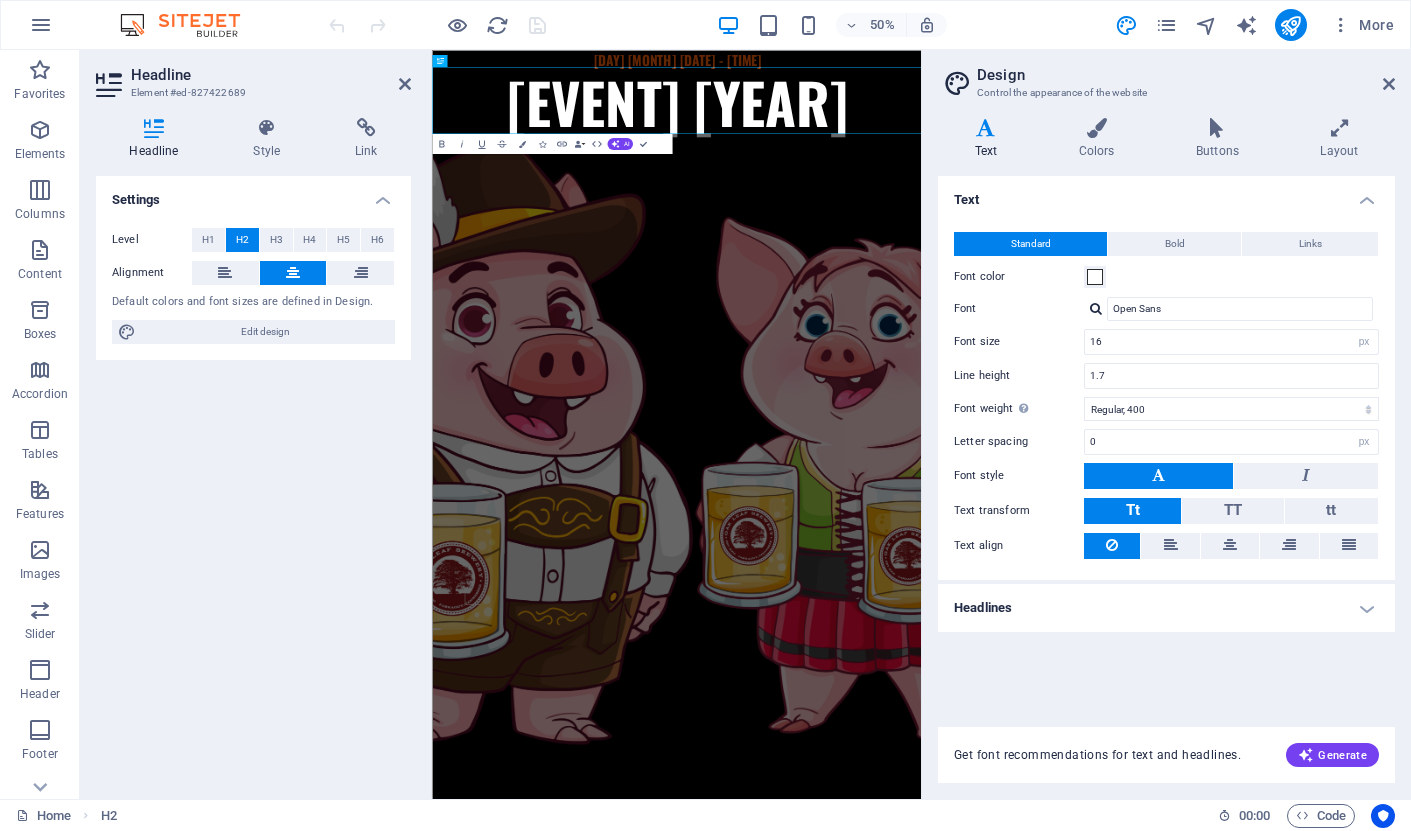 click at bounding box center [1096, 308] 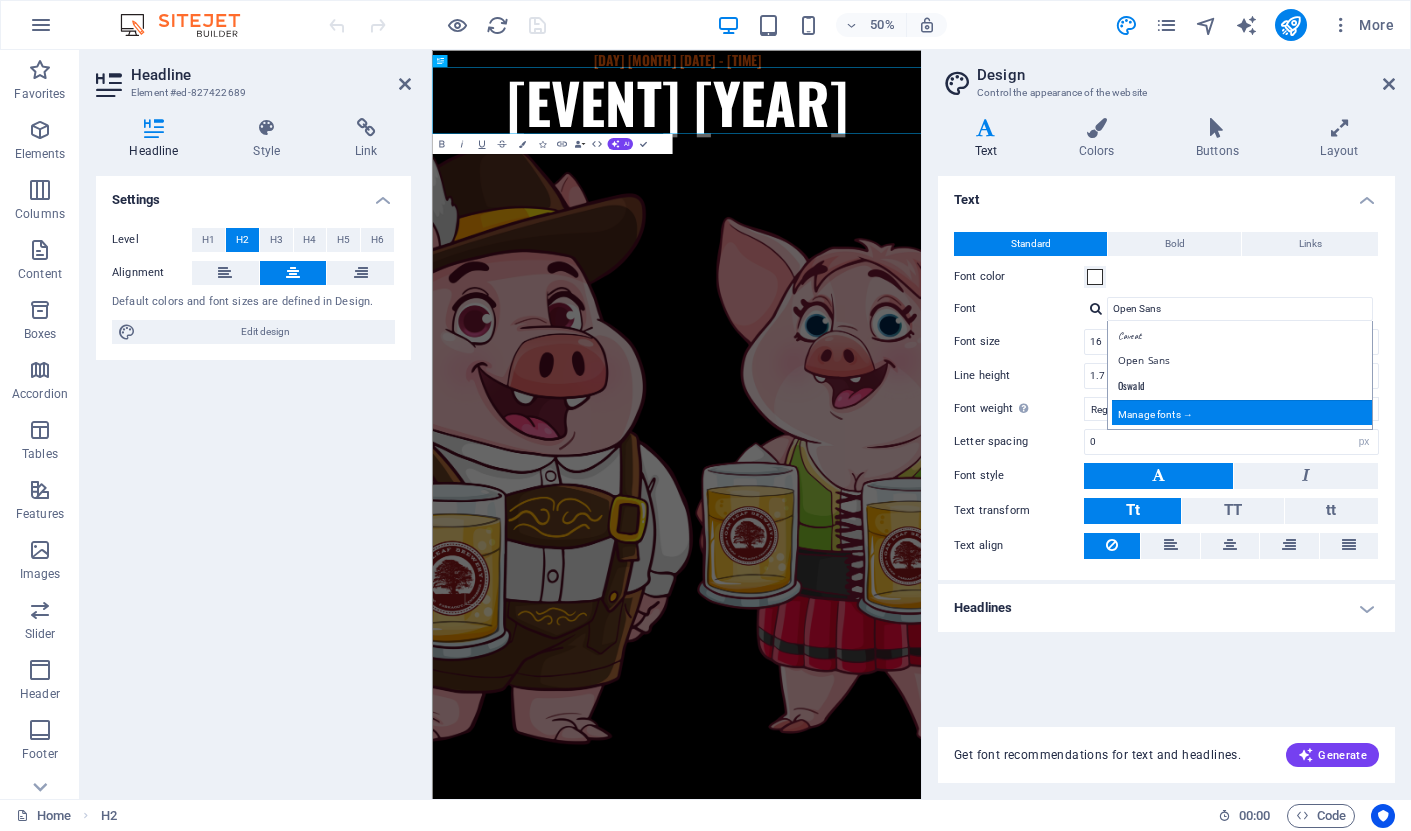 click on "Manage fonts →" at bounding box center (1244, 412) 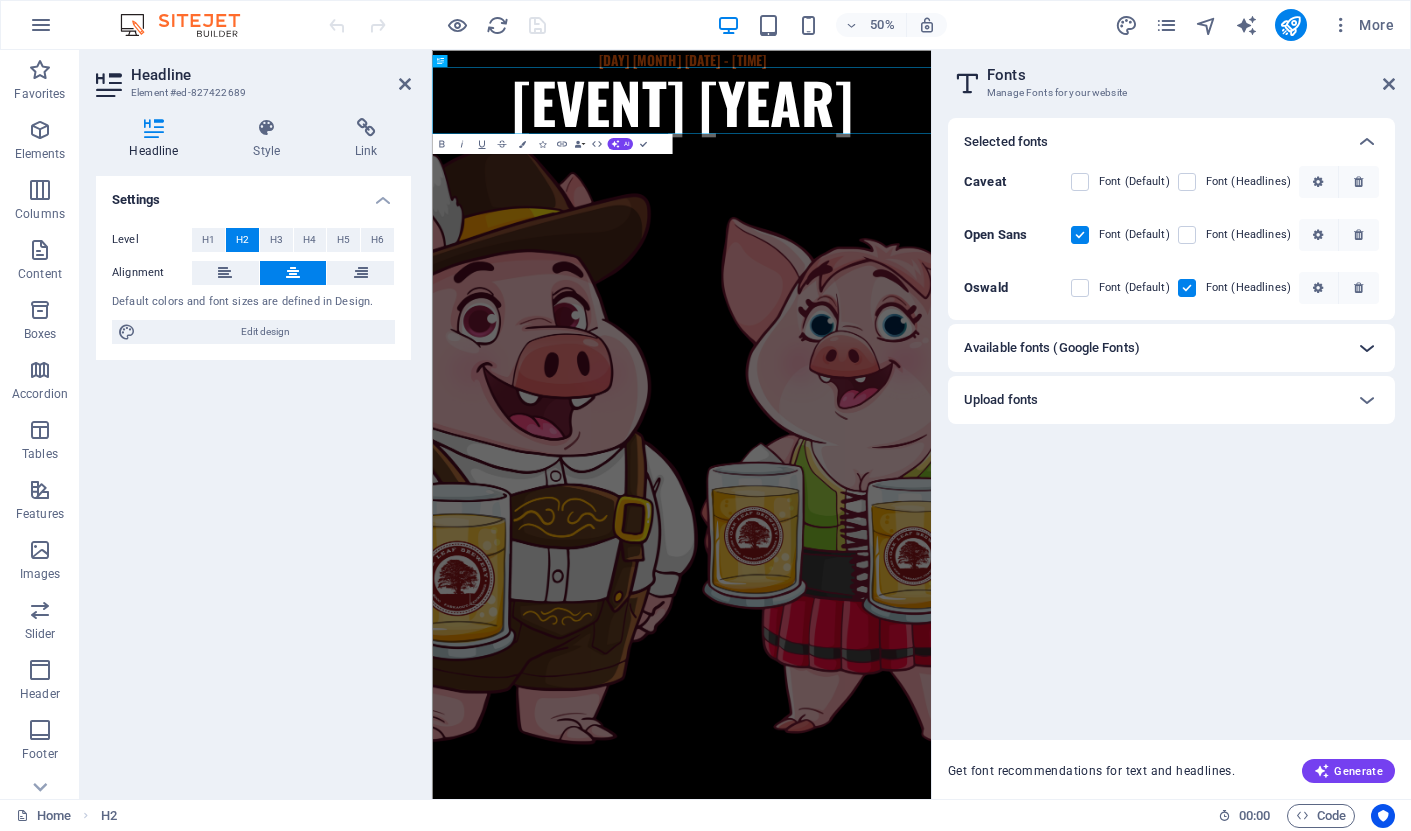 click at bounding box center (1367, 348) 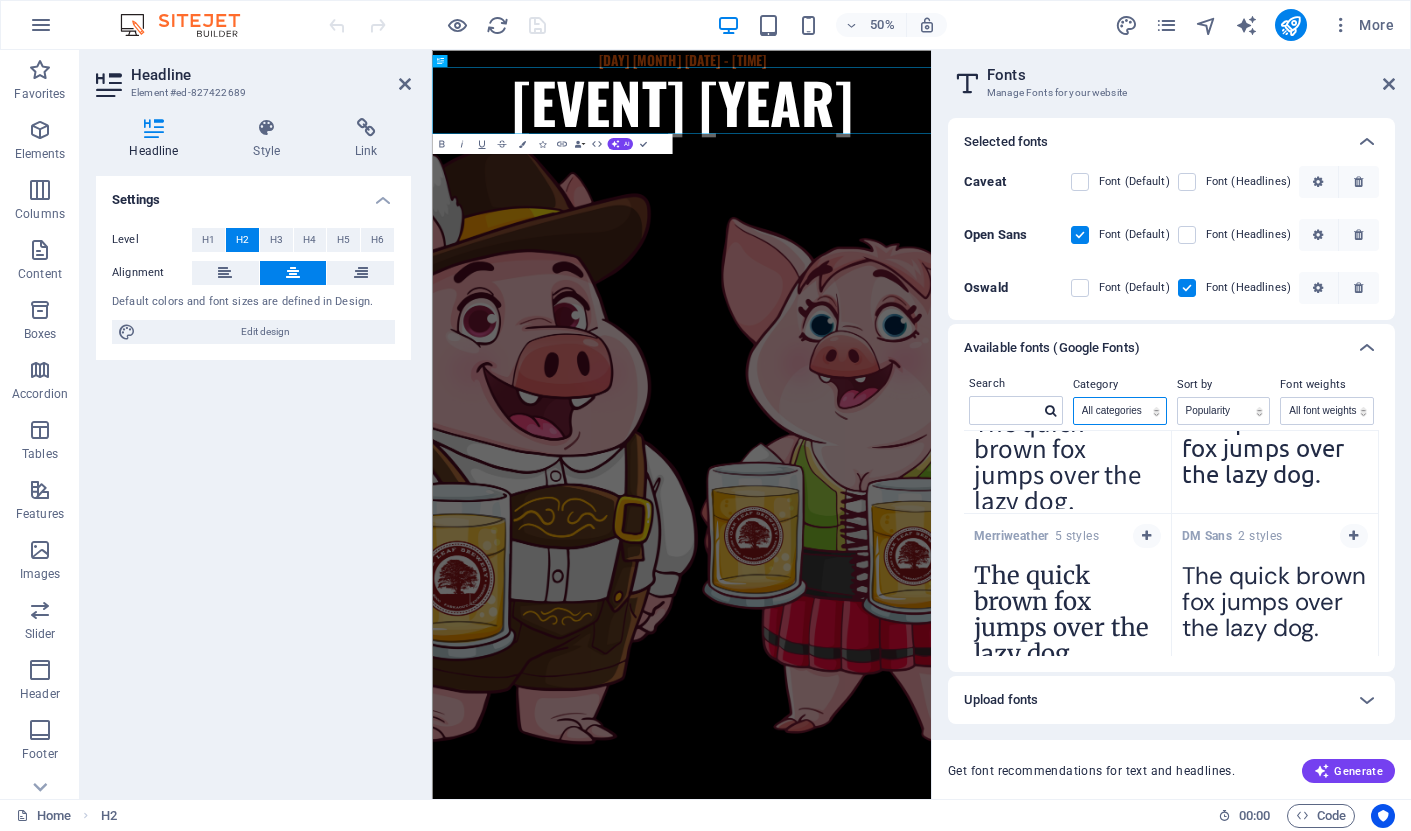 scroll, scrollTop: 1317, scrollLeft: 0, axis: vertical 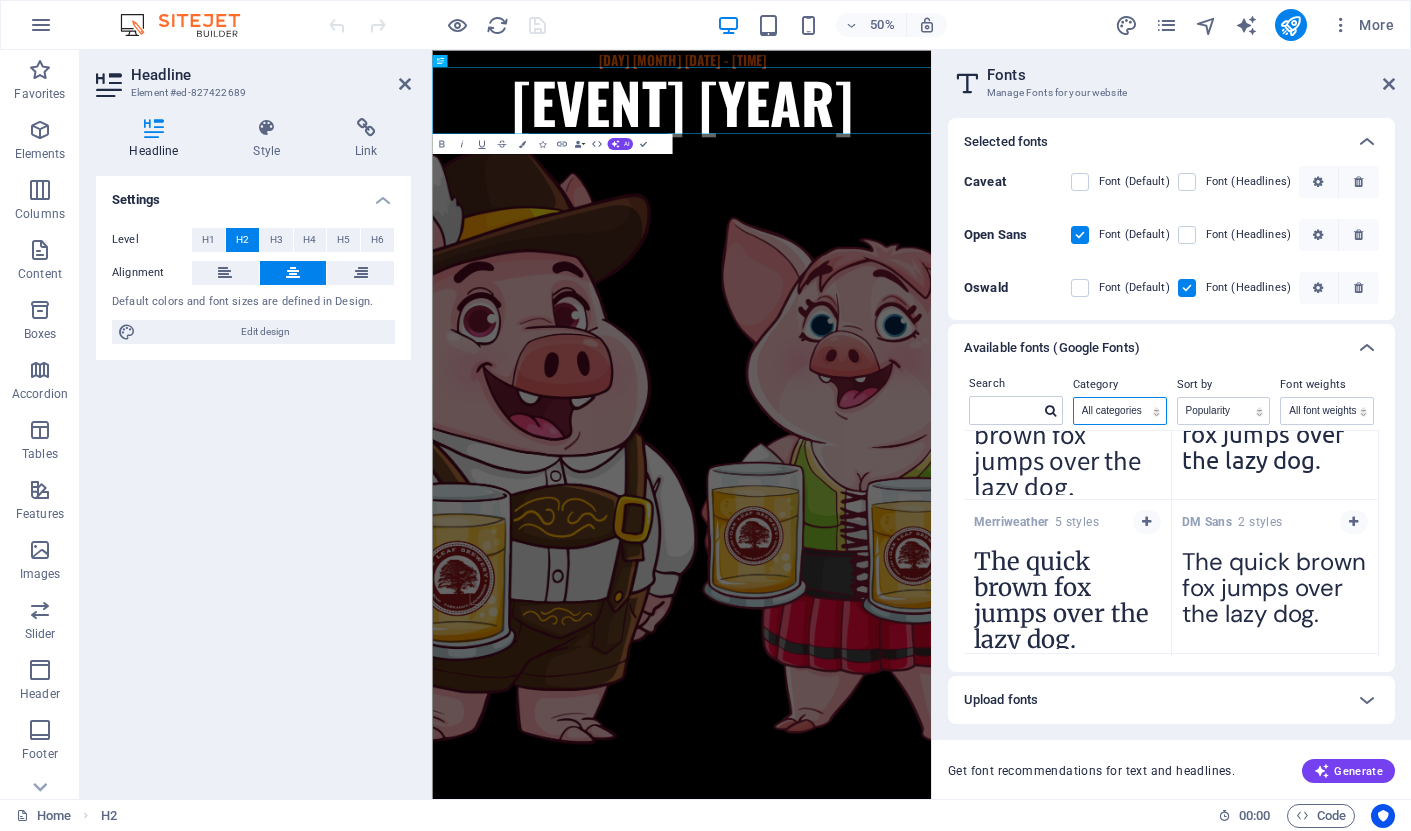 select on "serif" 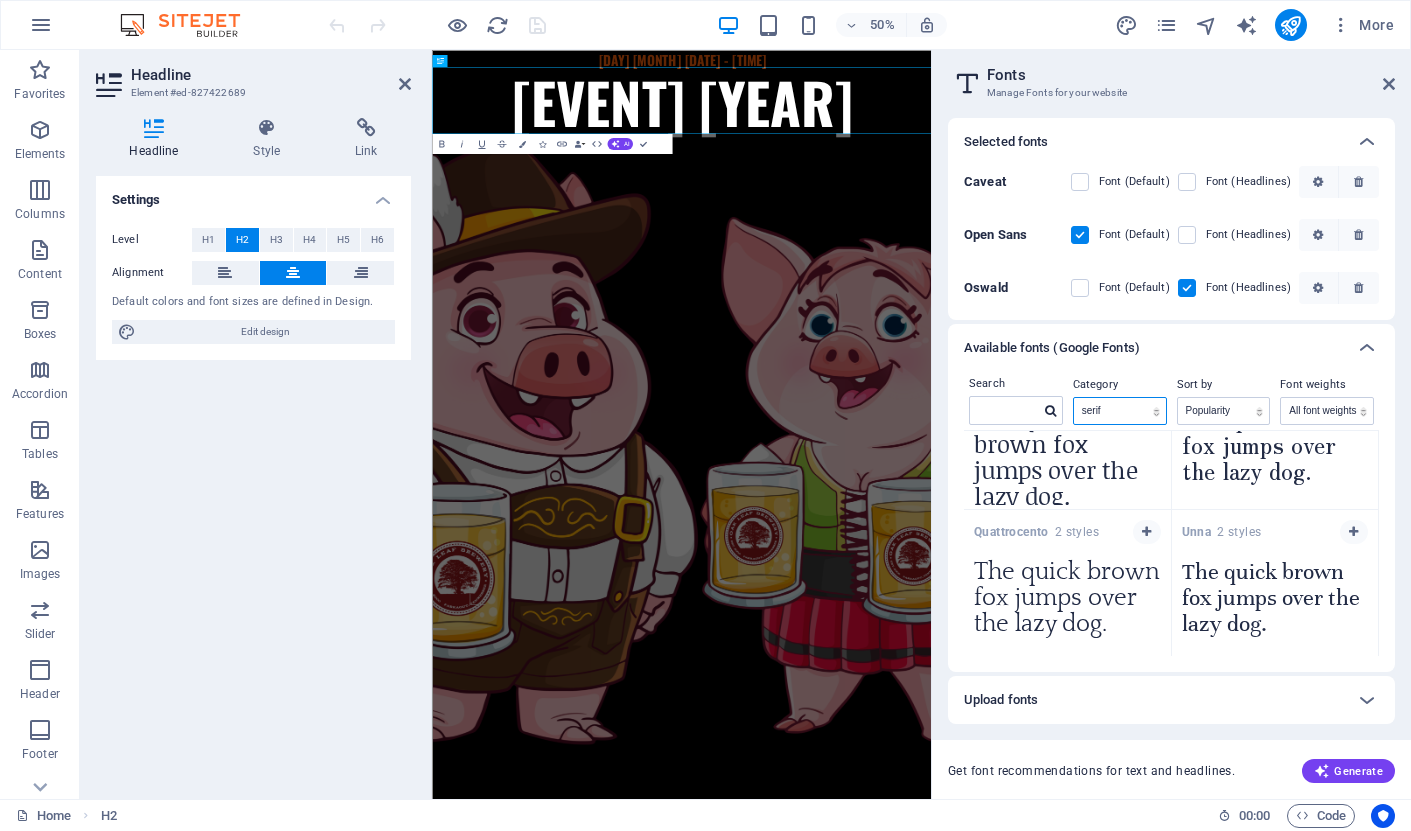 scroll, scrollTop: 4080, scrollLeft: 0, axis: vertical 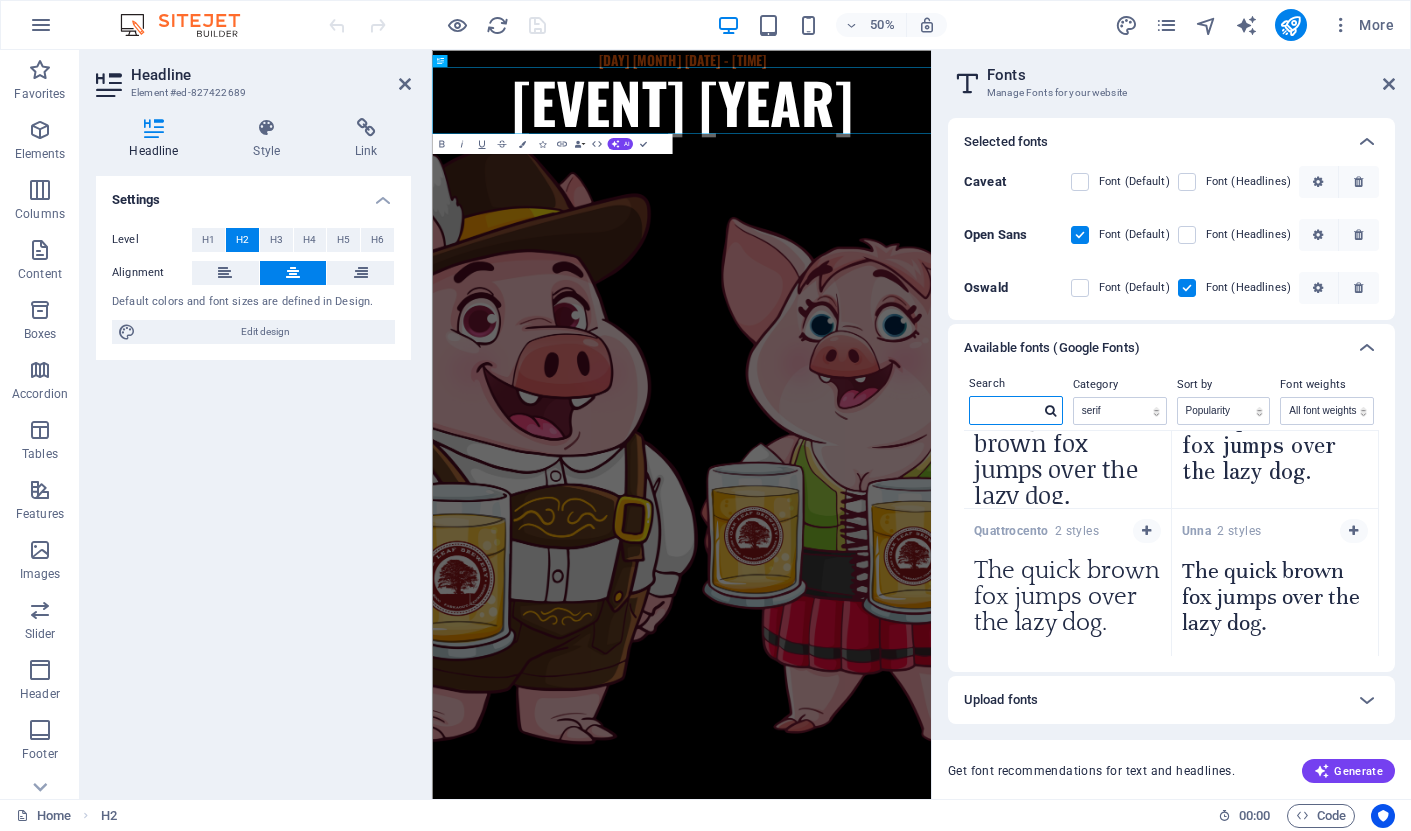 click at bounding box center [1005, 410] 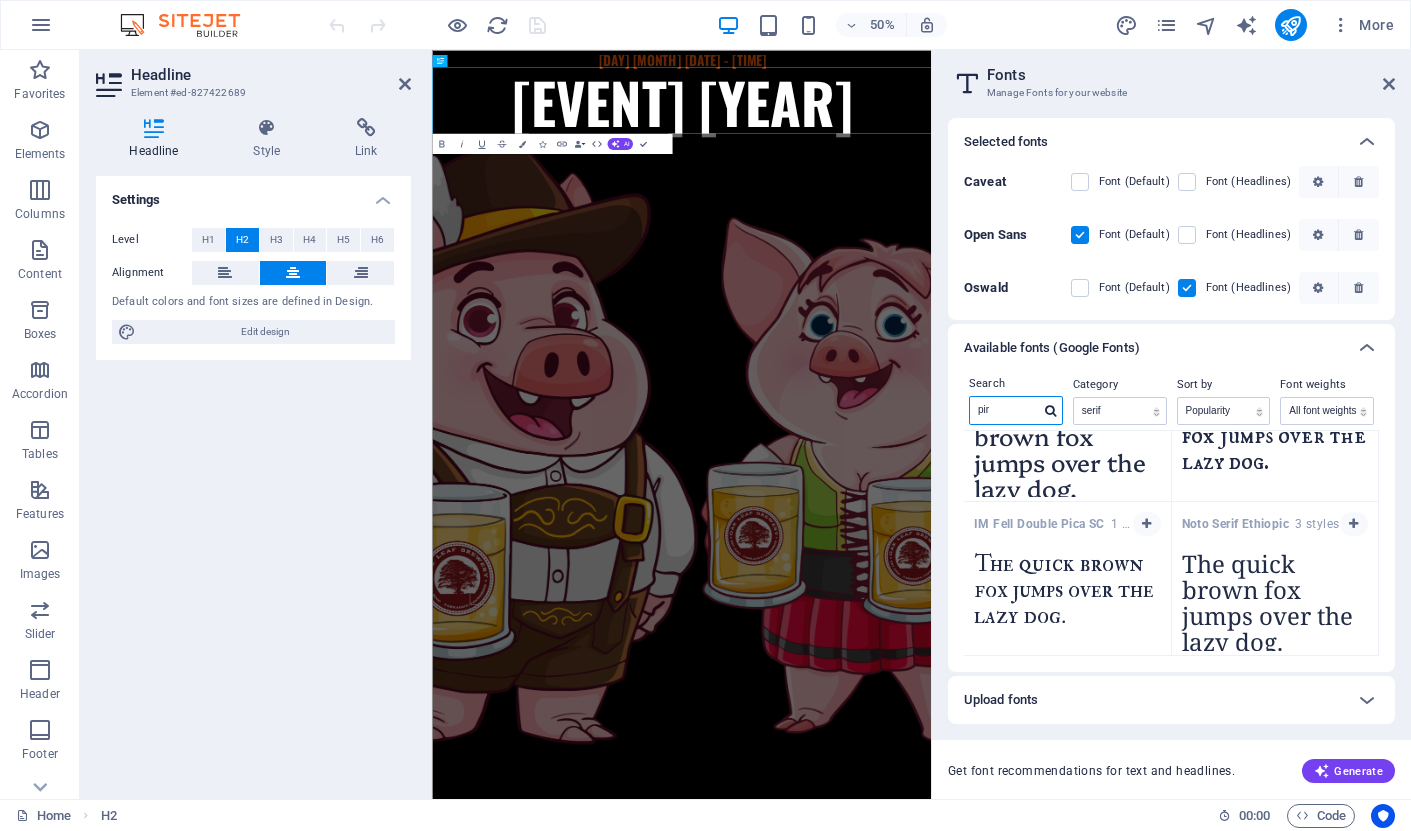 scroll, scrollTop: 0, scrollLeft: 0, axis: both 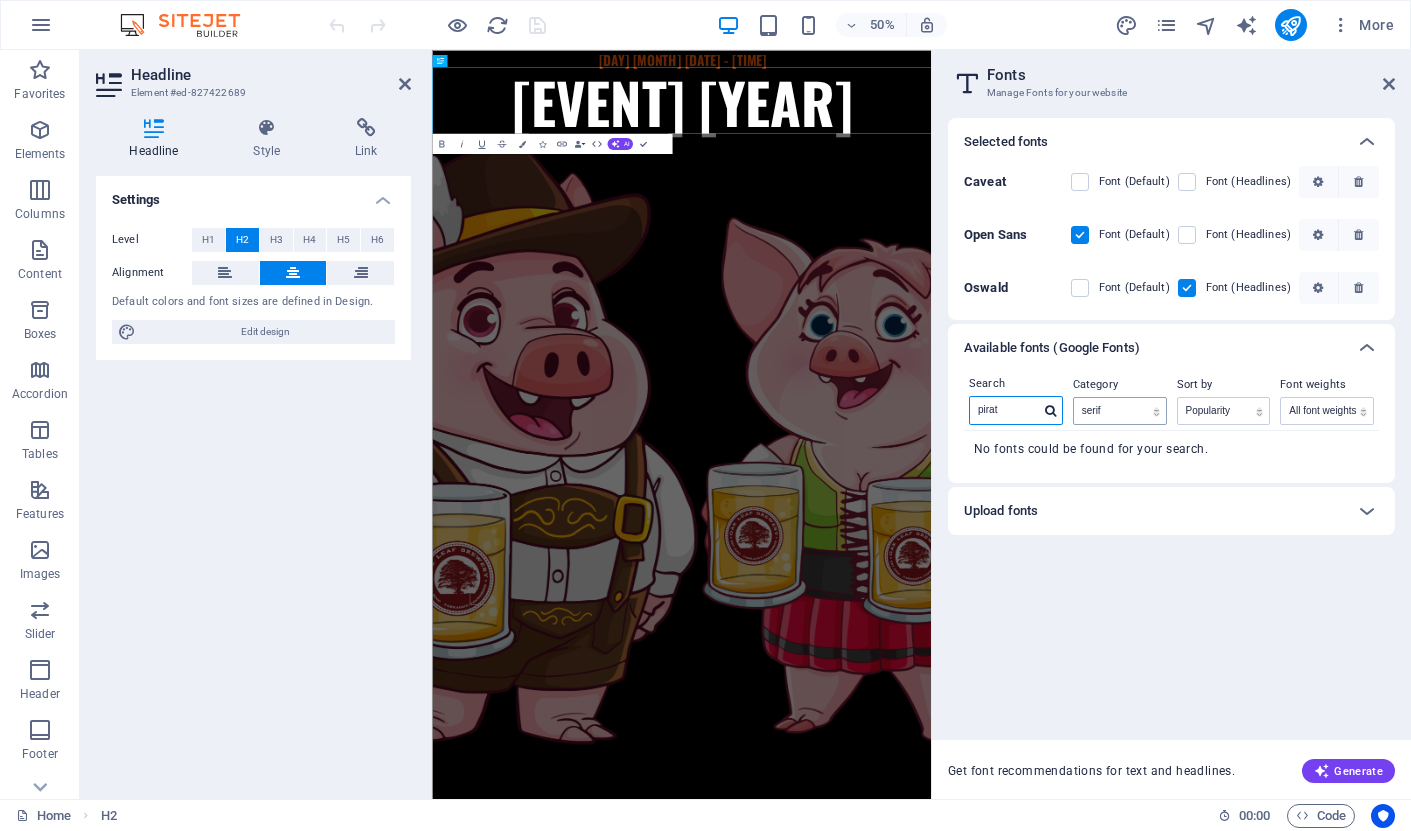 type on "pirat" 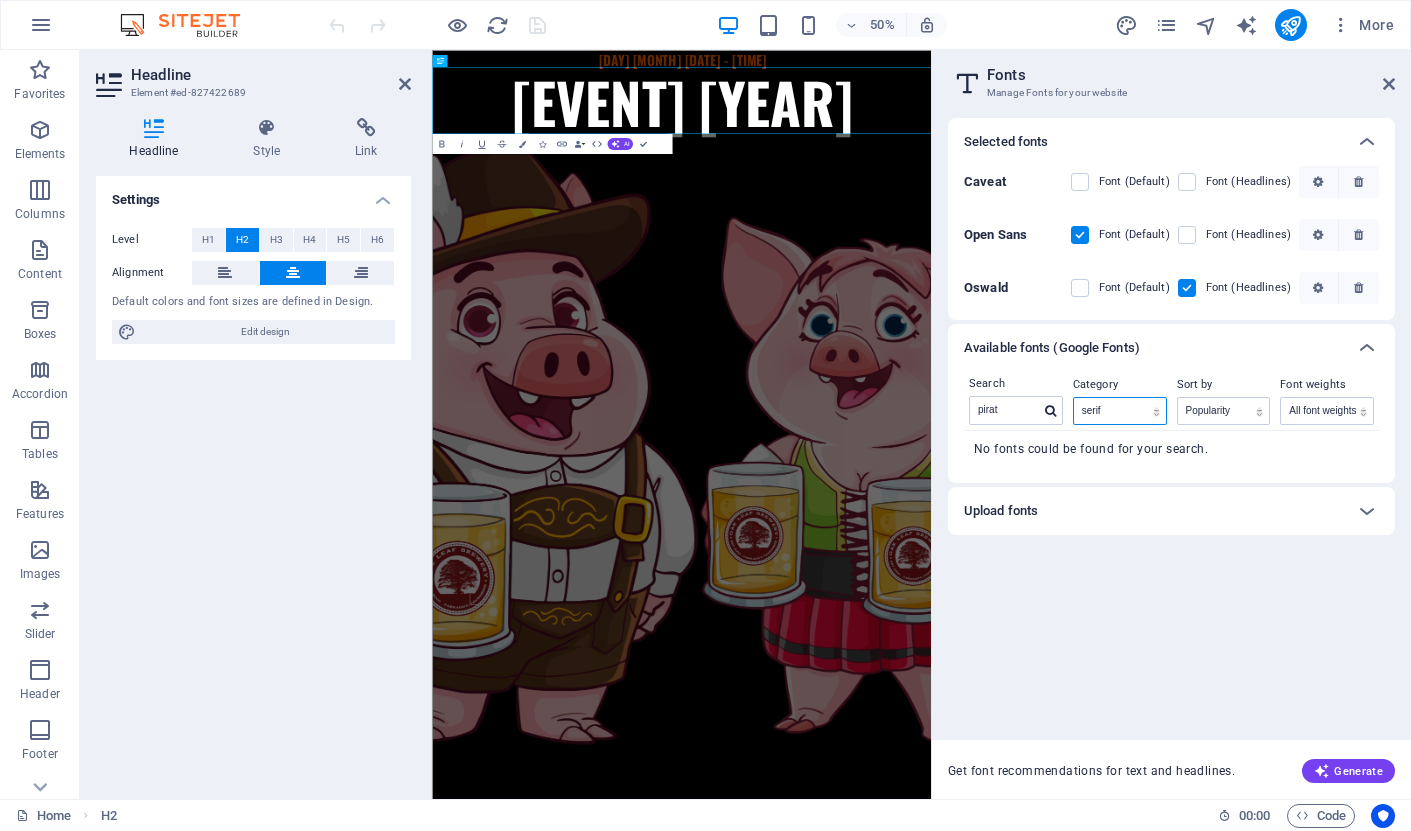 select on "allCatgories" 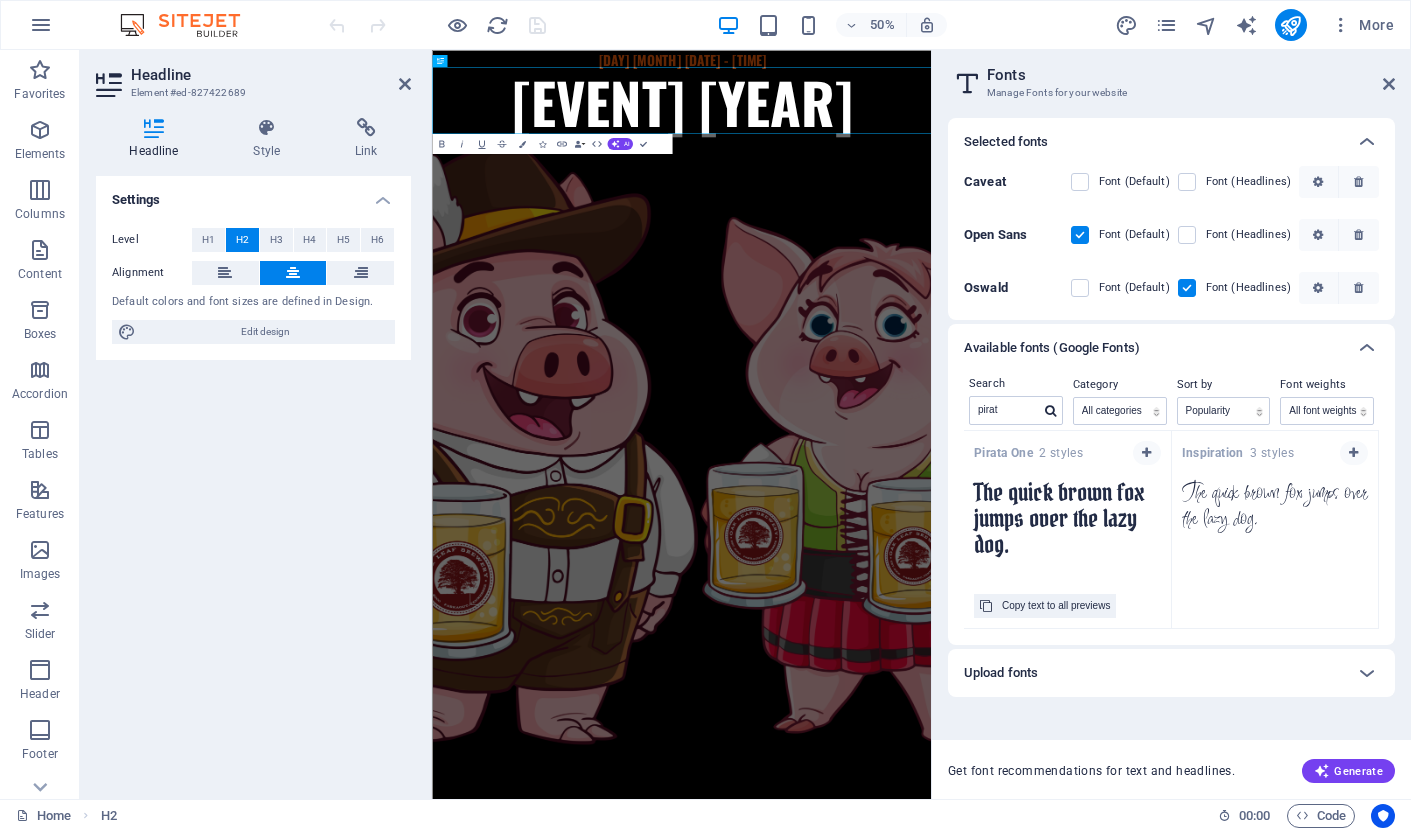 click on "The quick brown fox jumps over the lazy dog." at bounding box center (1067, 525) 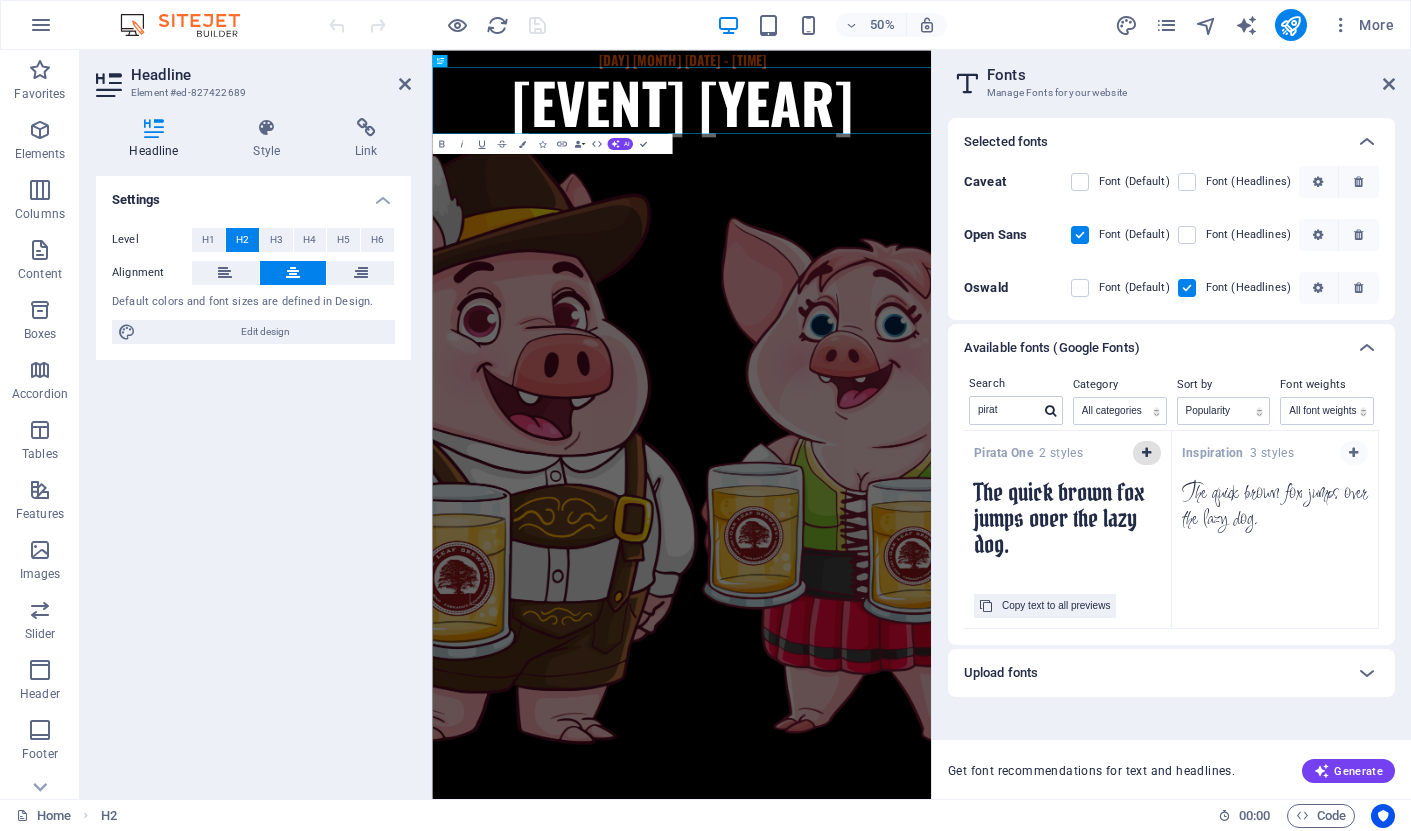 click at bounding box center (1146, 453) 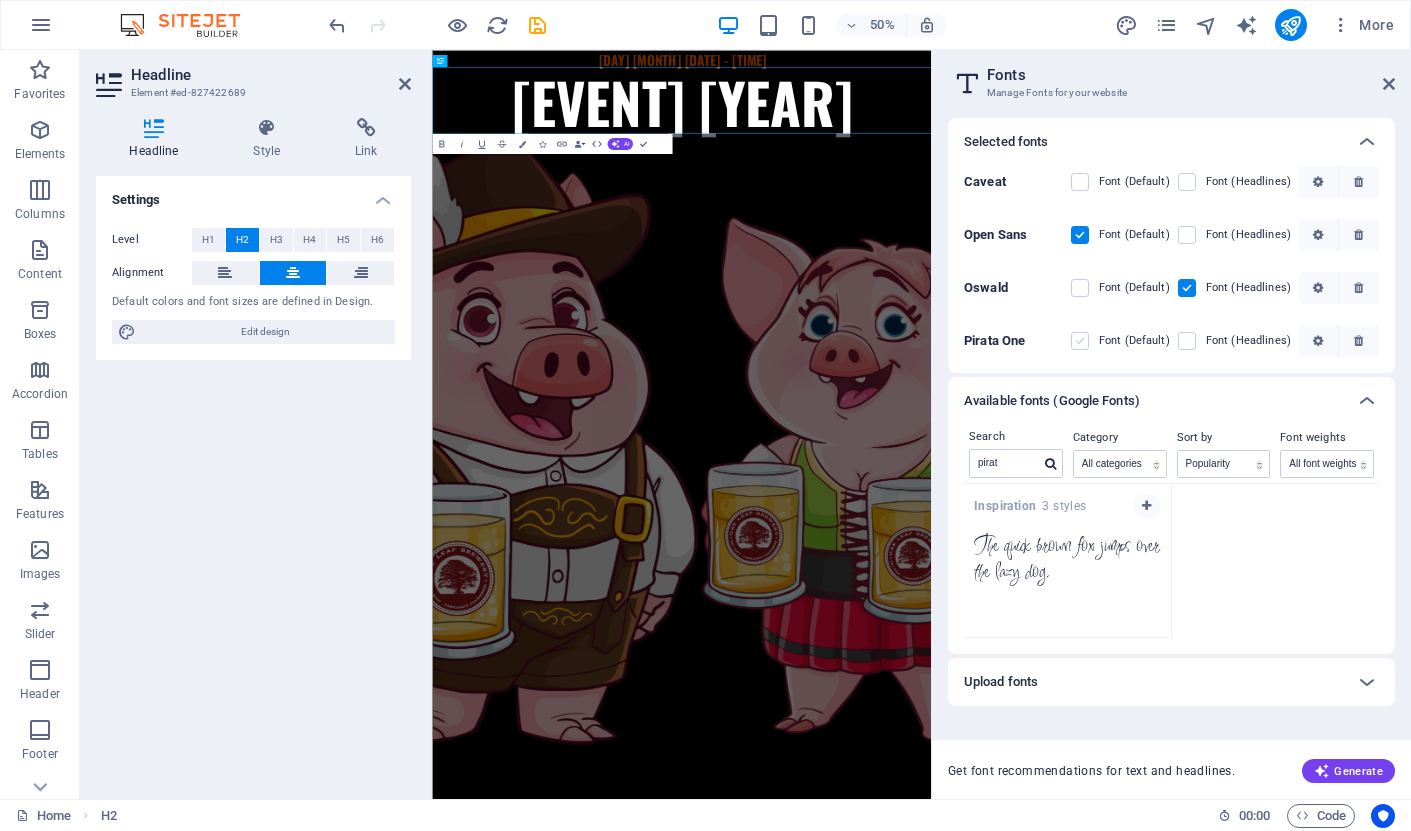 click at bounding box center [1080, 341] 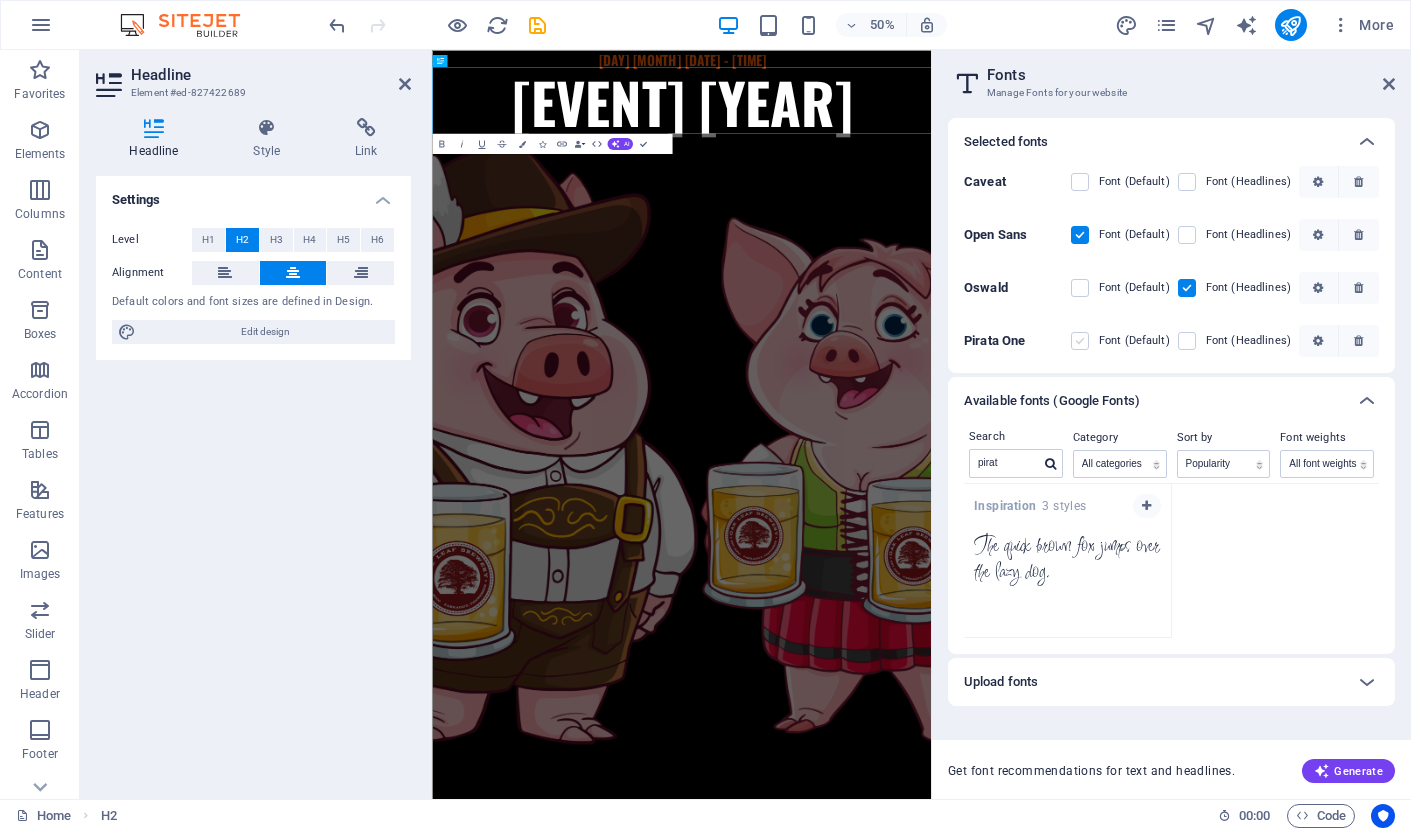 click at bounding box center [0, 0] 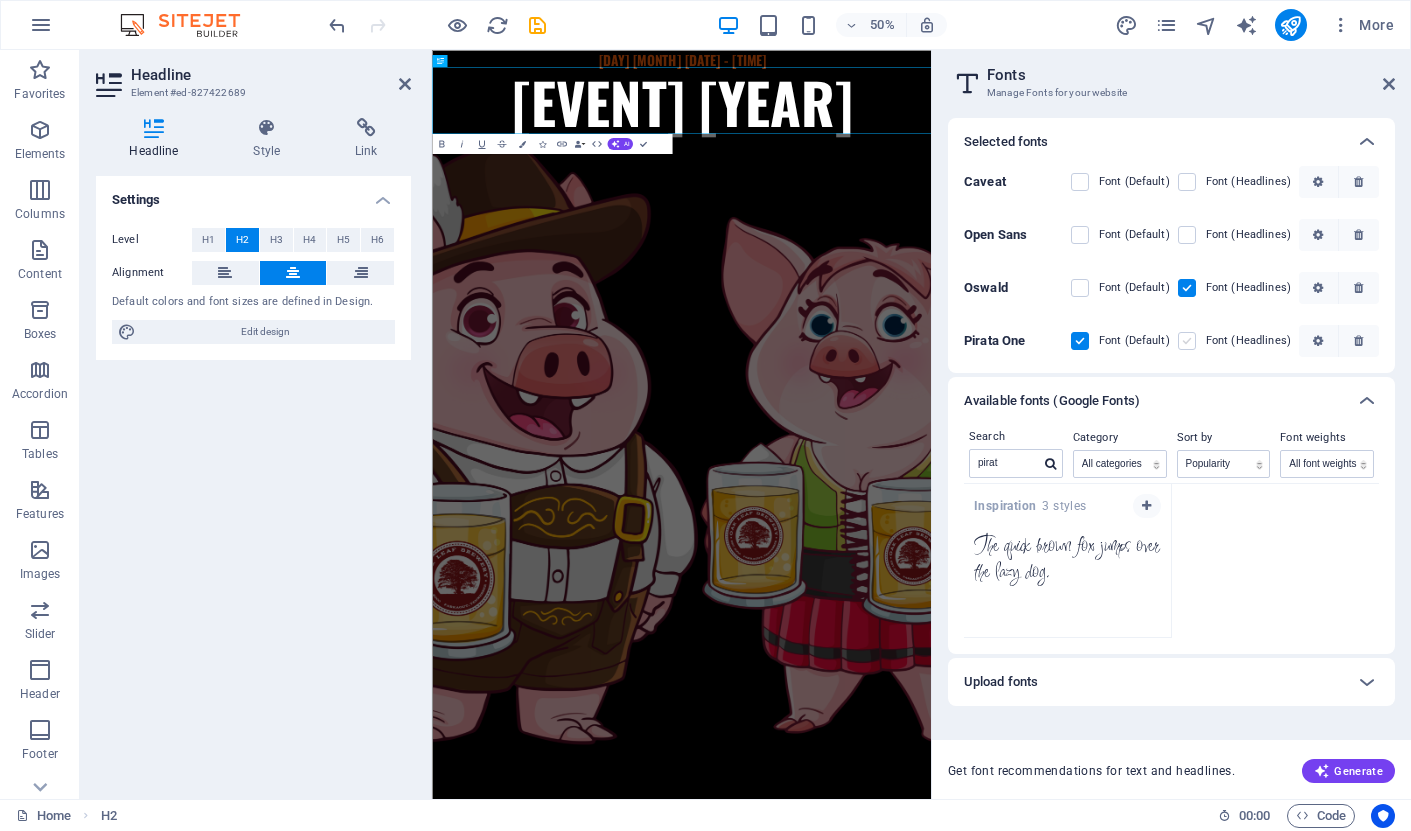 click at bounding box center (1187, 341) 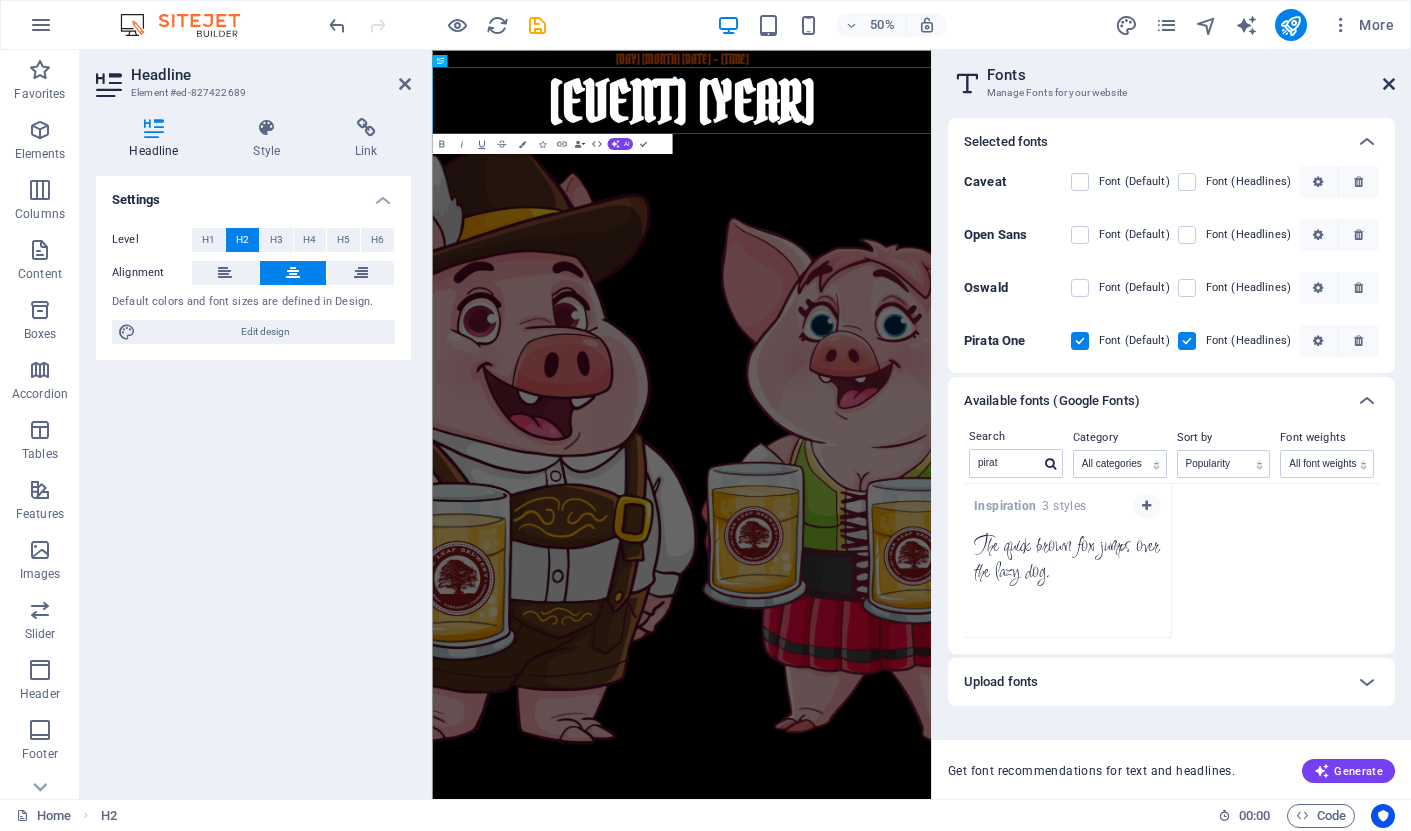 click at bounding box center [1389, 84] 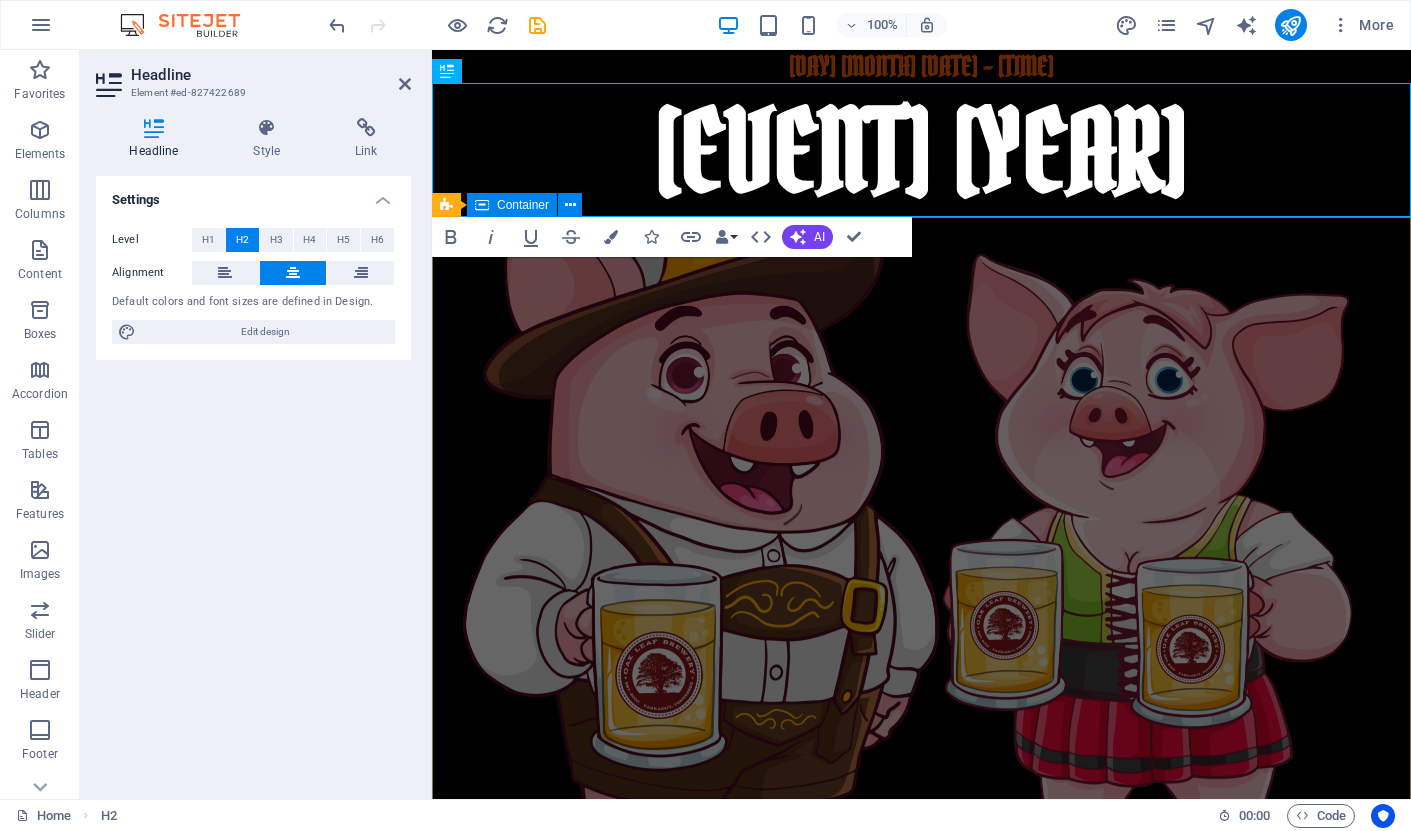 click at bounding box center (921, 1866) 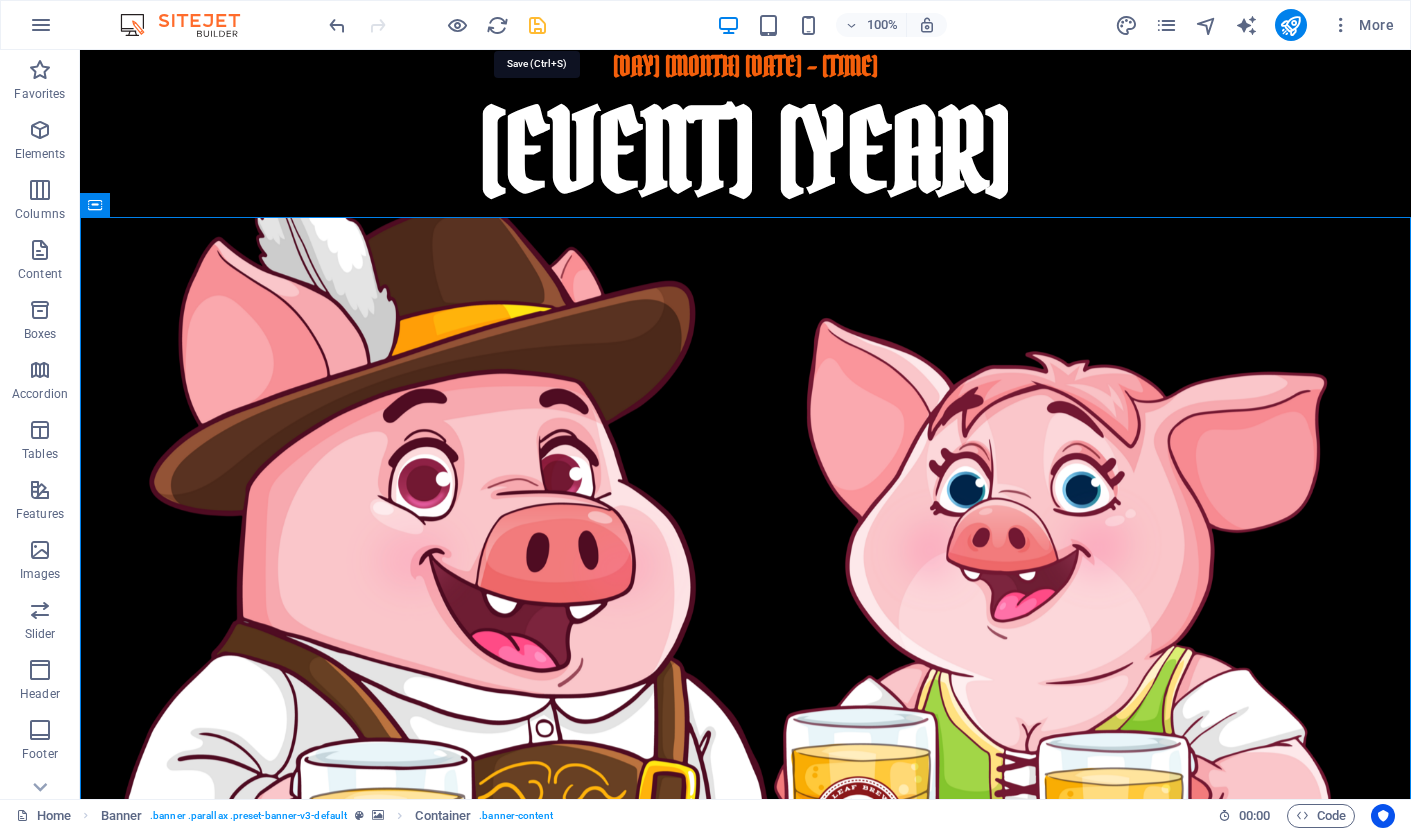 click at bounding box center [537, 25] 